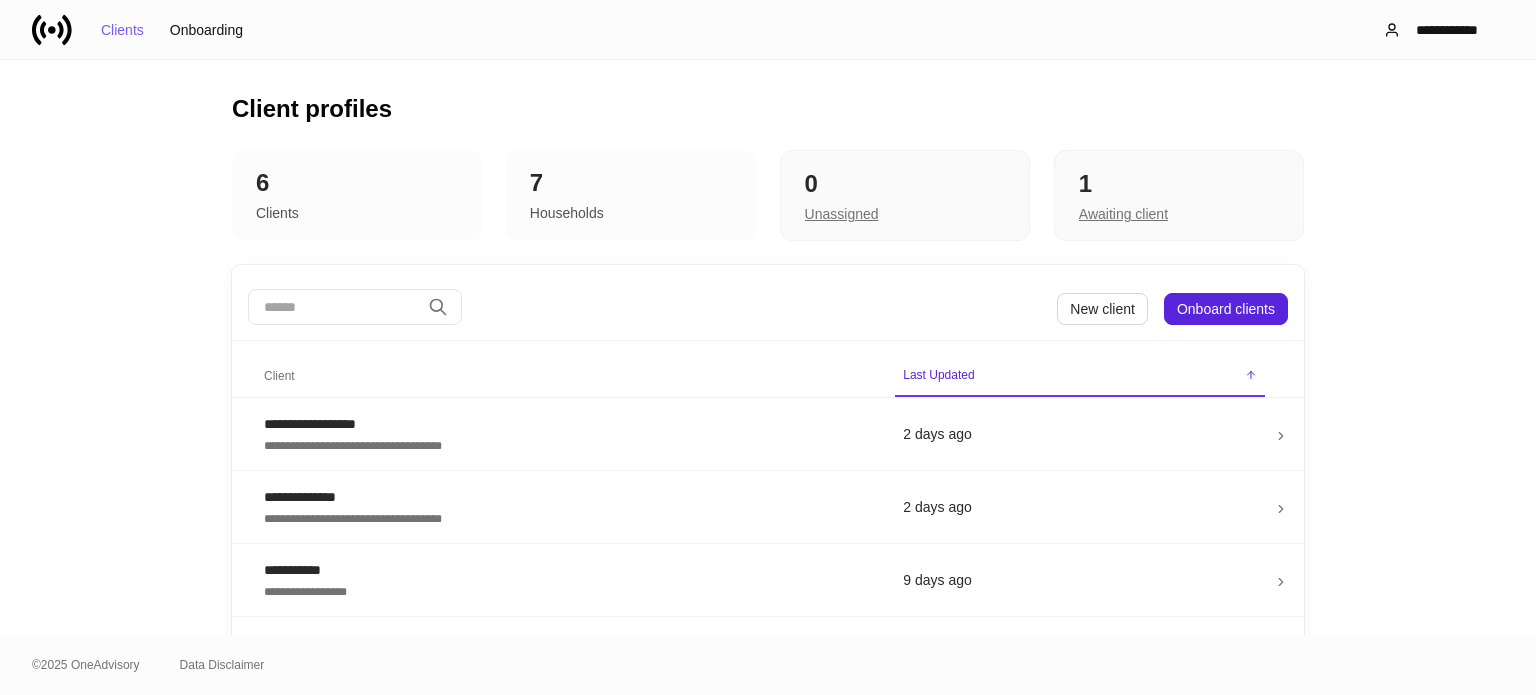 scroll, scrollTop: 0, scrollLeft: 0, axis: both 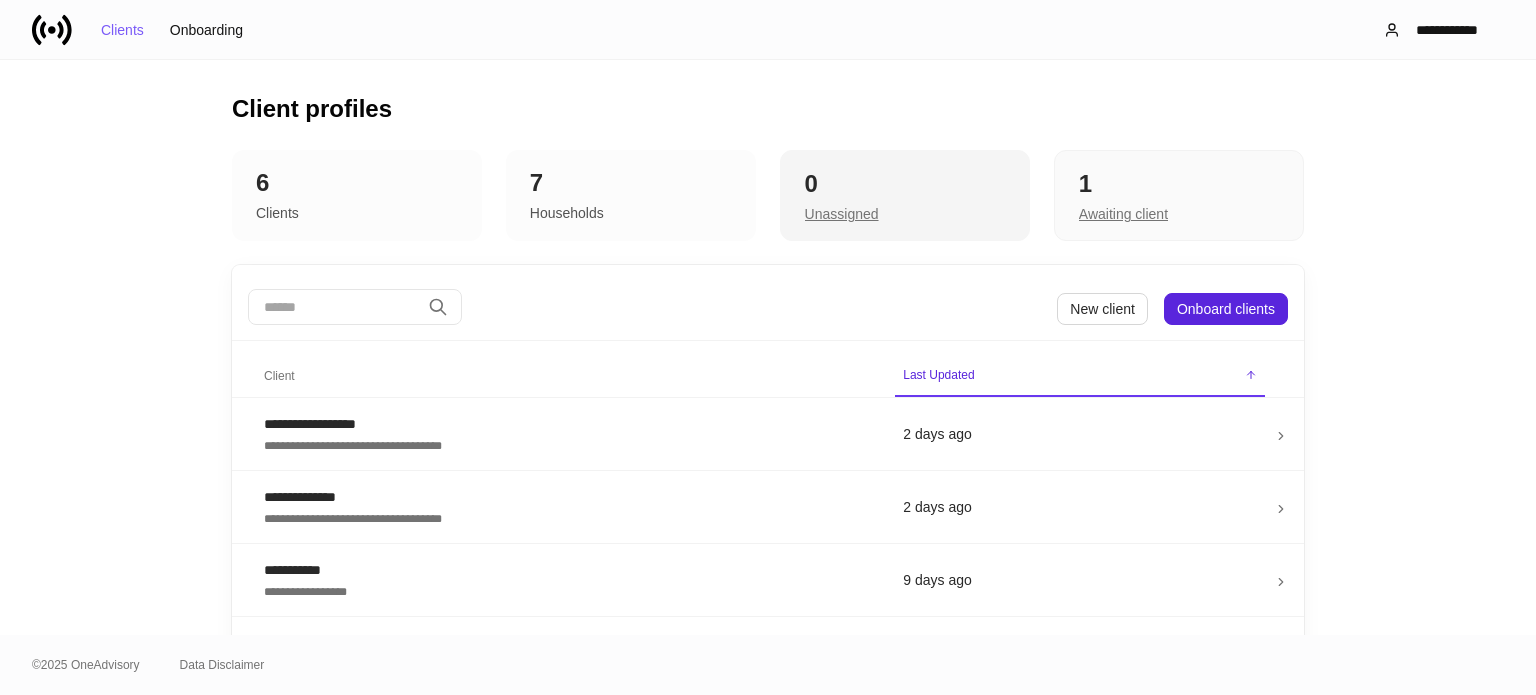 click on "Unassigned" at bounding box center [905, 212] 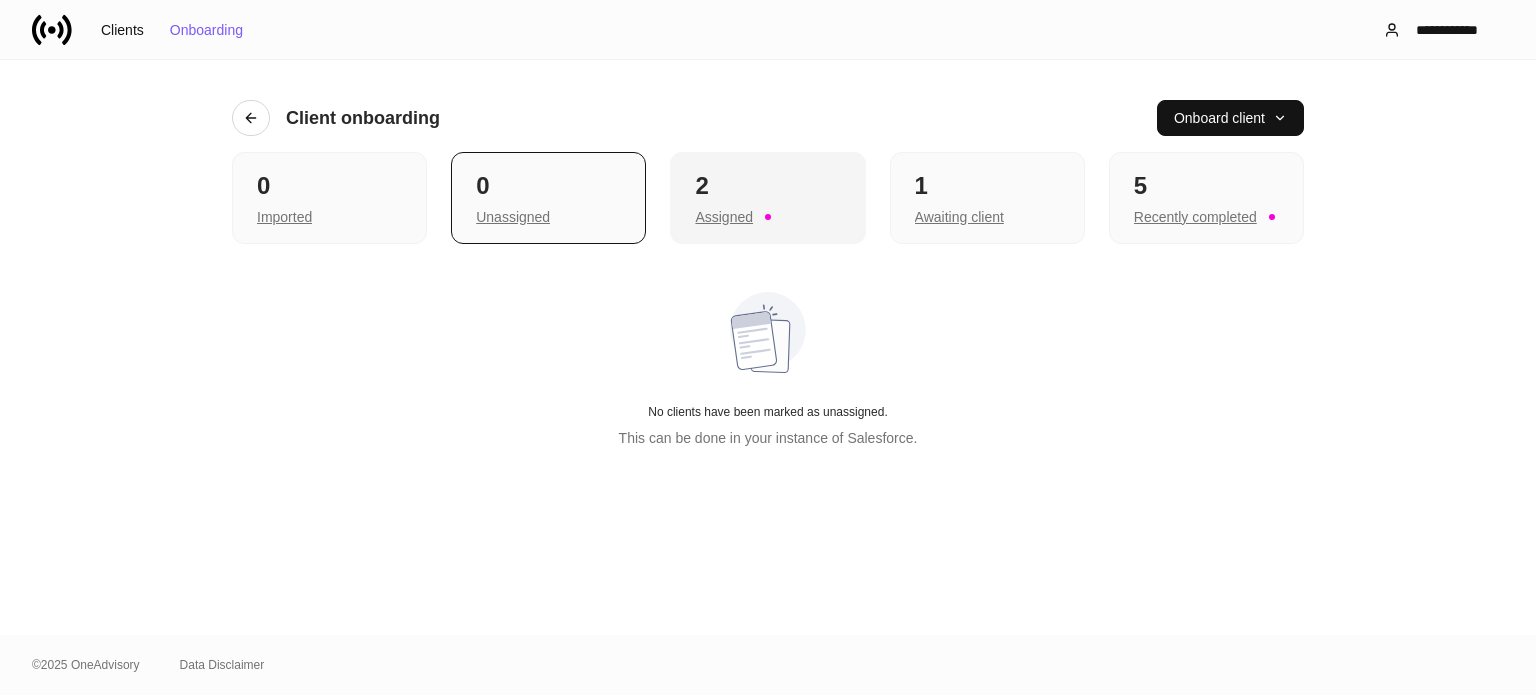 click on "Assigned" at bounding box center (724, 217) 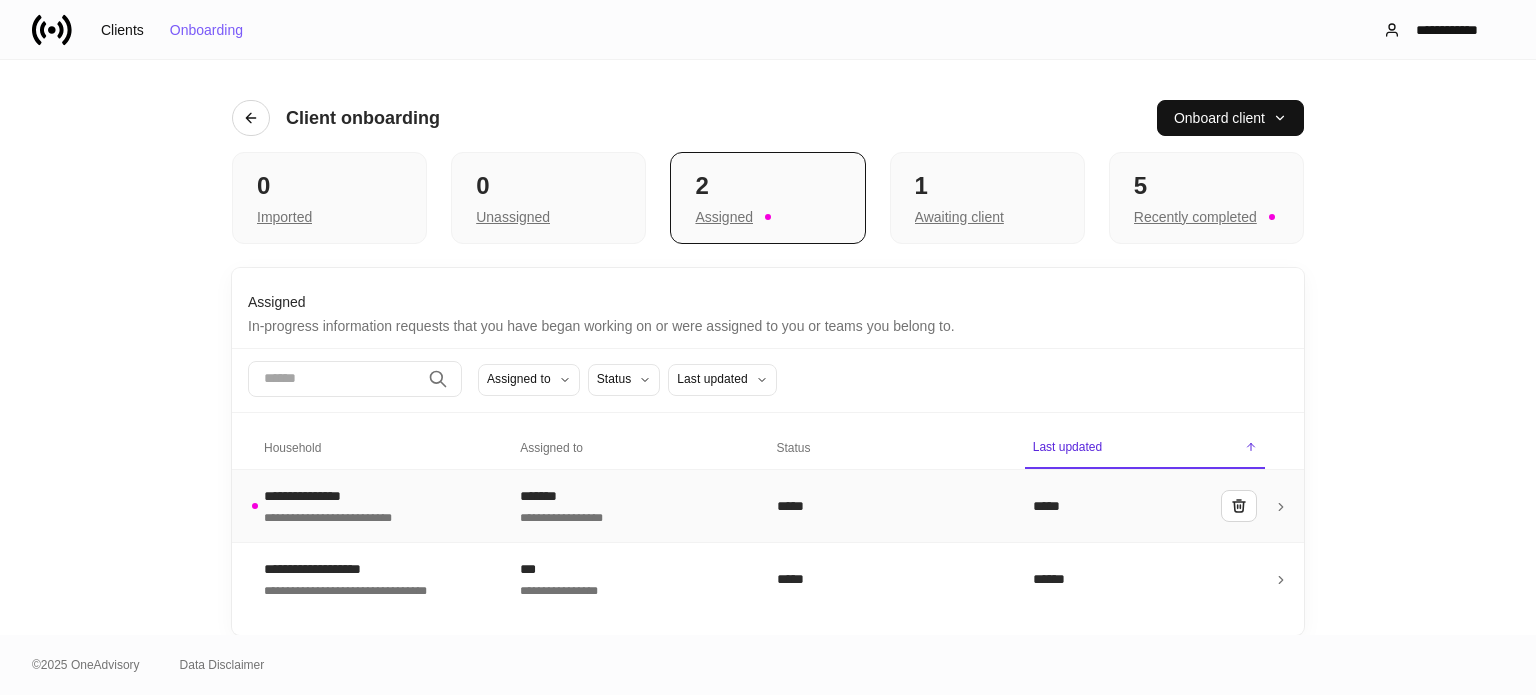 click on "*******" at bounding box center [632, 496] 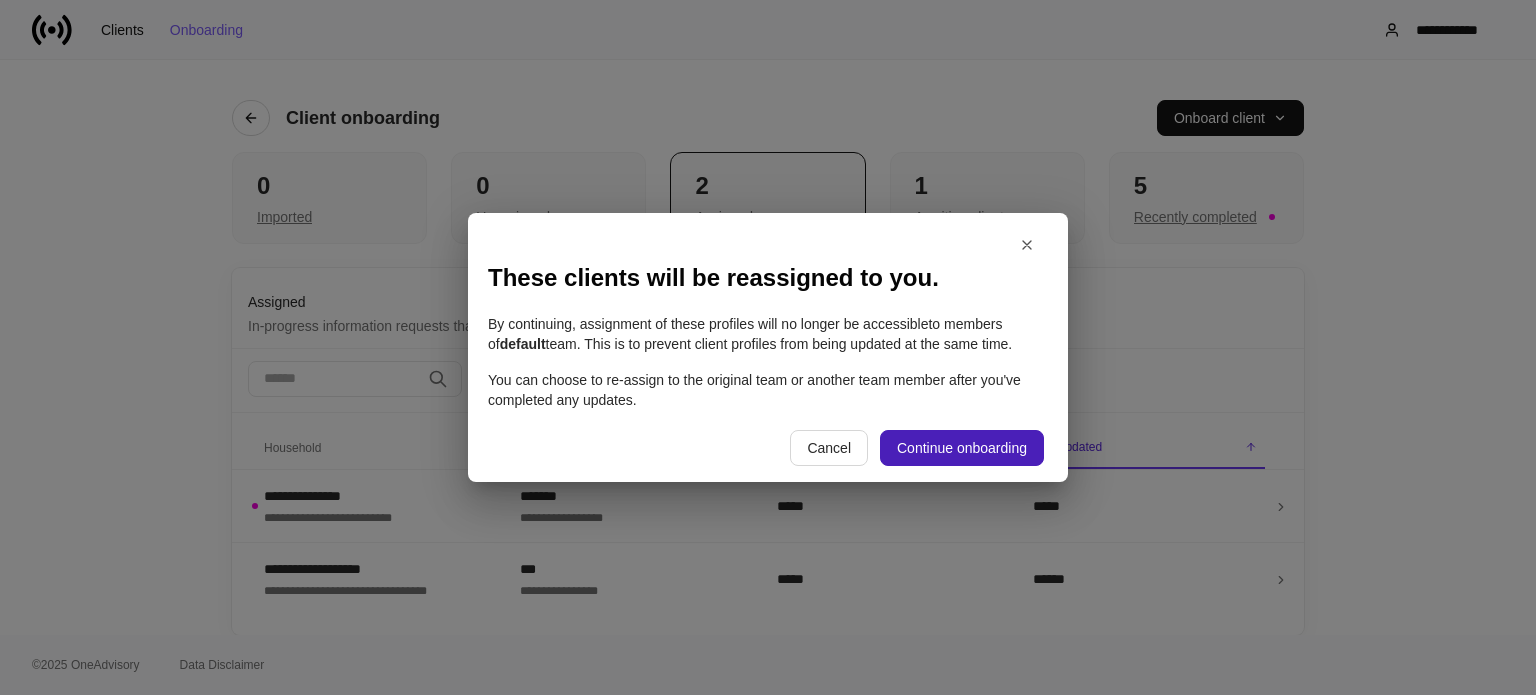 click on "Continue onboarding" at bounding box center (962, 448) 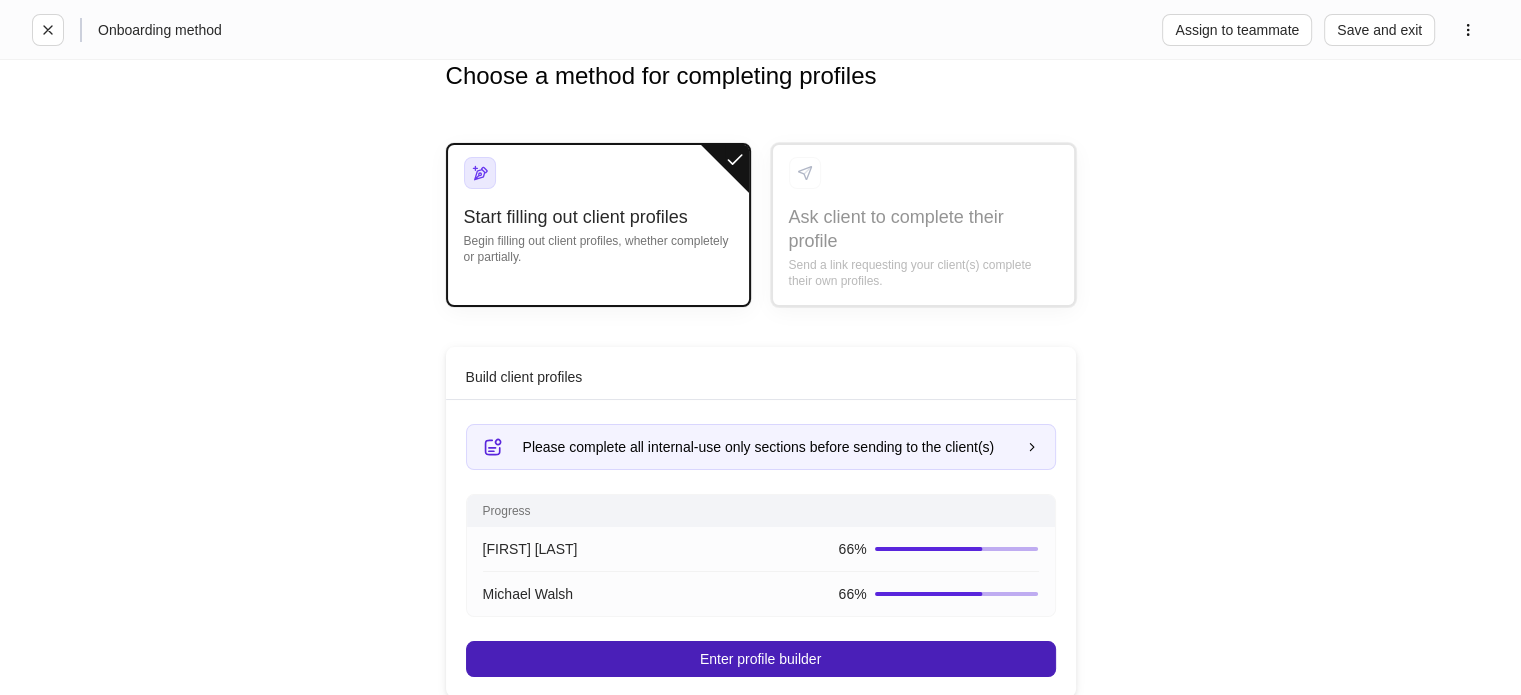 click on "Enter profile builder" at bounding box center [761, 659] 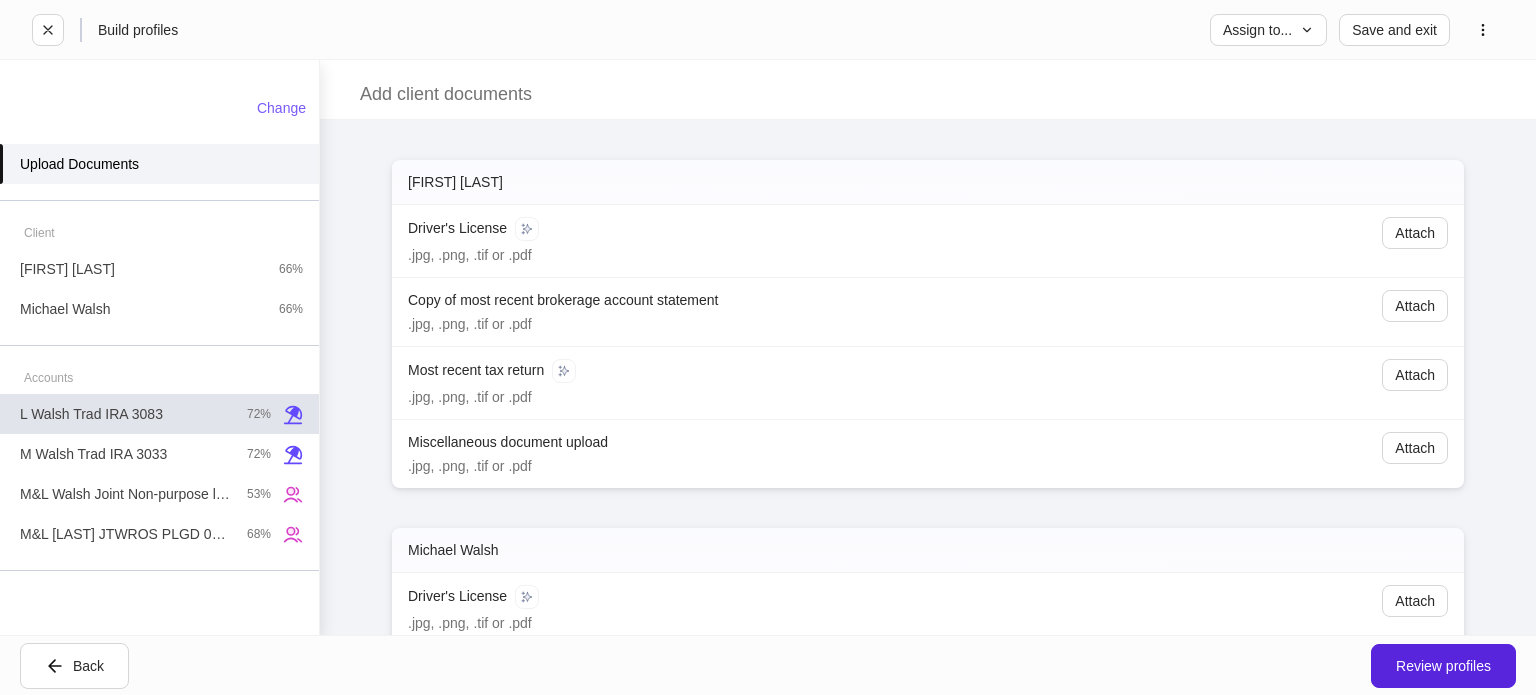 click on "L Walsh Trad IRA 3083 72%" at bounding box center (159, 414) 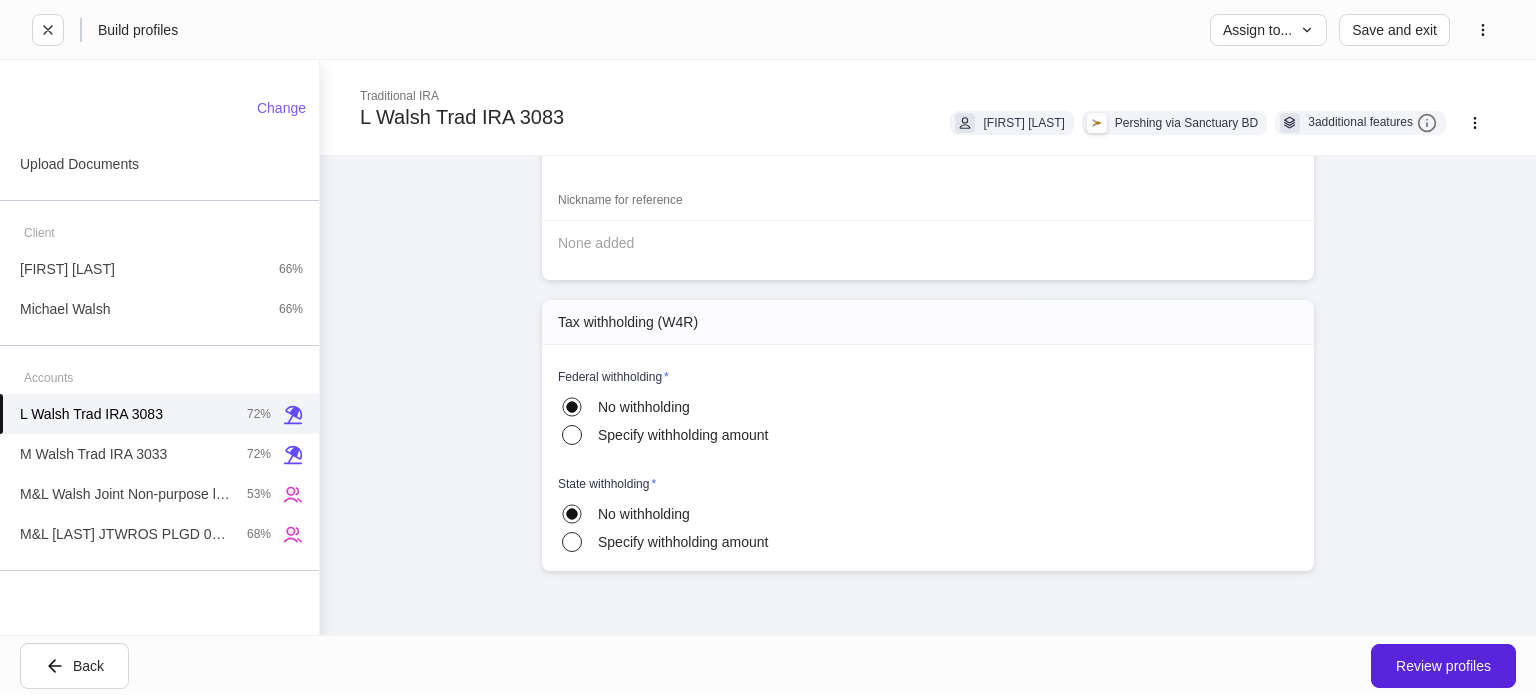 scroll, scrollTop: 2828, scrollLeft: 0, axis: vertical 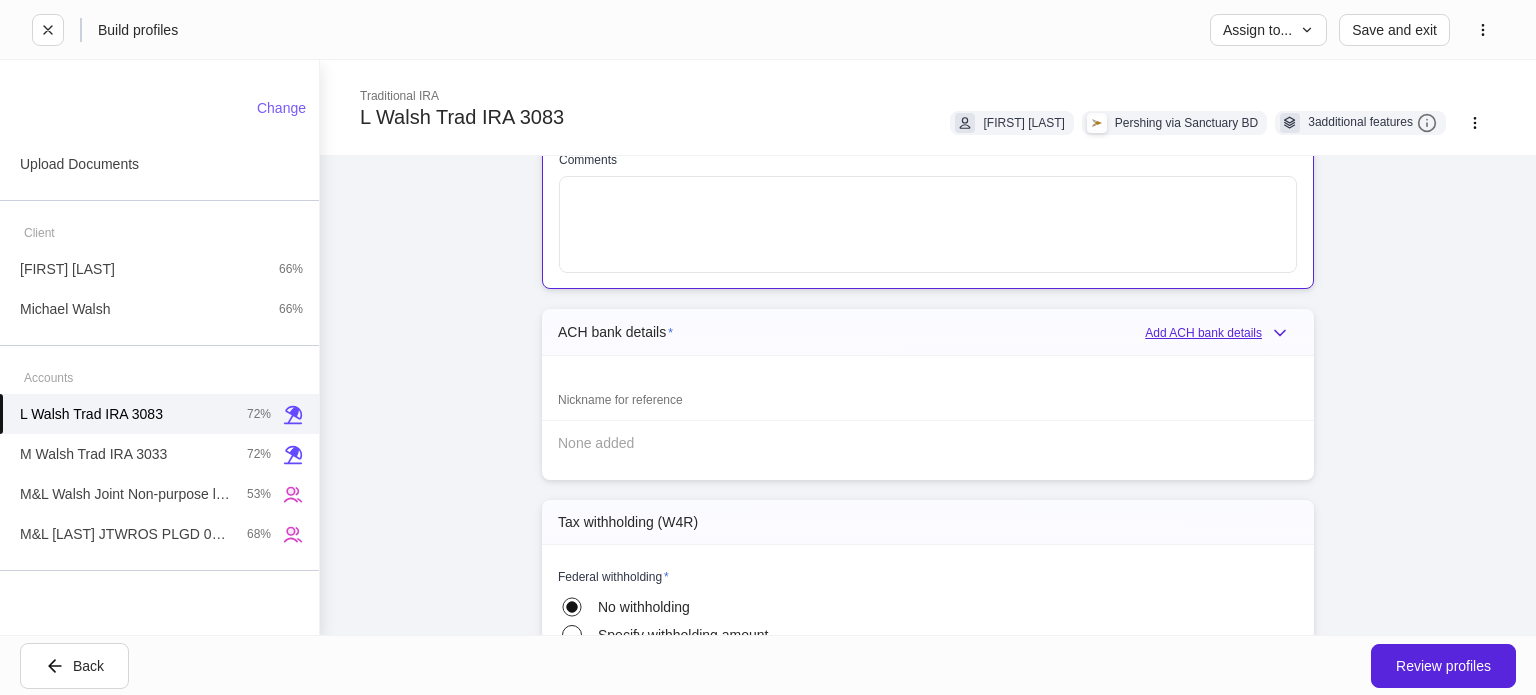 click on "Add ACH bank details" at bounding box center [1221, 333] 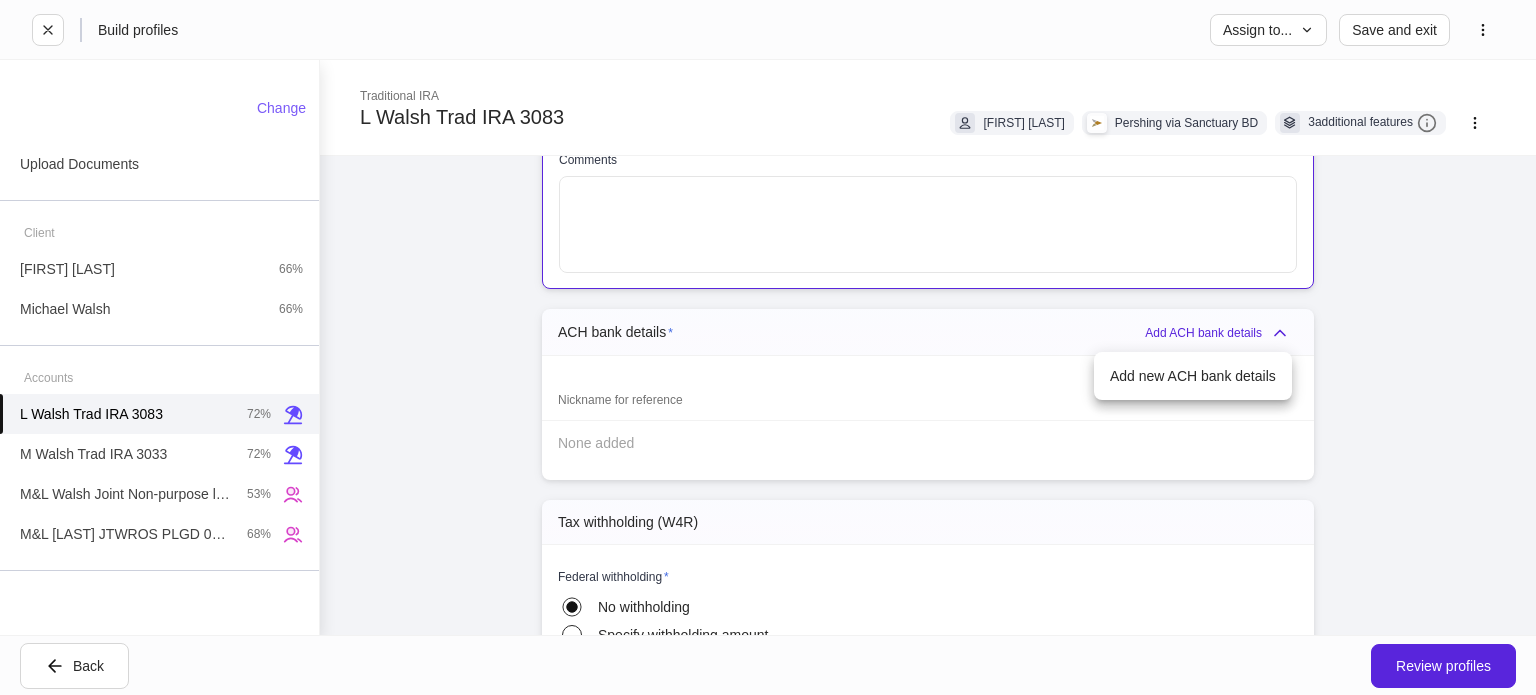 click on "Add new ACH bank details" at bounding box center [1193, 376] 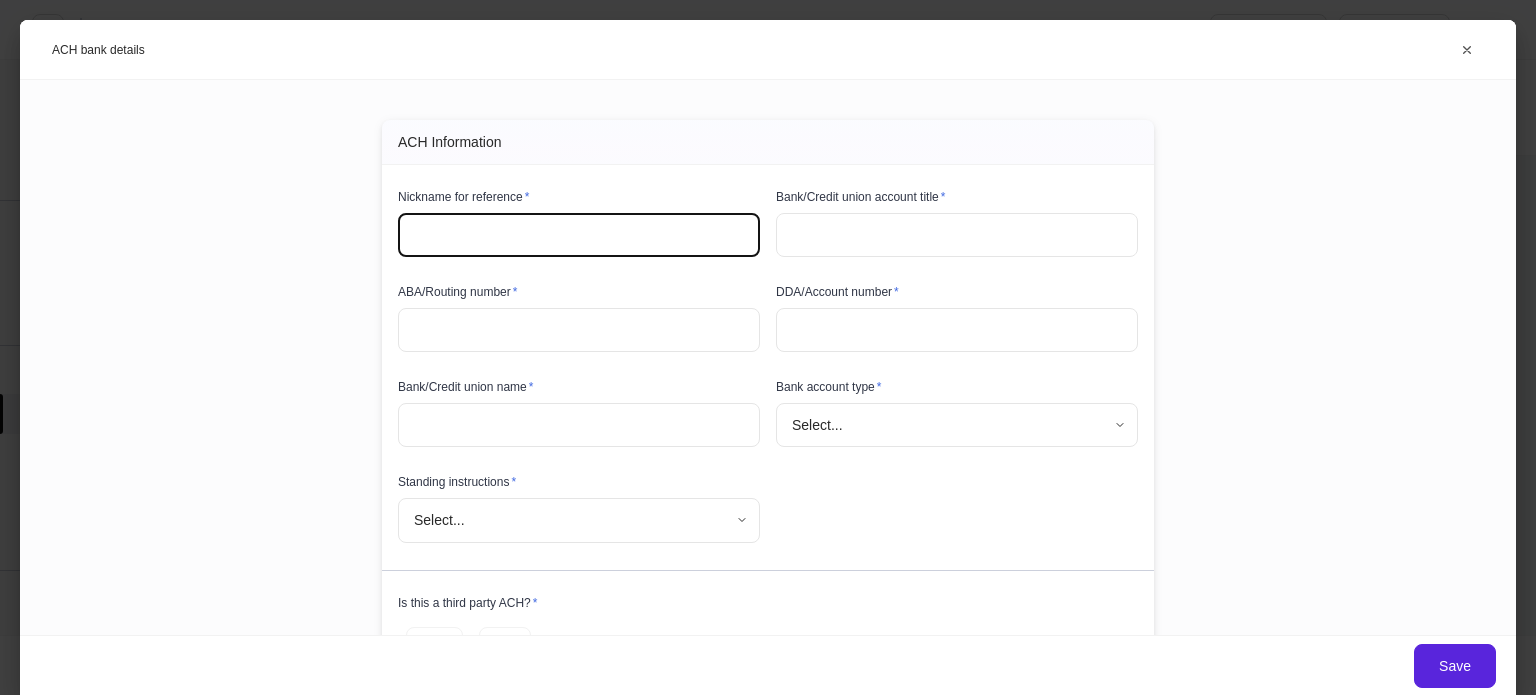 click at bounding box center [579, 235] 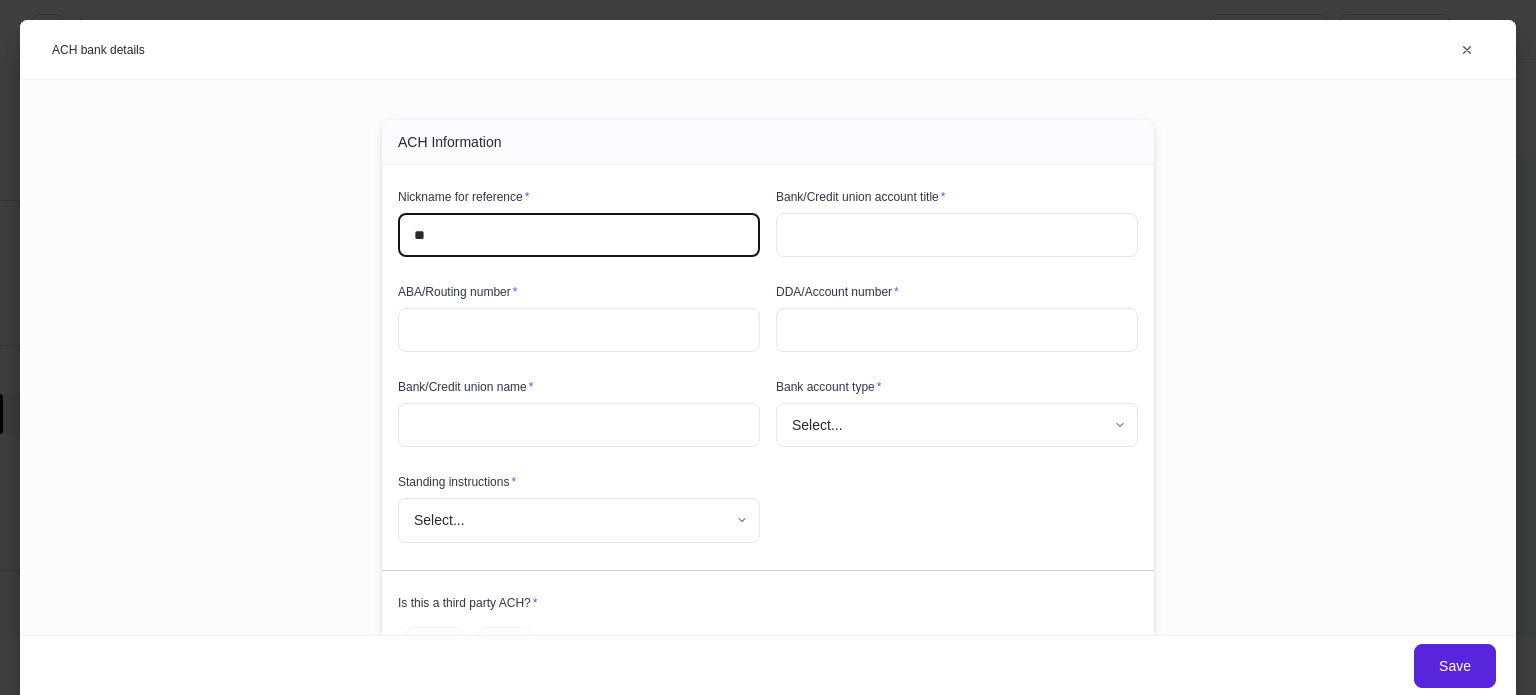 type on "*" 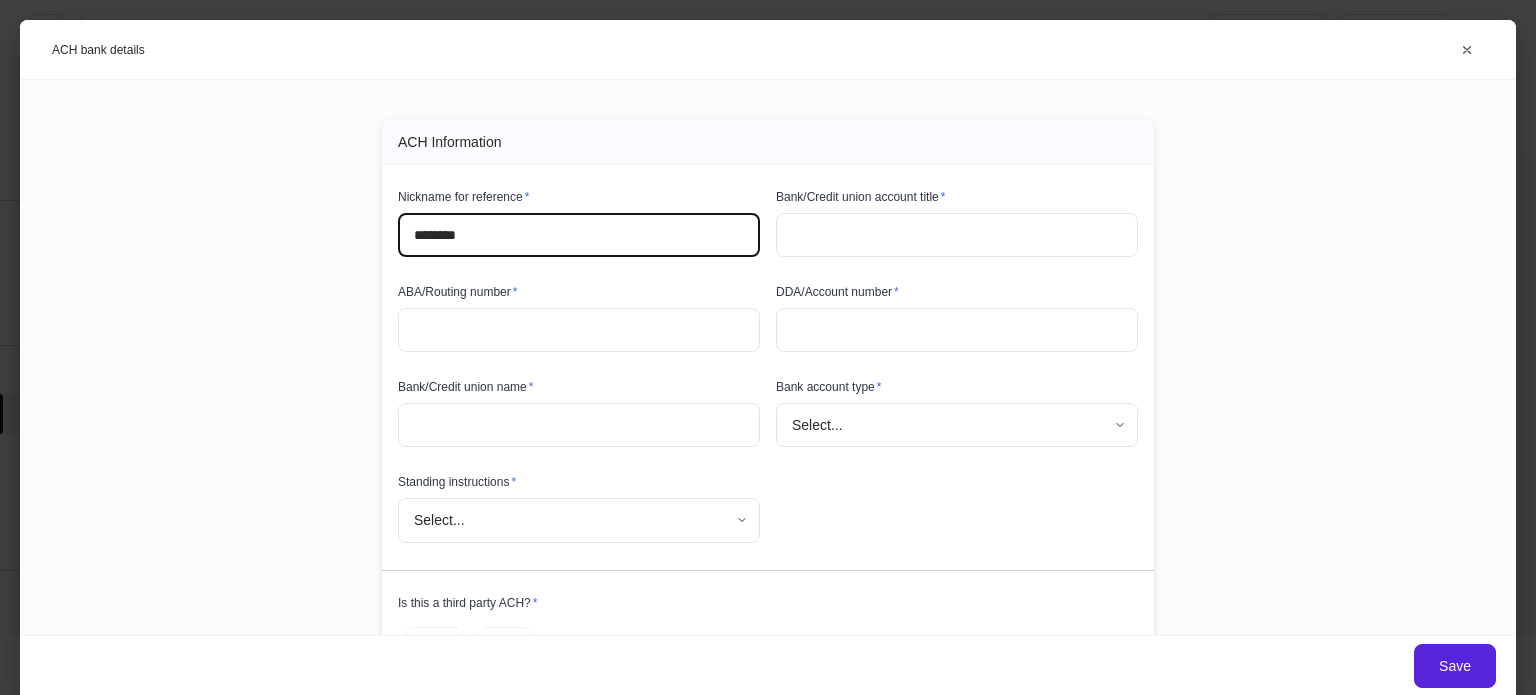 type on "********" 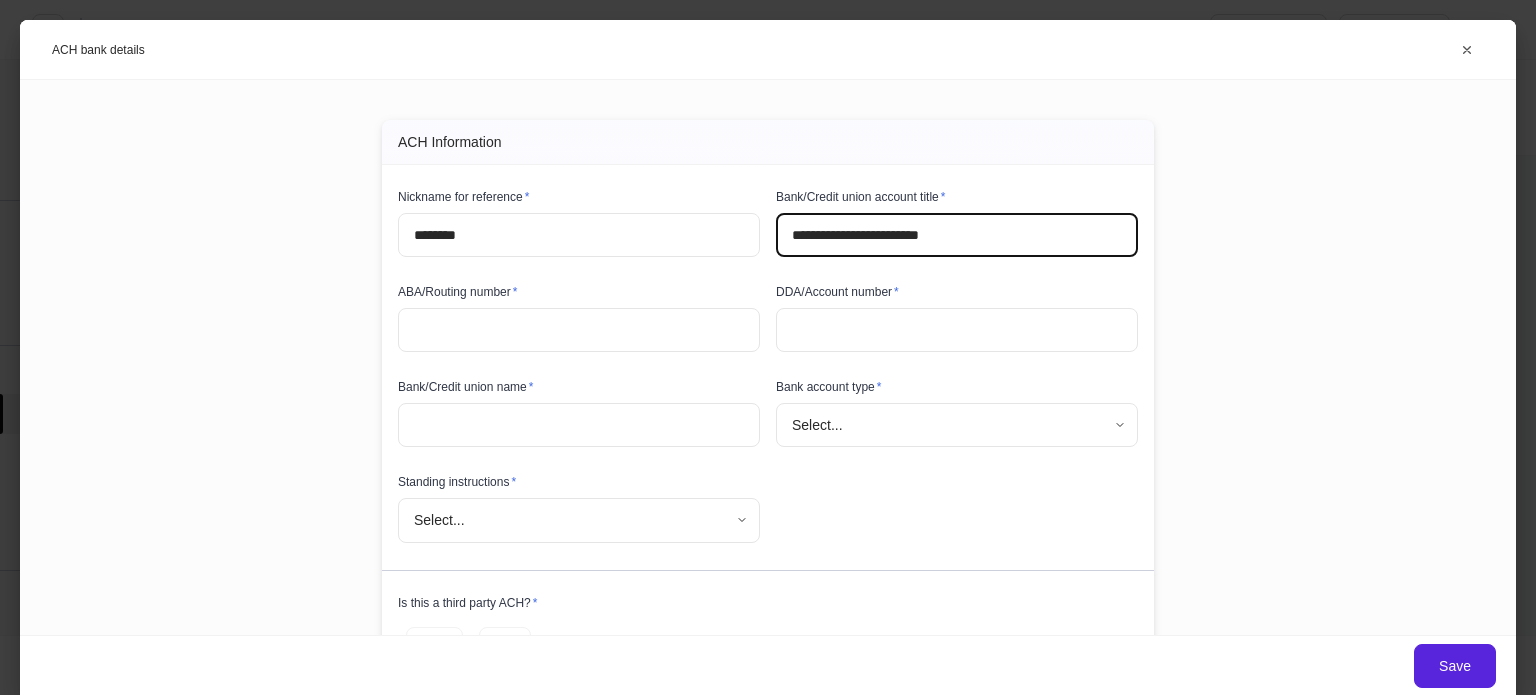 type on "**********" 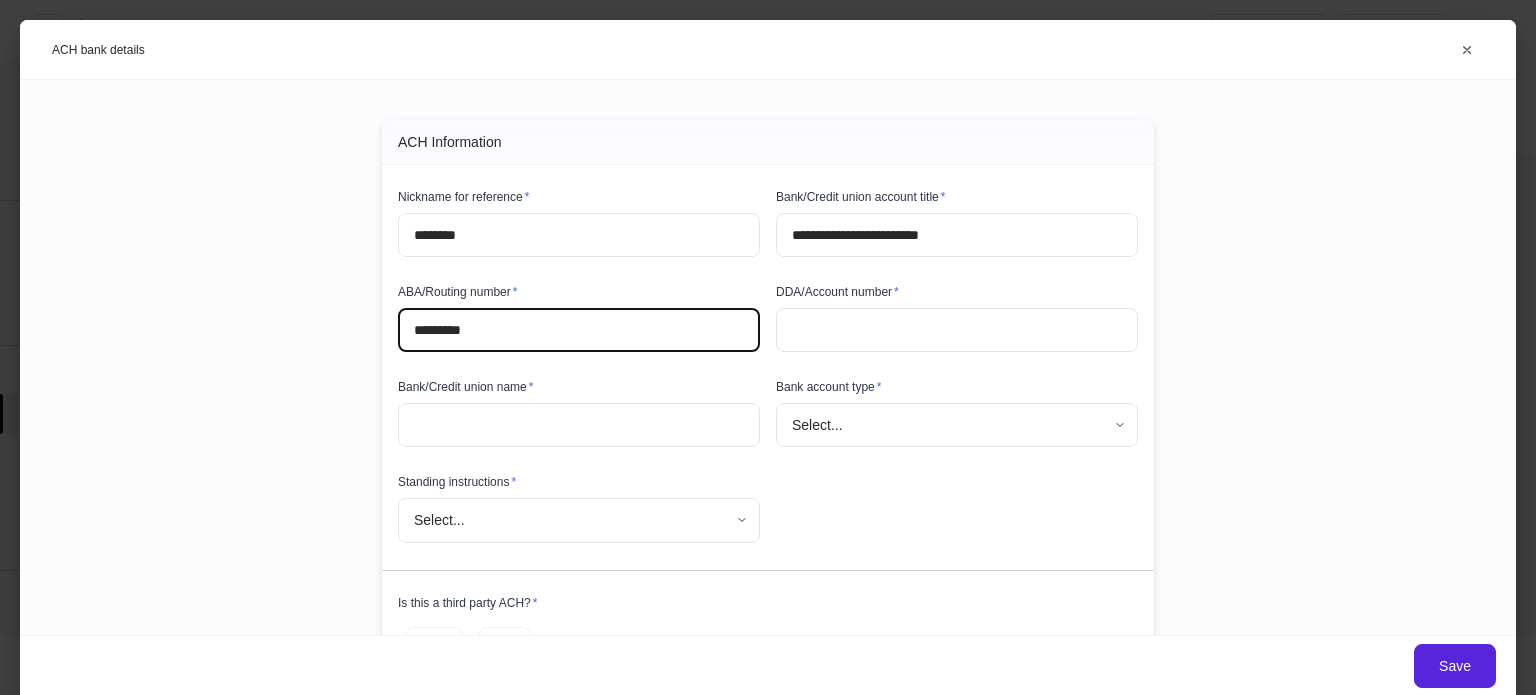 type on "*********" 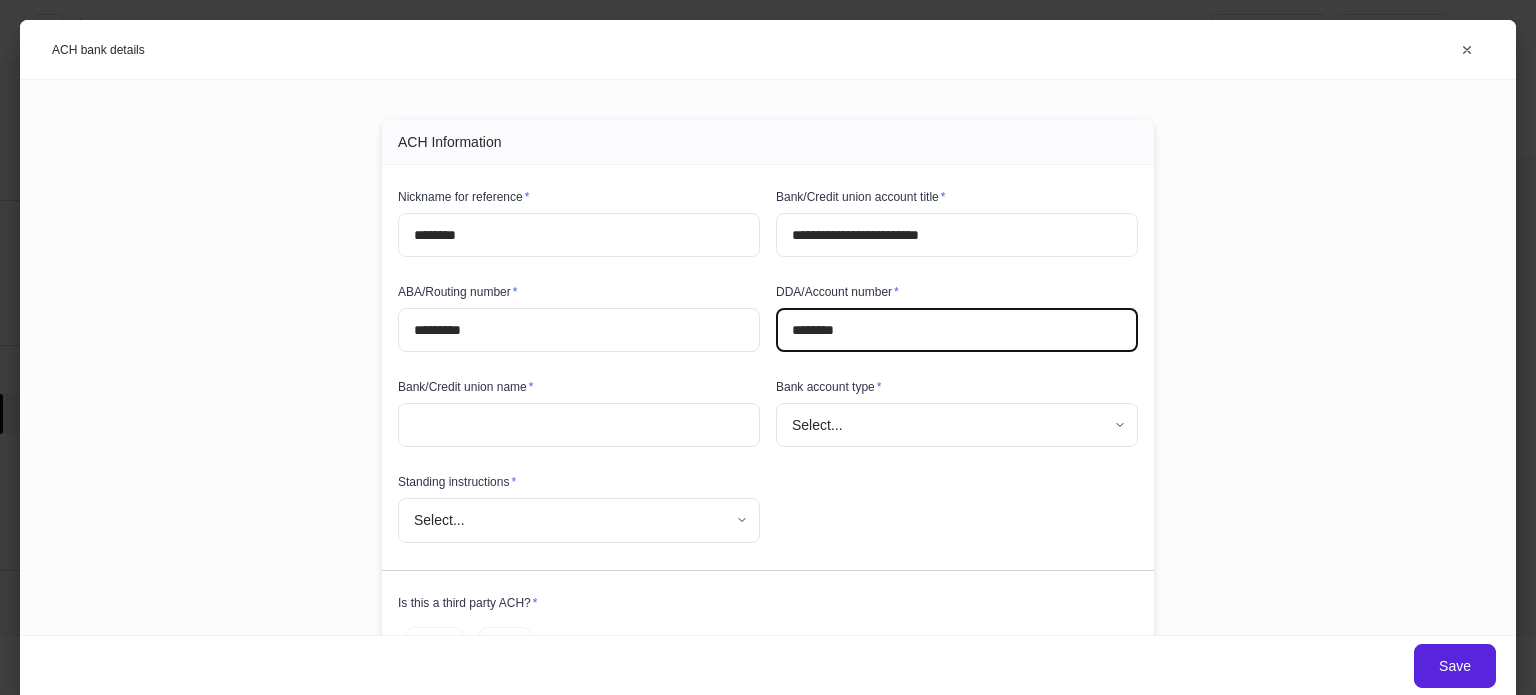 type on "********" 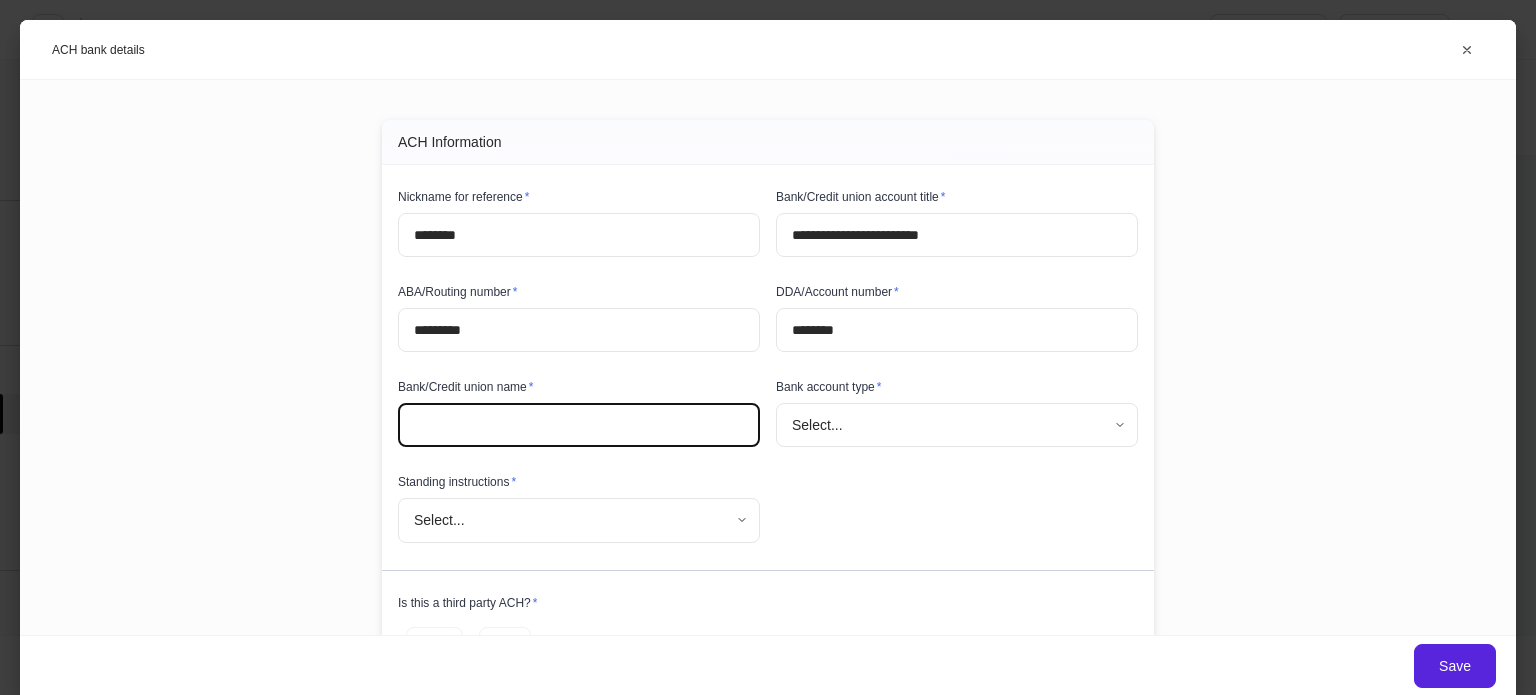 click at bounding box center (579, 425) 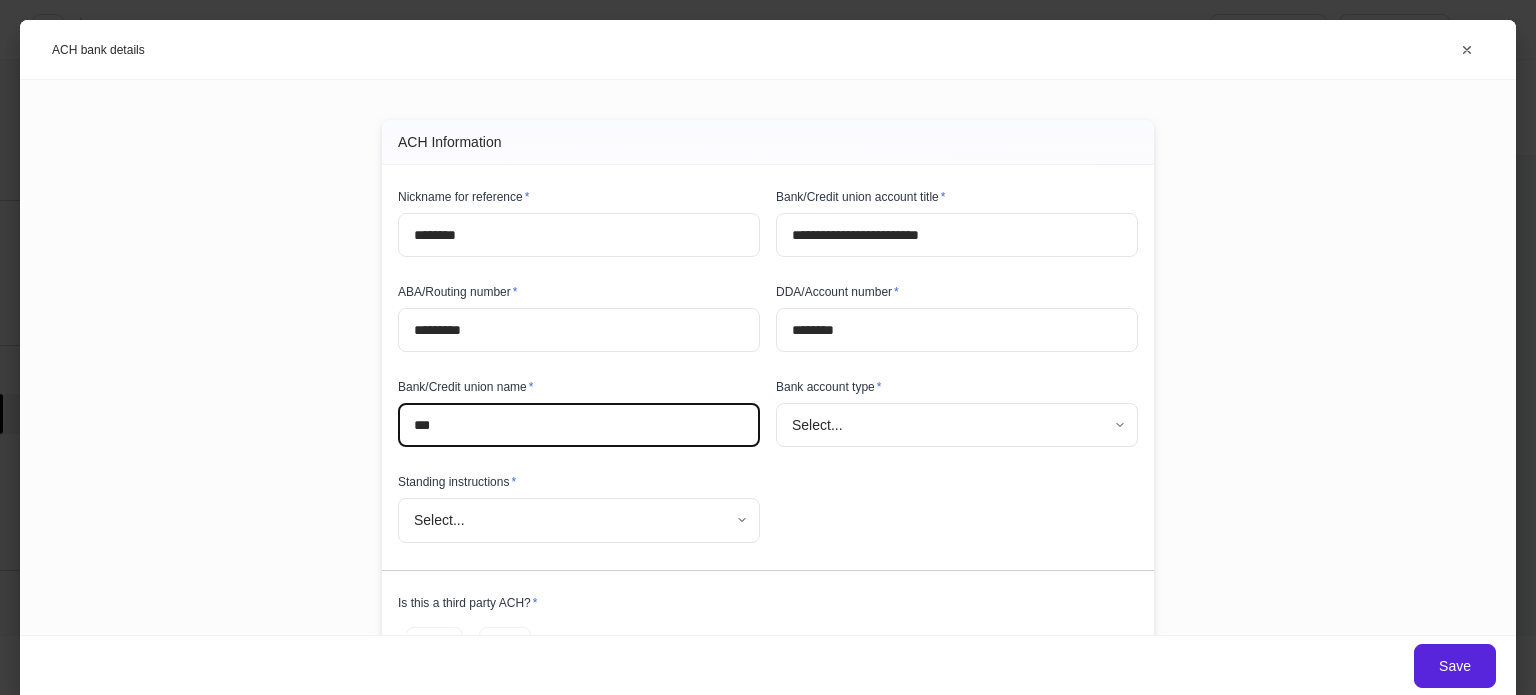 type on "***" 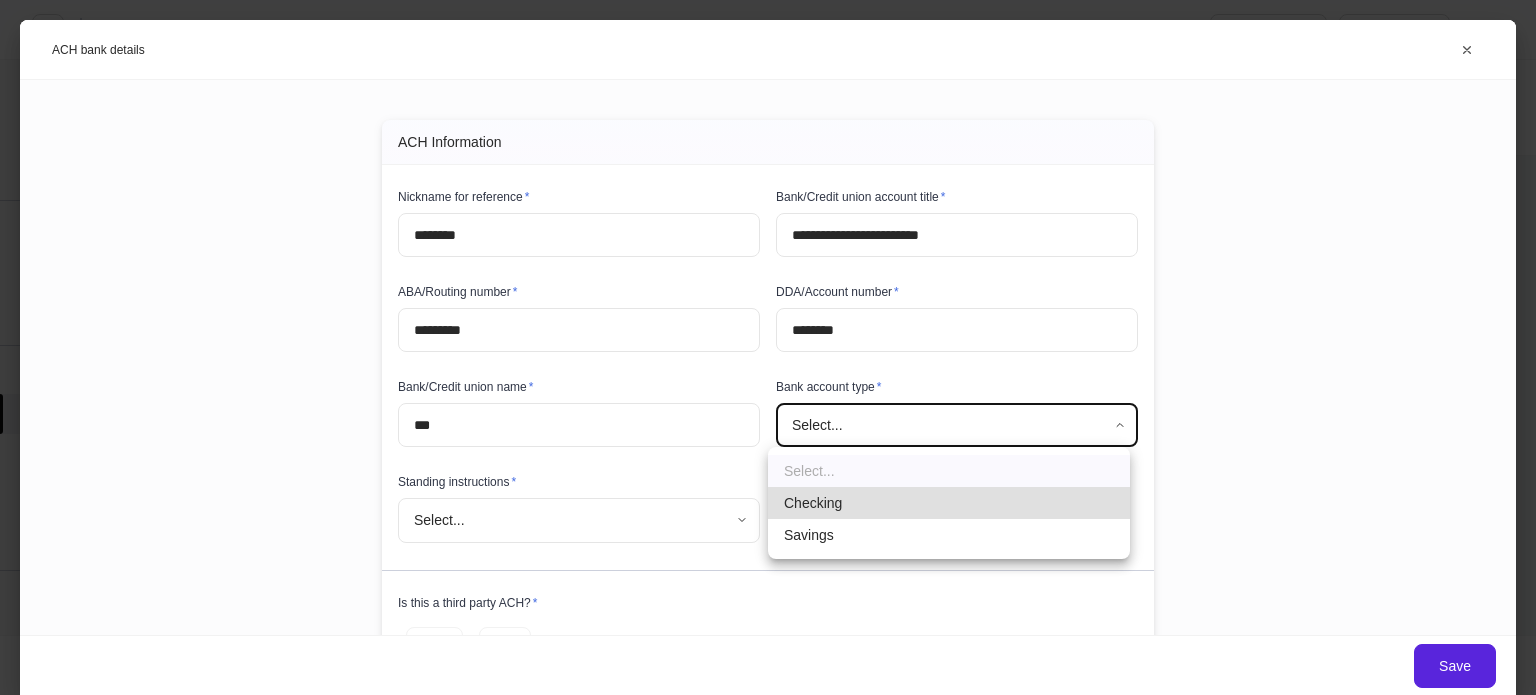 click on "**********" at bounding box center [768, 347] 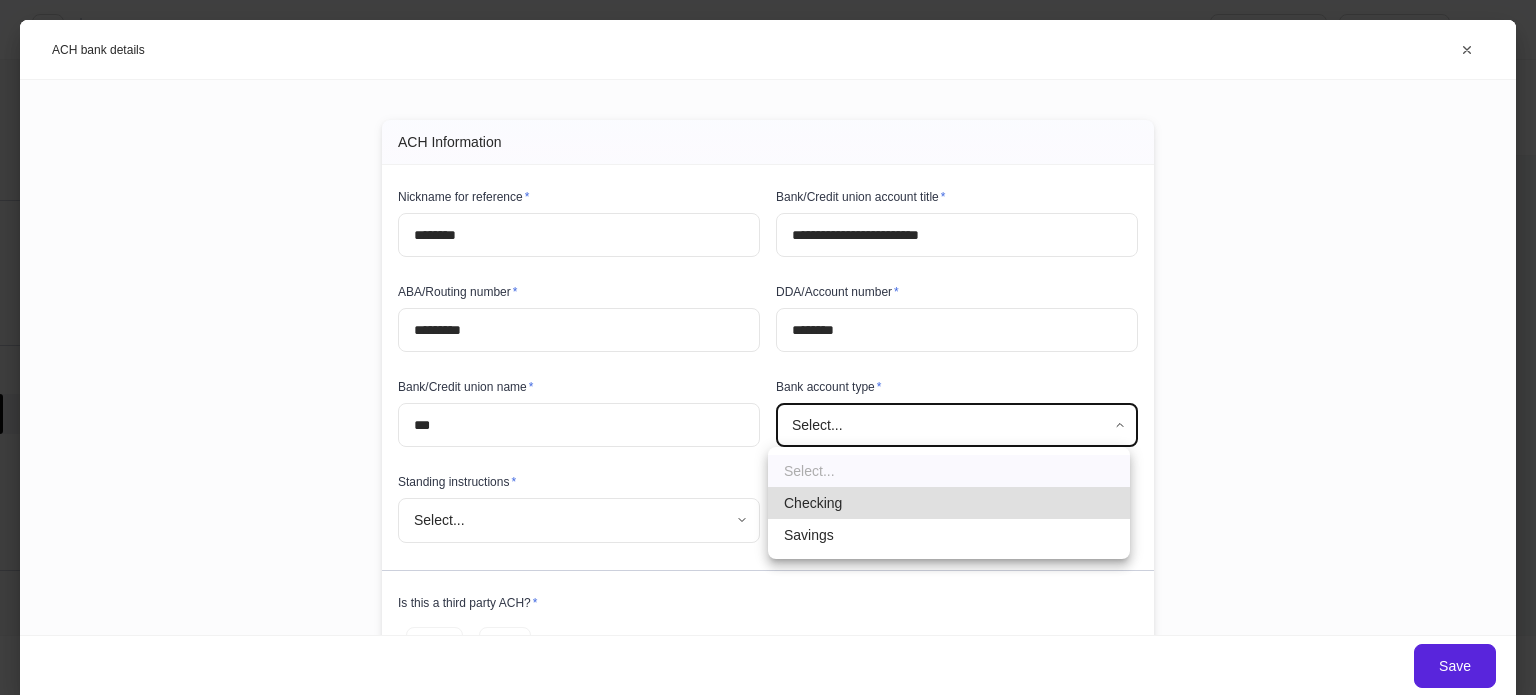 click on "Checking" at bounding box center [949, 503] 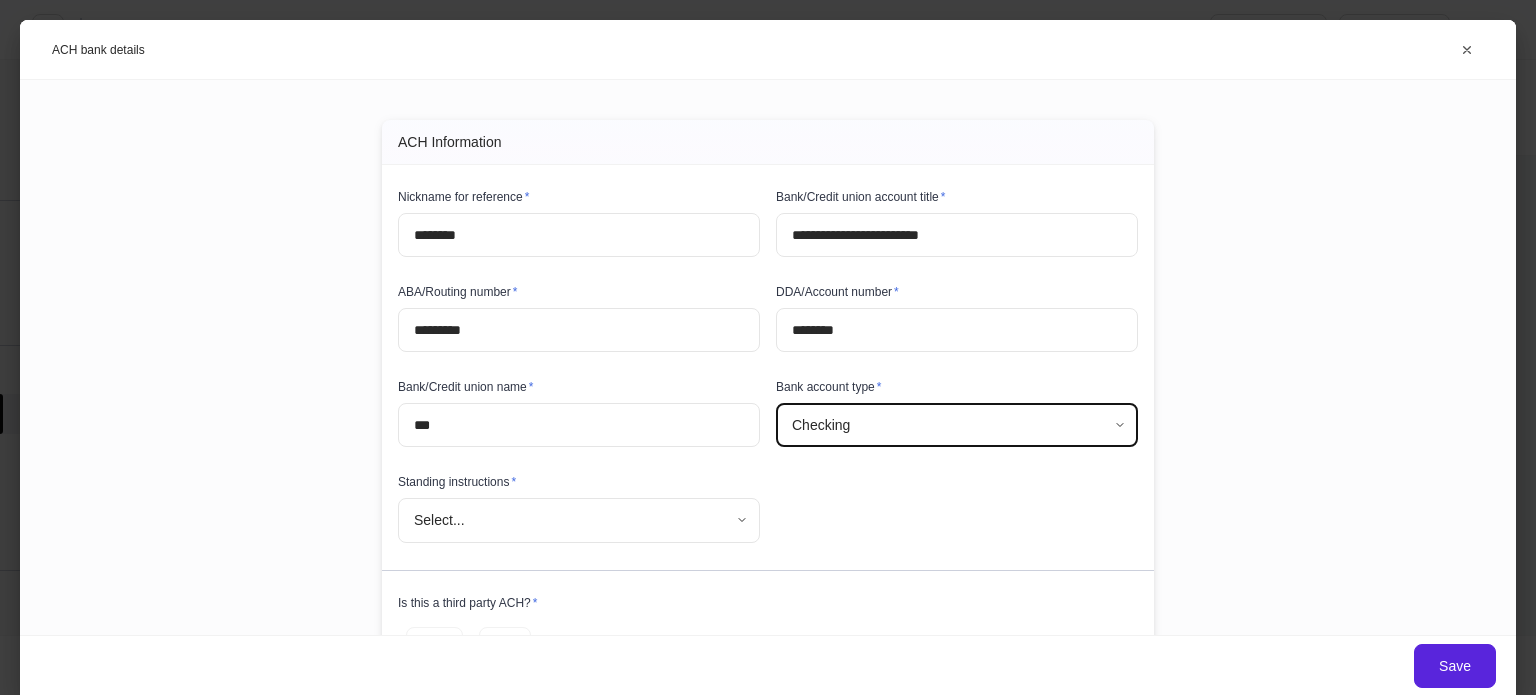 click on "**********" at bounding box center (768, 347) 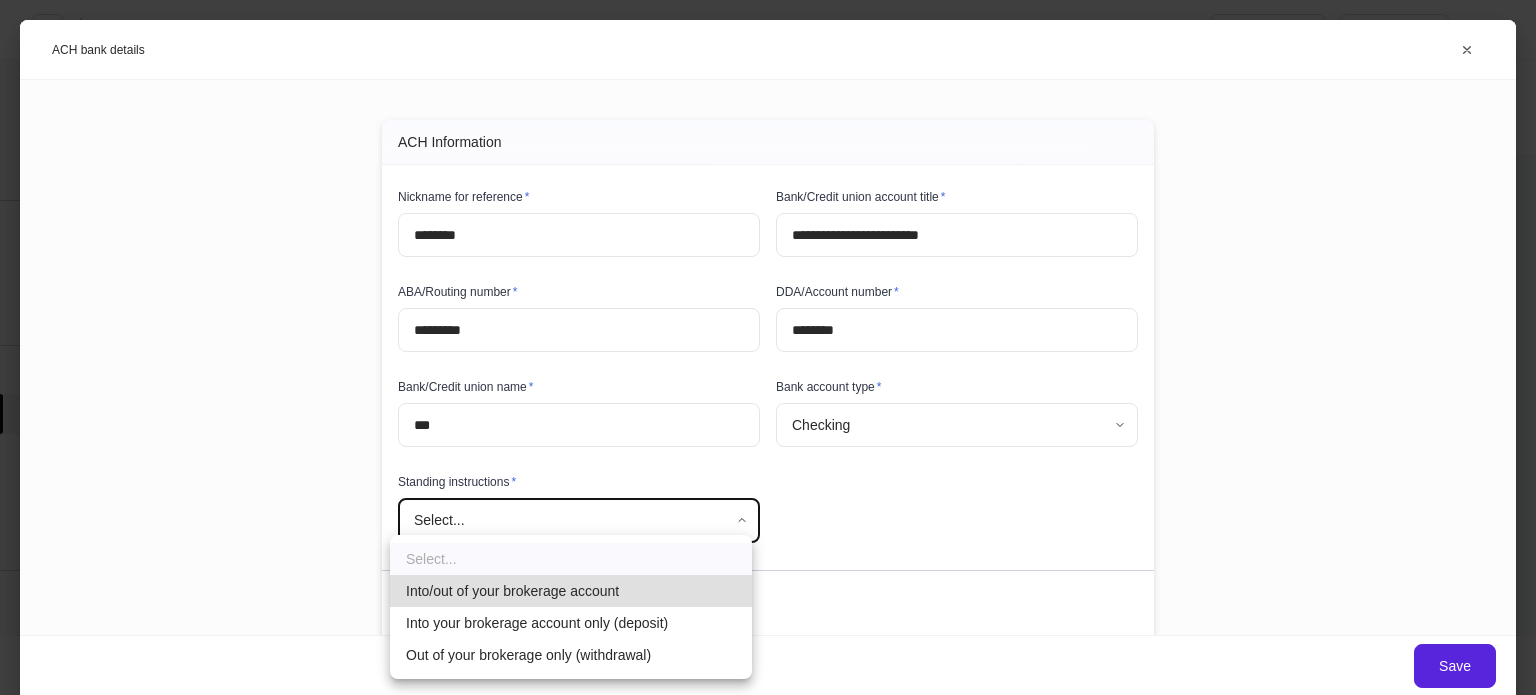 click on "Into/out of your brokerage account" at bounding box center [571, 591] 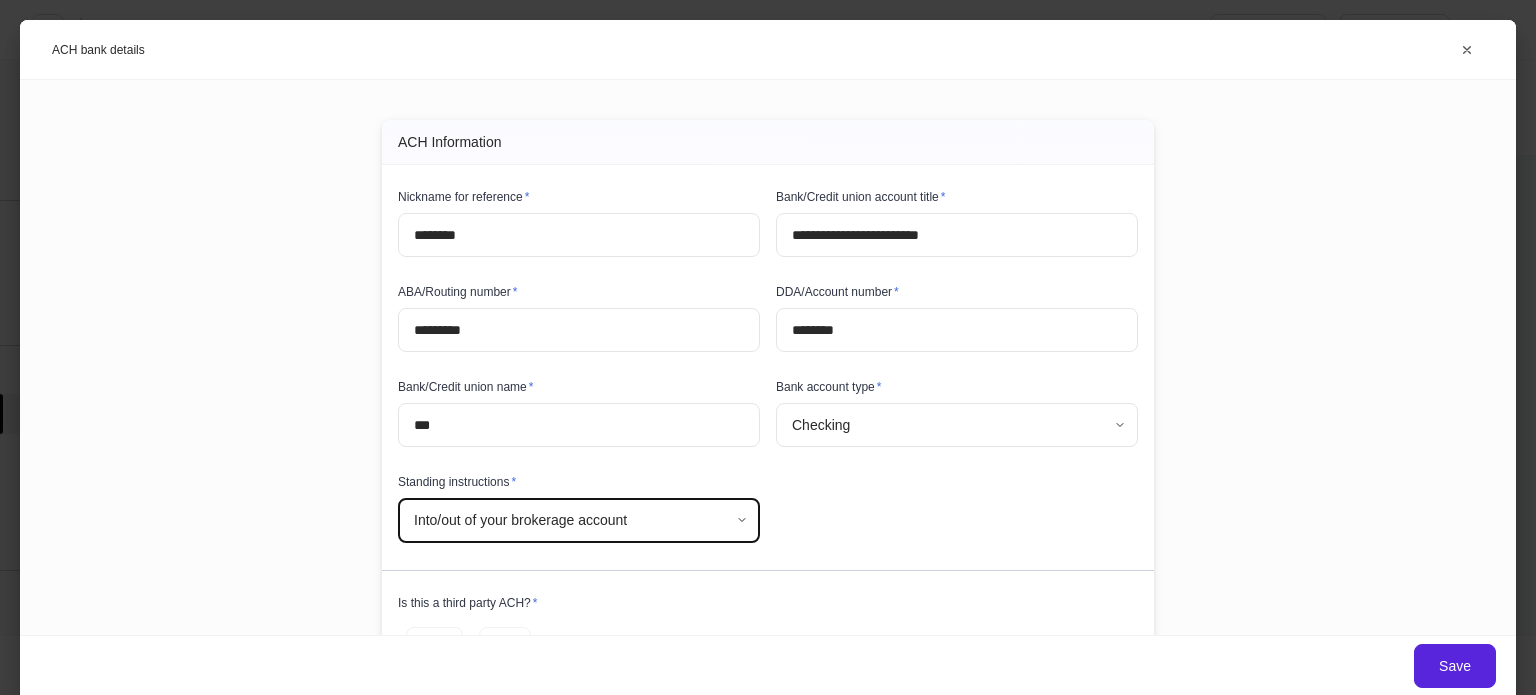 scroll, scrollTop: 139, scrollLeft: 0, axis: vertical 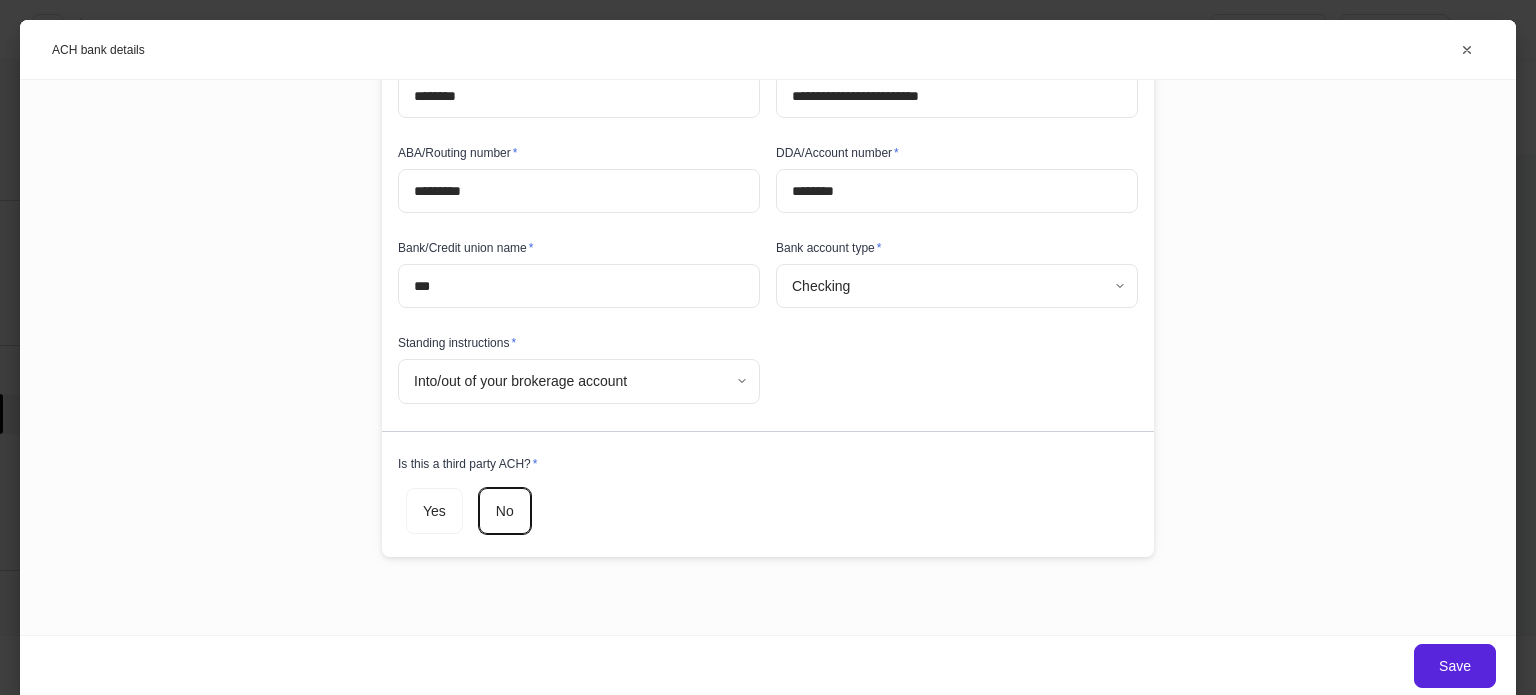 click on "**********" at bounding box center (768, 347) 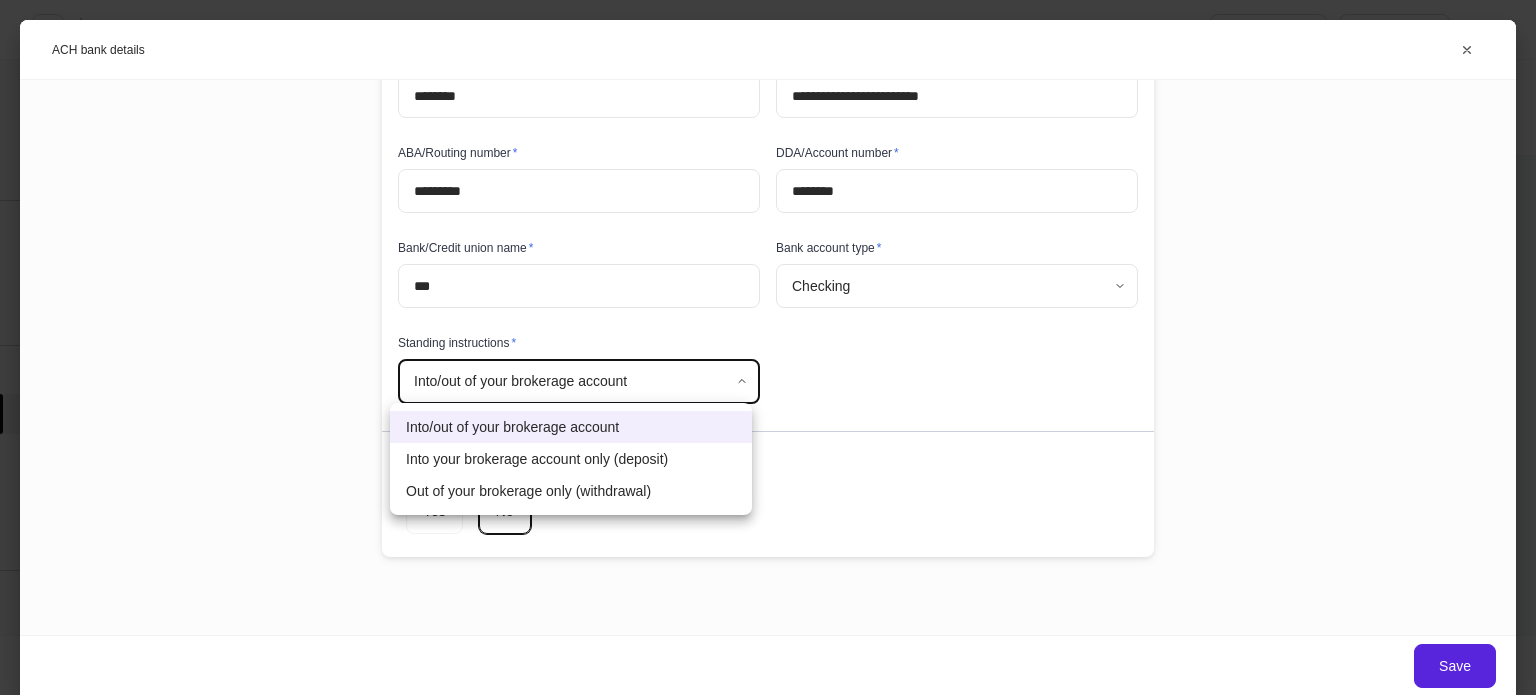 click at bounding box center [768, 347] 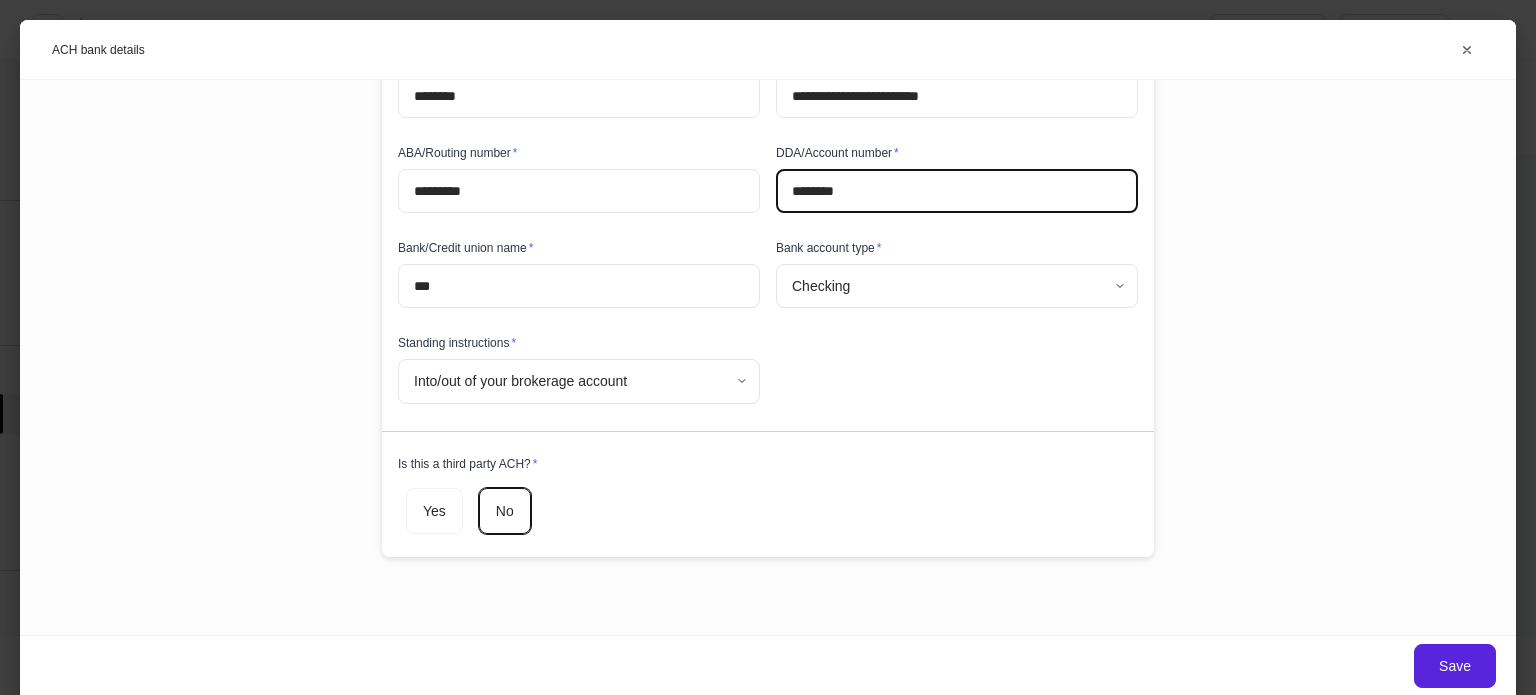 click on "********" at bounding box center [957, 191] 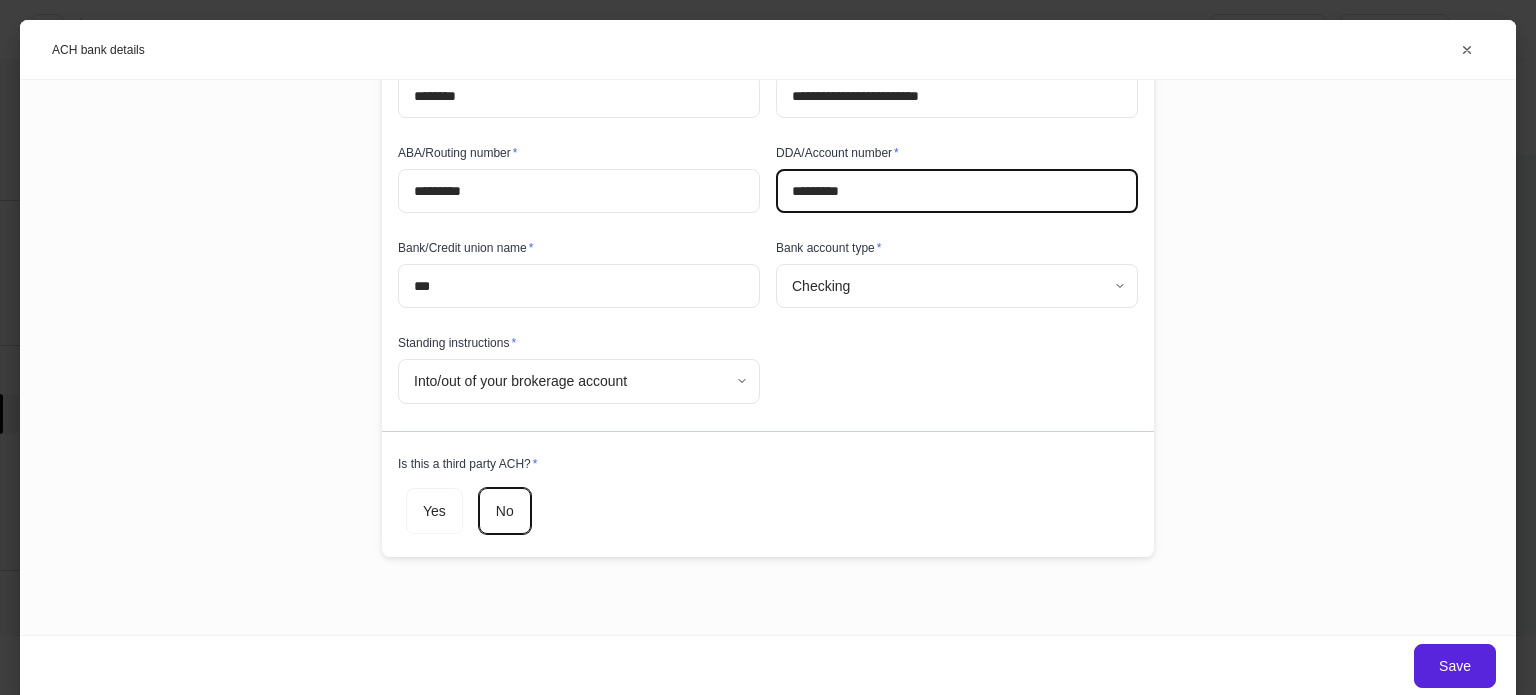 type on "********" 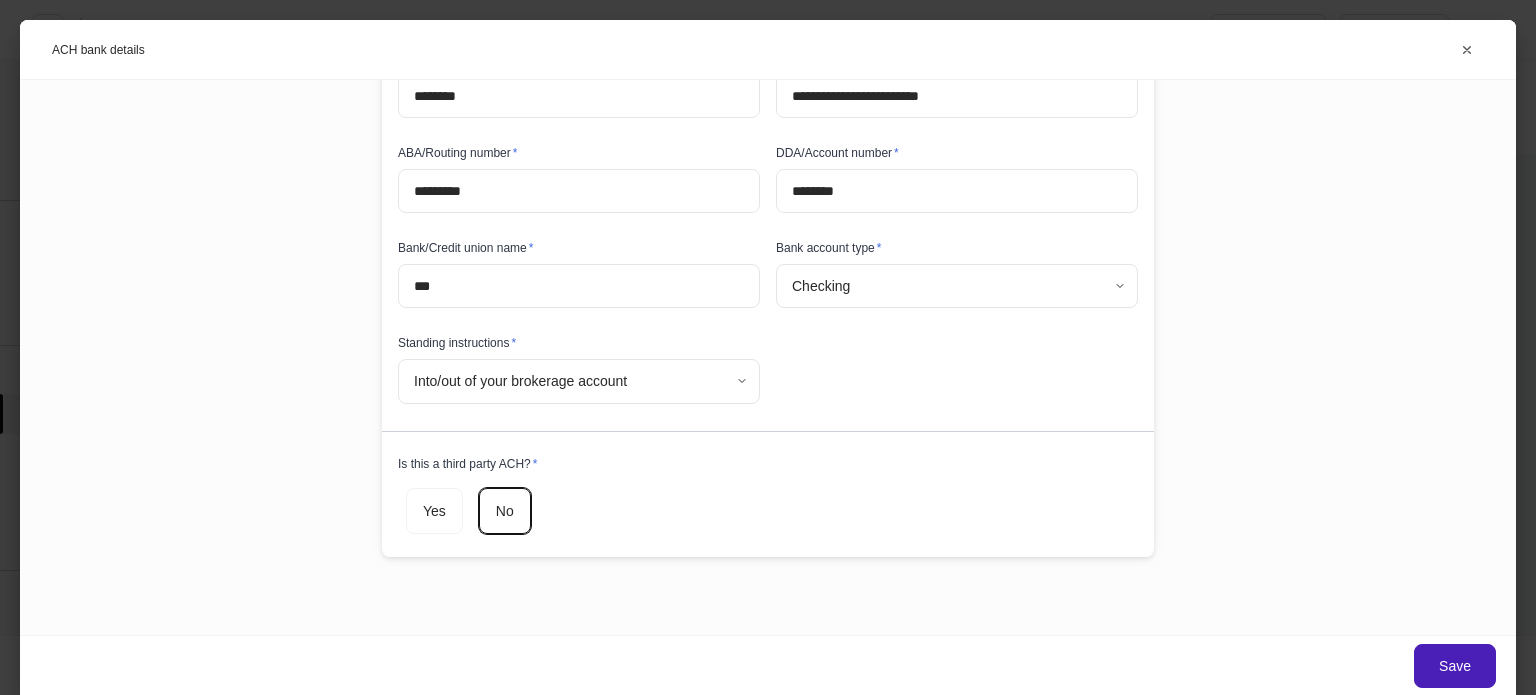 click on "Save" at bounding box center (1455, 666) 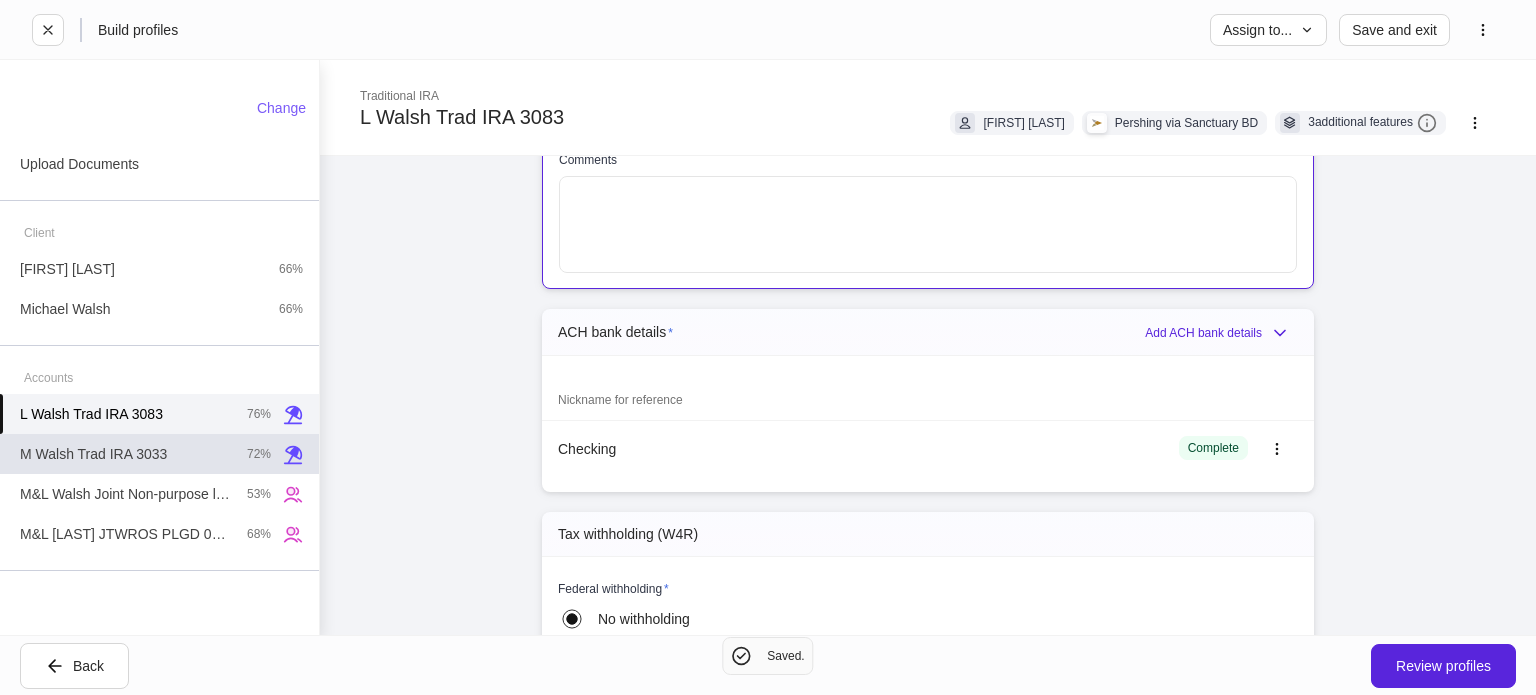 click on "M Walsh Trad IRA 3033 72%" at bounding box center (159, 454) 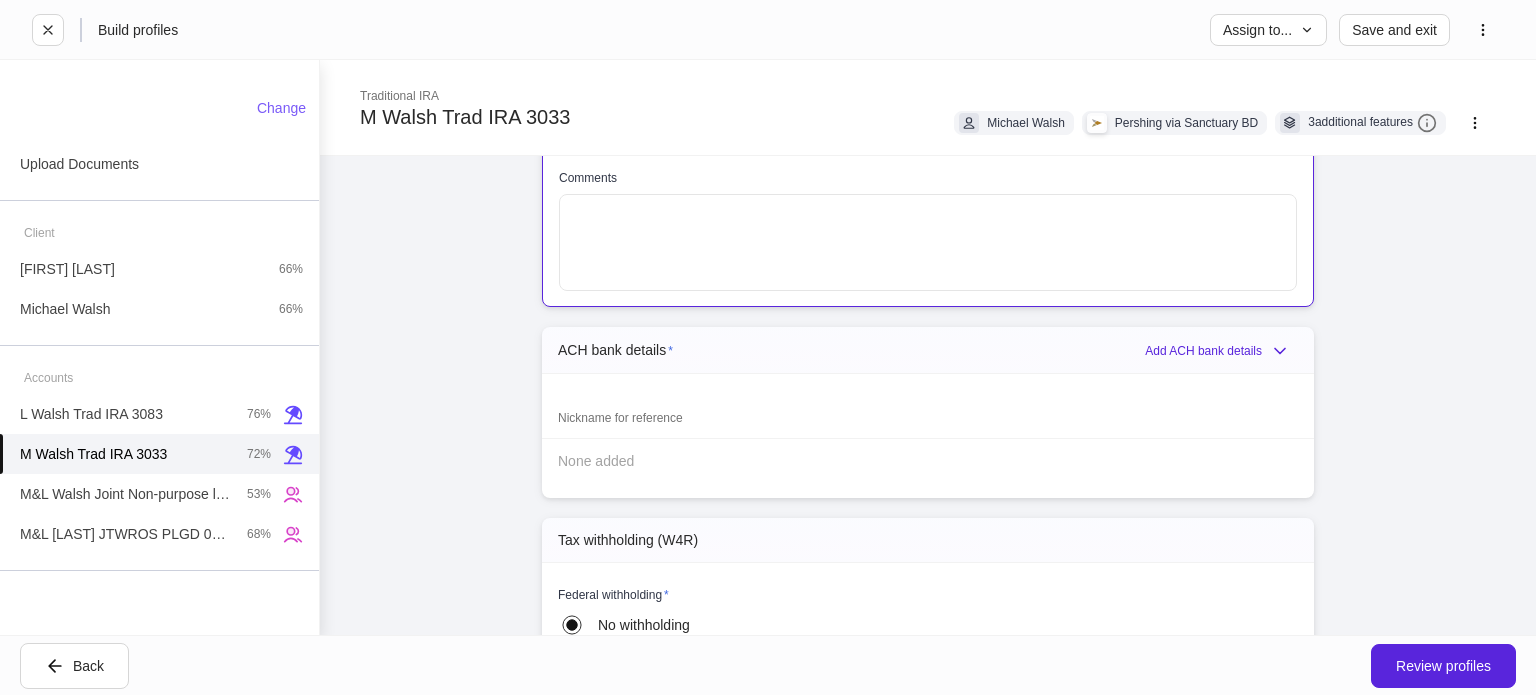 scroll, scrollTop: 2900, scrollLeft: 0, axis: vertical 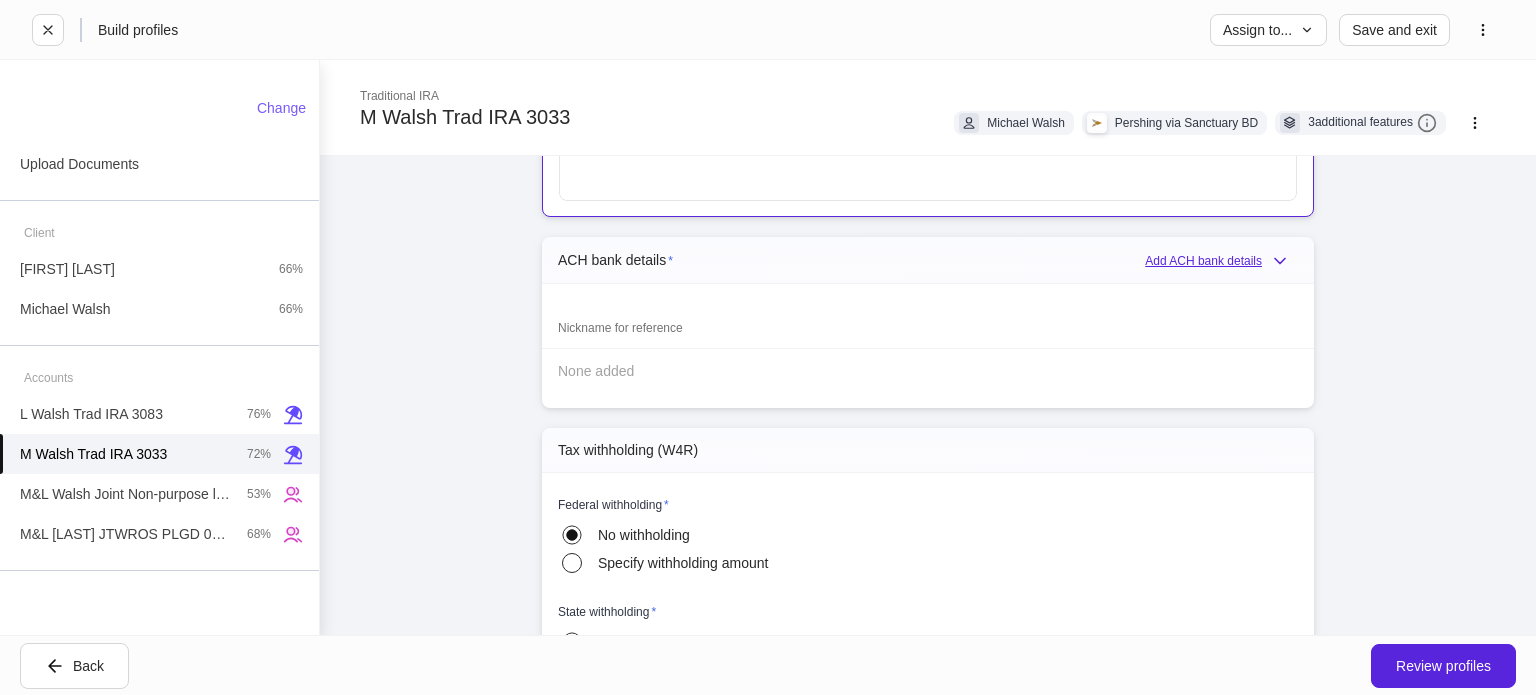 click 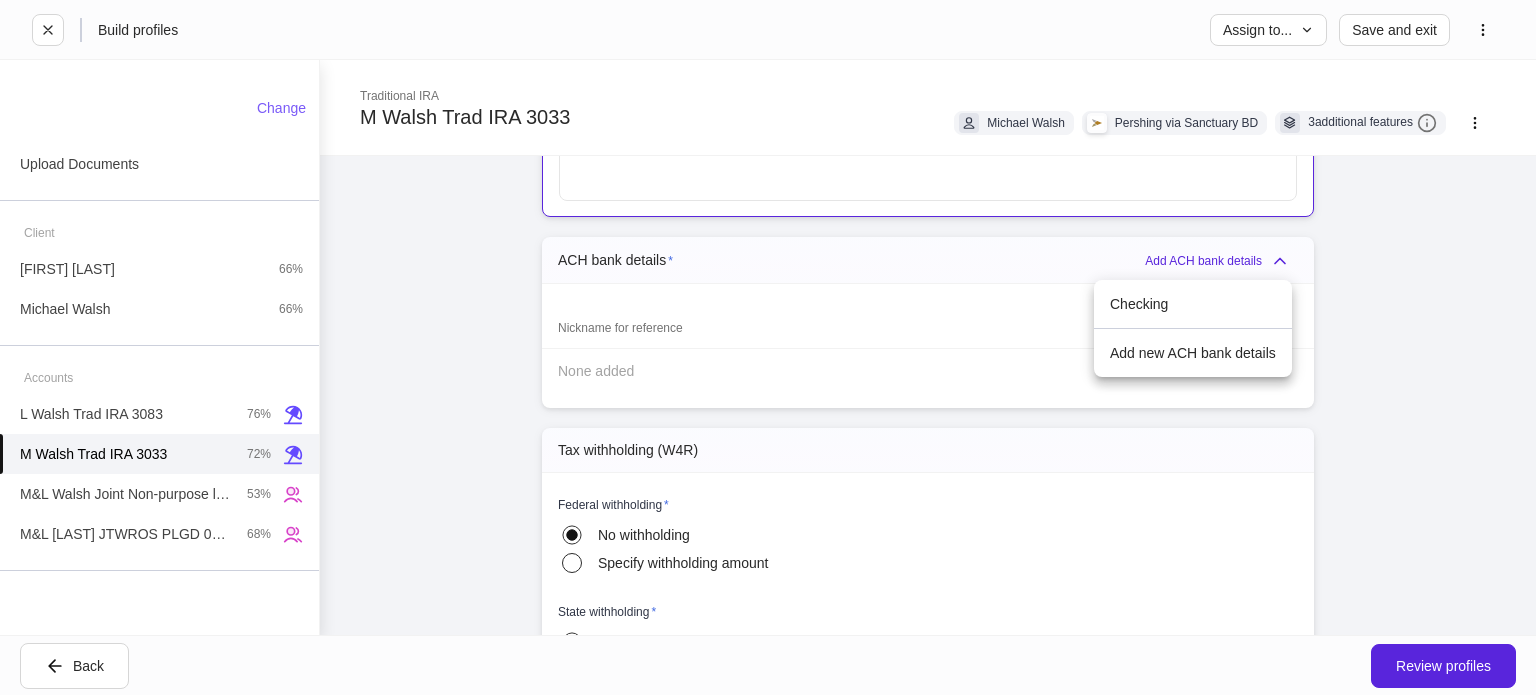 click on "Checking" at bounding box center [1193, 304] 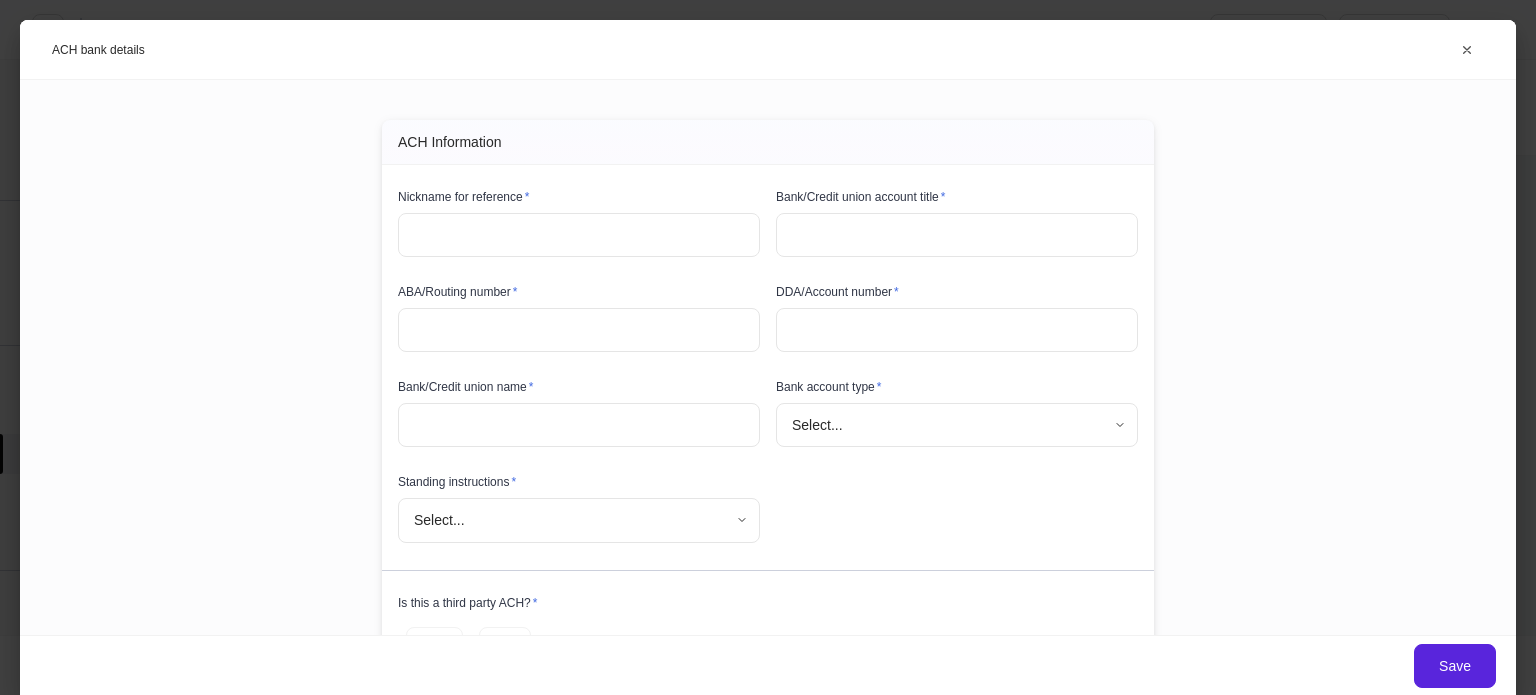 type on "********" 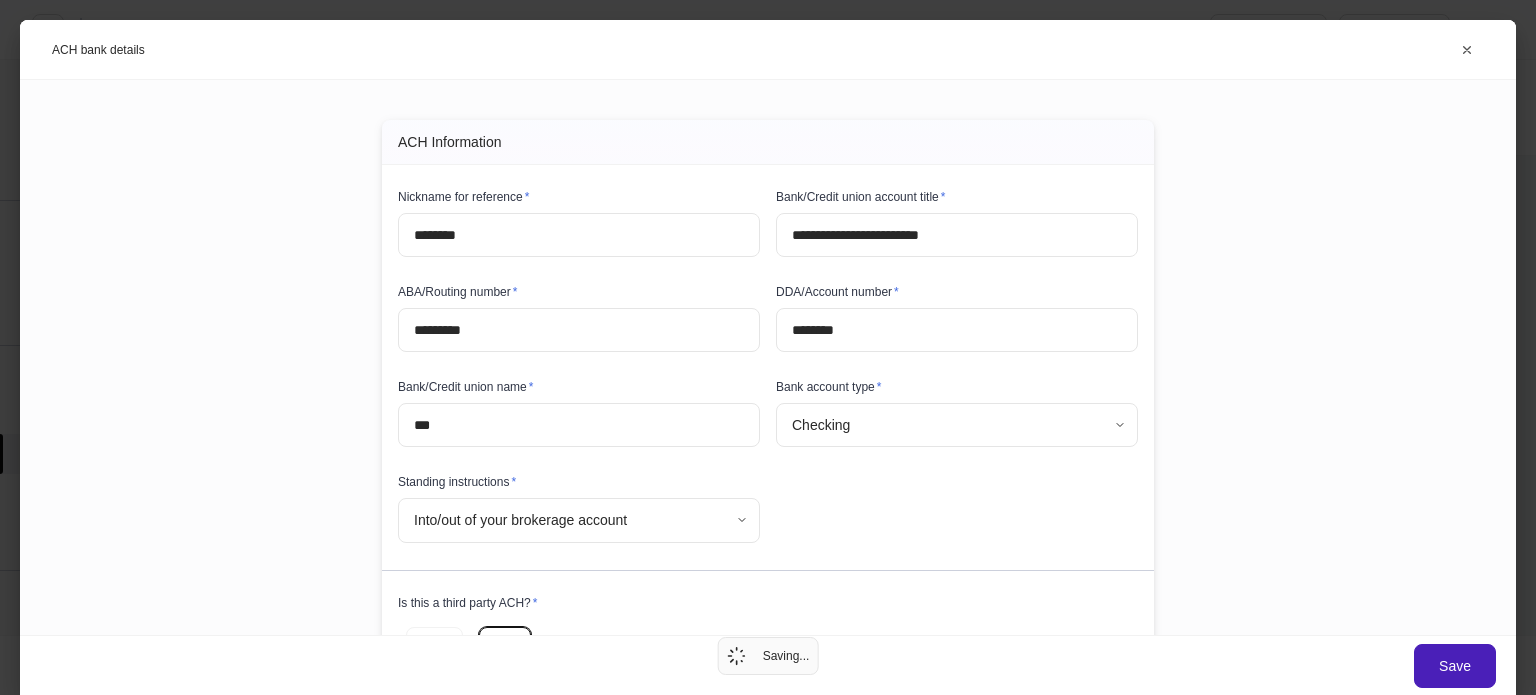click on "Save" at bounding box center [1455, 666] 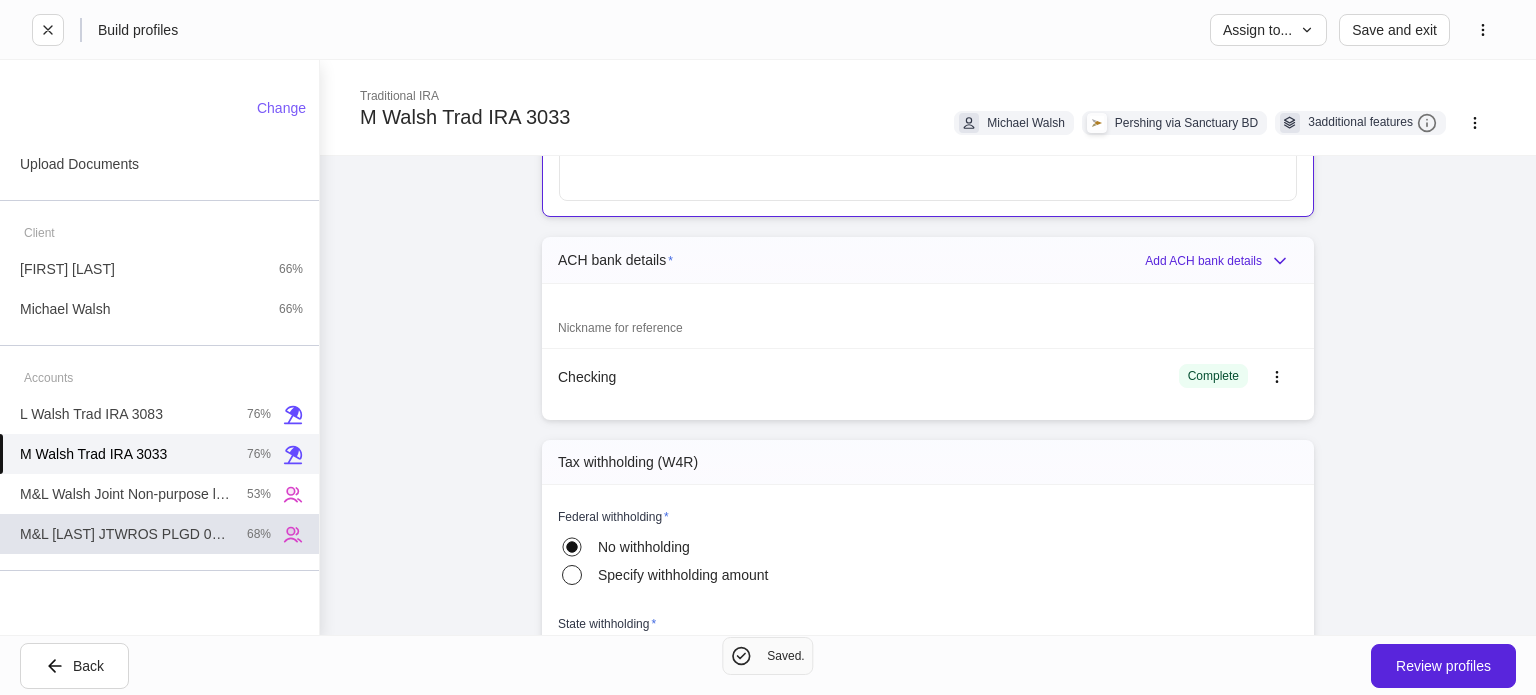click on "M&L [LAST] JTWROS PLGD 0587" at bounding box center [125, 534] 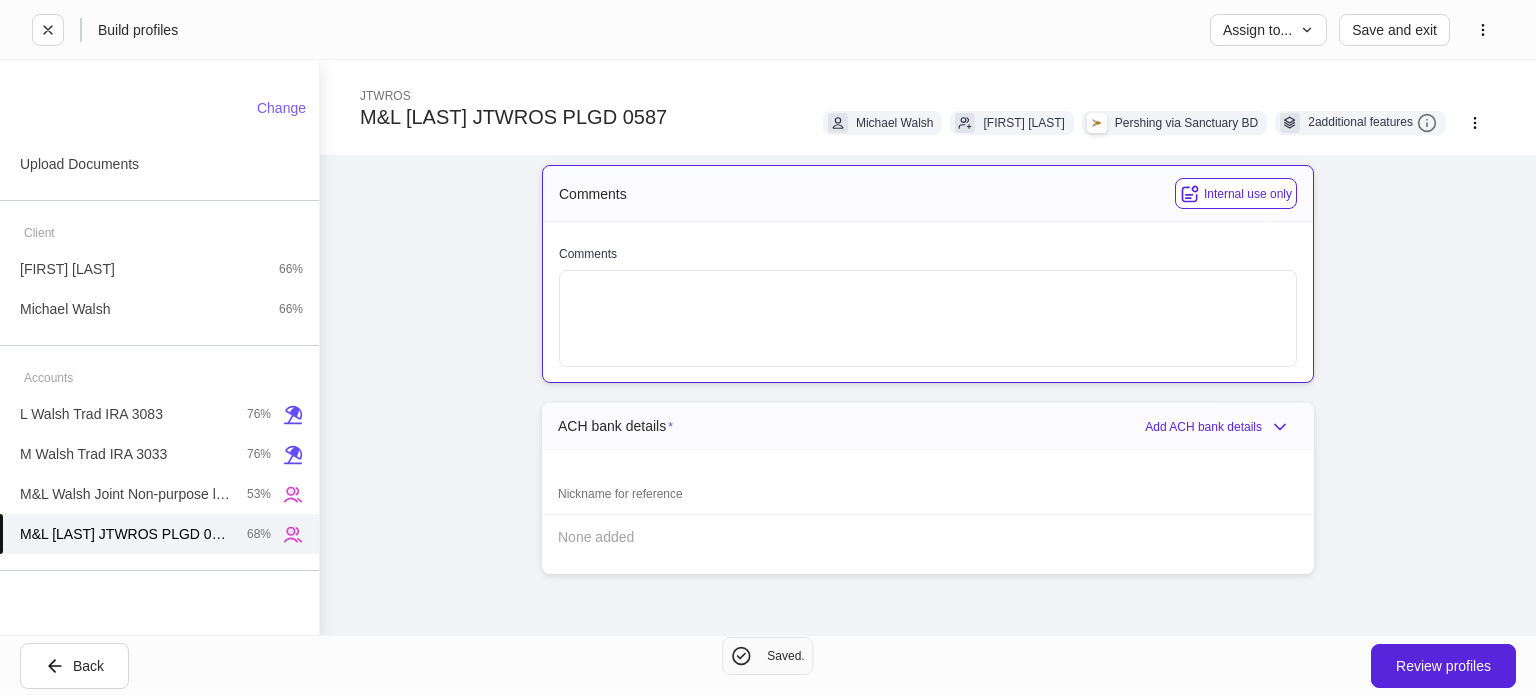 scroll, scrollTop: 2667, scrollLeft: 0, axis: vertical 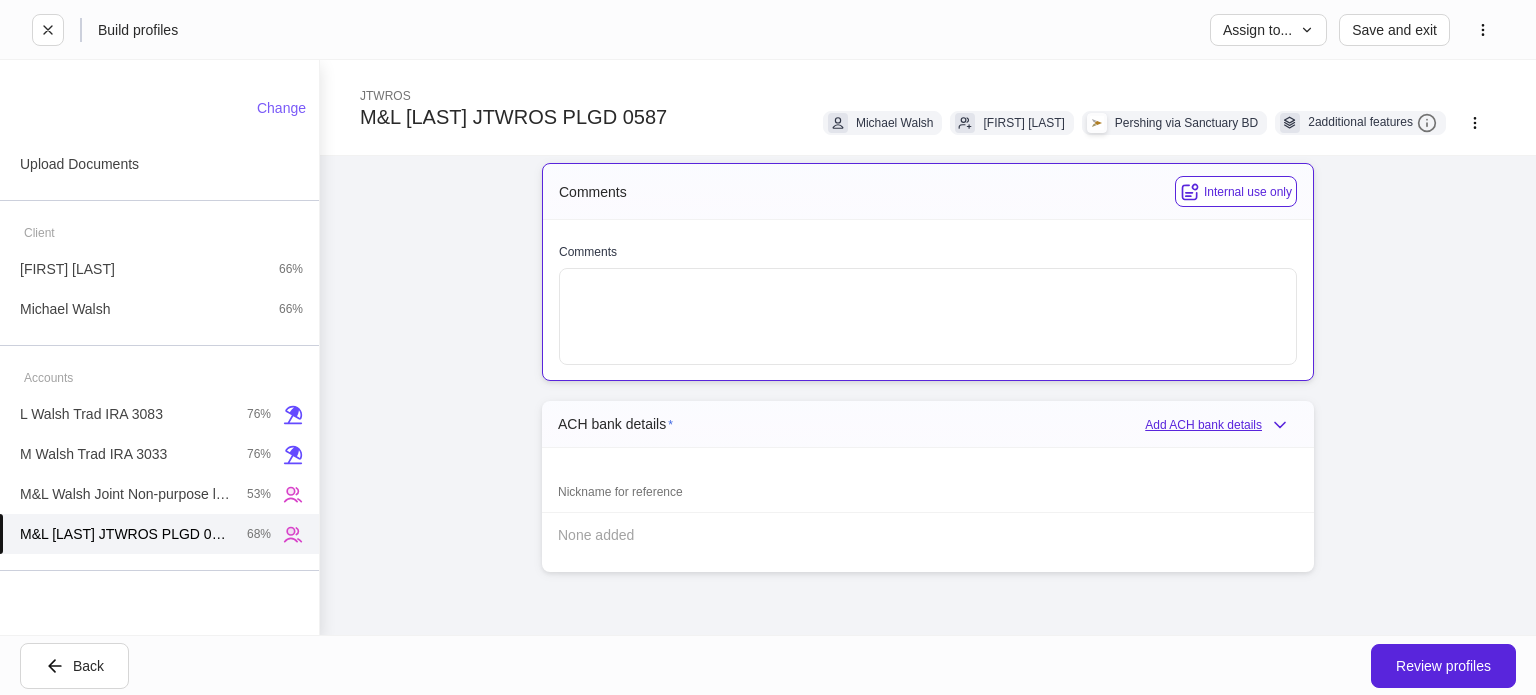 click 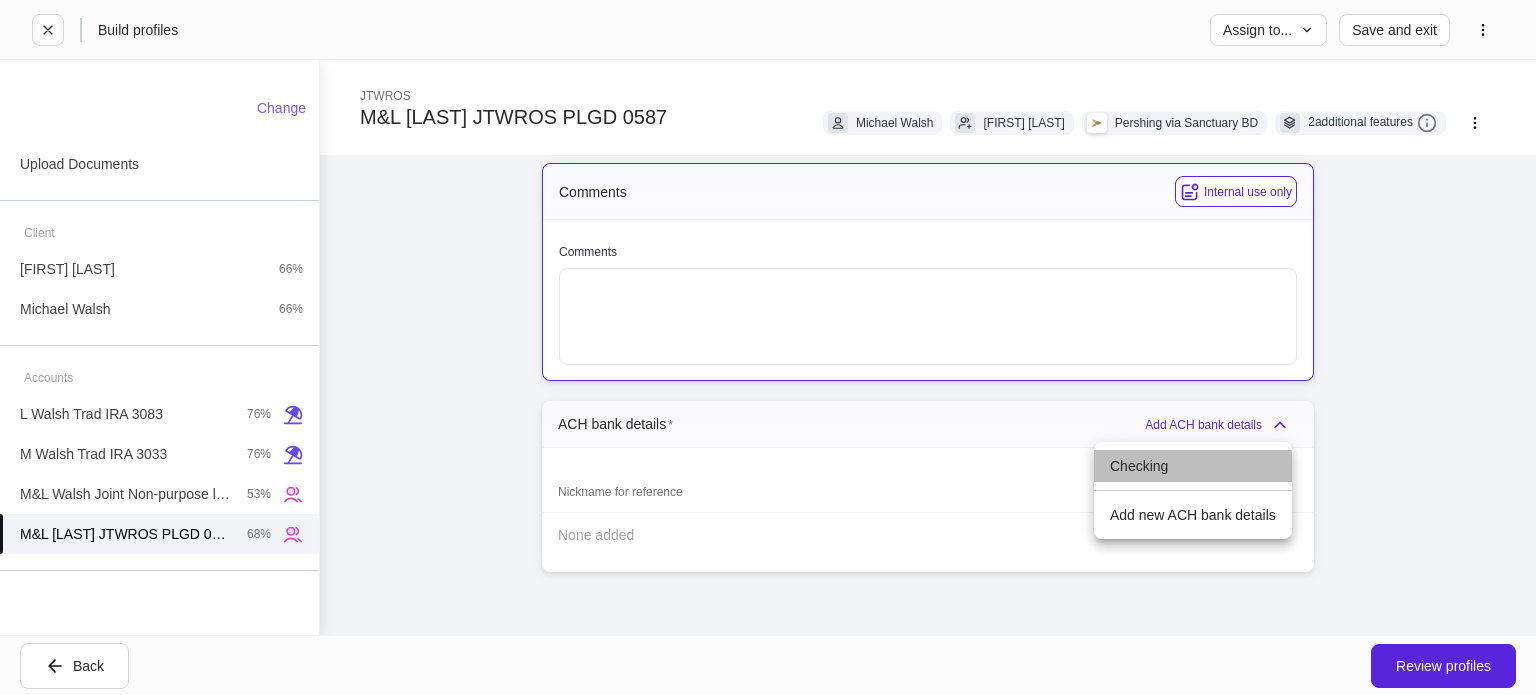click on "Checking" at bounding box center (1193, 466) 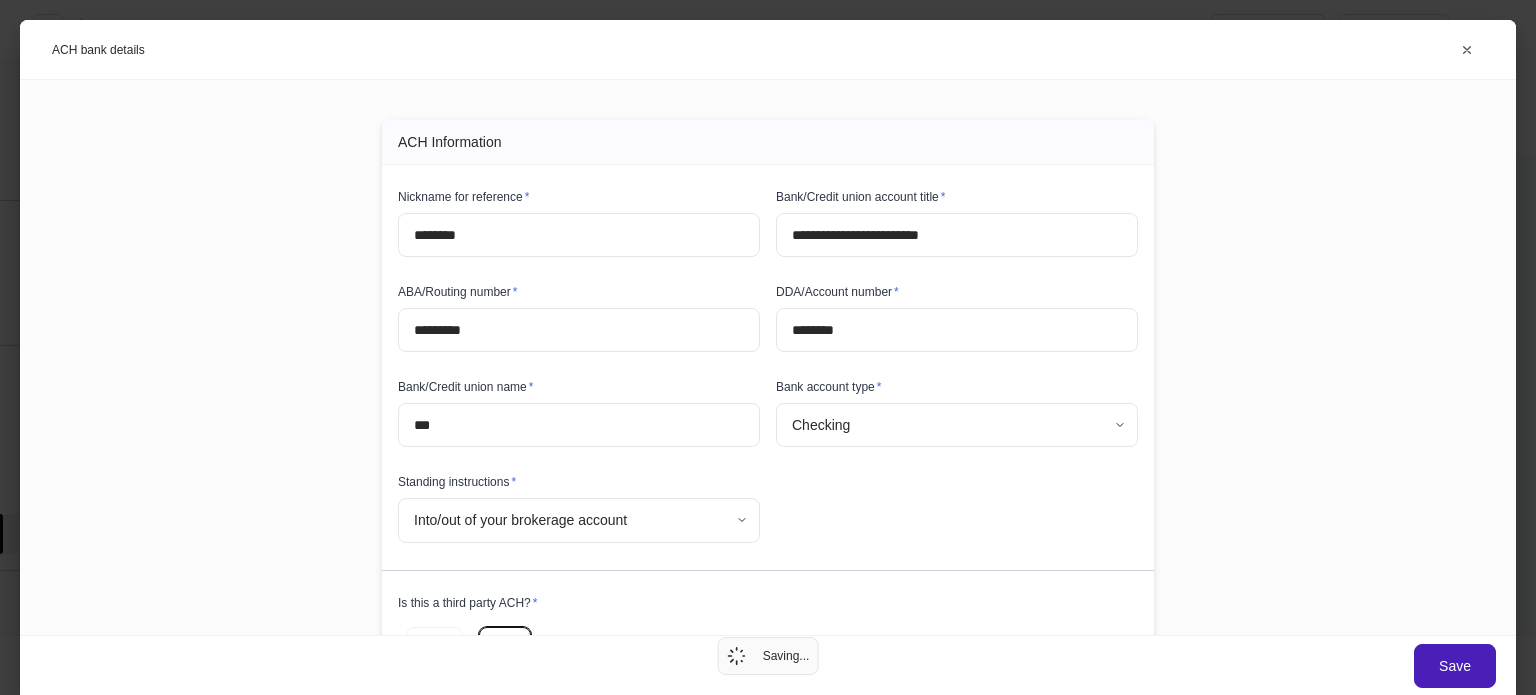 click on "Save" at bounding box center (1455, 666) 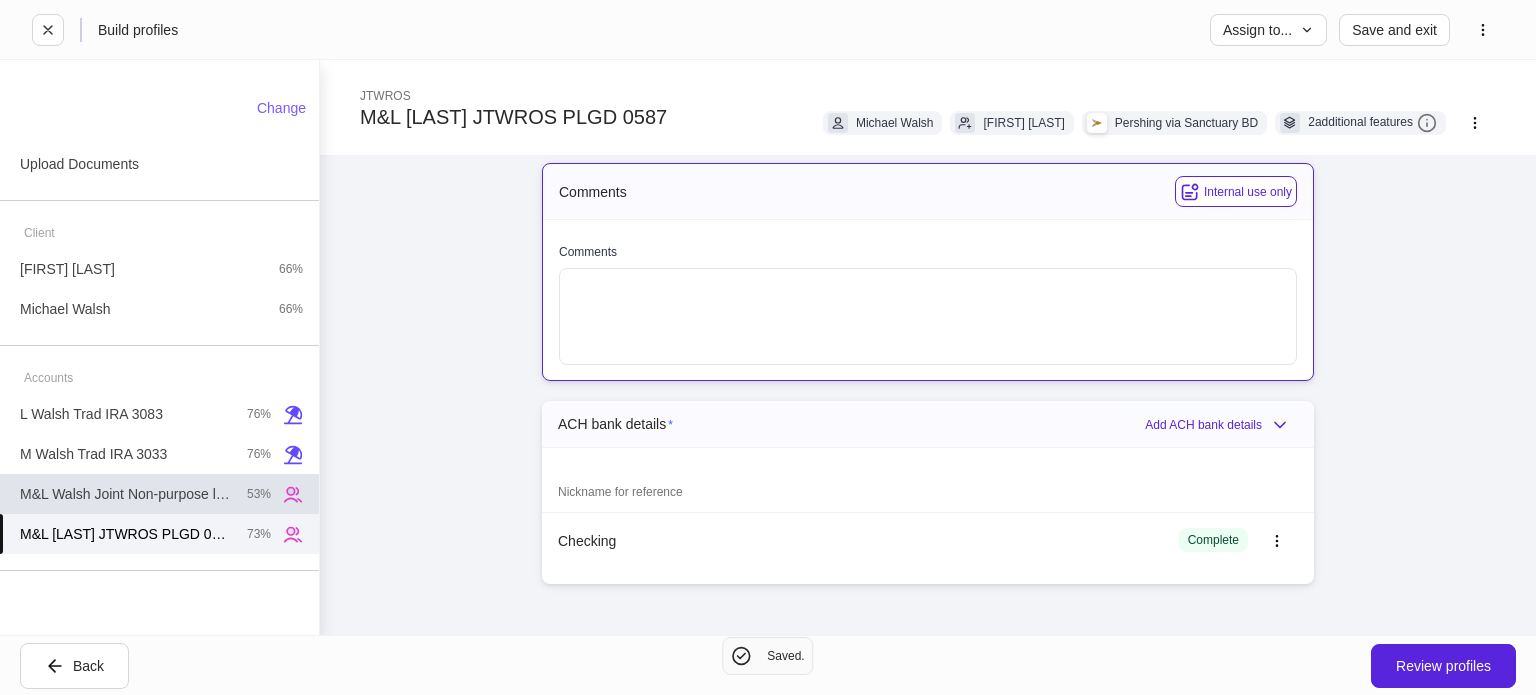 click on "M&L Walsh Joint Non-purpose loan" at bounding box center [125, 494] 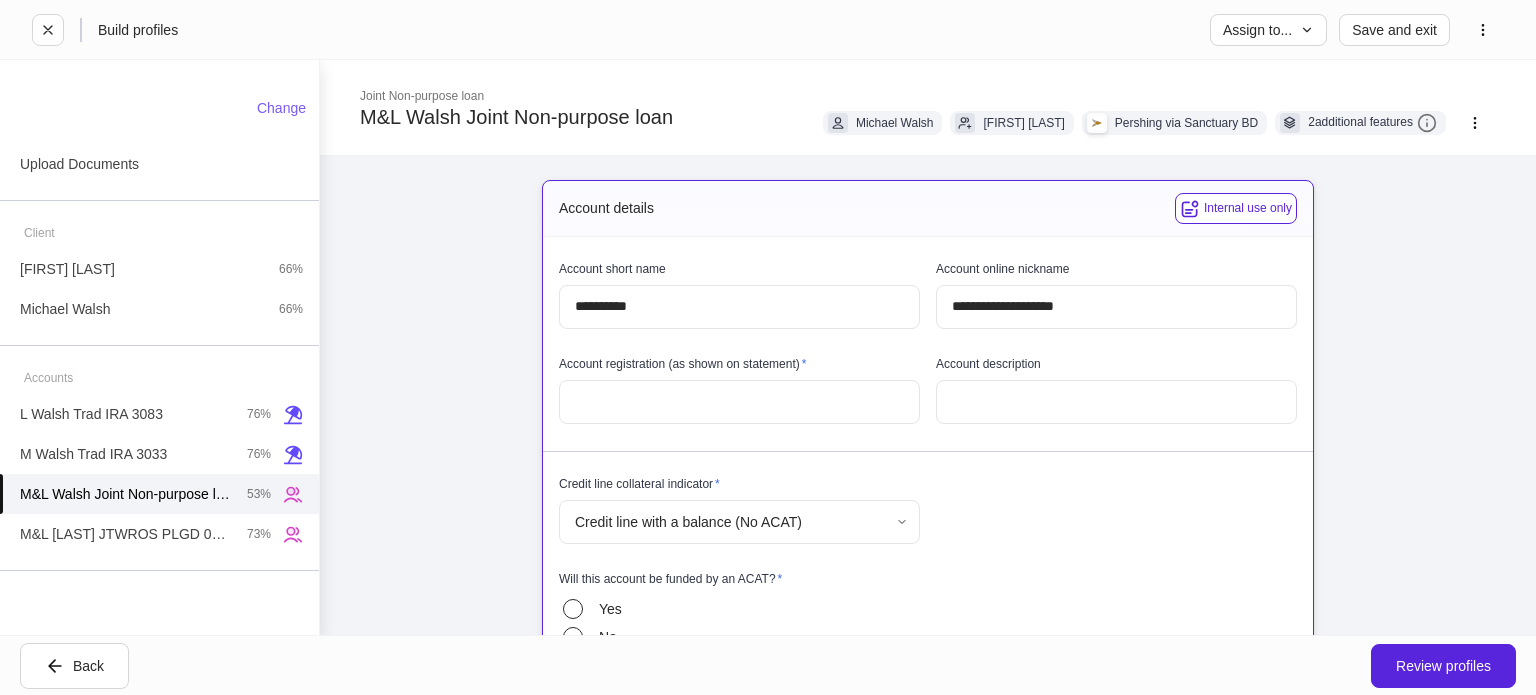 click at bounding box center (739, 402) 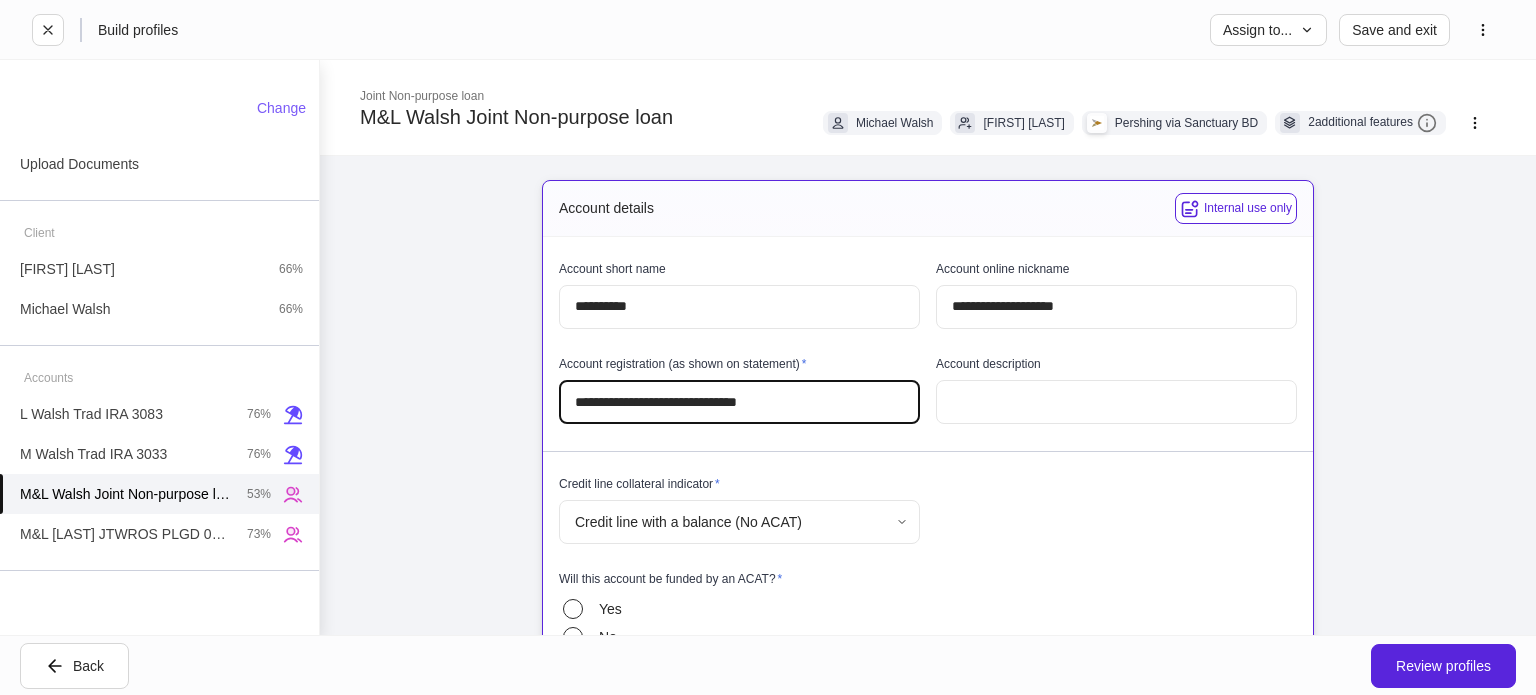 type on "**********" 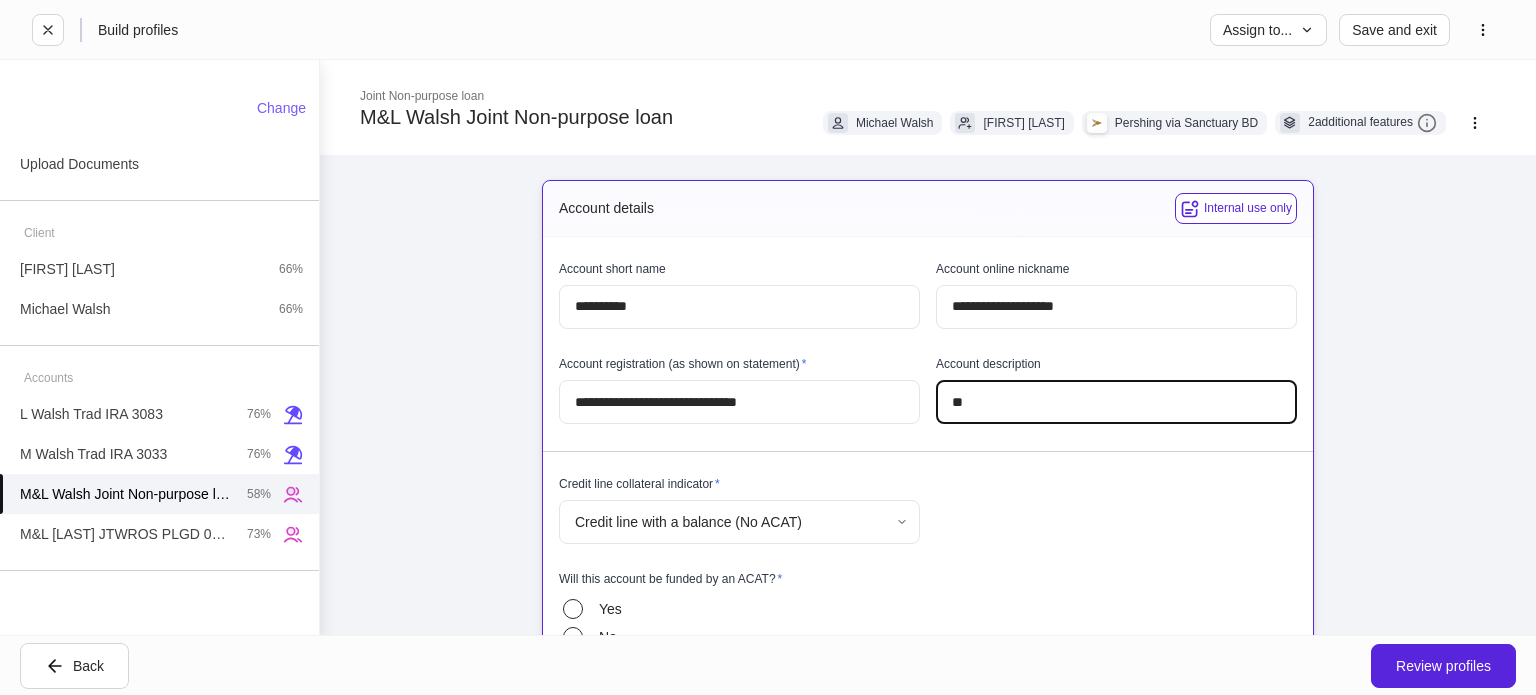 type on "*" 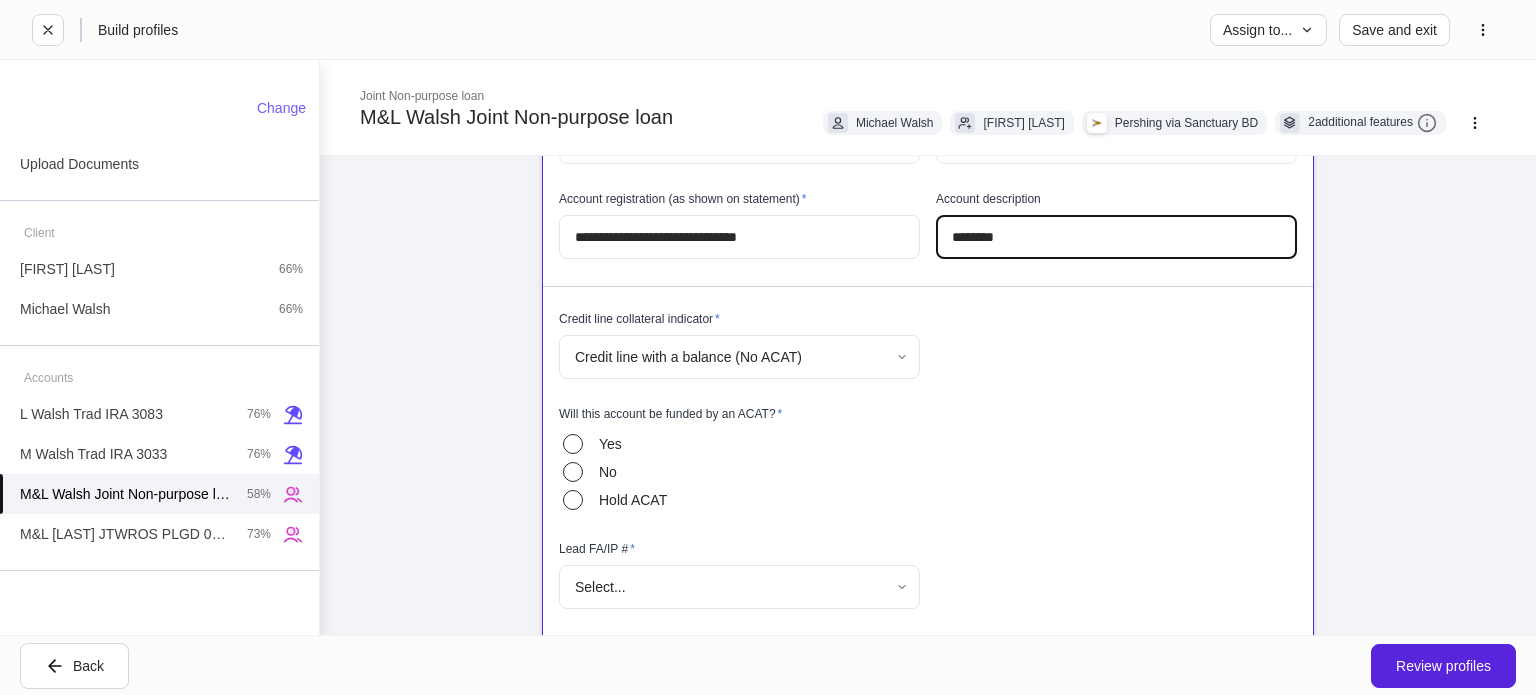 scroll, scrollTop: 200, scrollLeft: 0, axis: vertical 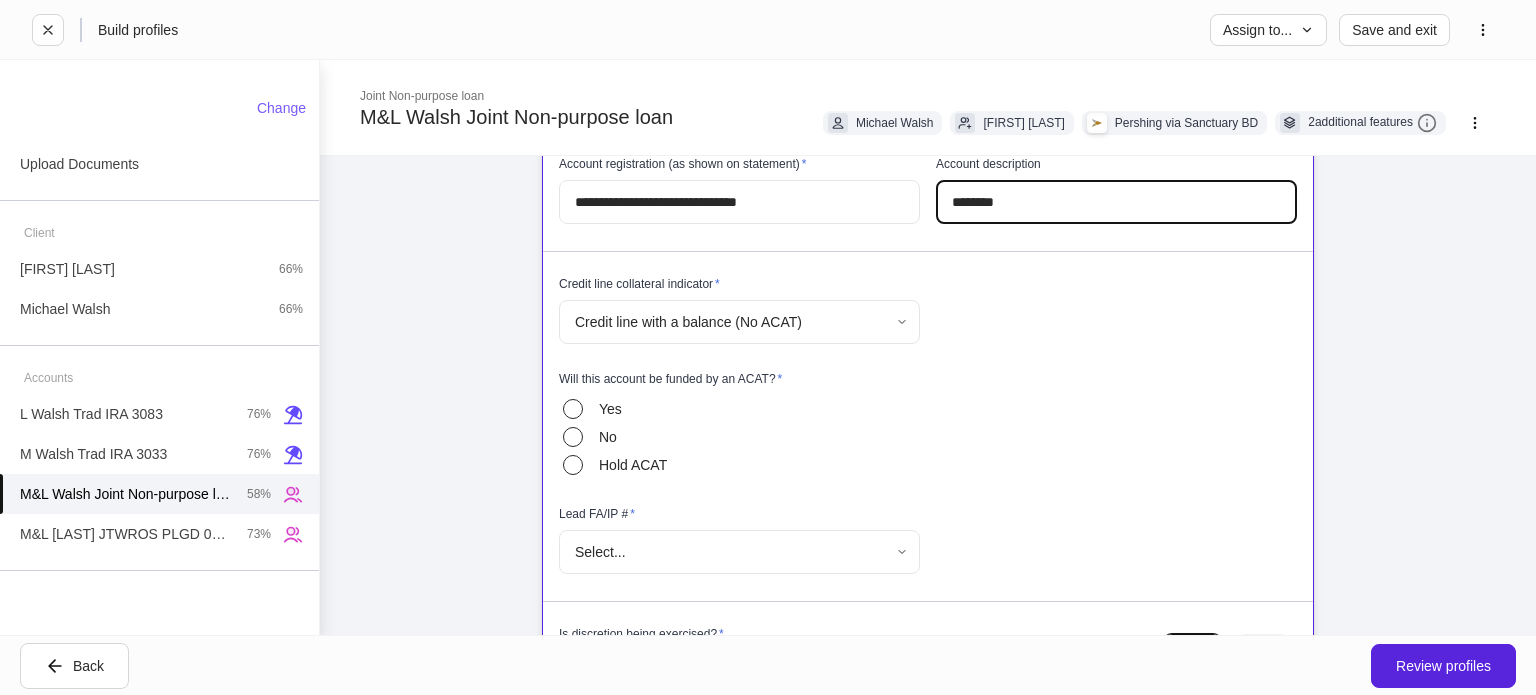 type on "********" 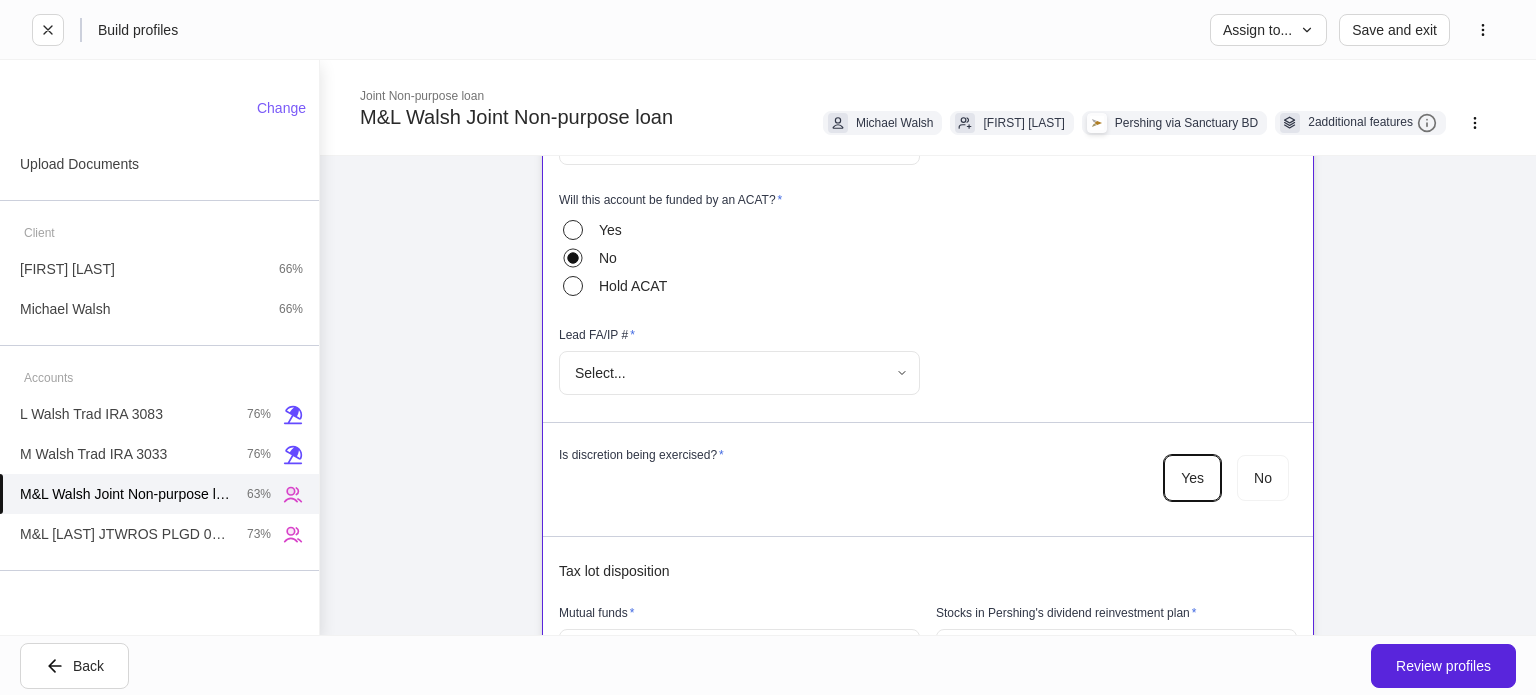 scroll, scrollTop: 400, scrollLeft: 0, axis: vertical 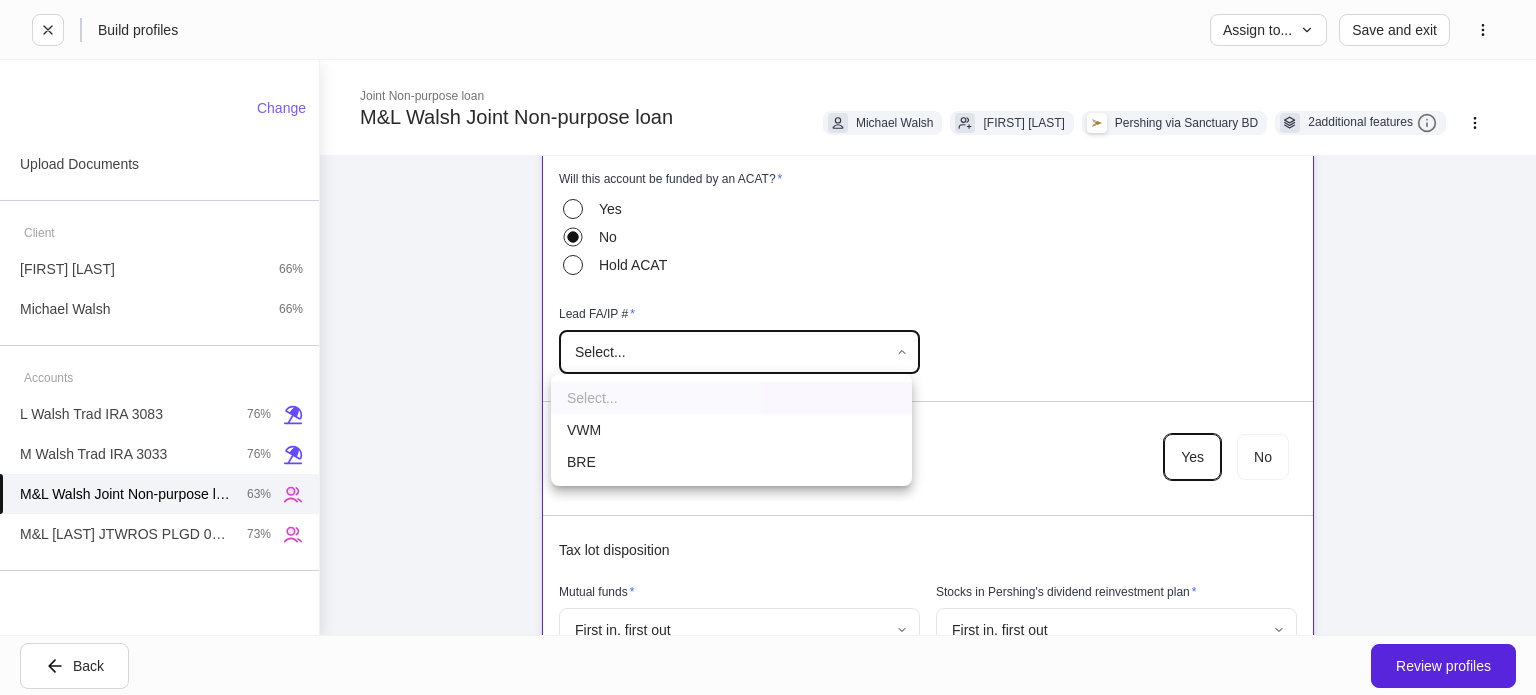 click on "**********" at bounding box center [768, 347] 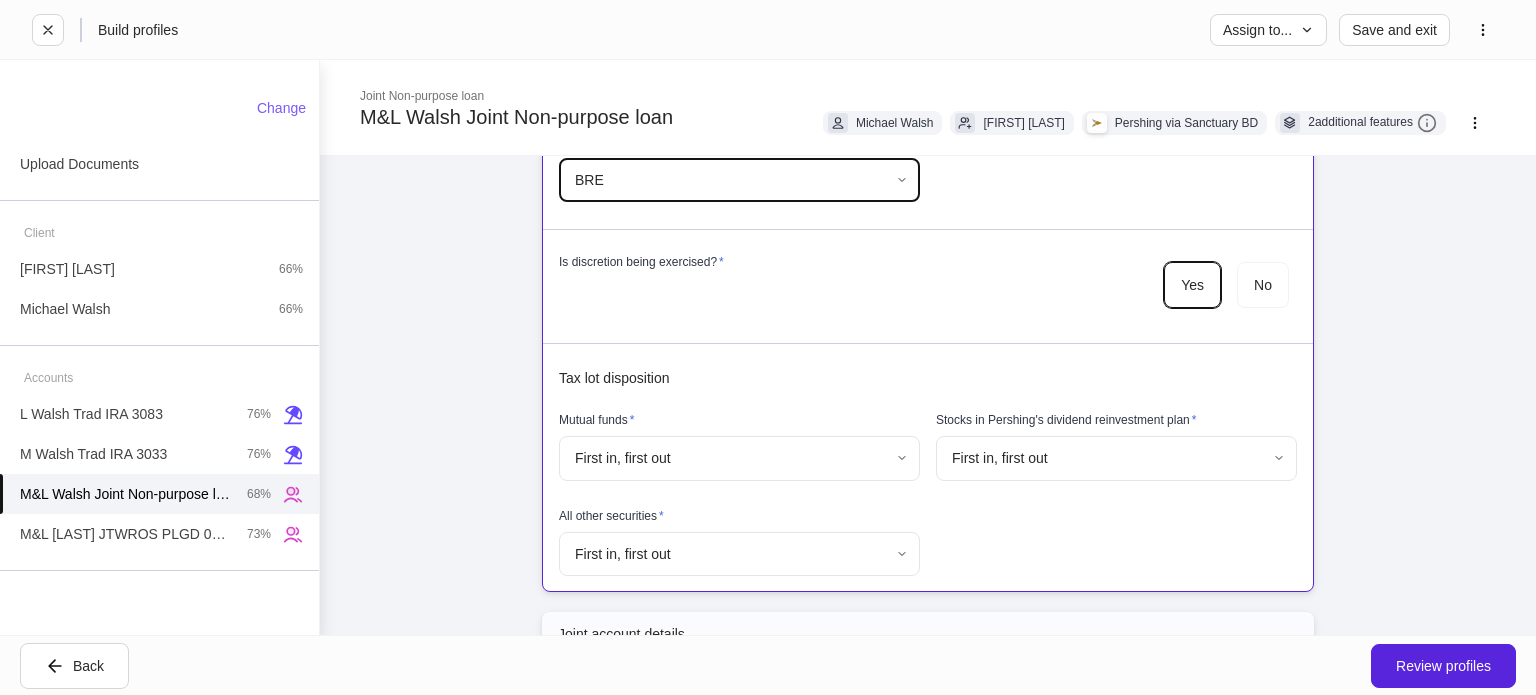 scroll, scrollTop: 600, scrollLeft: 0, axis: vertical 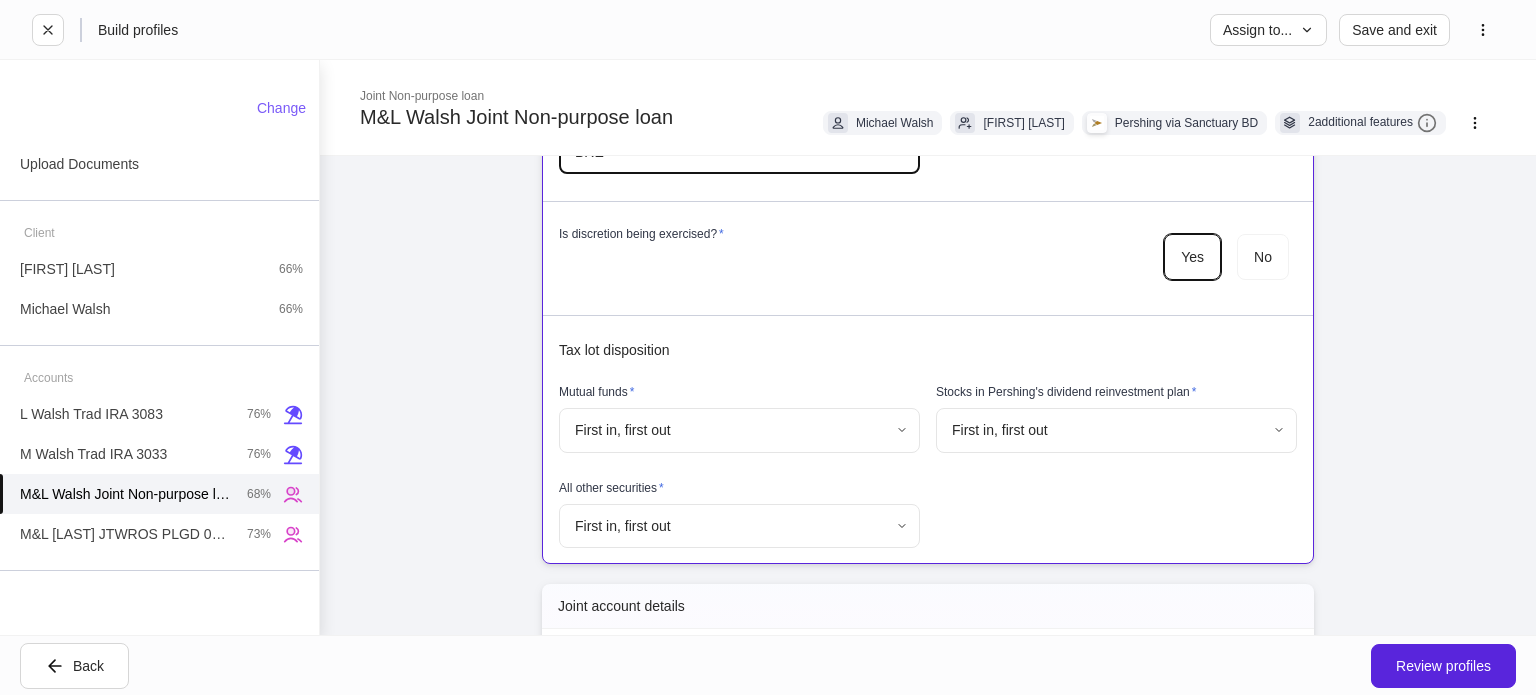 click on "**********" at bounding box center [768, 347] 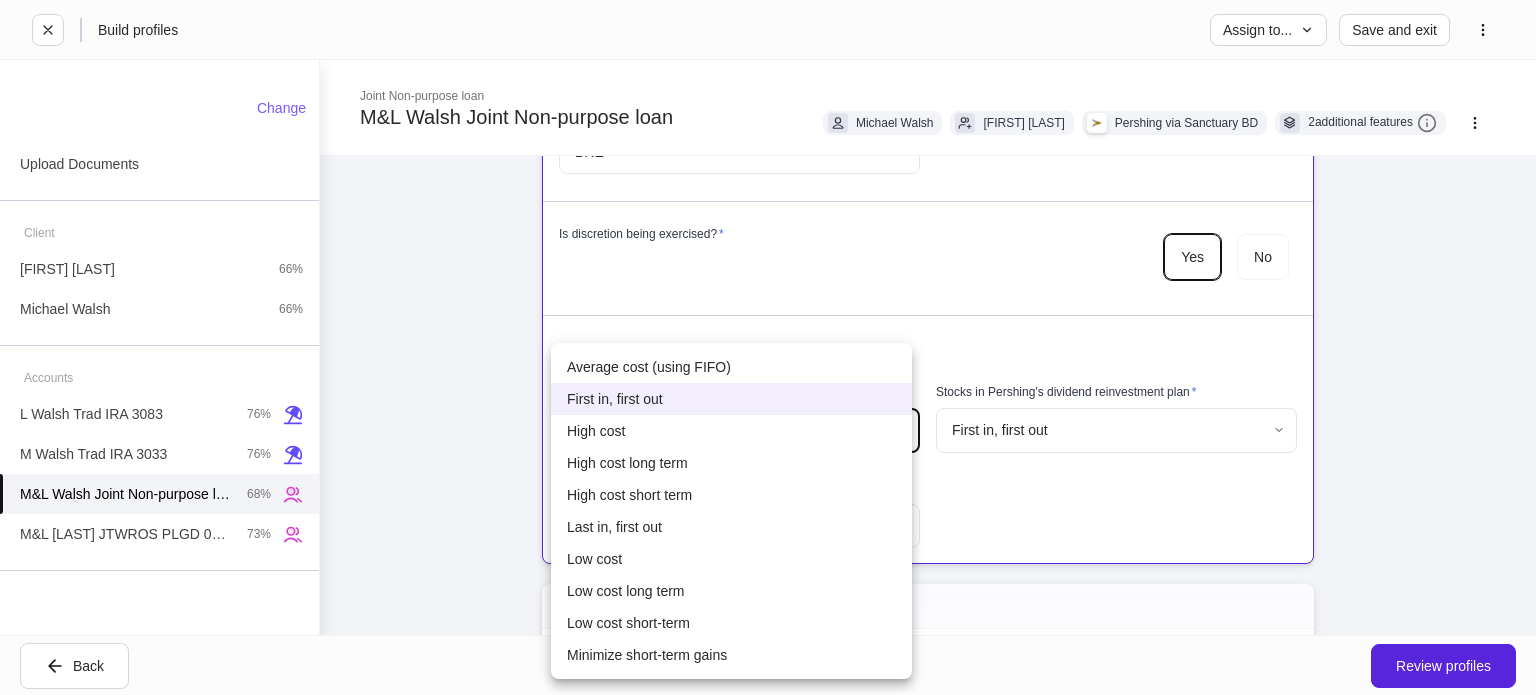 click on "High cost" at bounding box center (731, 431) 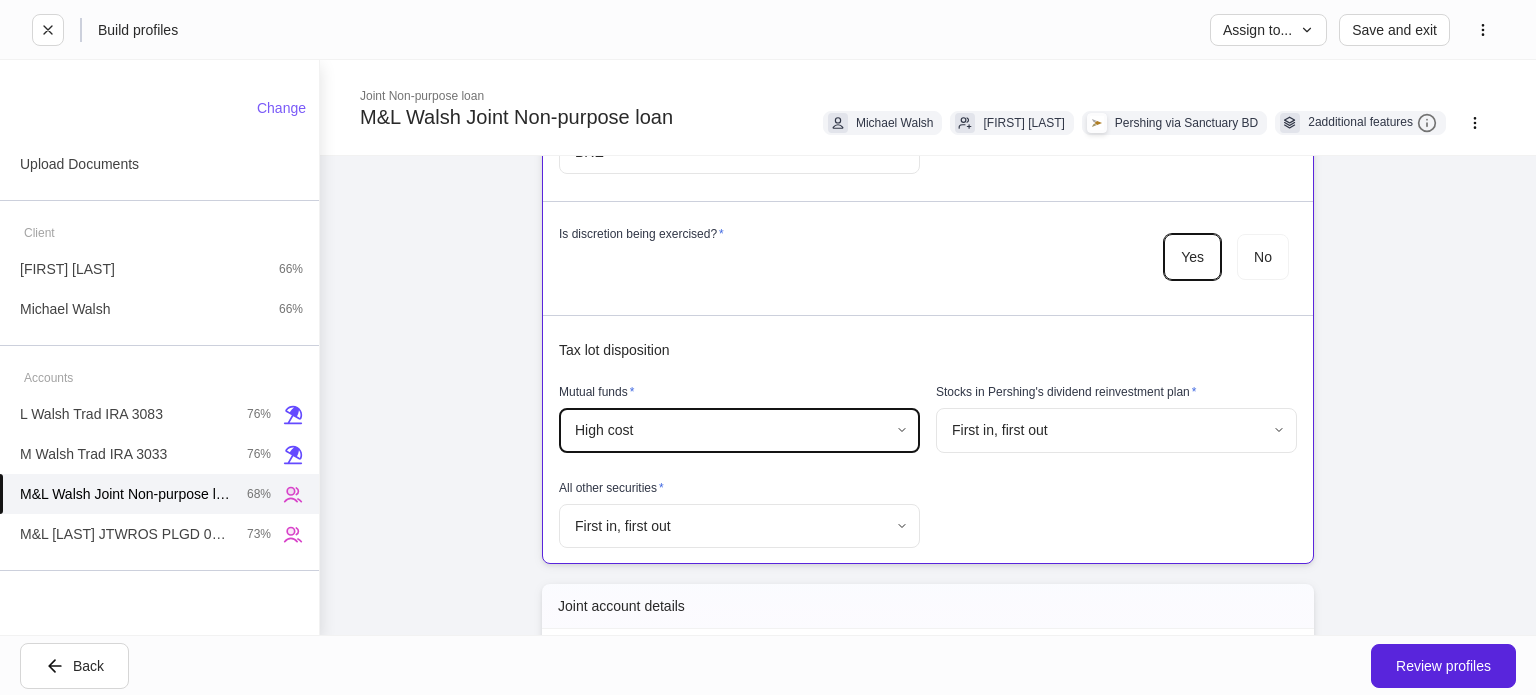 click on "**********" at bounding box center [768, 347] 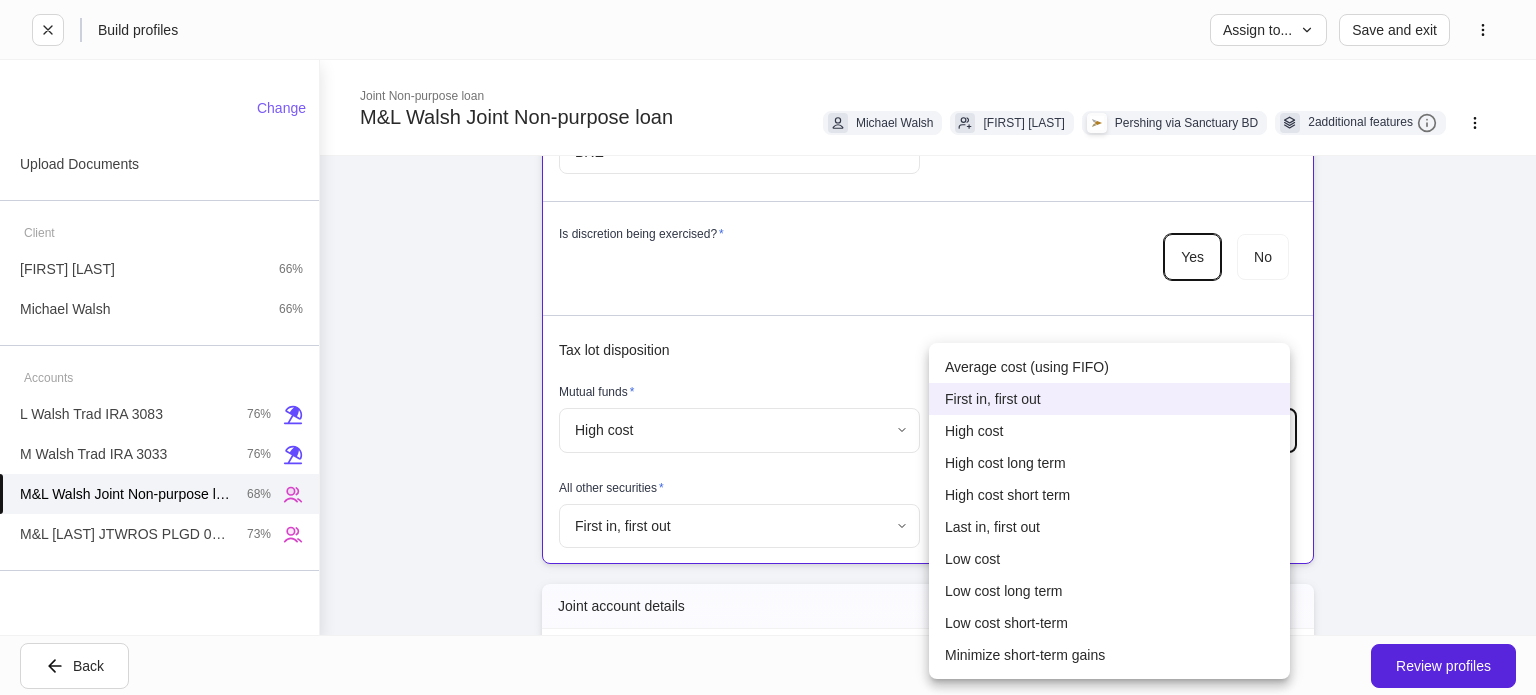 click on "High cost" at bounding box center (1109, 431) 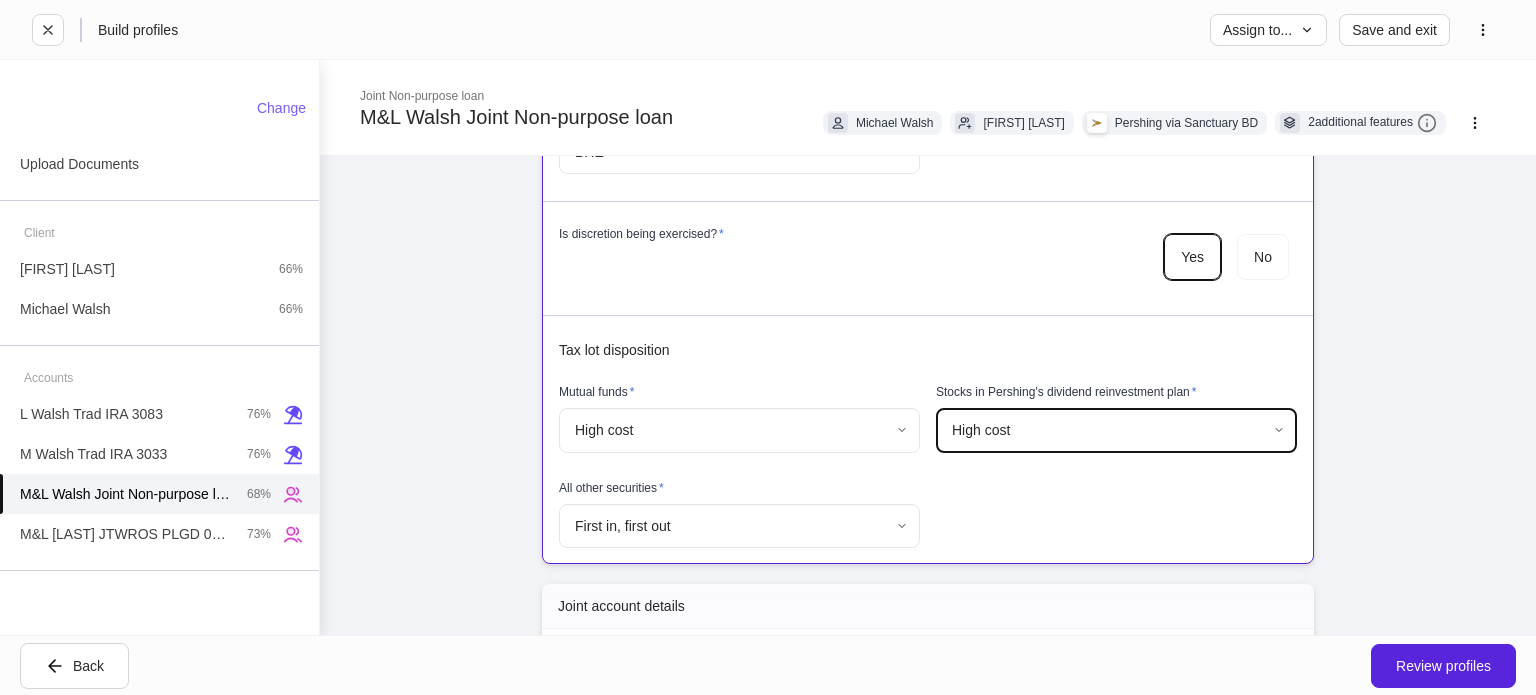 click on "**********" at bounding box center (768, 347) 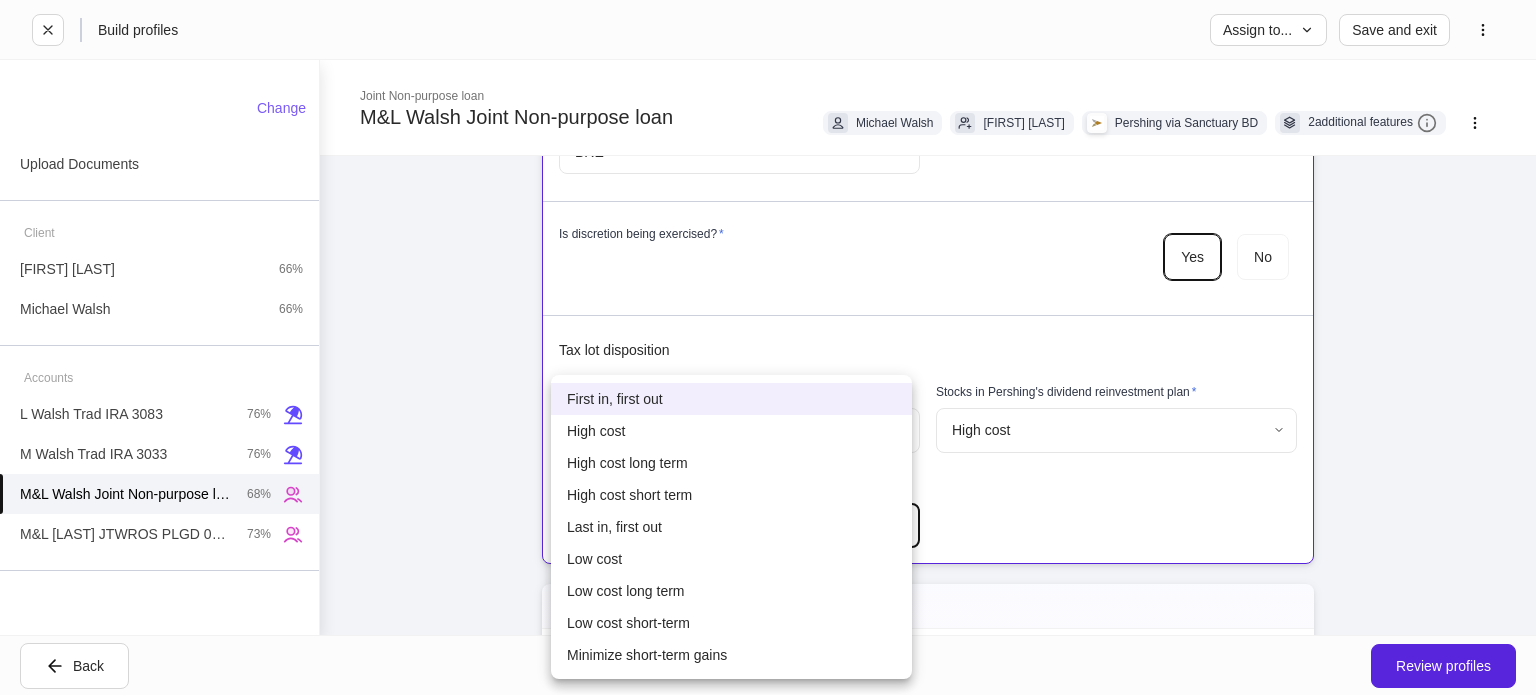 click on "High cost" at bounding box center [731, 431] 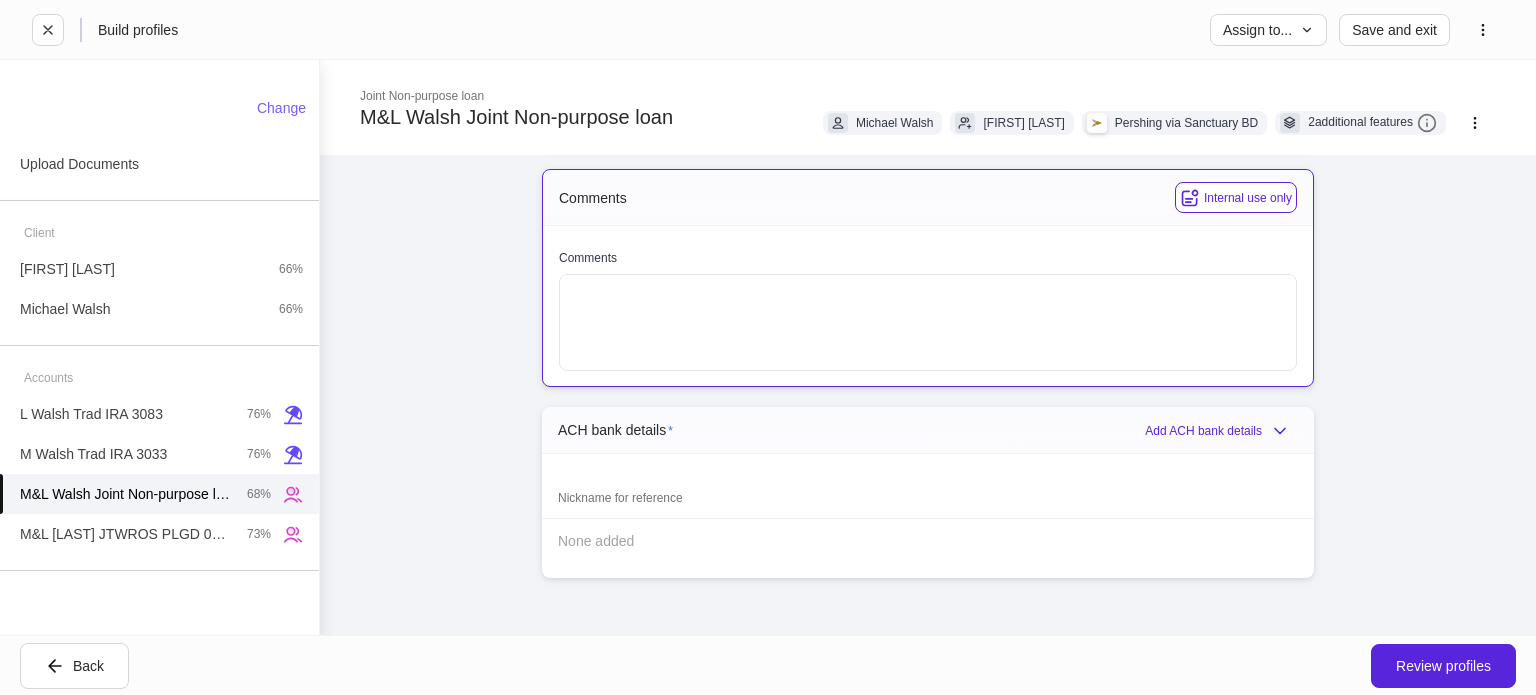 scroll, scrollTop: 2181, scrollLeft: 0, axis: vertical 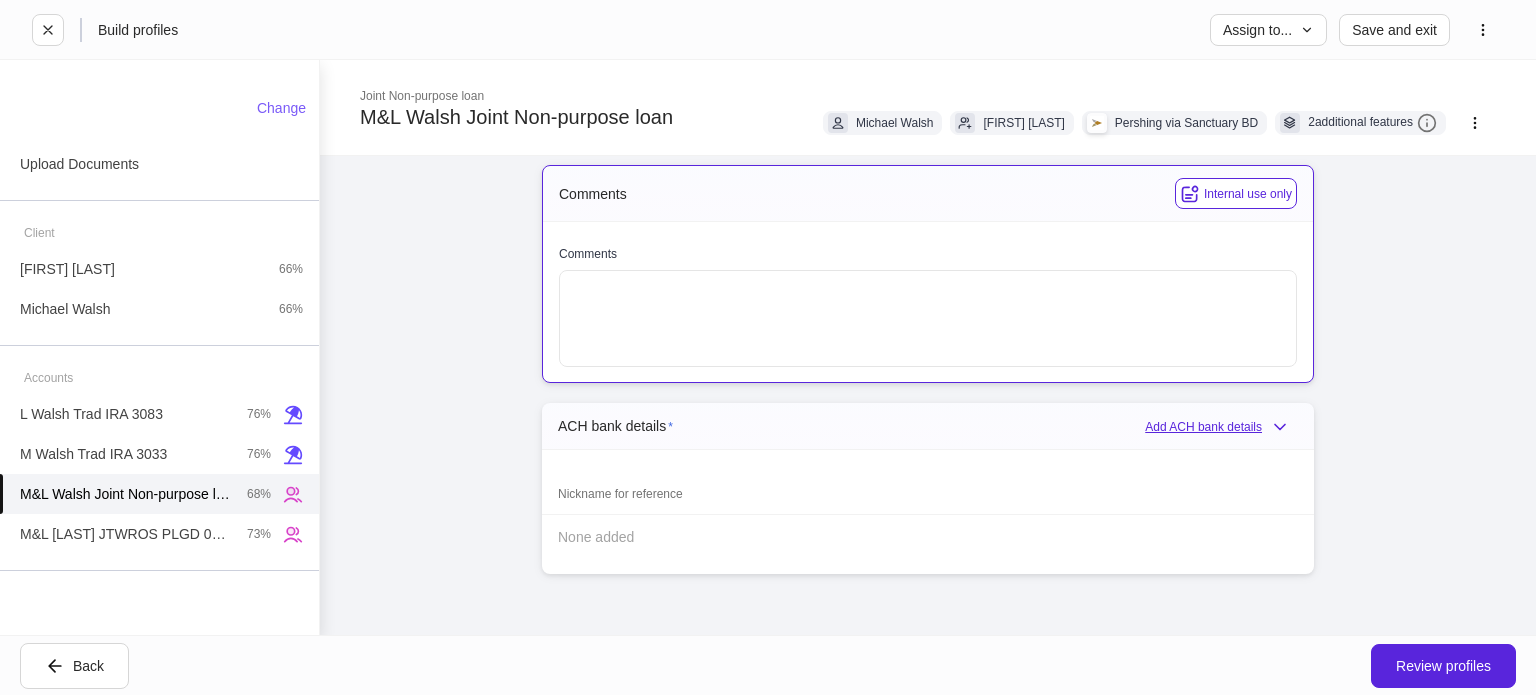 click 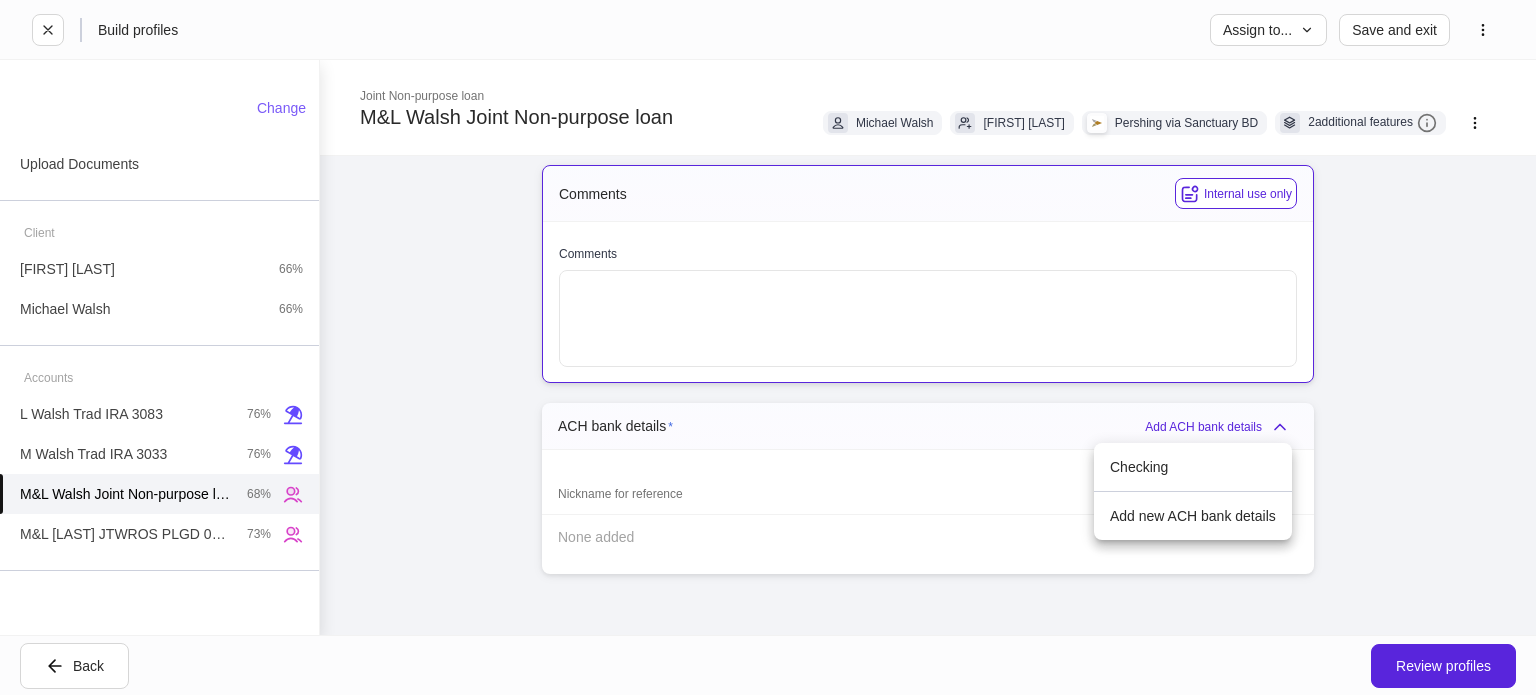 click on "Checking" at bounding box center (1193, 467) 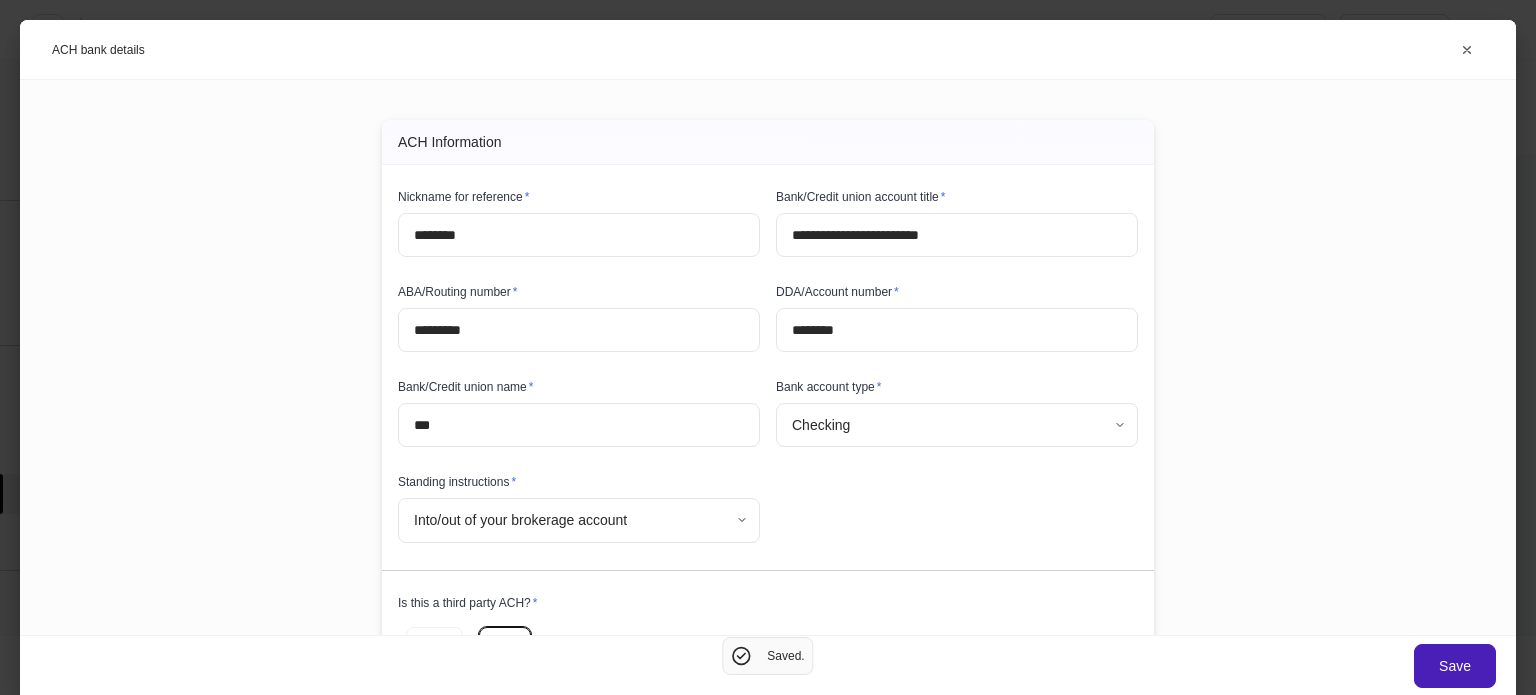 click on "Save" at bounding box center [1455, 666] 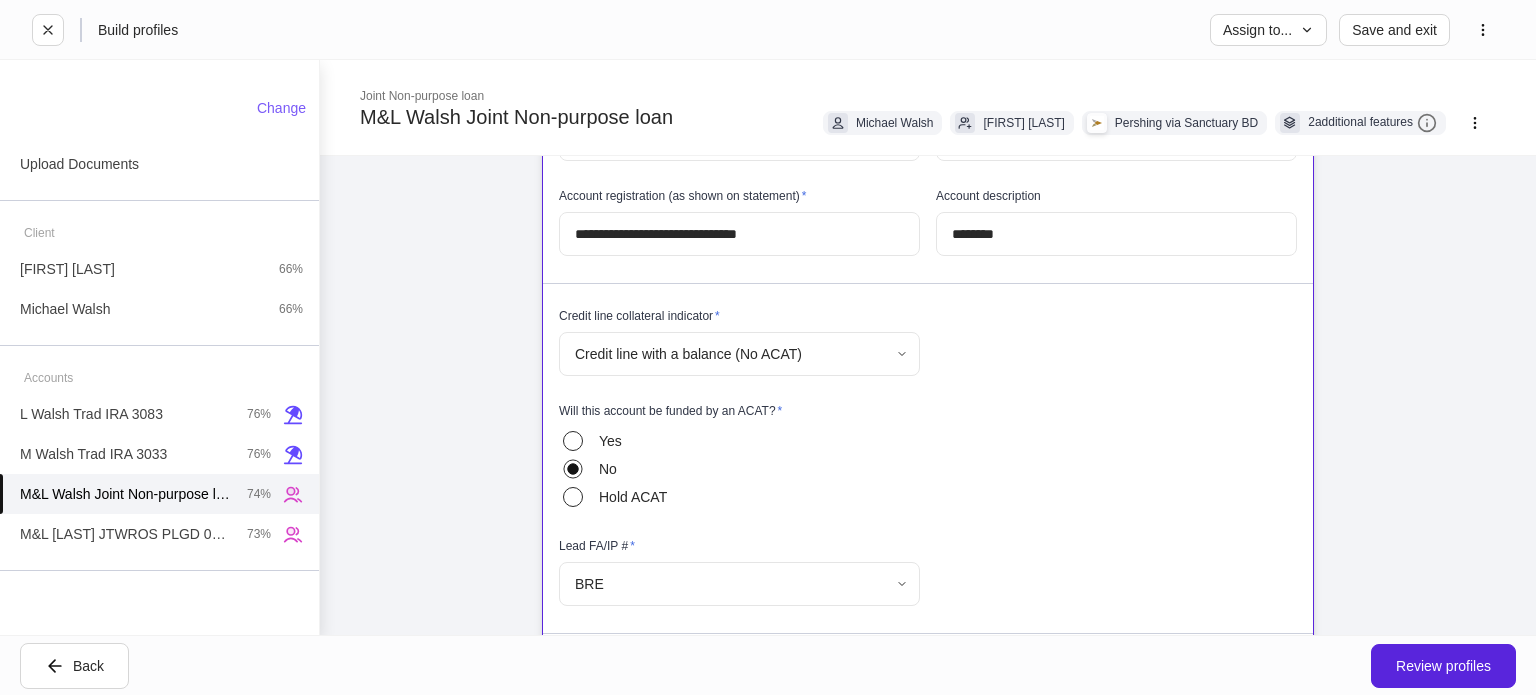 scroll, scrollTop: 200, scrollLeft: 0, axis: vertical 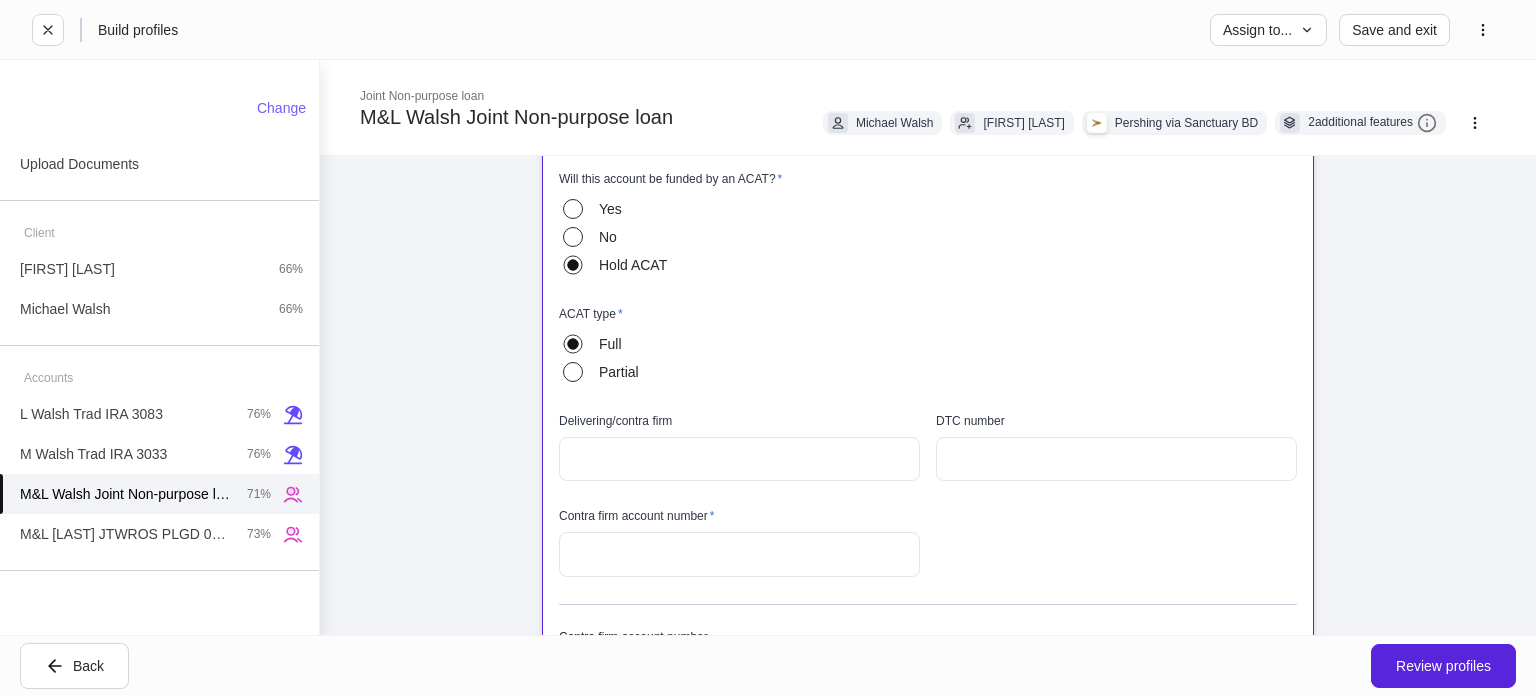click at bounding box center (739, 554) 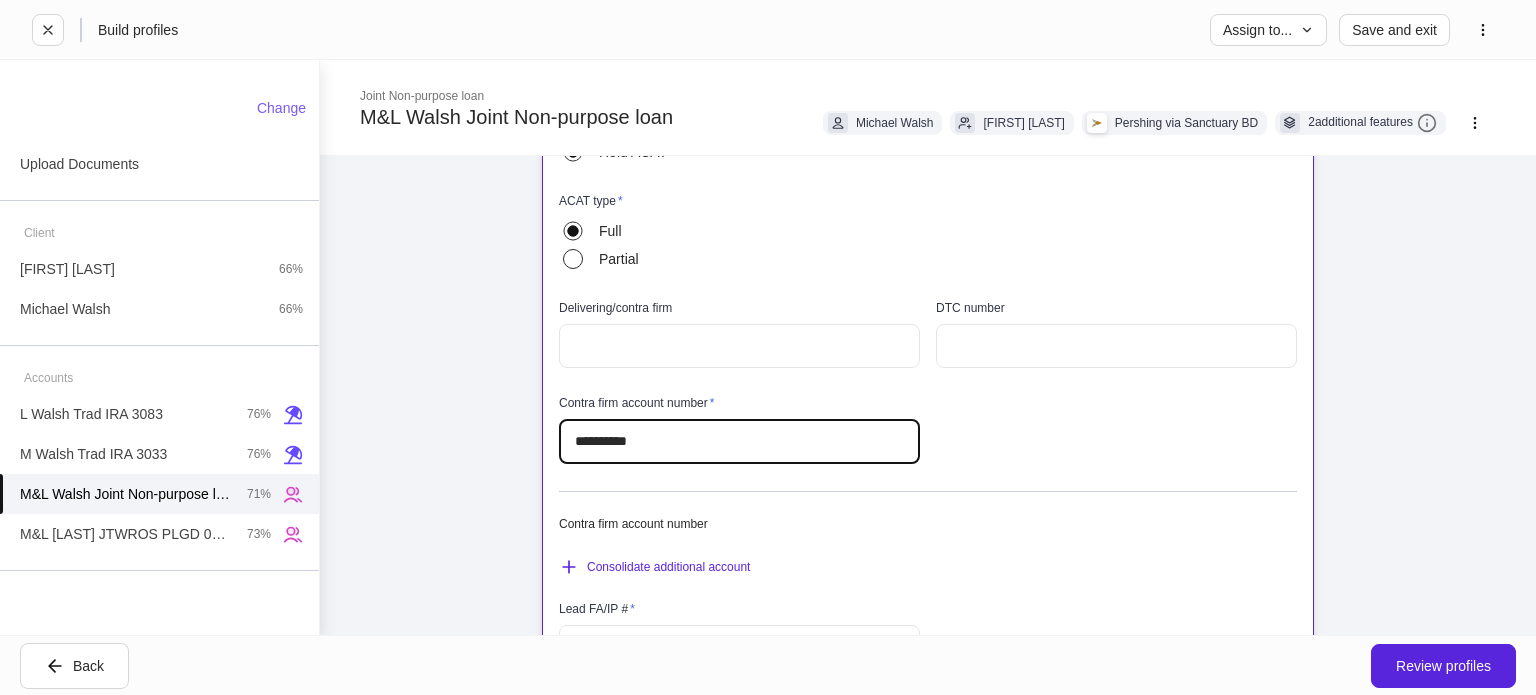 scroll, scrollTop: 600, scrollLeft: 0, axis: vertical 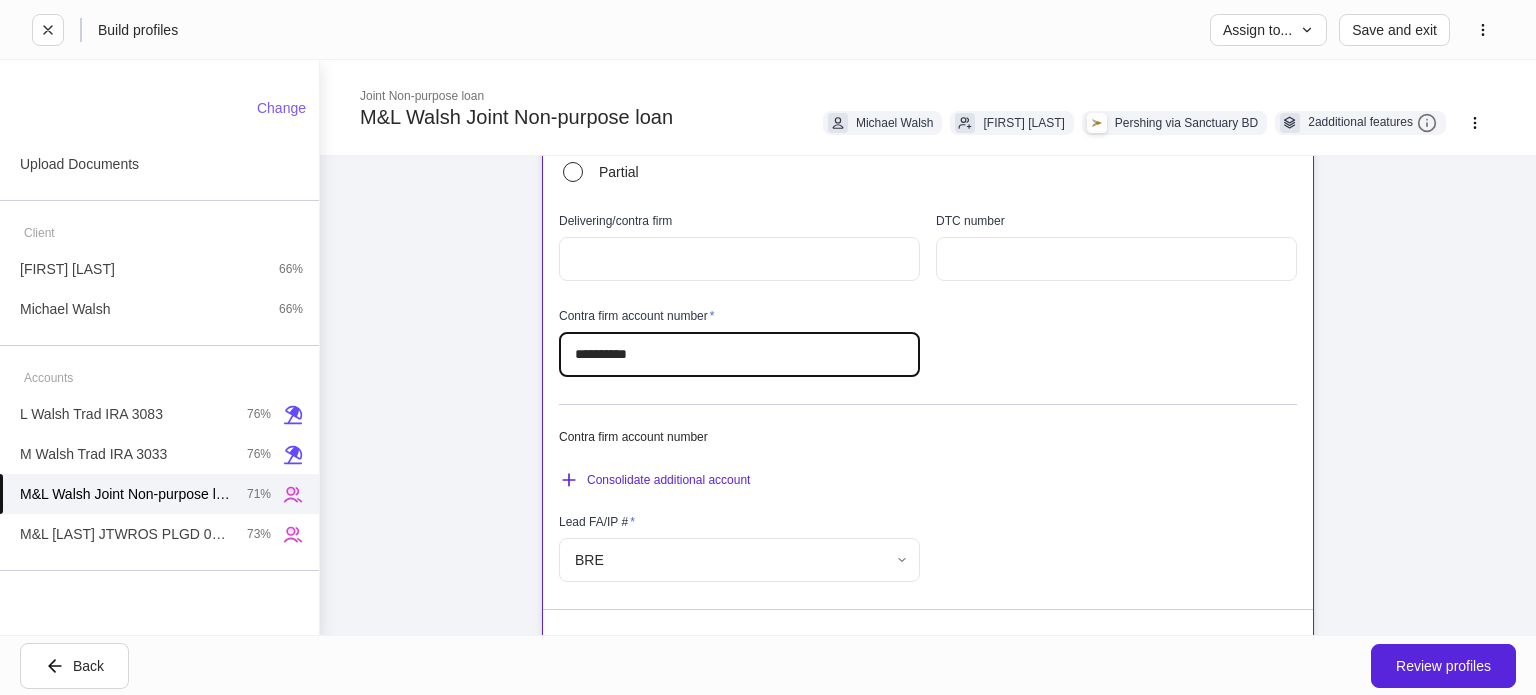 type on "**********" 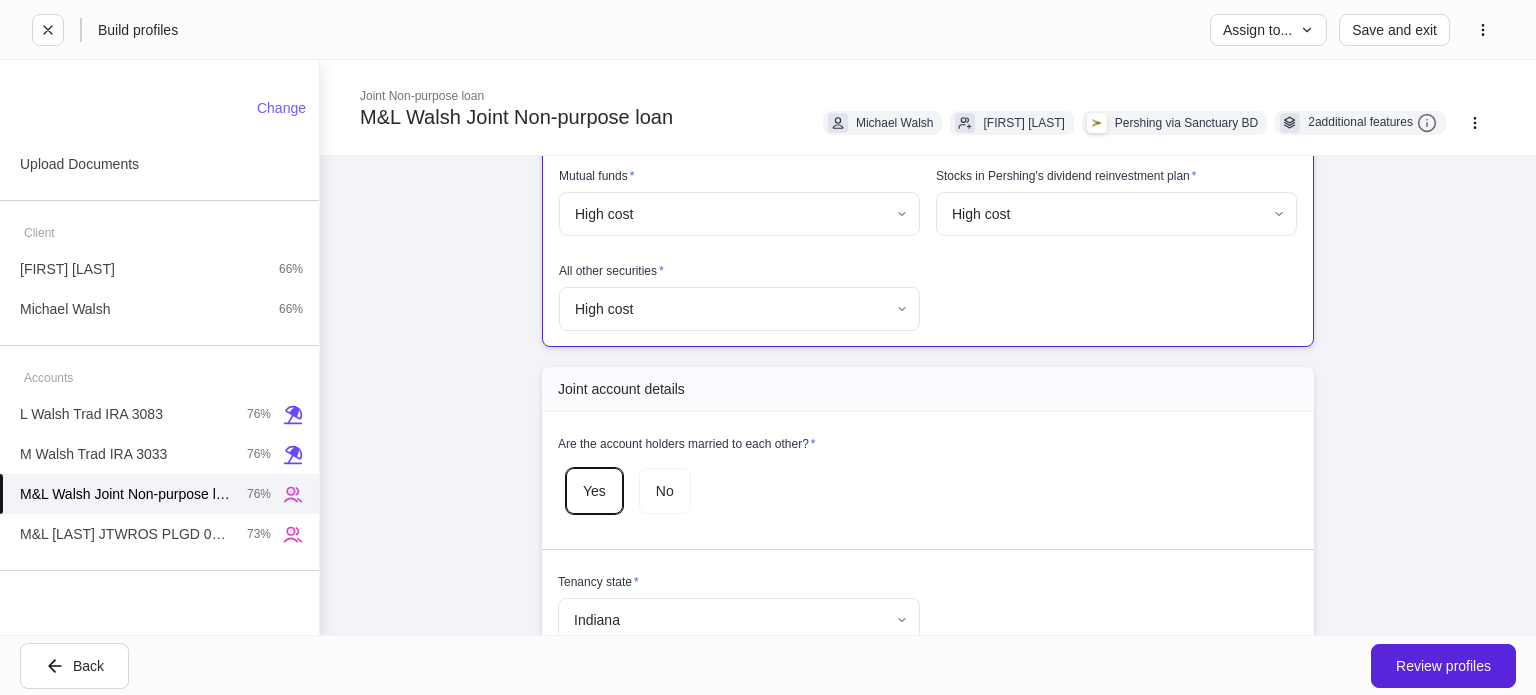 scroll, scrollTop: 1300, scrollLeft: 0, axis: vertical 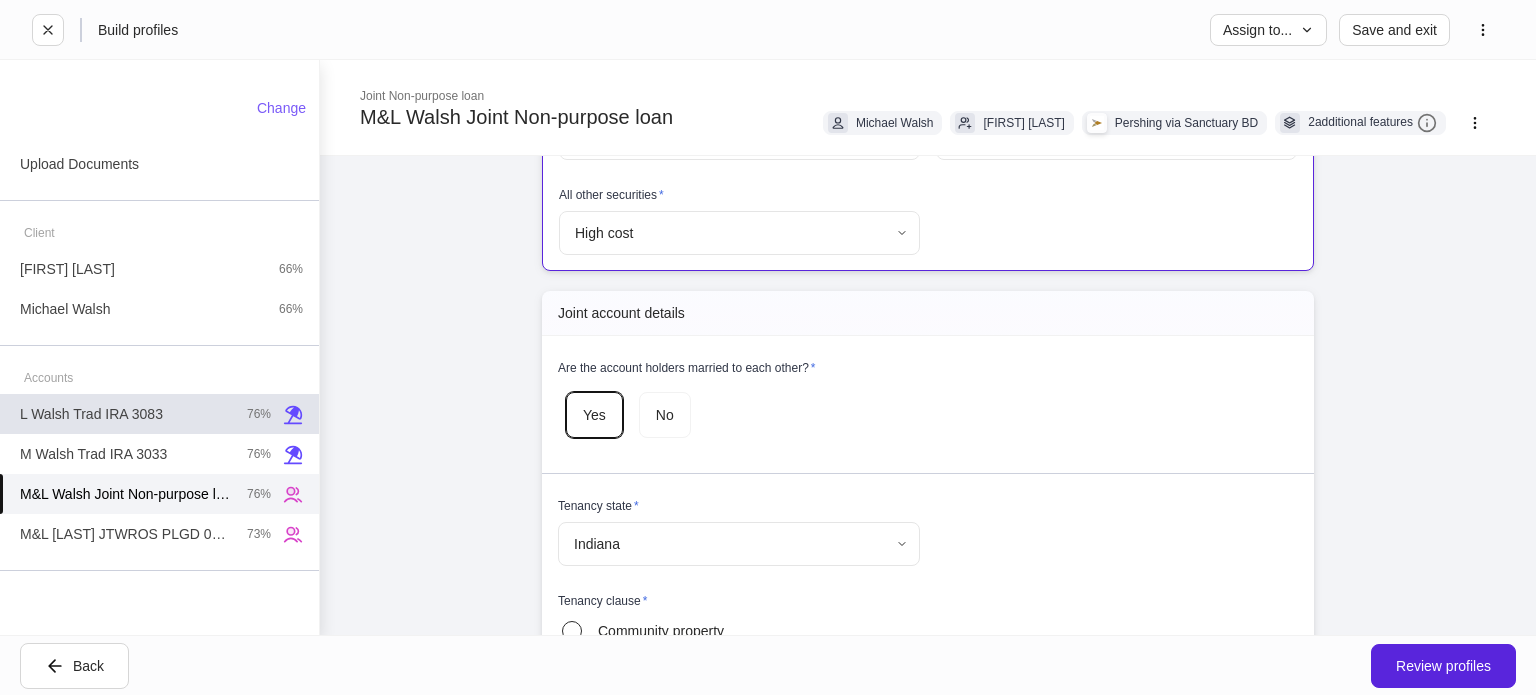 click on "L [LAST] Trad IRA 3083 76%" at bounding box center (159, 414) 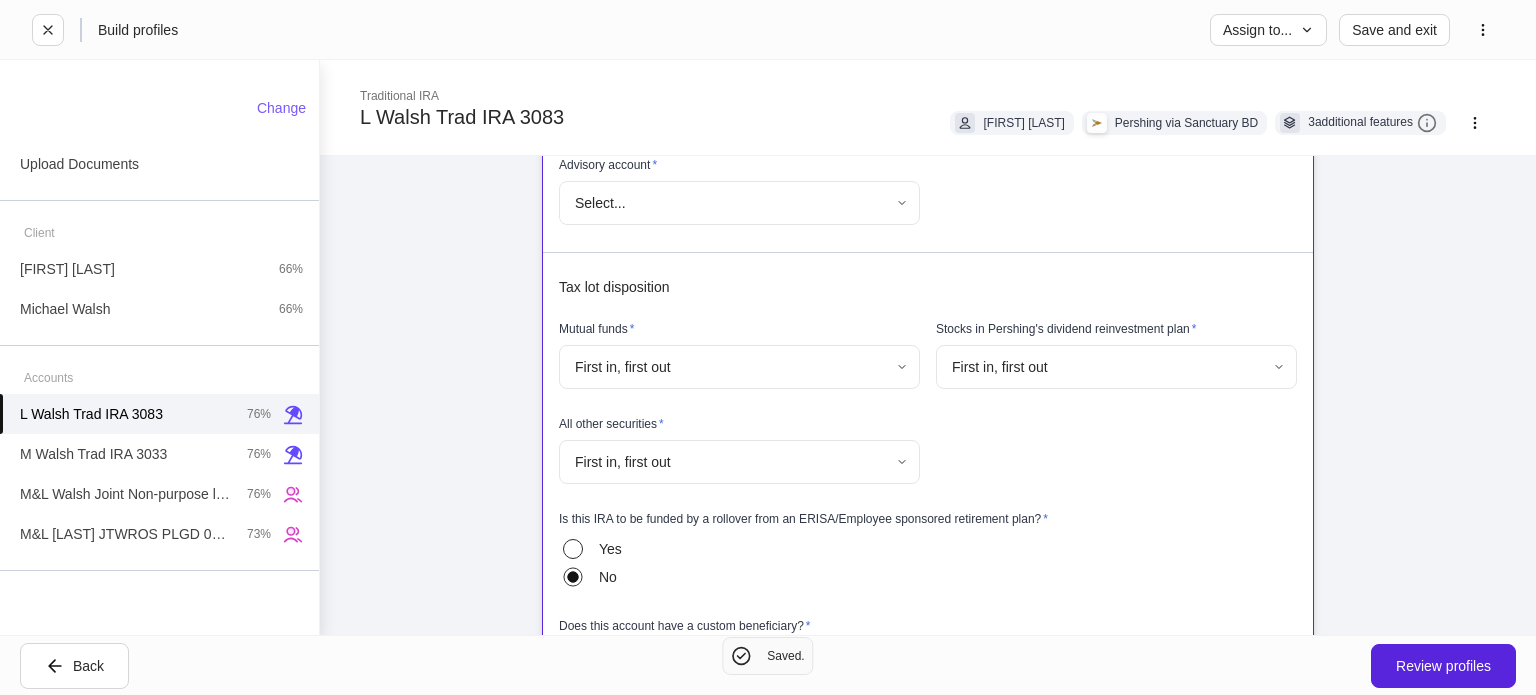 scroll, scrollTop: 1100, scrollLeft: 0, axis: vertical 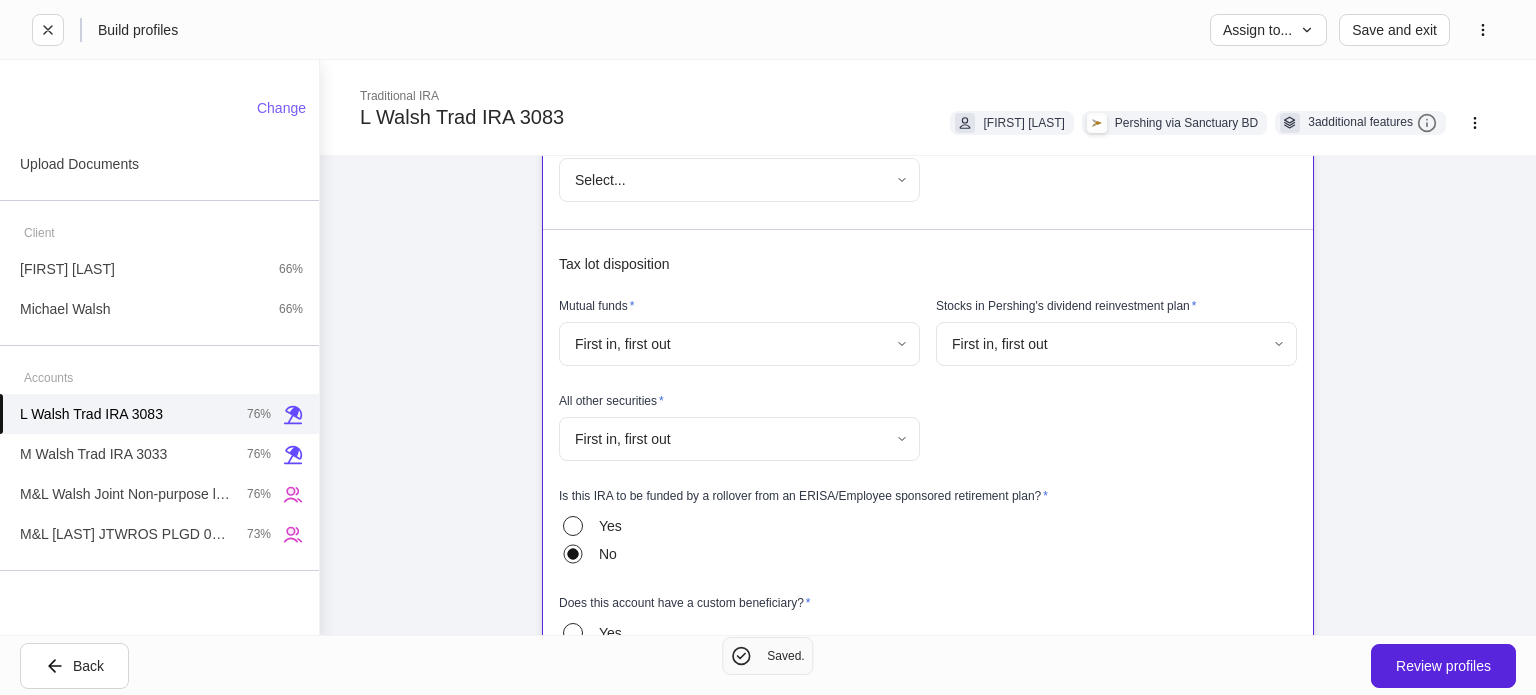 drag, startPoint x: 710, startPoint y: 367, endPoint x: 720, endPoint y: 363, distance: 10.770329 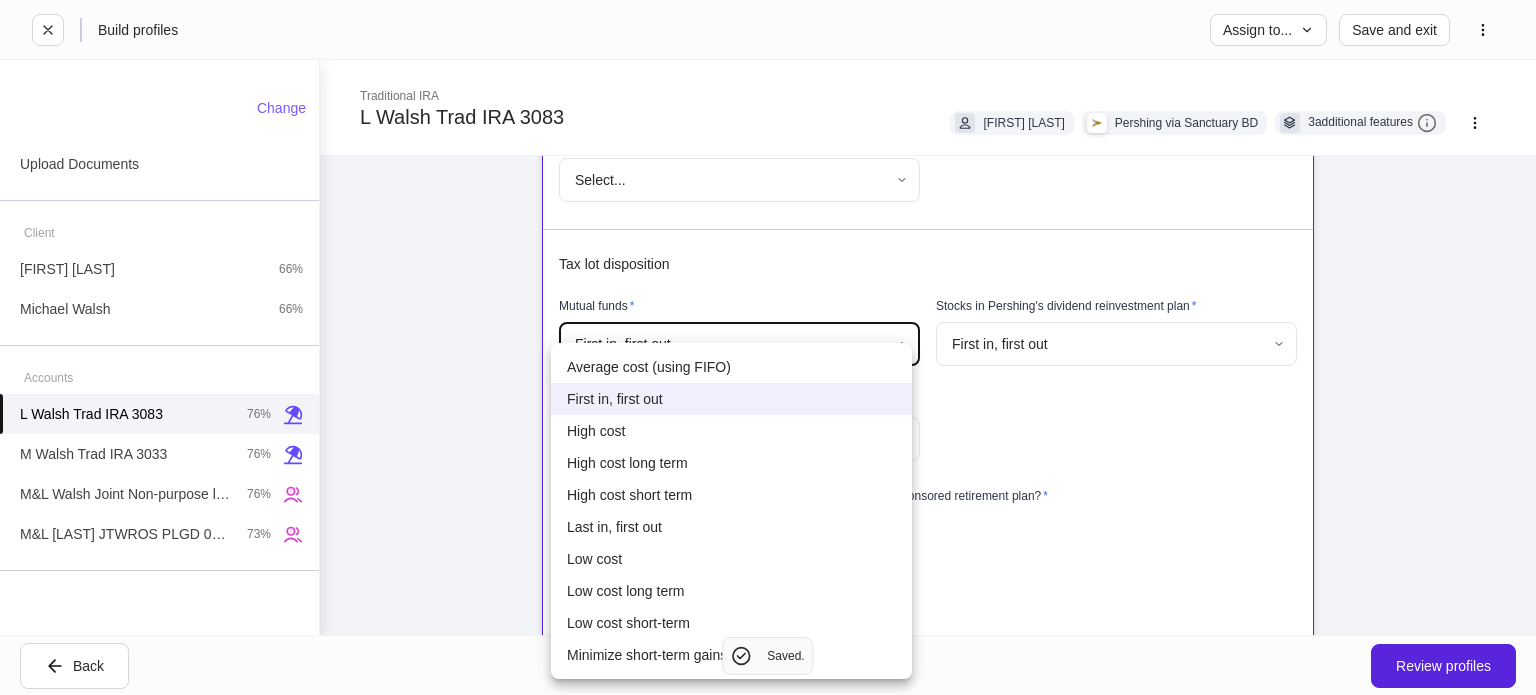 click on "**********" at bounding box center [768, 347] 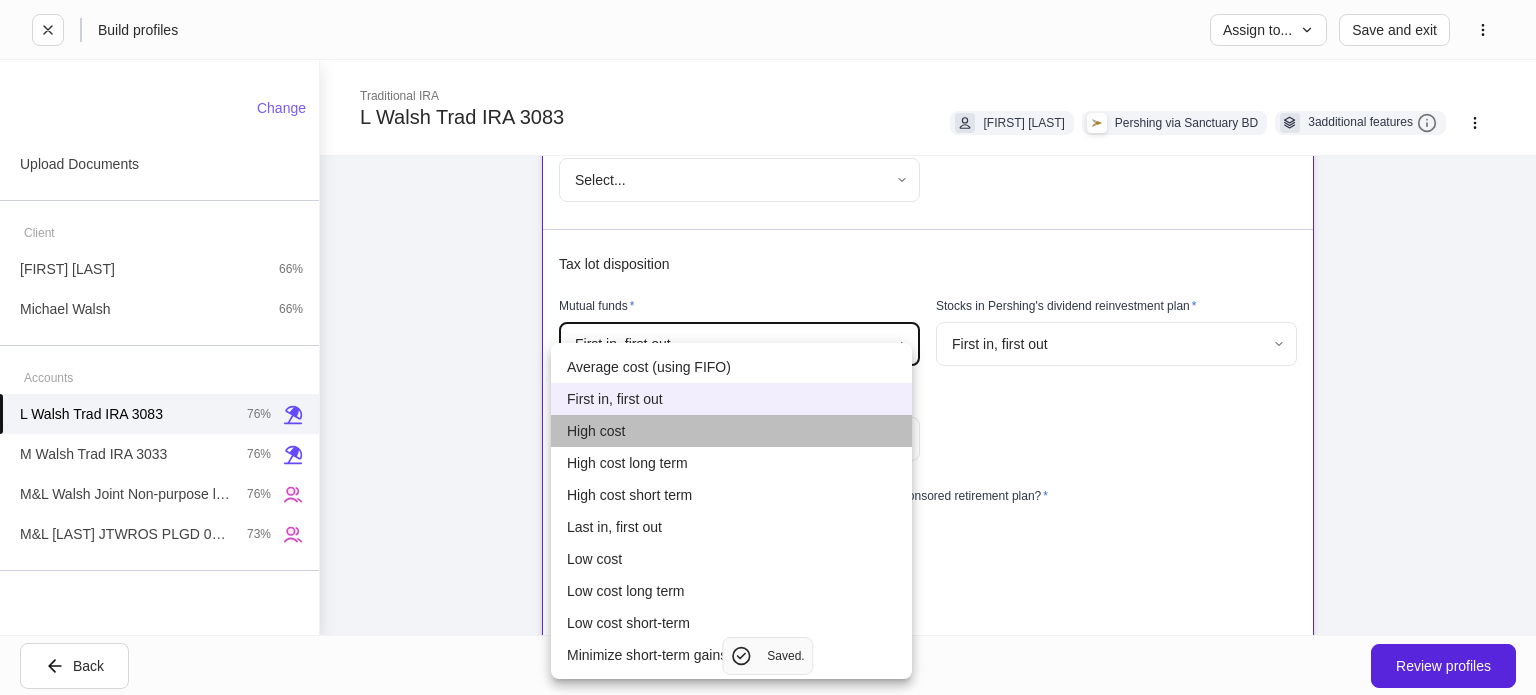 click on "High cost" at bounding box center [731, 431] 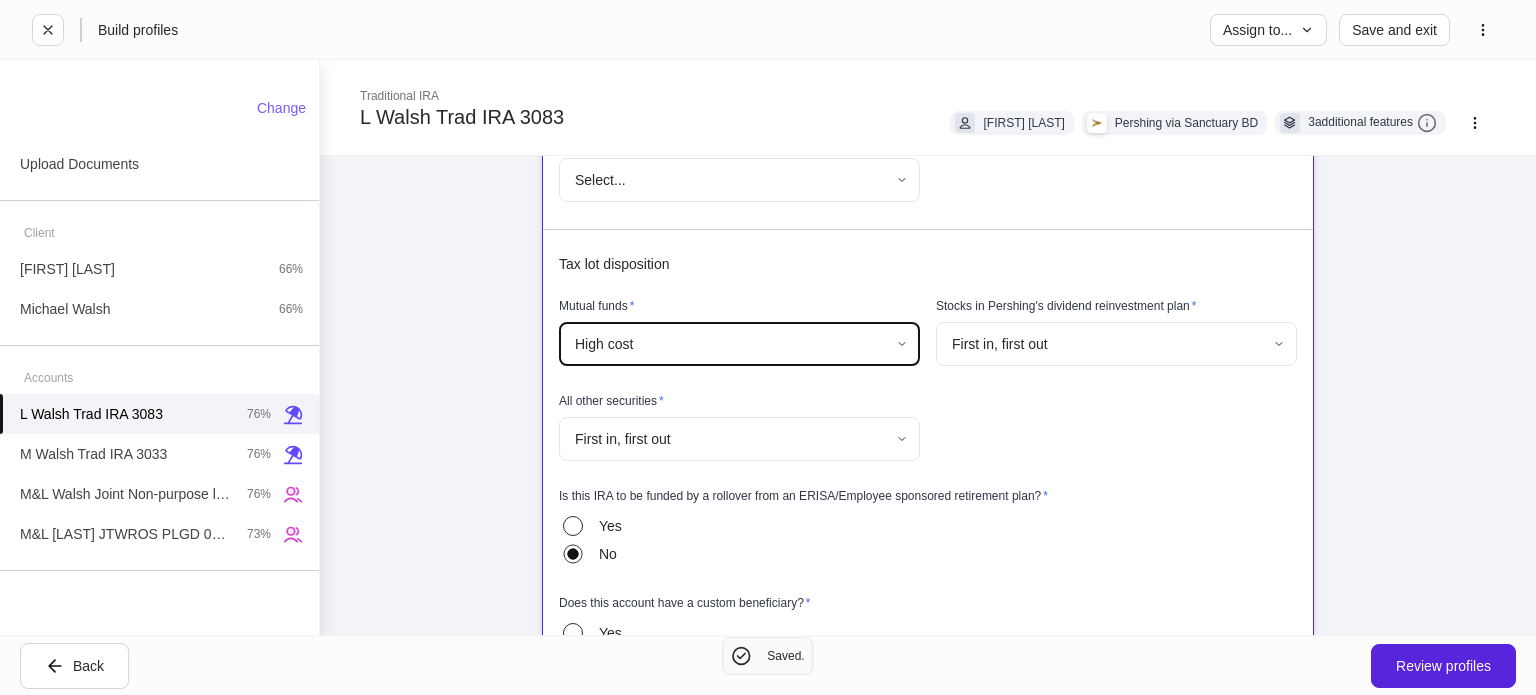 click on "**********" at bounding box center [768, 347] 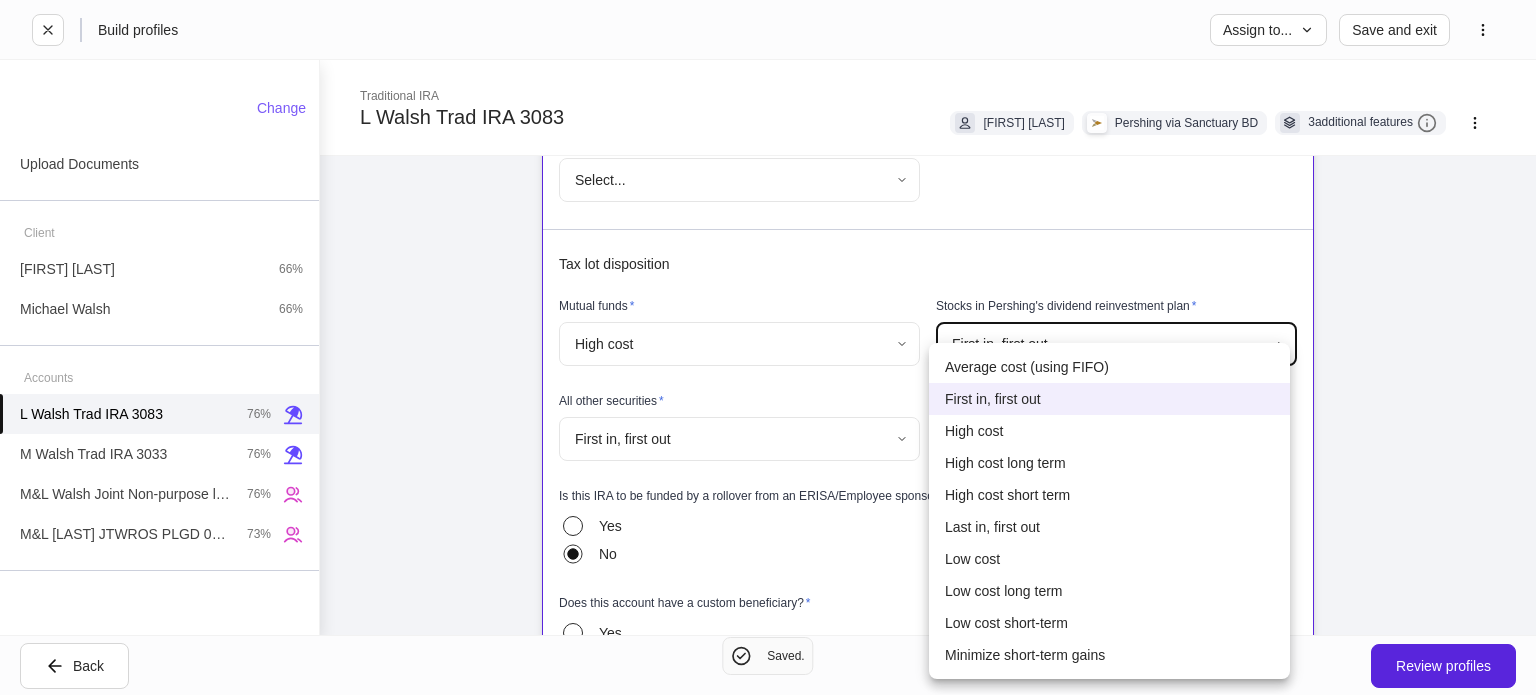 click on "High cost" at bounding box center [1109, 431] 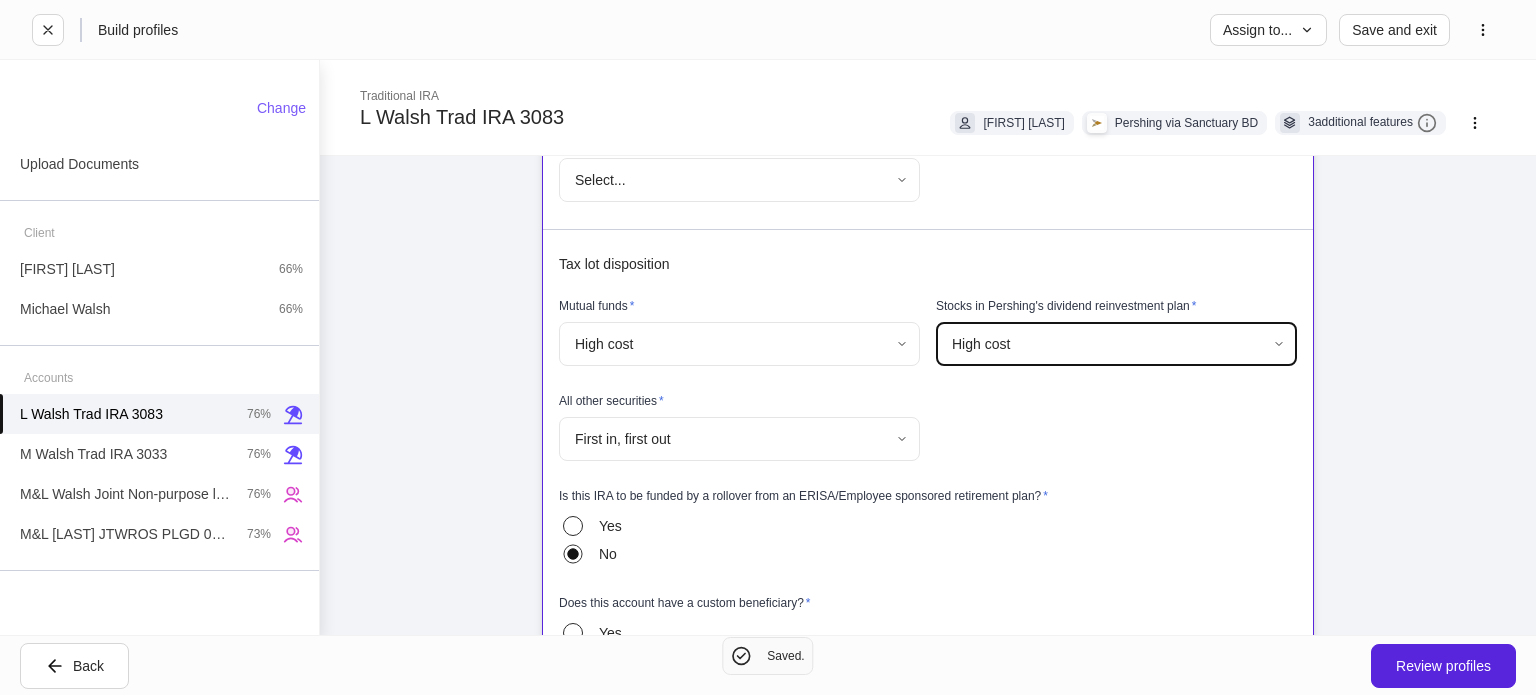 click on "**********" at bounding box center (768, 347) 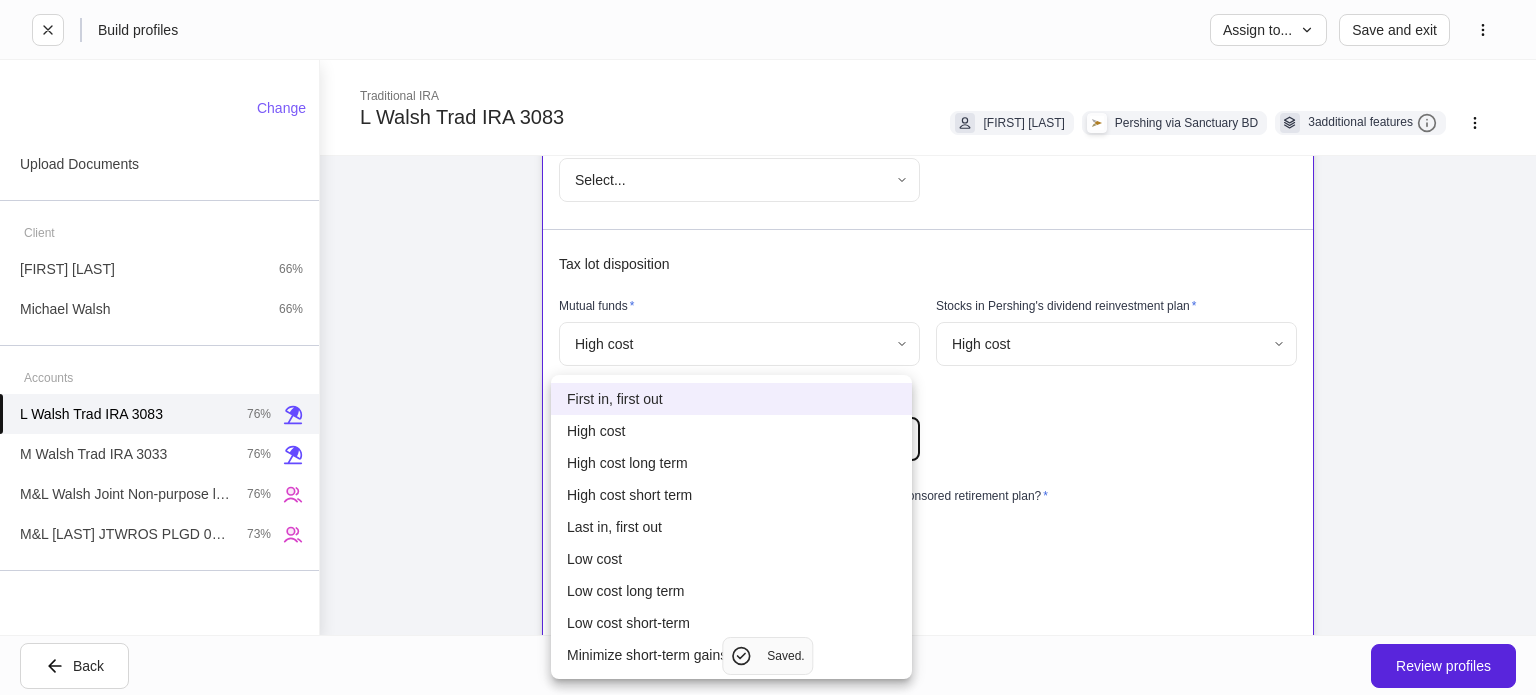 click on "High cost" at bounding box center [731, 431] 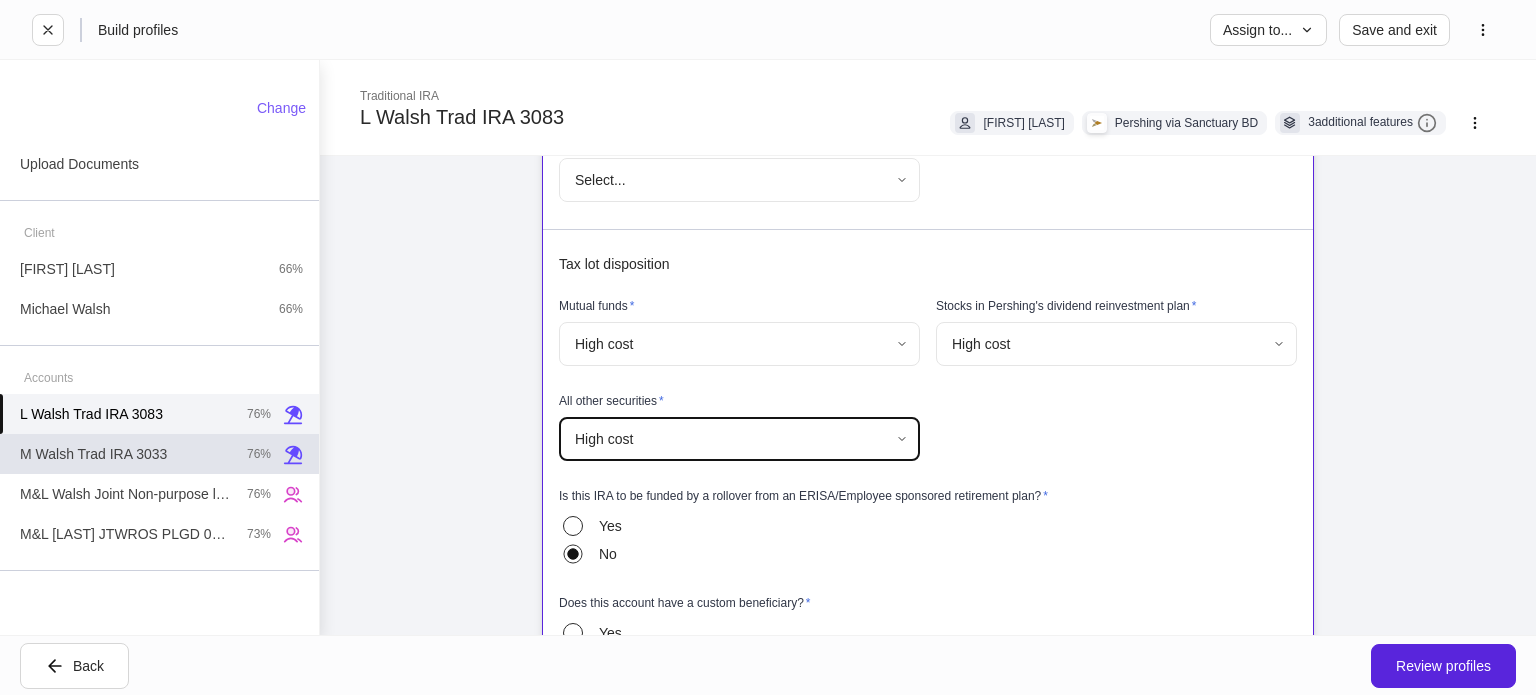 click on "M Walsh Trad IRA 3033" at bounding box center (93, 454) 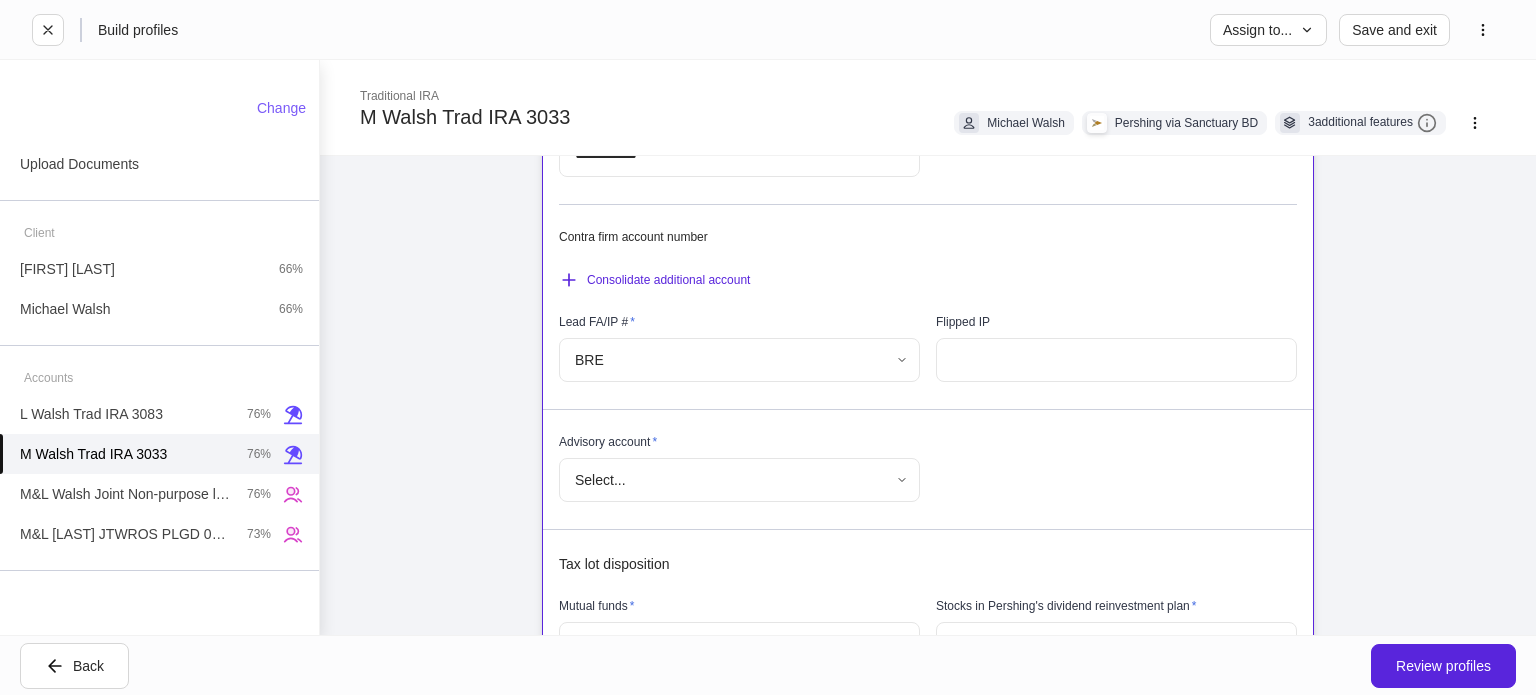 scroll, scrollTop: 1100, scrollLeft: 0, axis: vertical 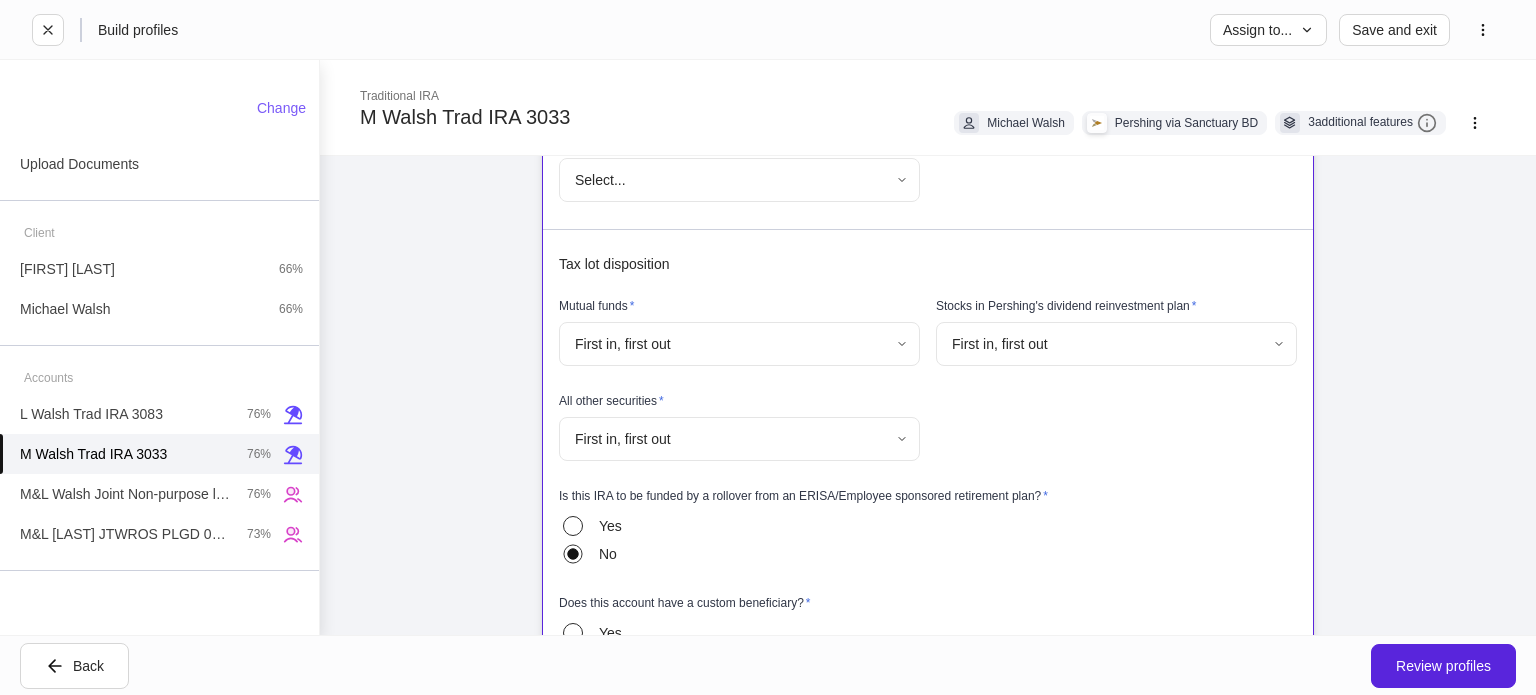 click on "**********" at bounding box center [768, 347] 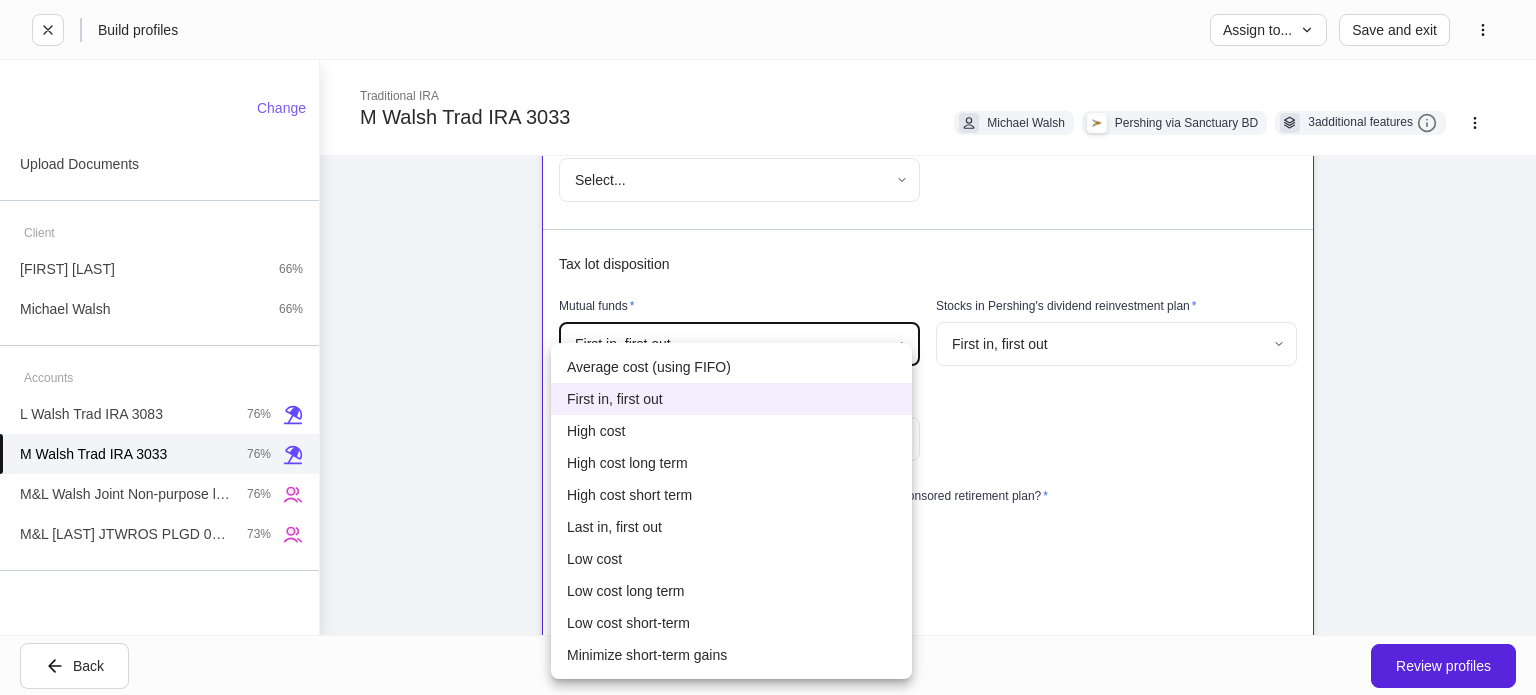 click on "High cost" at bounding box center [731, 431] 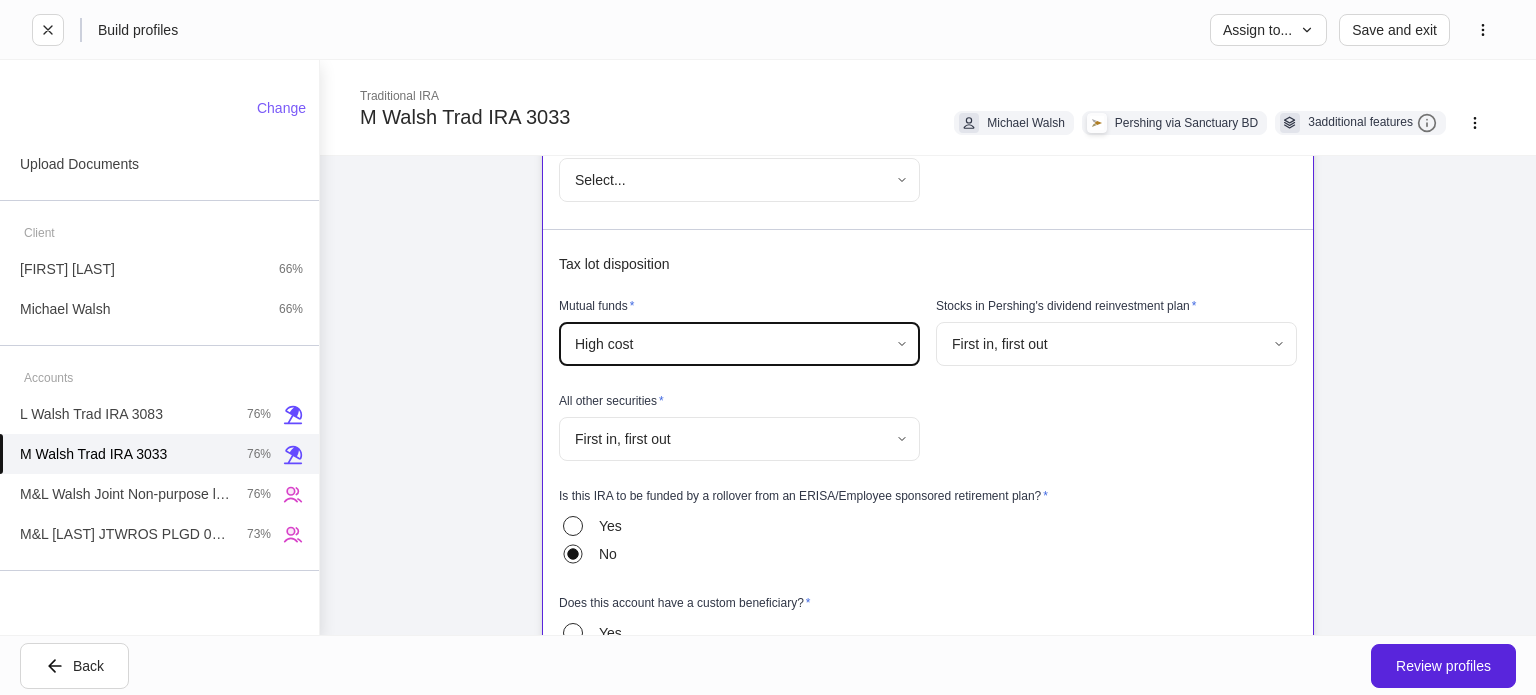click on "**********" at bounding box center (768, 347) 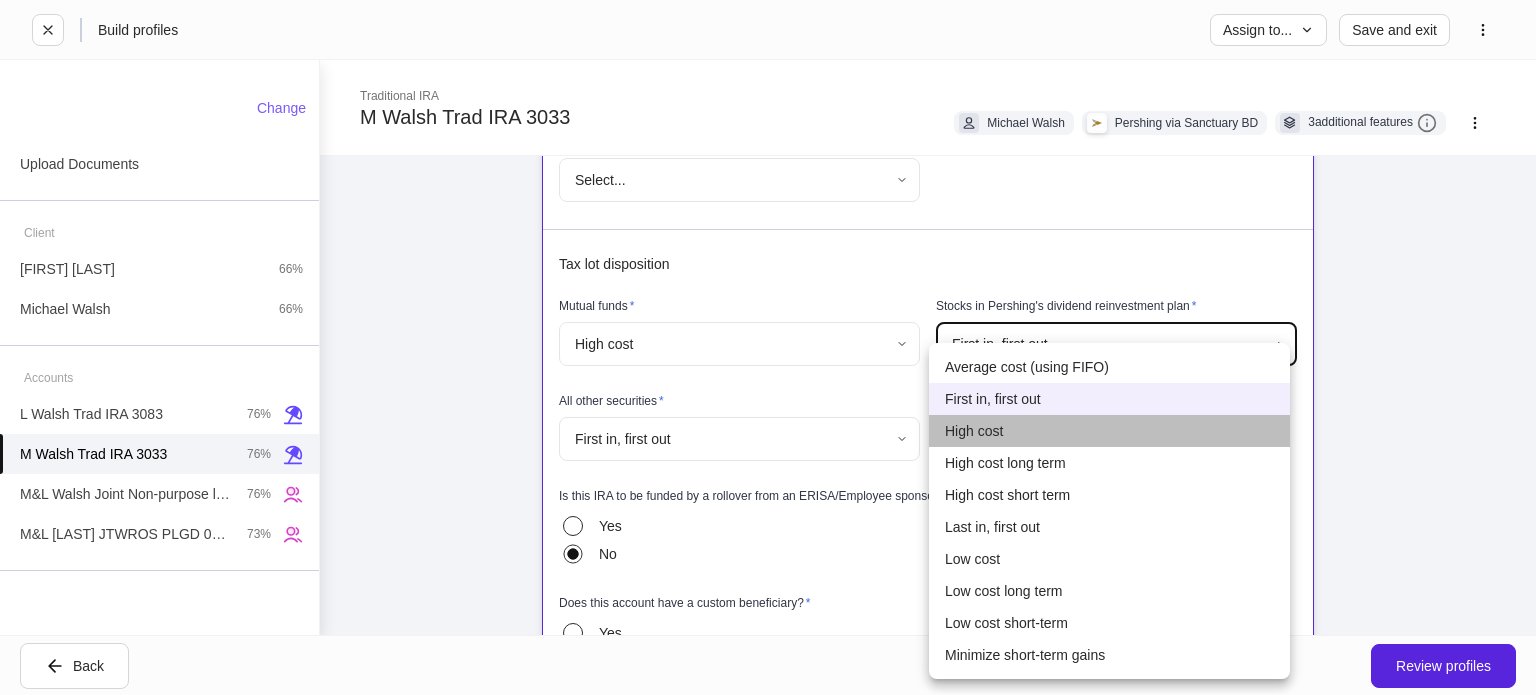 click on "High cost" at bounding box center (1109, 431) 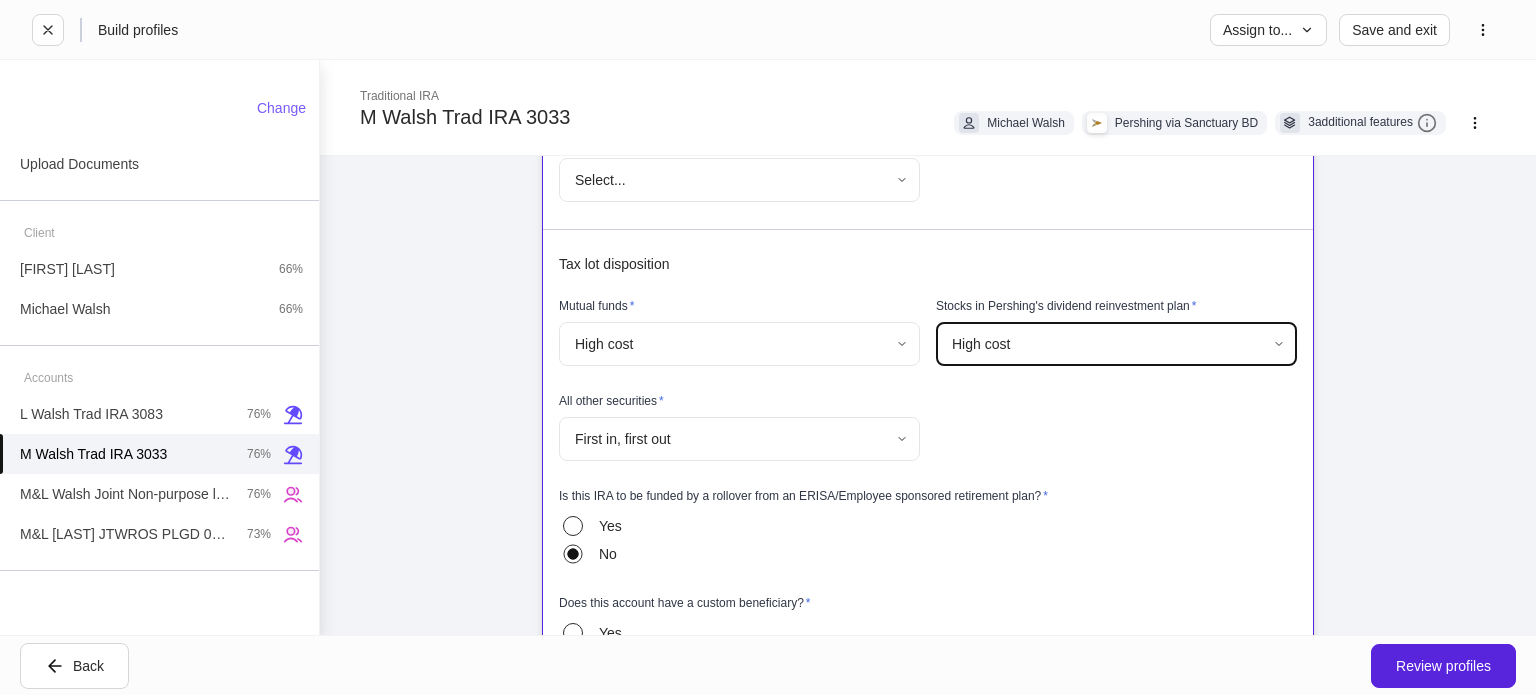 click on "**********" at bounding box center [768, 347] 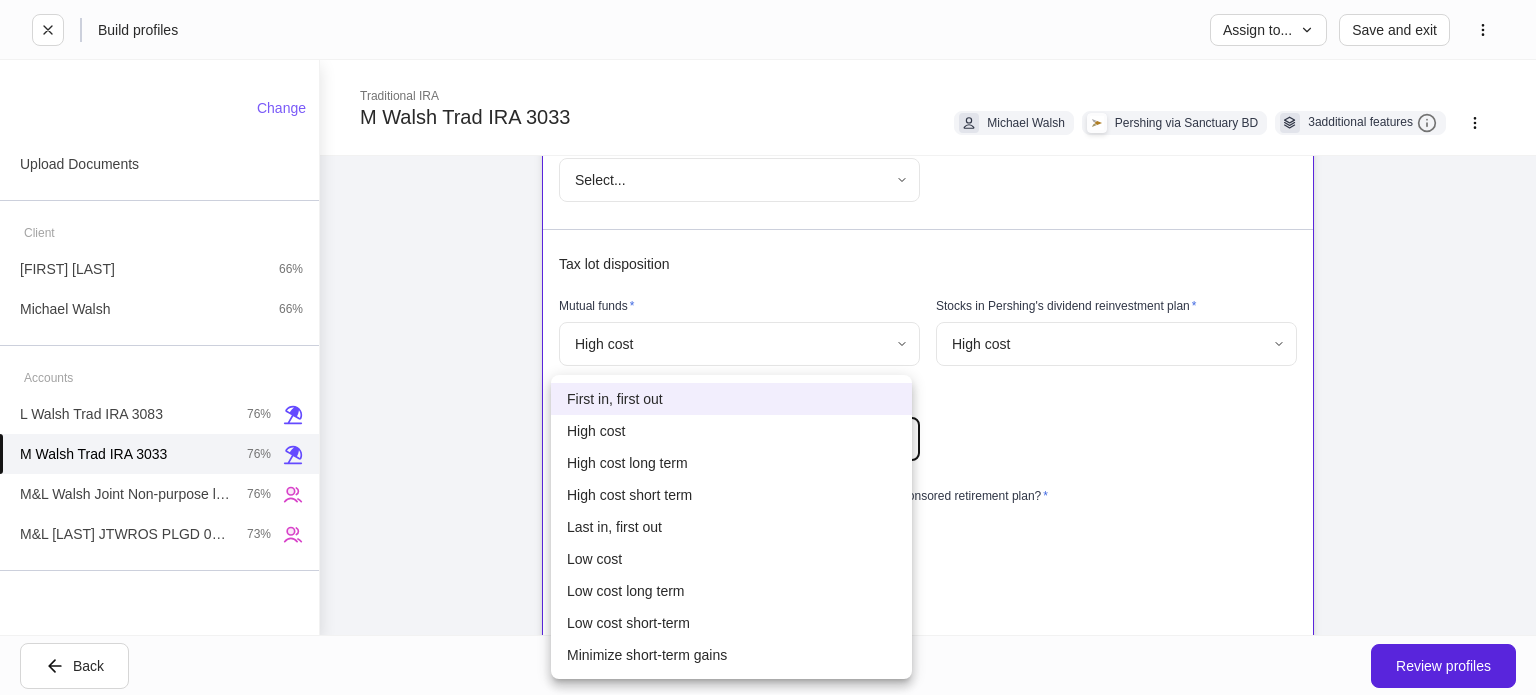 click on "High cost" at bounding box center (731, 431) 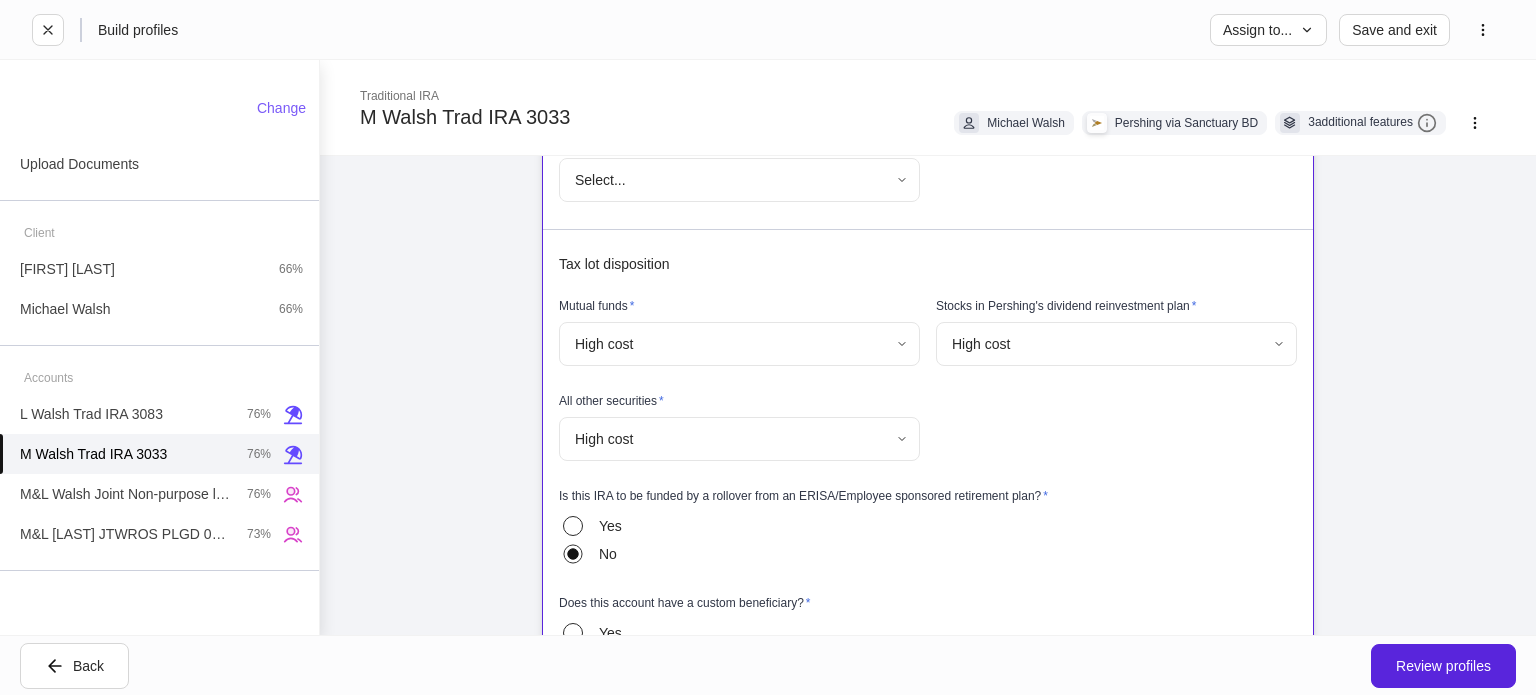 click on "**********" at bounding box center (928, 347) 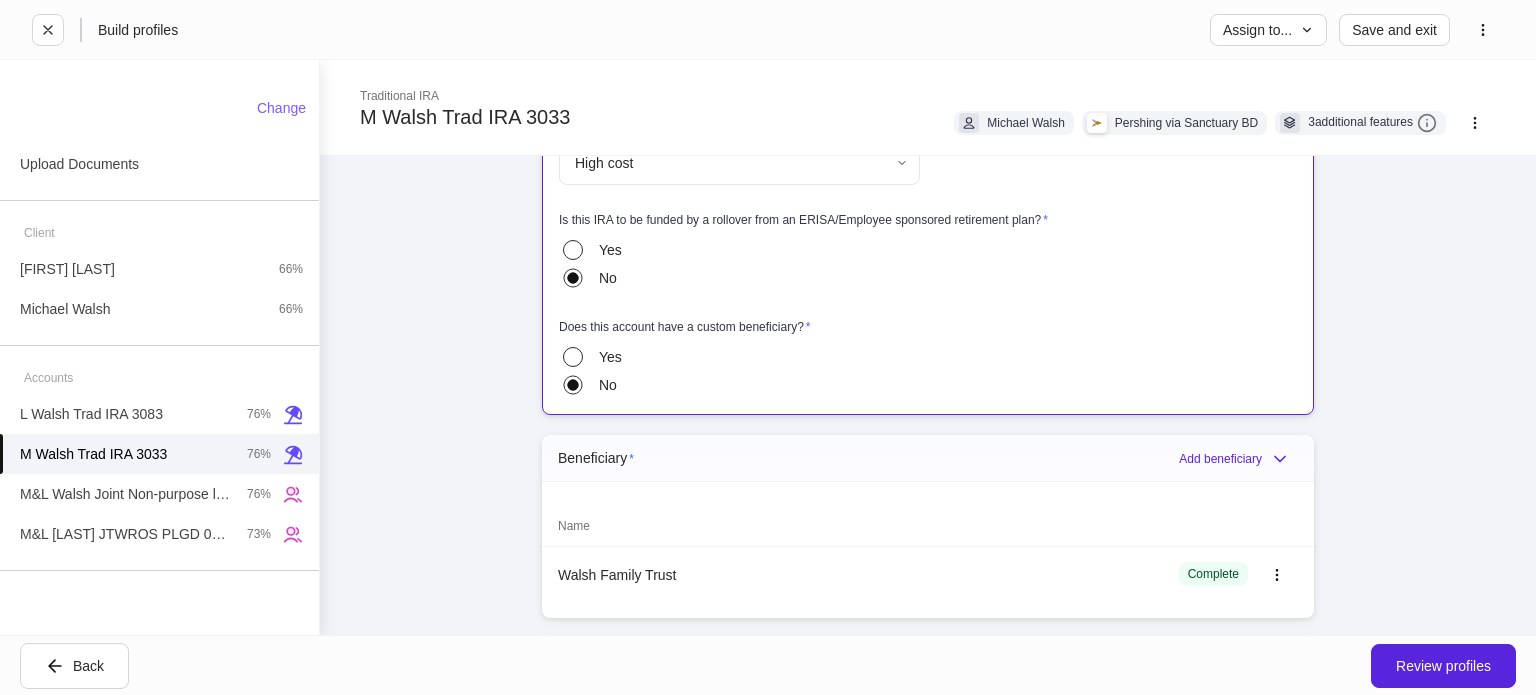 scroll, scrollTop: 1500, scrollLeft: 0, axis: vertical 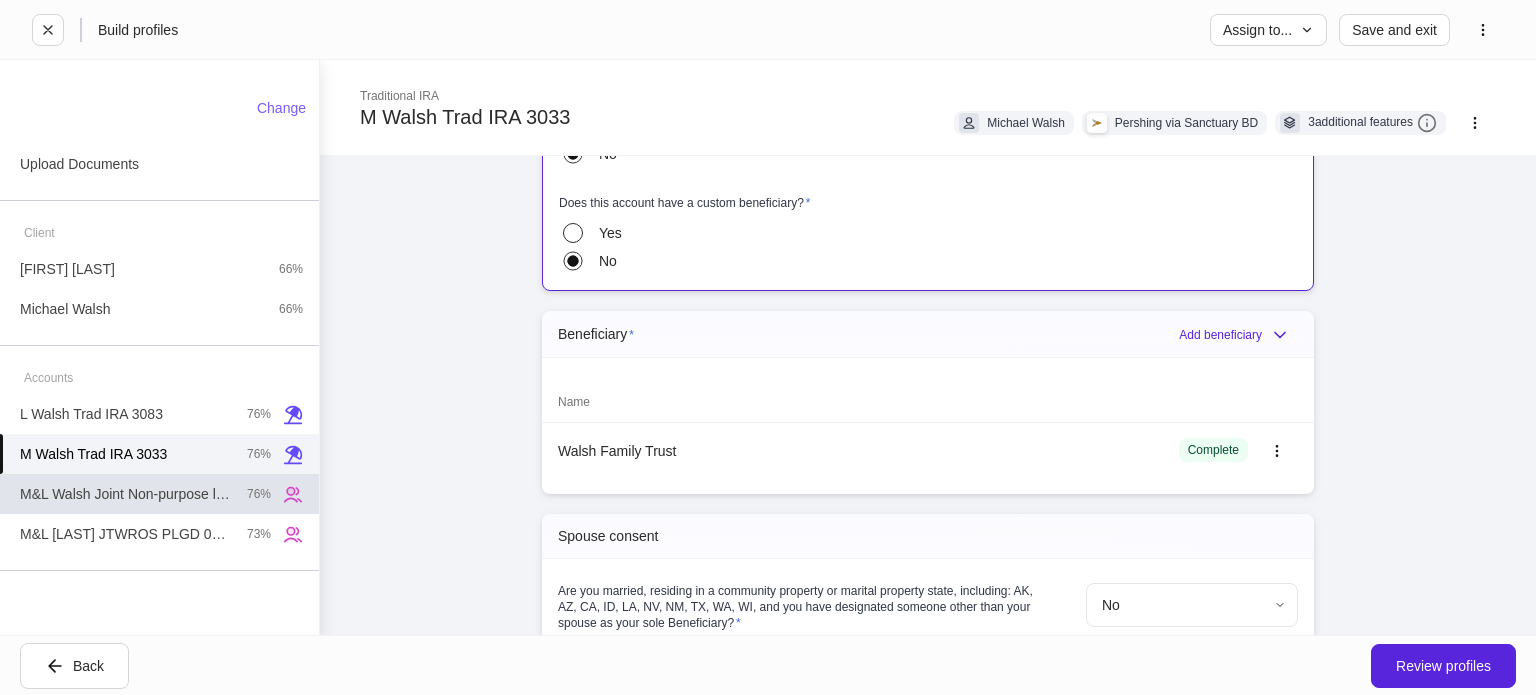 click on "M&L Walsh Joint Non-purpose loan" at bounding box center (125, 494) 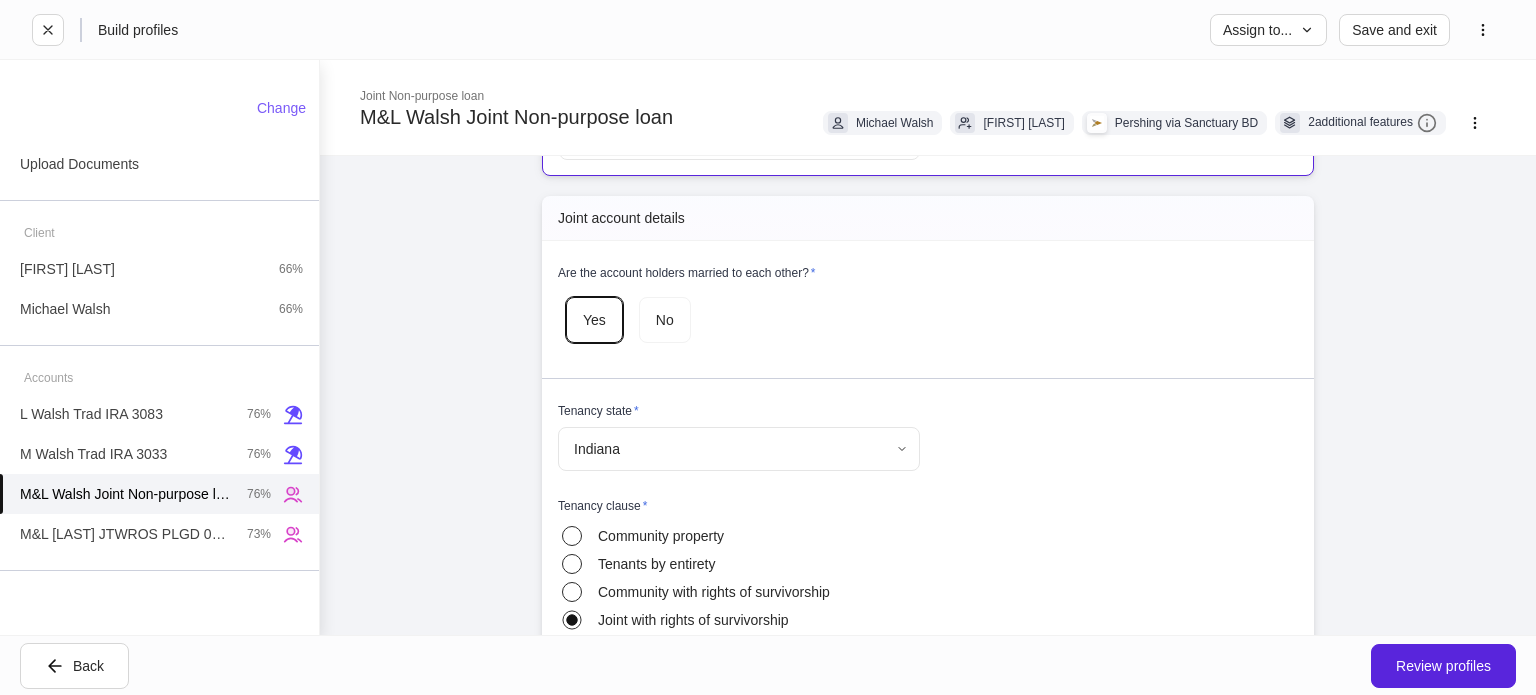 scroll, scrollTop: 1500, scrollLeft: 0, axis: vertical 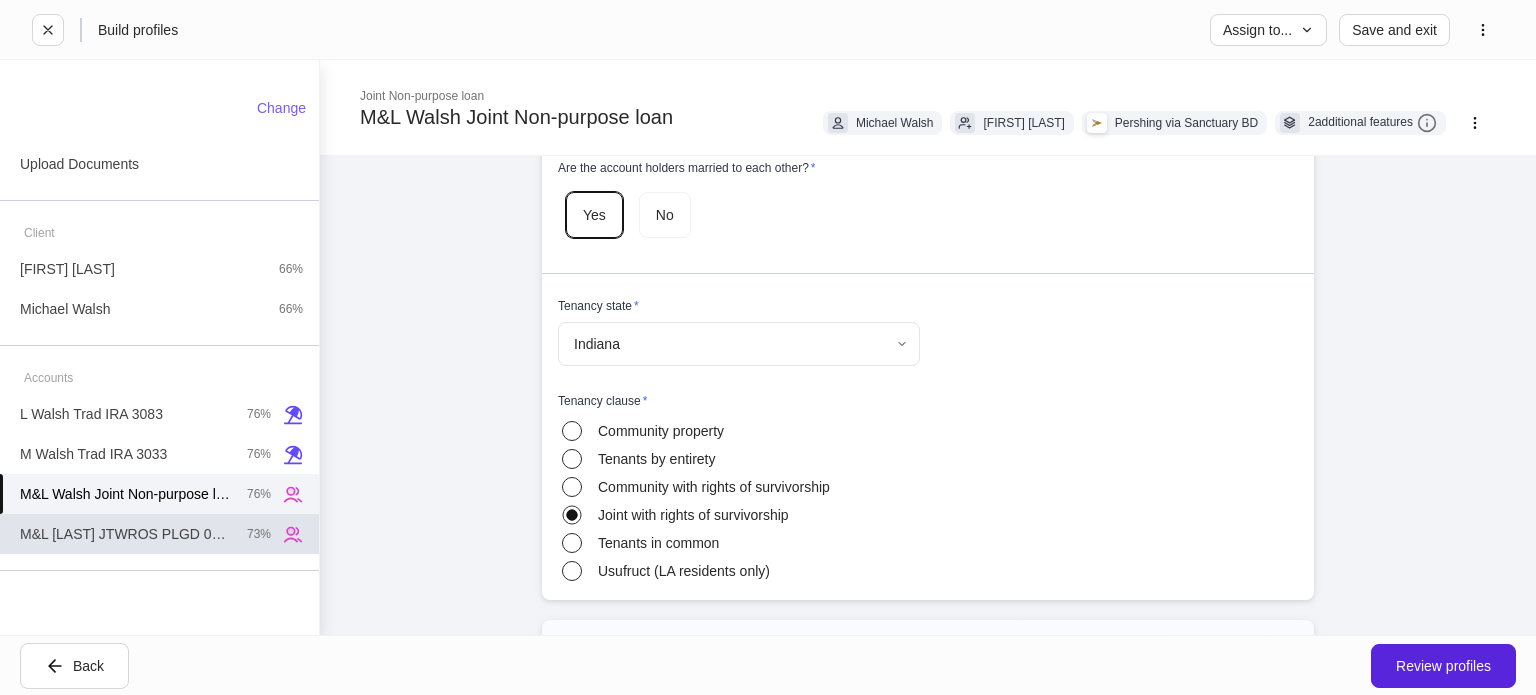 click on "M&L Walsh JTWROS PLGD 0587 73%" at bounding box center [159, 534] 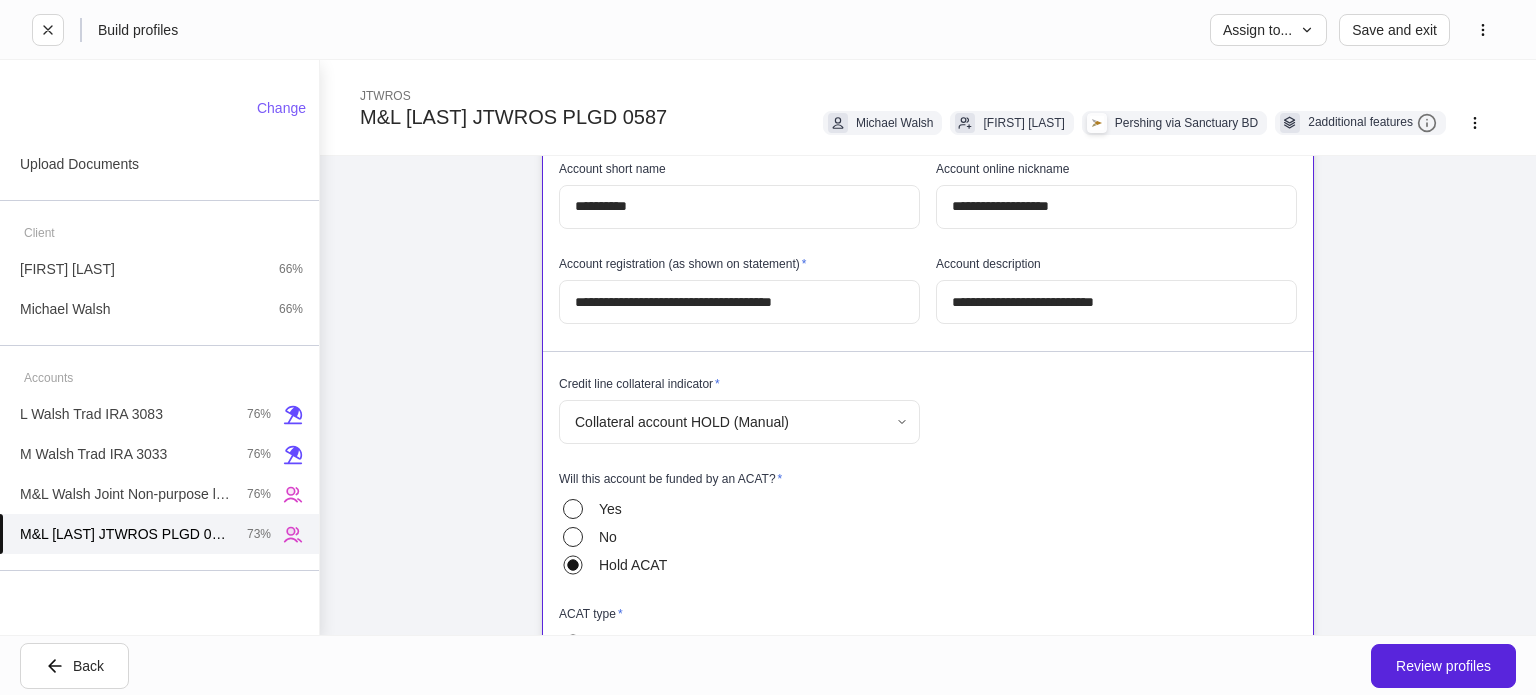 scroll, scrollTop: 200, scrollLeft: 0, axis: vertical 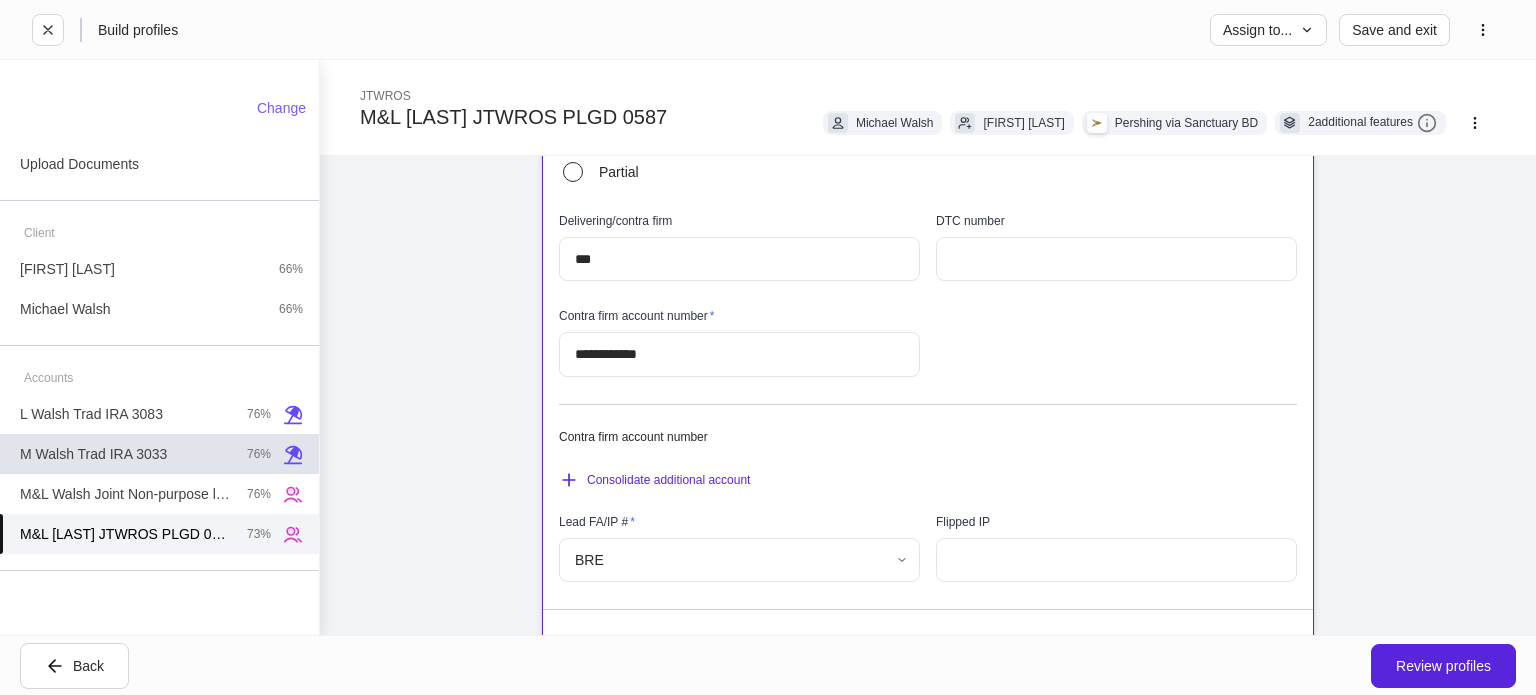 click on "M Walsh Trad IRA 3033 76%" at bounding box center (159, 454) 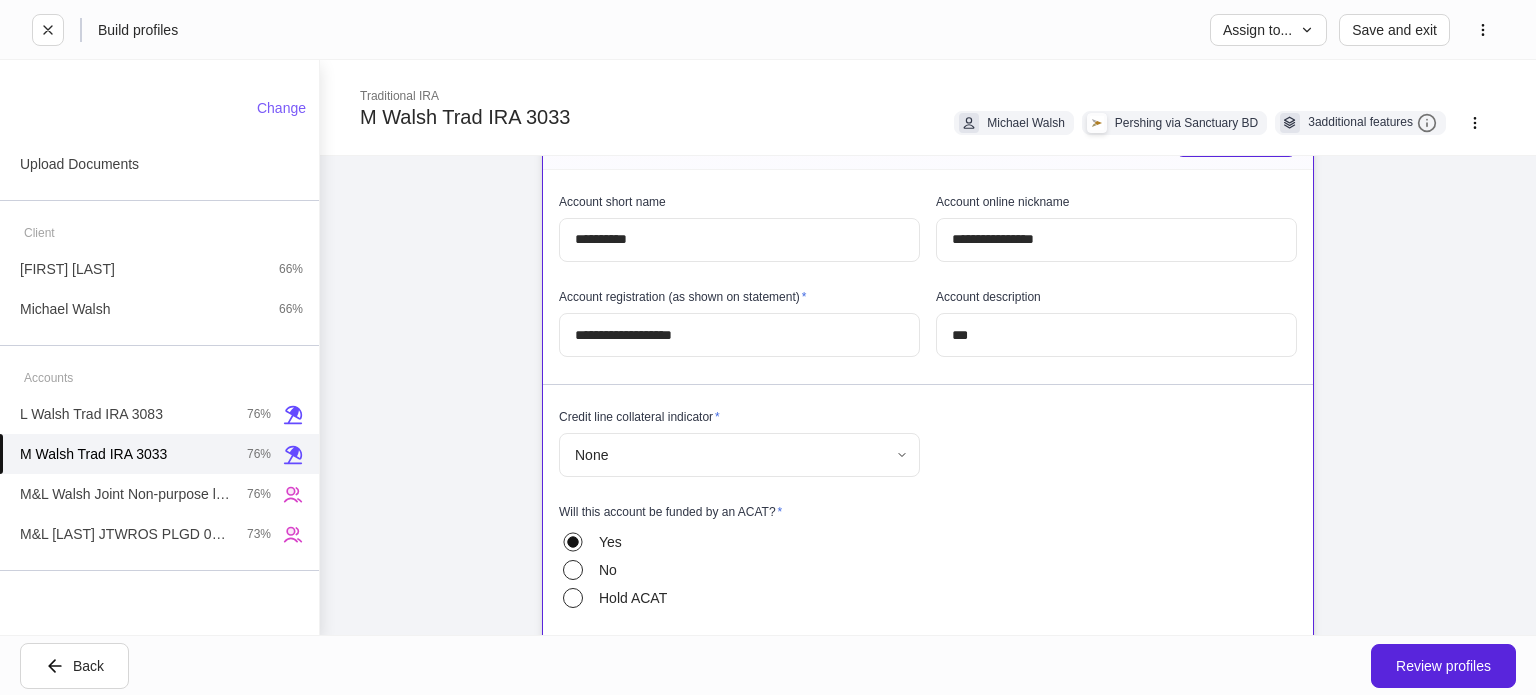scroll, scrollTop: 200, scrollLeft: 0, axis: vertical 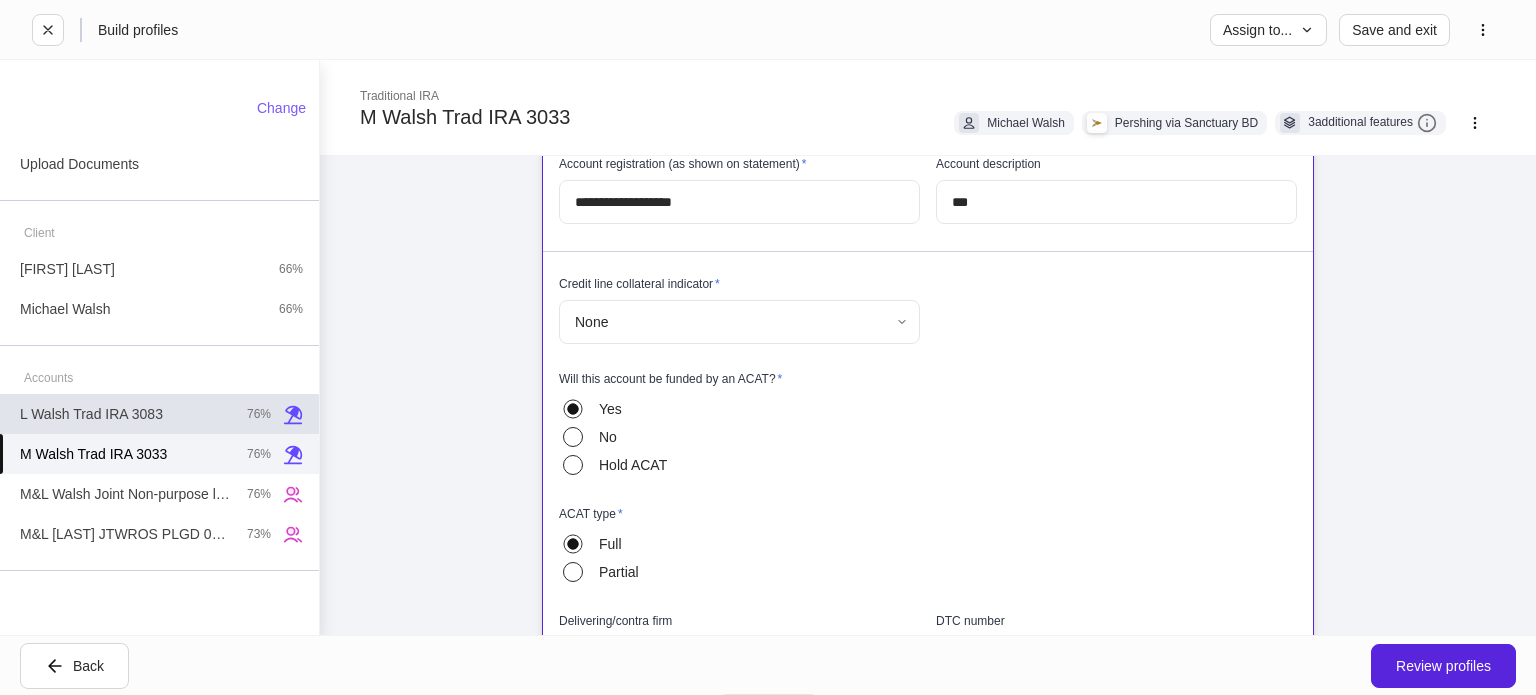click on "L Walsh Trad IRA 3083" at bounding box center [91, 414] 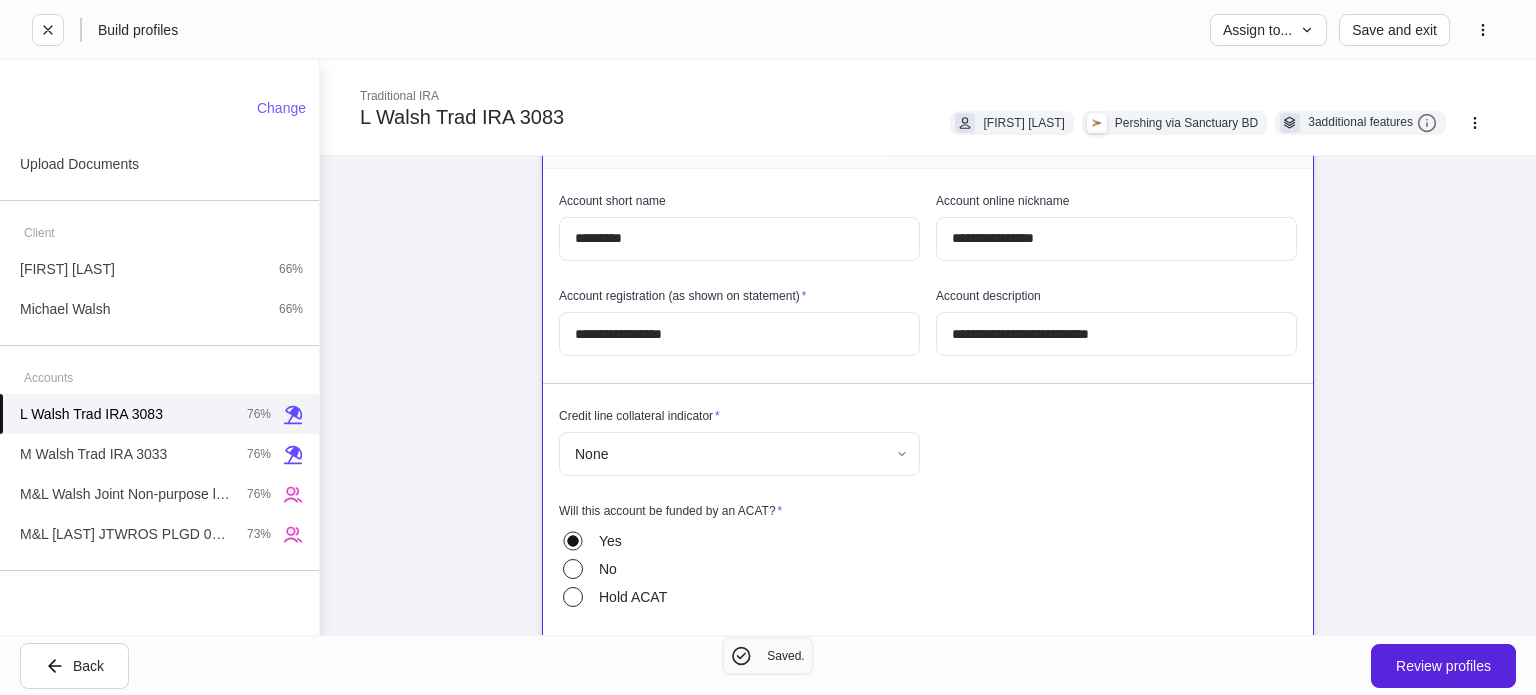 scroll, scrollTop: 200, scrollLeft: 0, axis: vertical 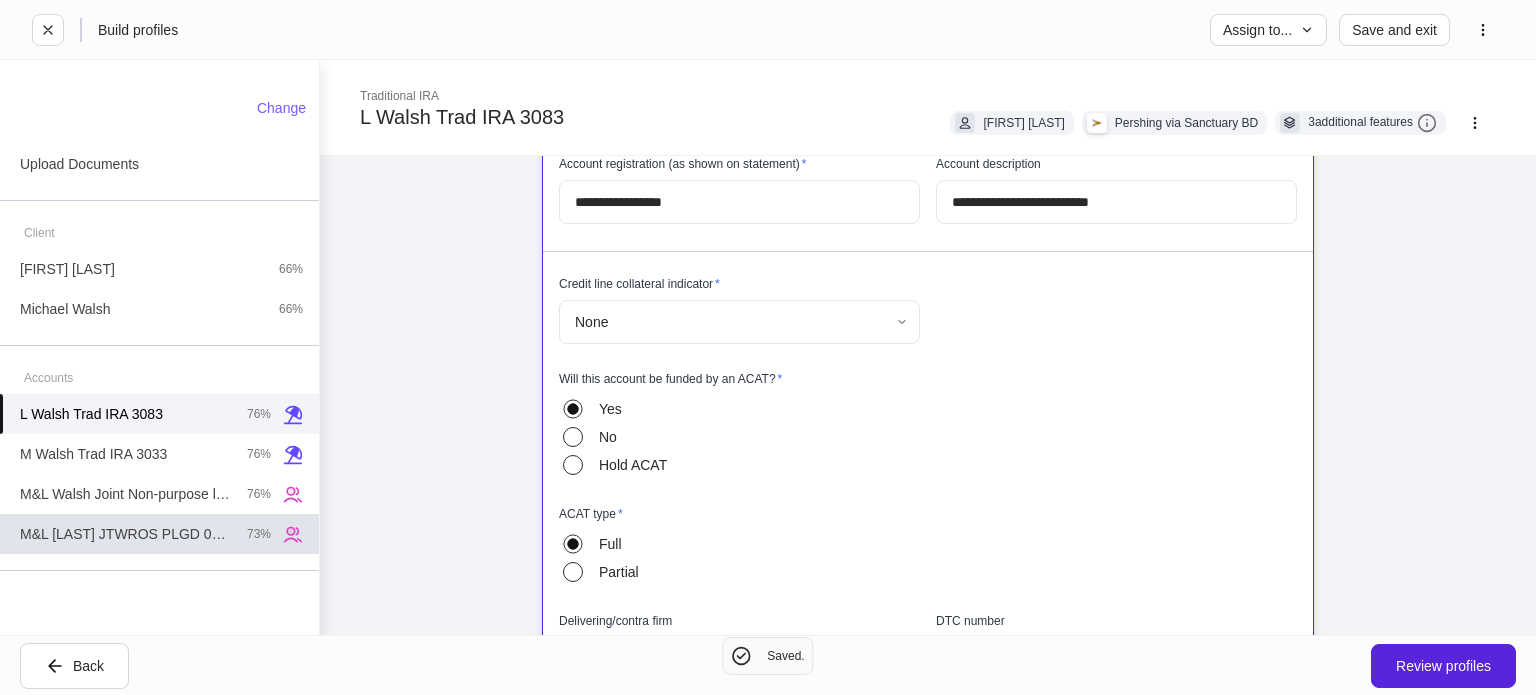 click on "M&L [LAST] JTWROS PLGD 0587" at bounding box center [125, 534] 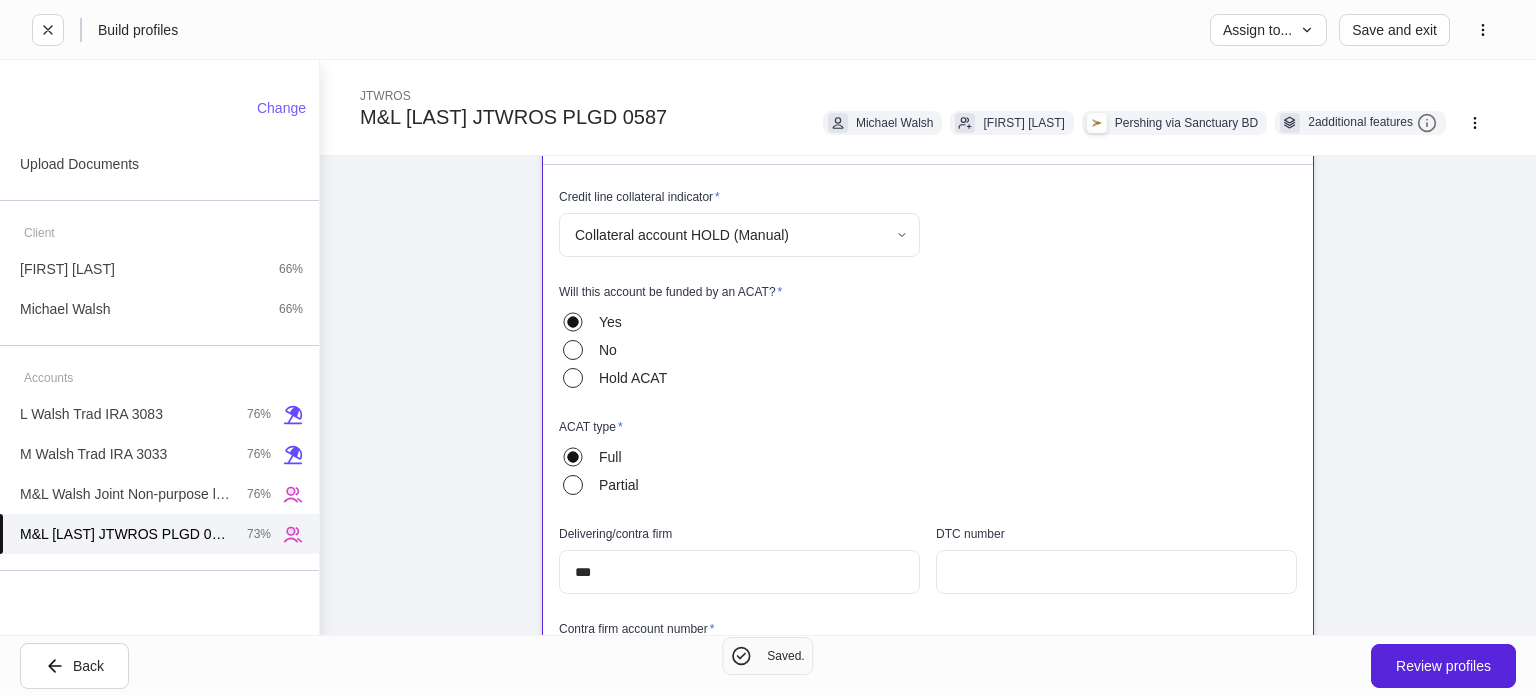 scroll, scrollTop: 300, scrollLeft: 0, axis: vertical 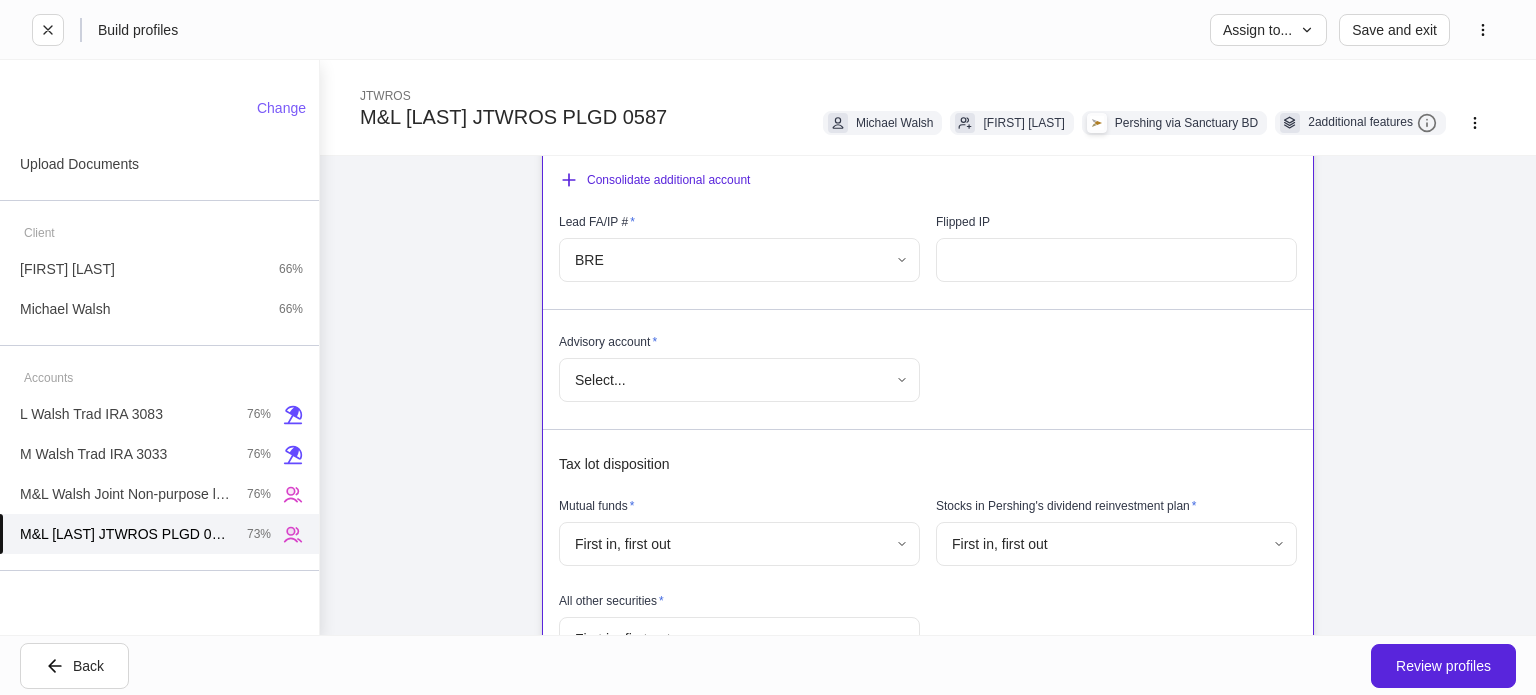 click on "**********" at bounding box center [768, 347] 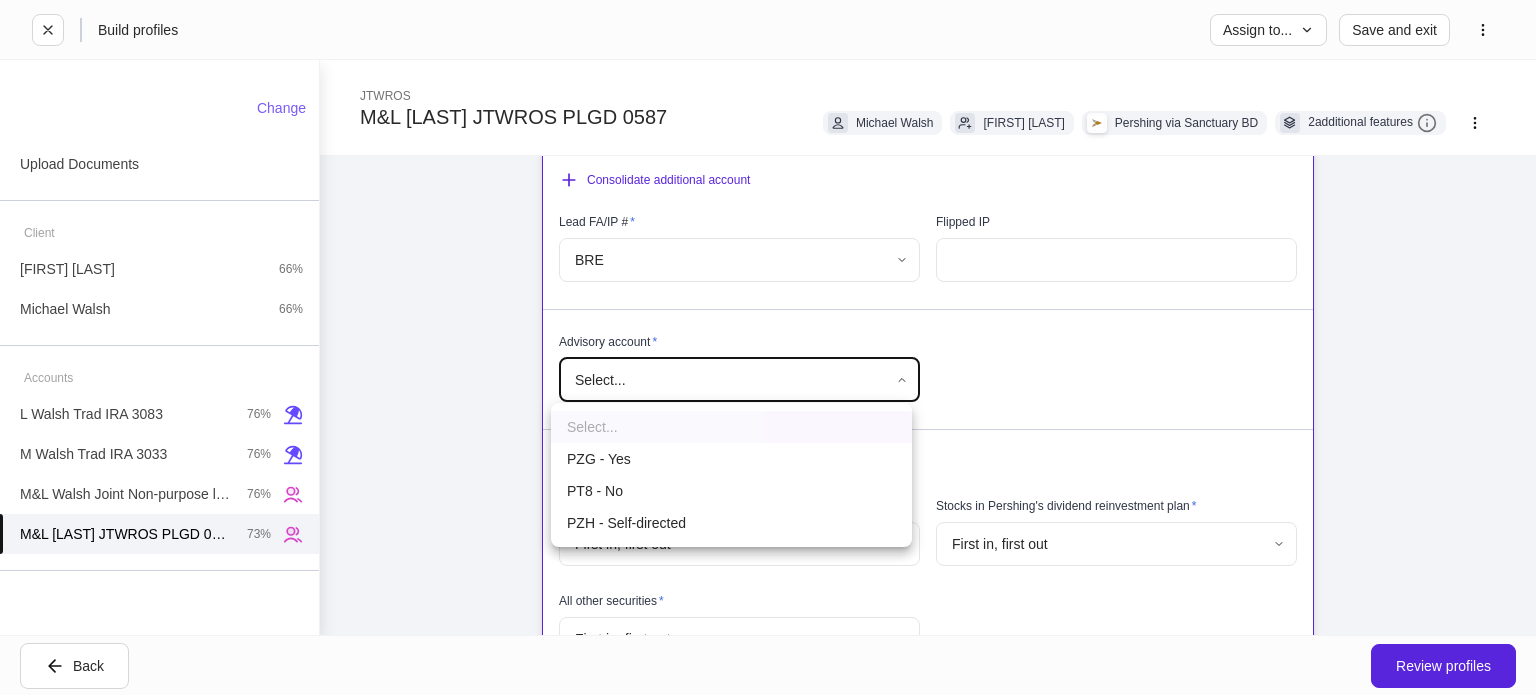 click on "PZG - Yes" at bounding box center [731, 459] 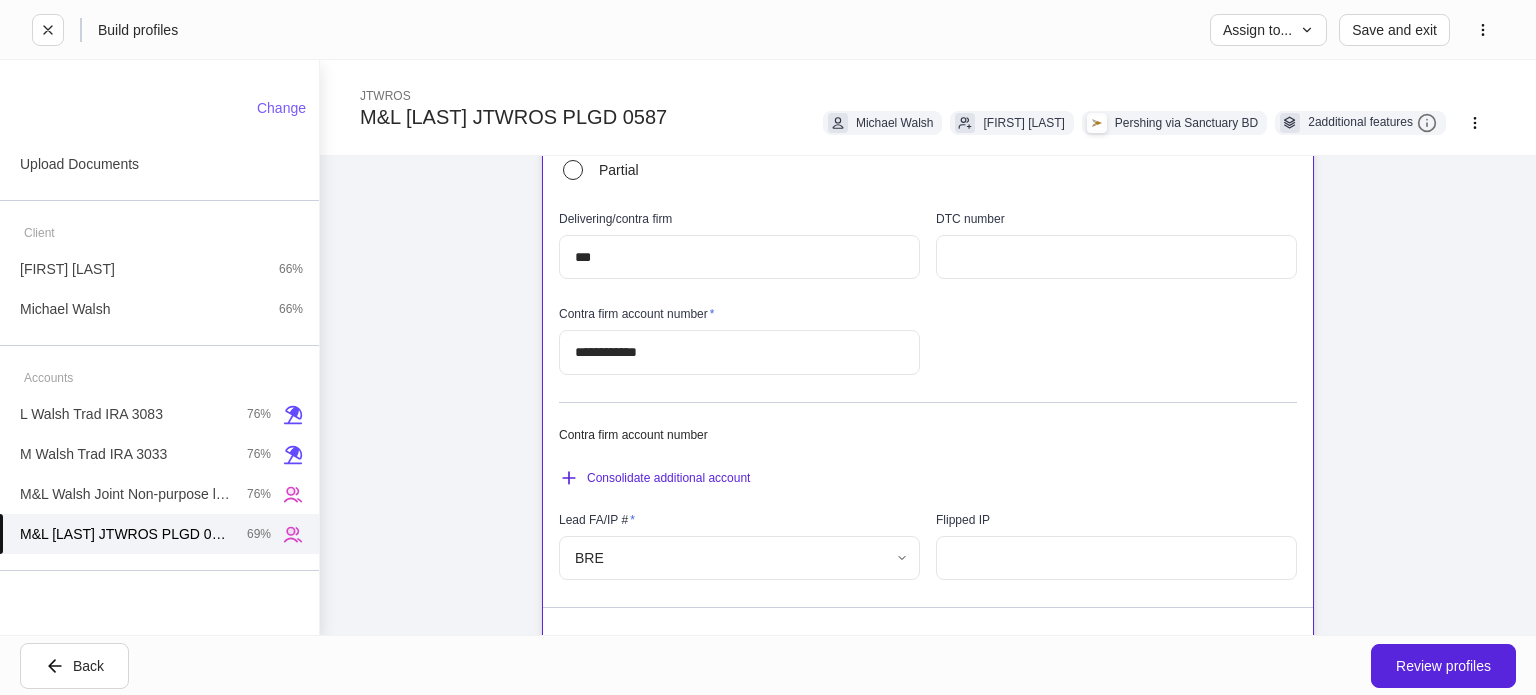 scroll, scrollTop: 700, scrollLeft: 0, axis: vertical 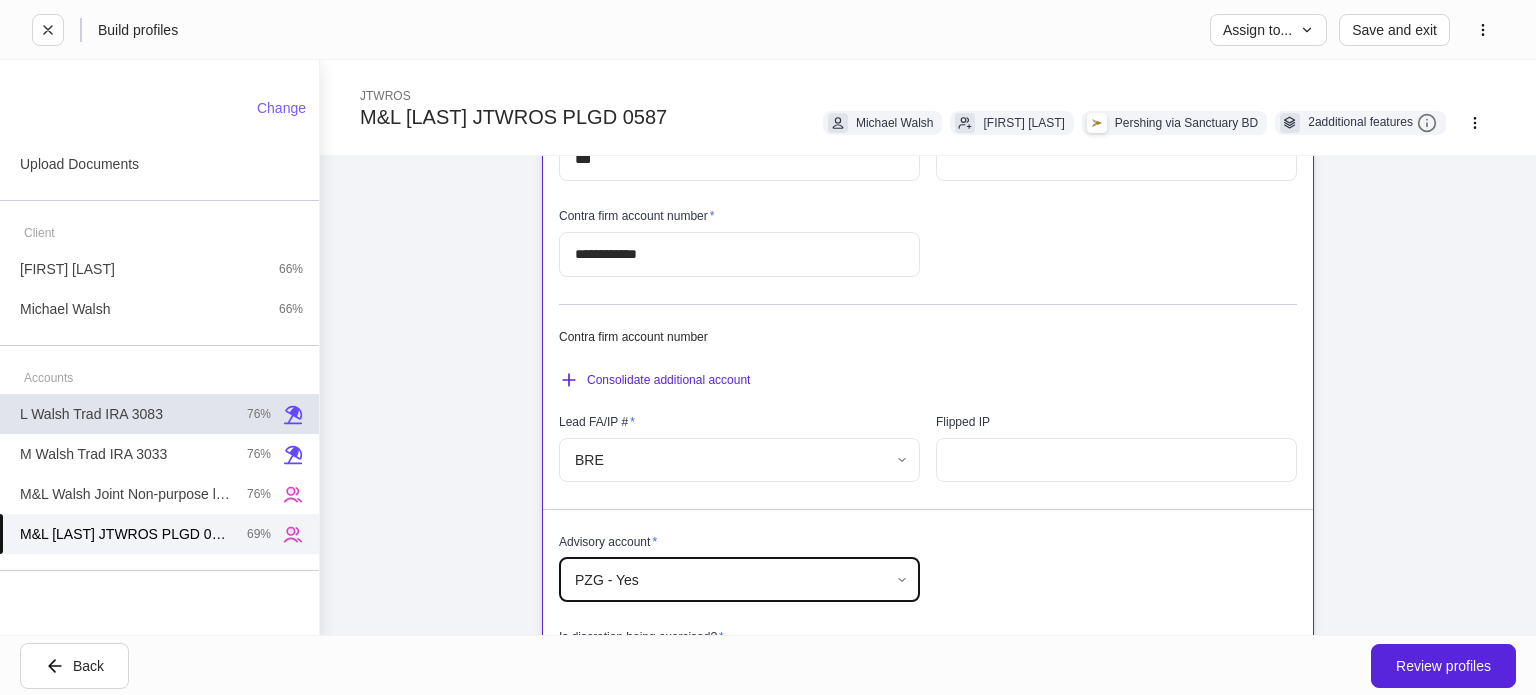click on "L [LAST] Trad IRA 3083 76%" at bounding box center (159, 414) 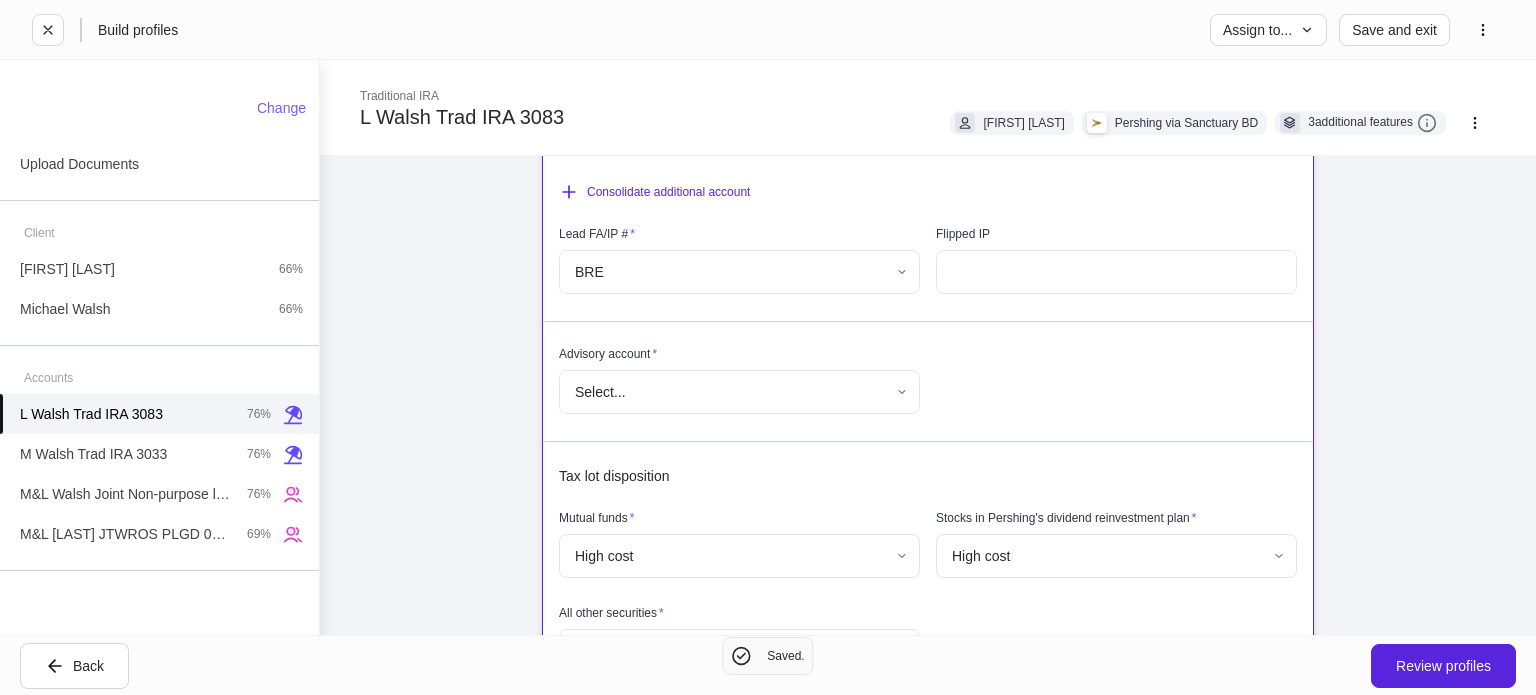 scroll, scrollTop: 900, scrollLeft: 0, axis: vertical 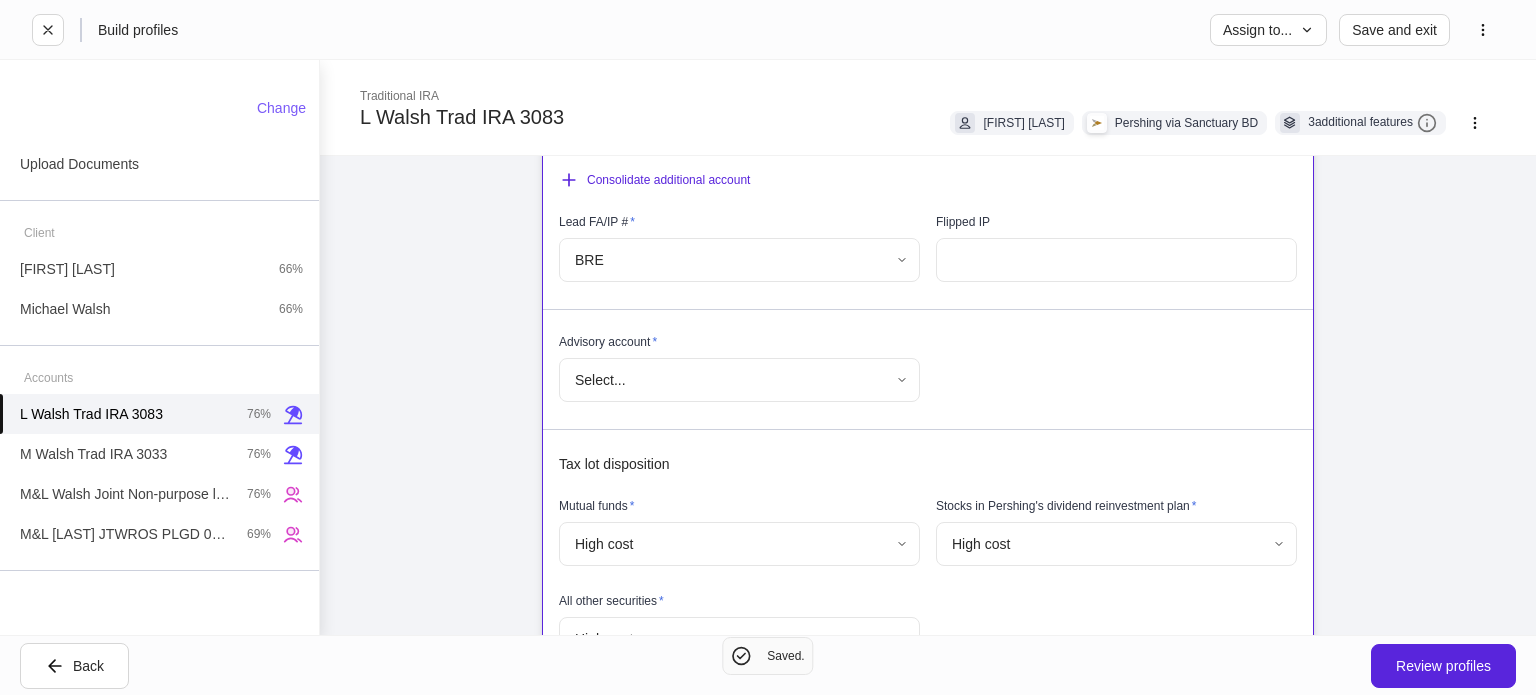 click on "**********" at bounding box center (768, 347) 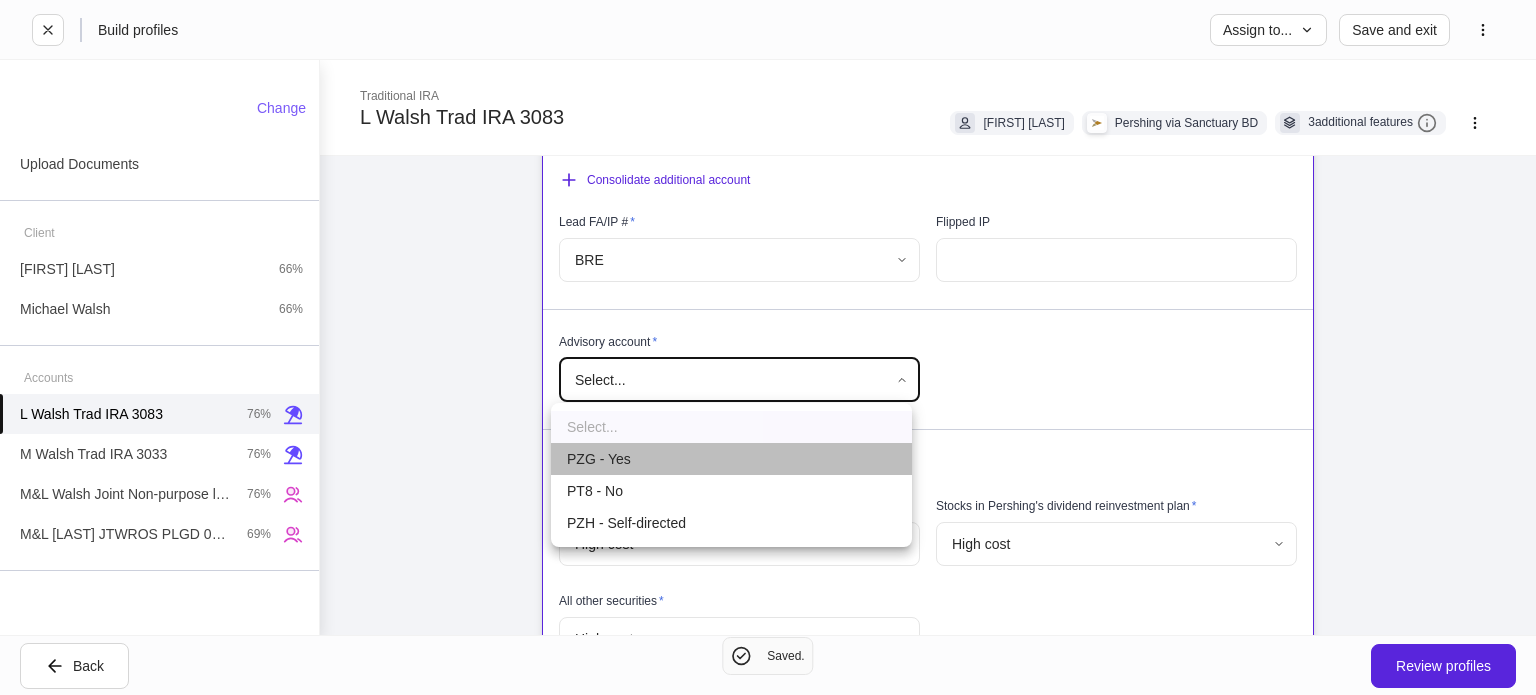 click on "PZG - Yes" at bounding box center (731, 459) 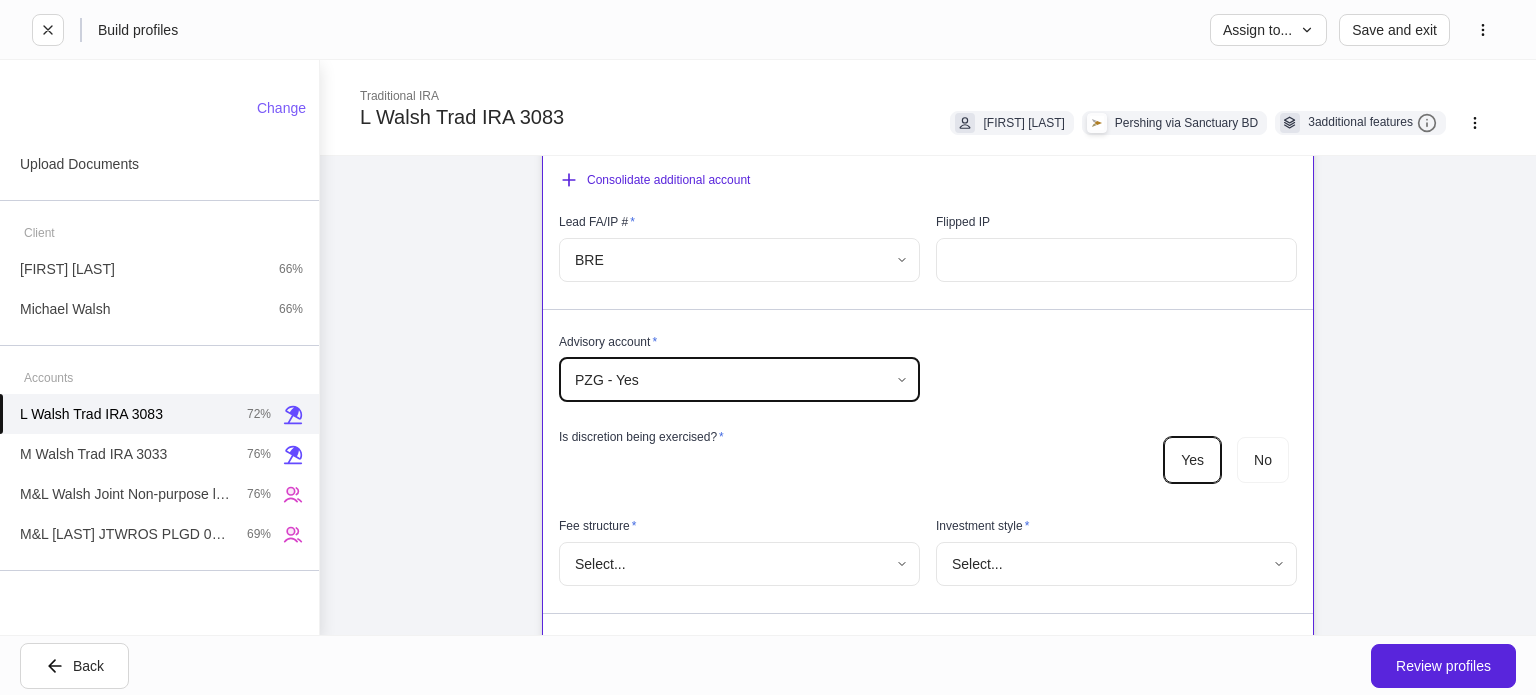 click on "**********" at bounding box center [768, 347] 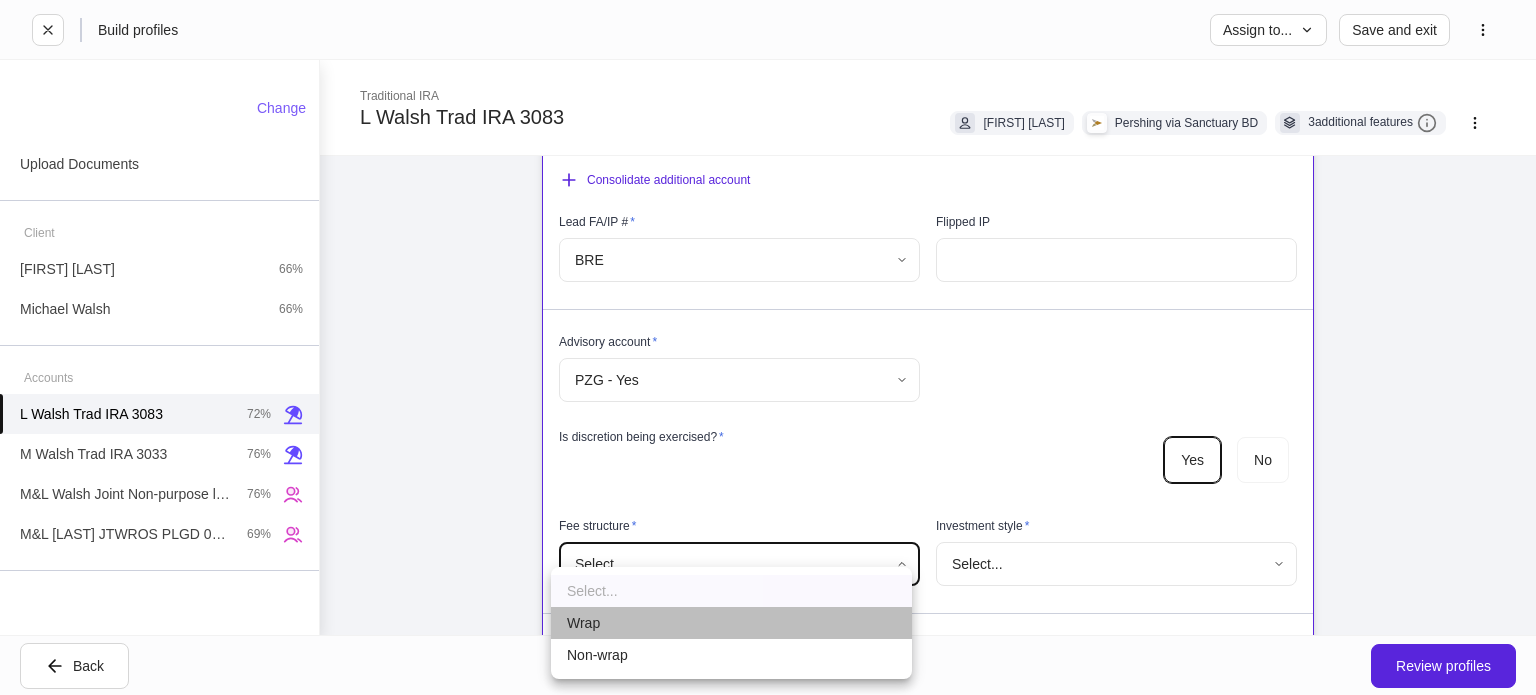 click on "Wrap" at bounding box center [731, 623] 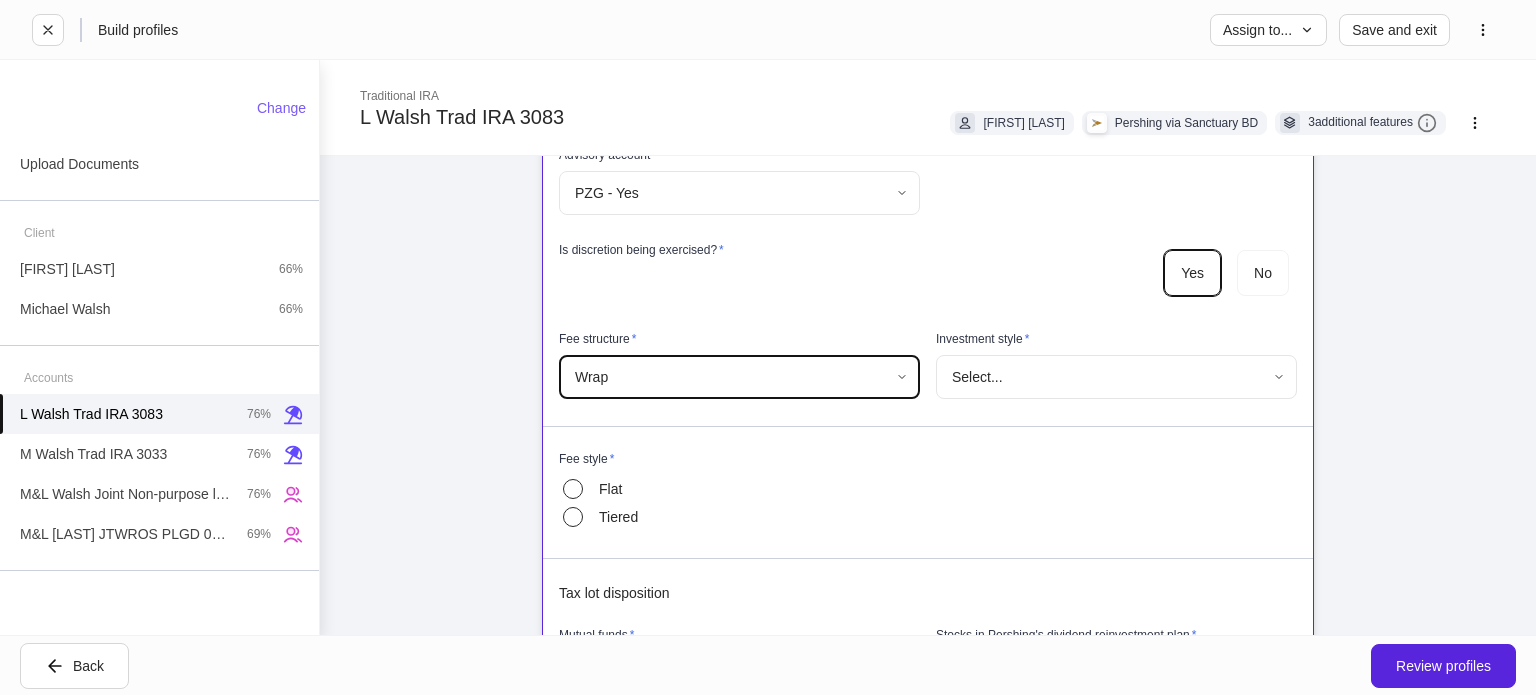 scroll, scrollTop: 1100, scrollLeft: 0, axis: vertical 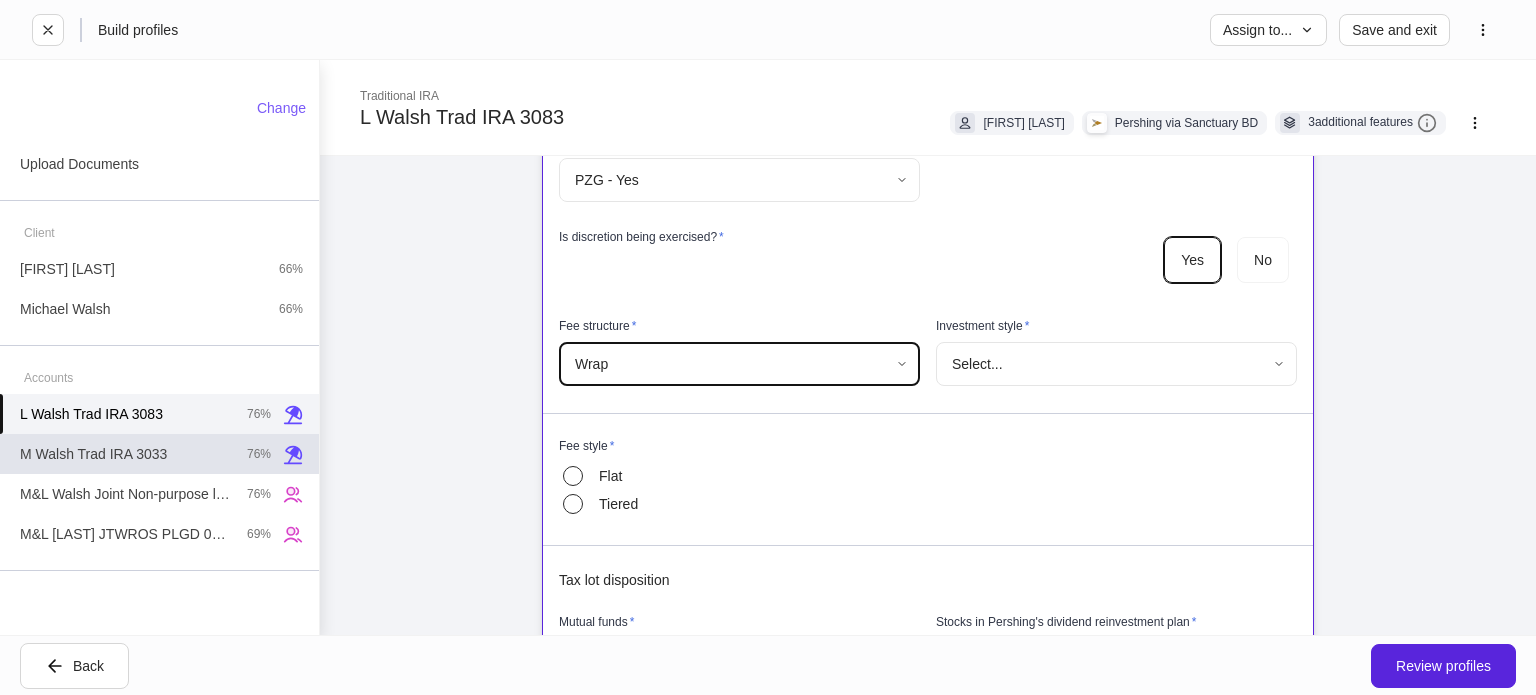 click on "M Walsh Trad IRA 3033 76%" at bounding box center (159, 454) 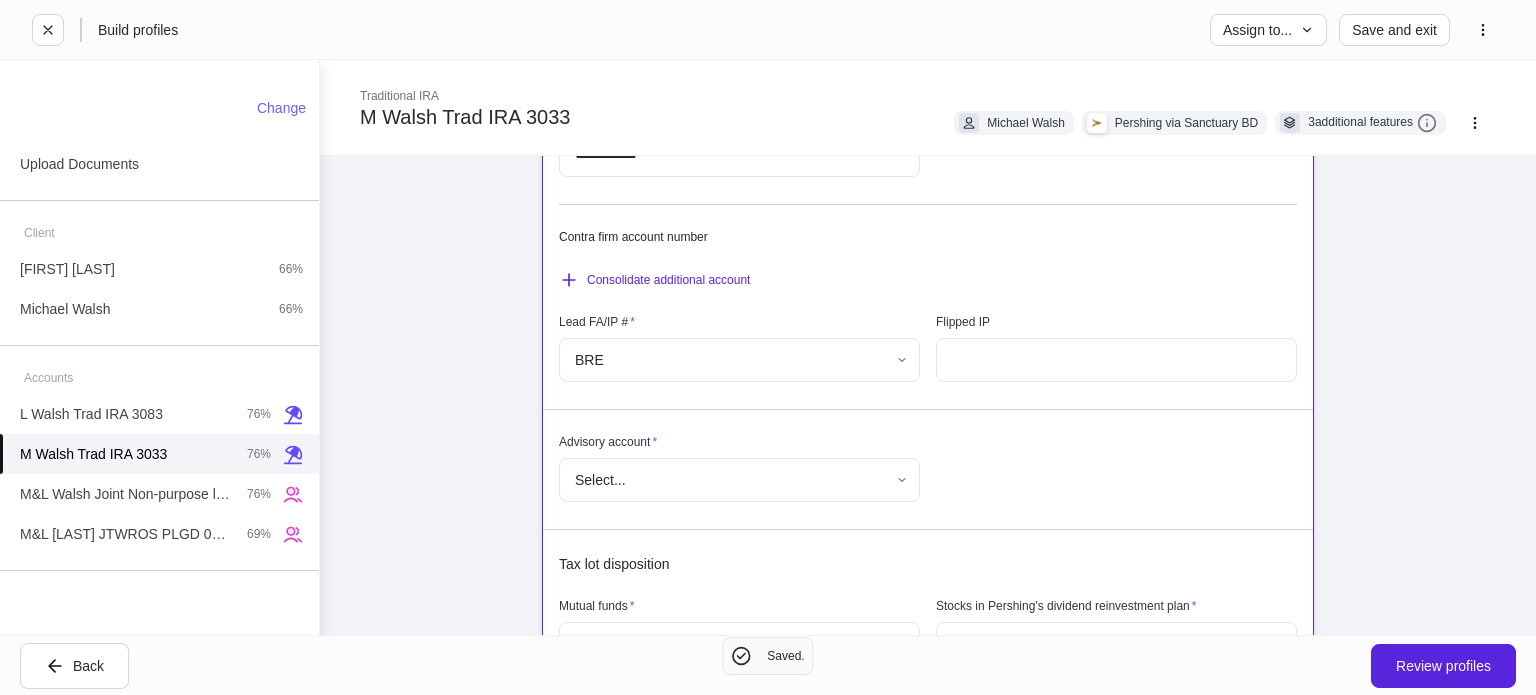 scroll, scrollTop: 900, scrollLeft: 0, axis: vertical 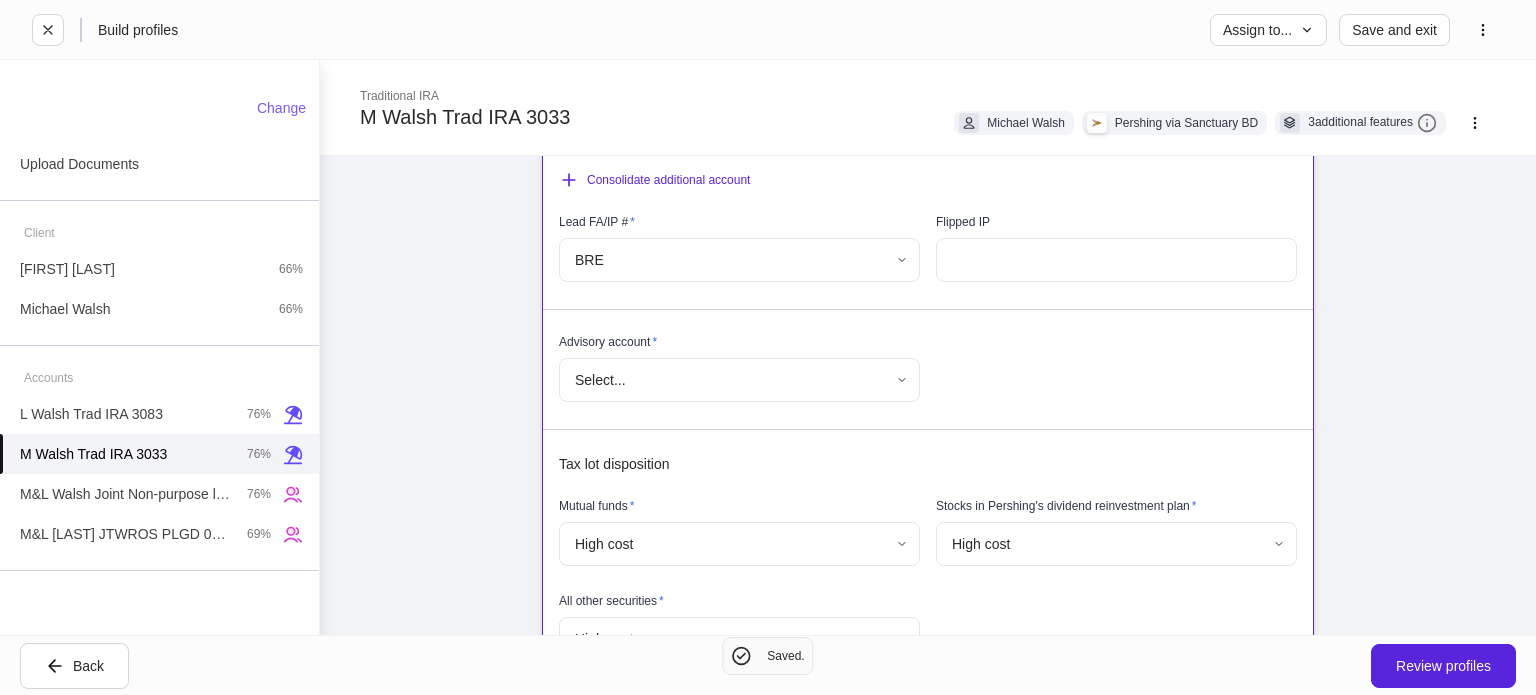 click on "**********" at bounding box center [768, 347] 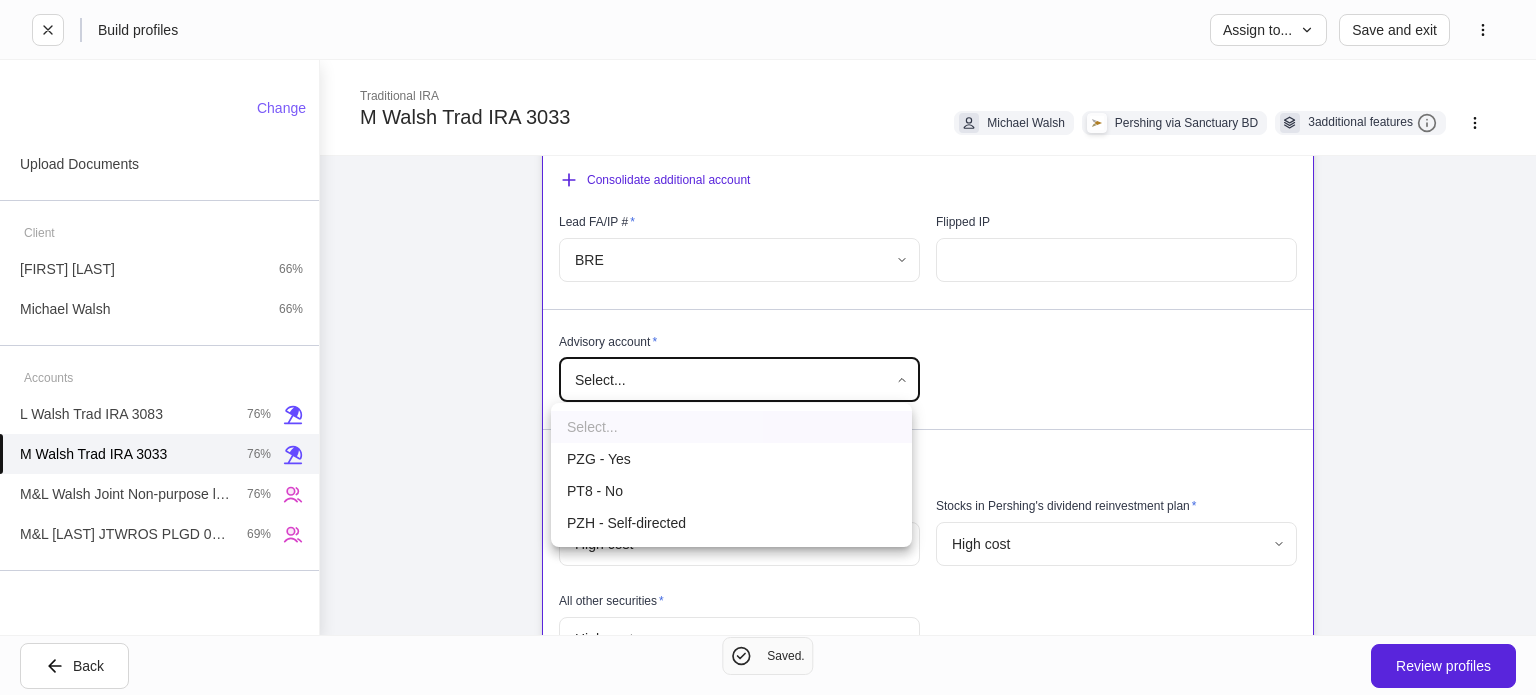 click on "PZG - Yes" at bounding box center [731, 459] 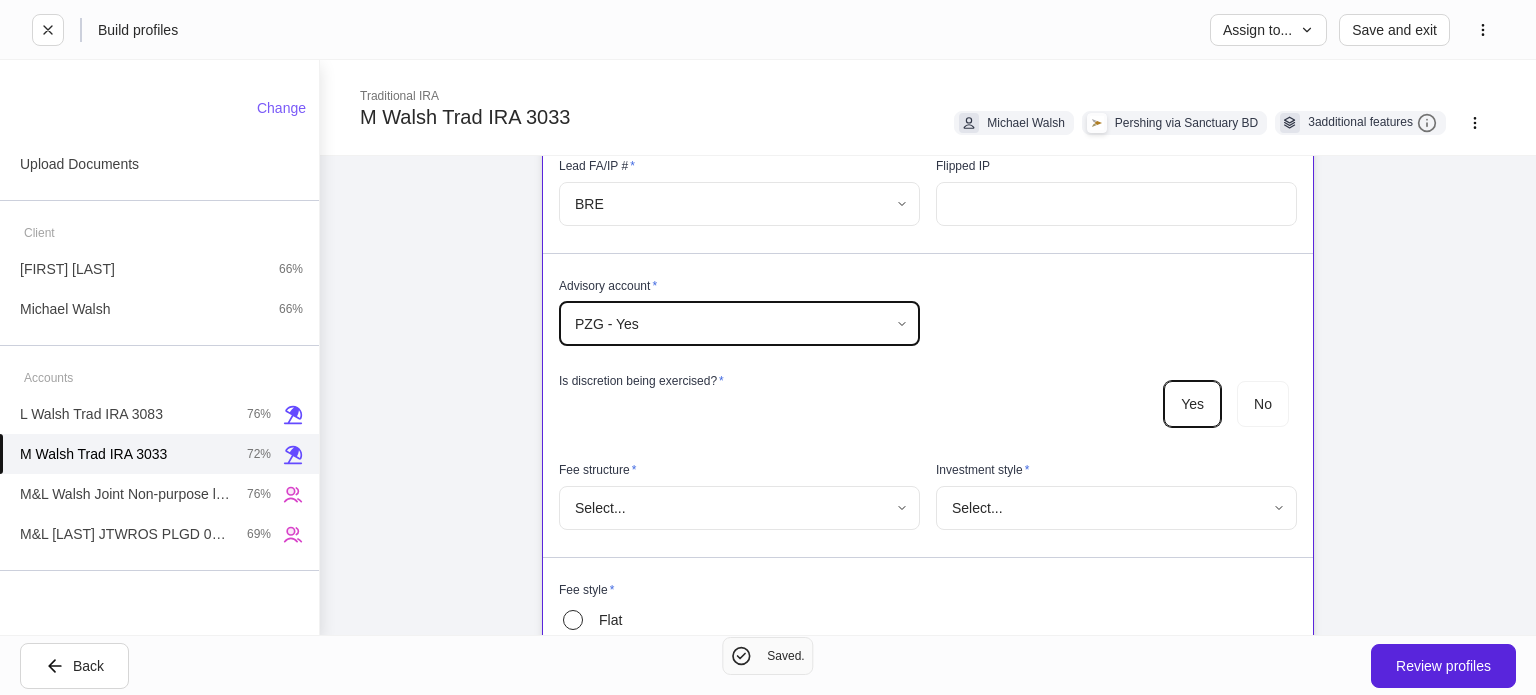 scroll, scrollTop: 1000, scrollLeft: 0, axis: vertical 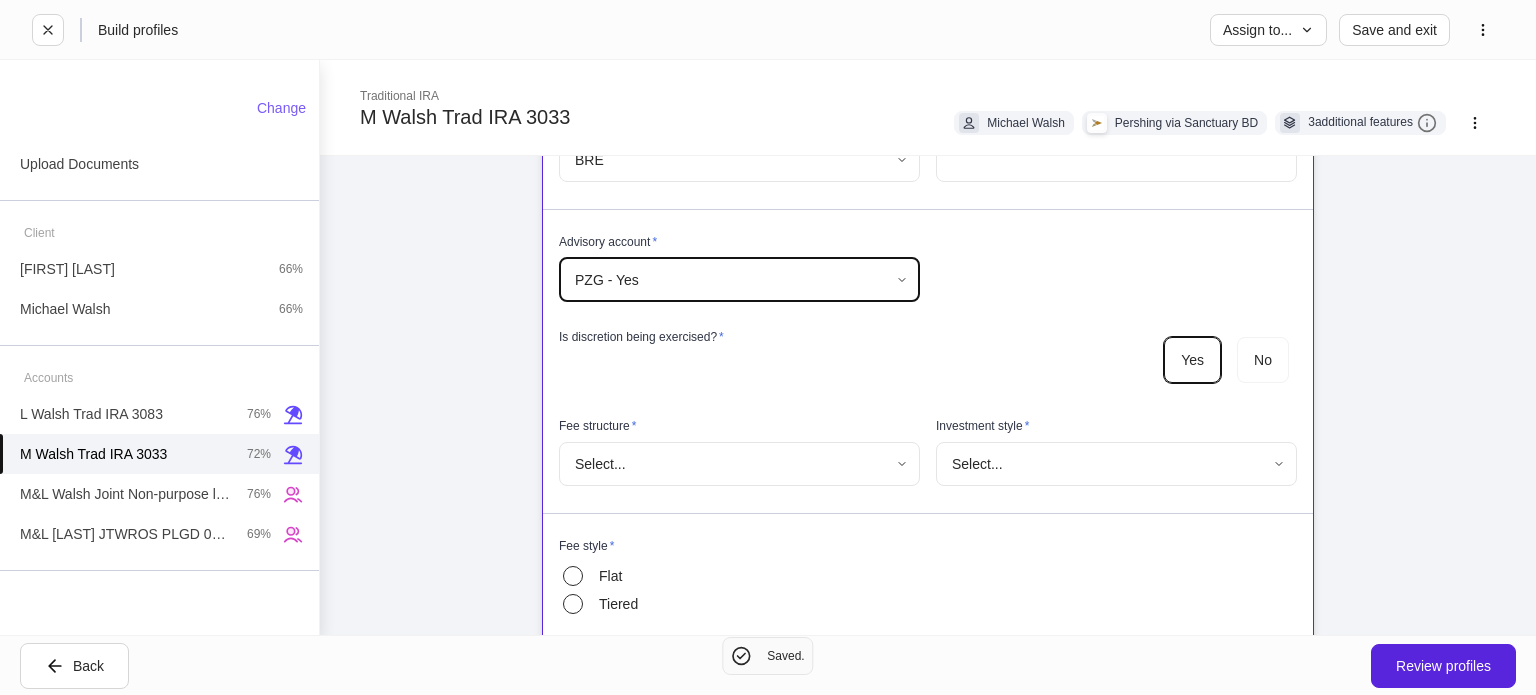 click on "**********" at bounding box center [768, 347] 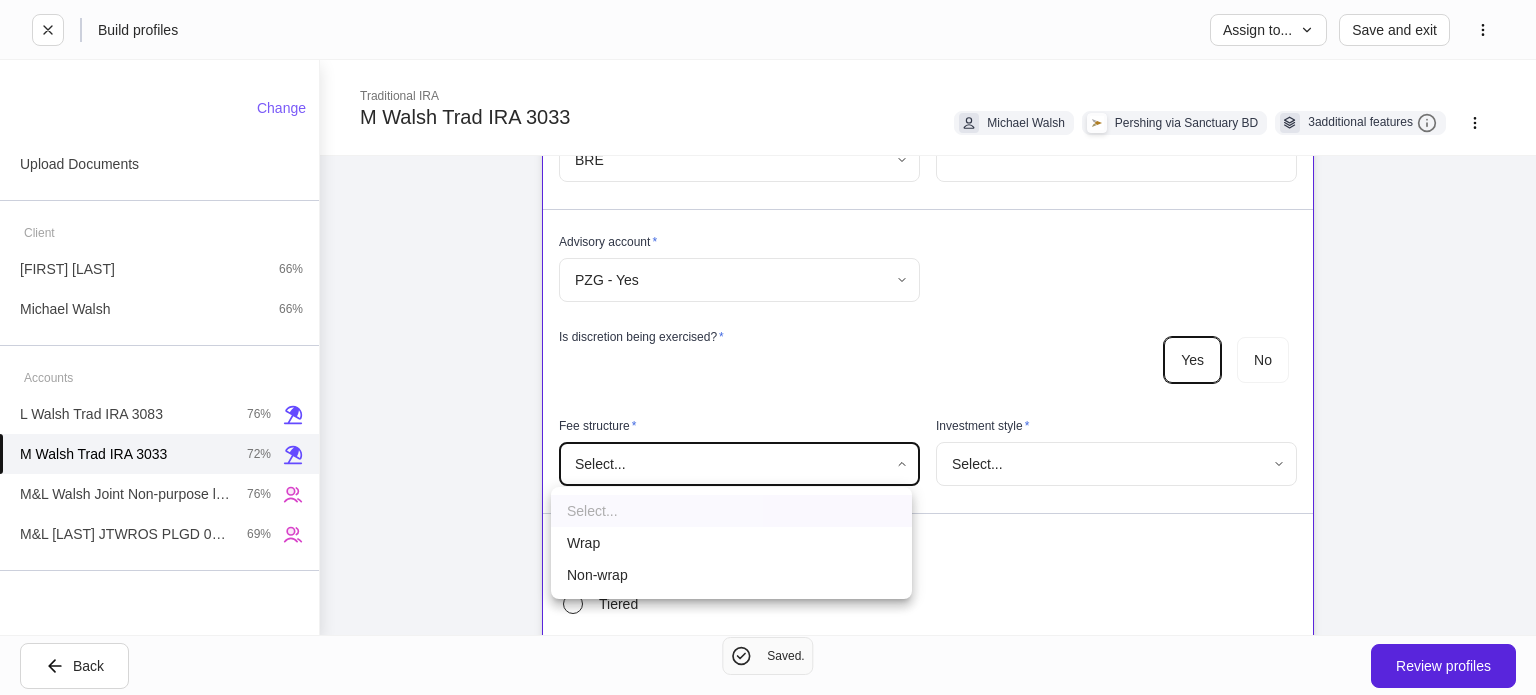 click on "Wrap" at bounding box center [731, 543] 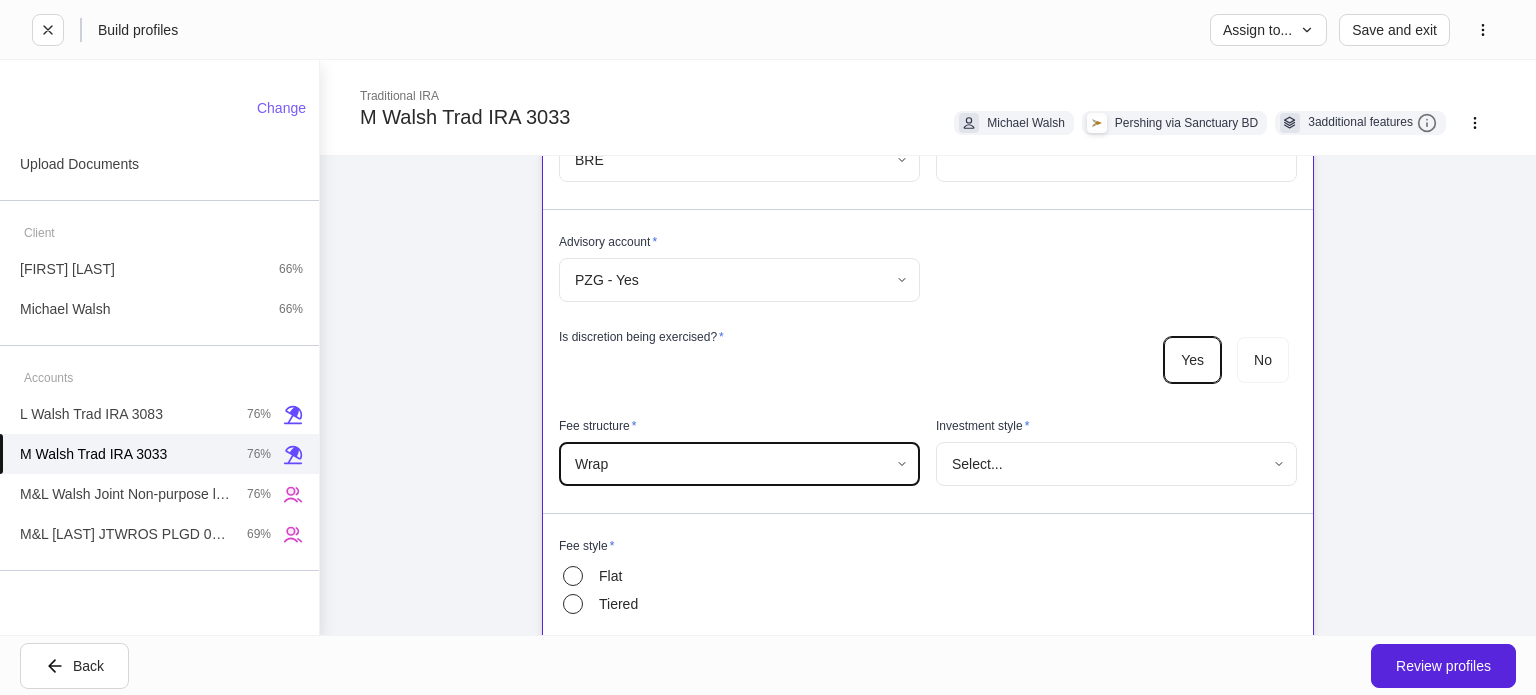 click on "**********" at bounding box center [928, 347] 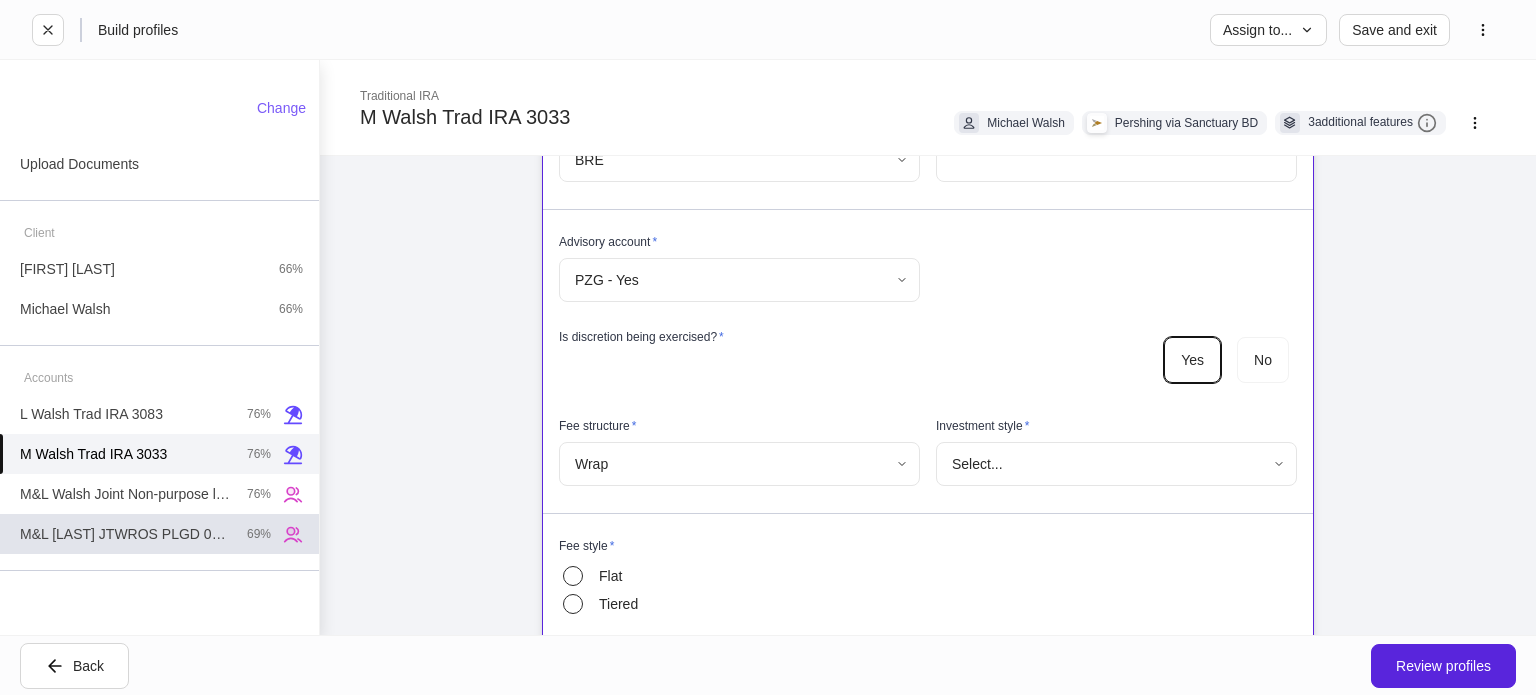 drag, startPoint x: 199, startPoint y: 535, endPoint x: 238, endPoint y: 527, distance: 39.812057 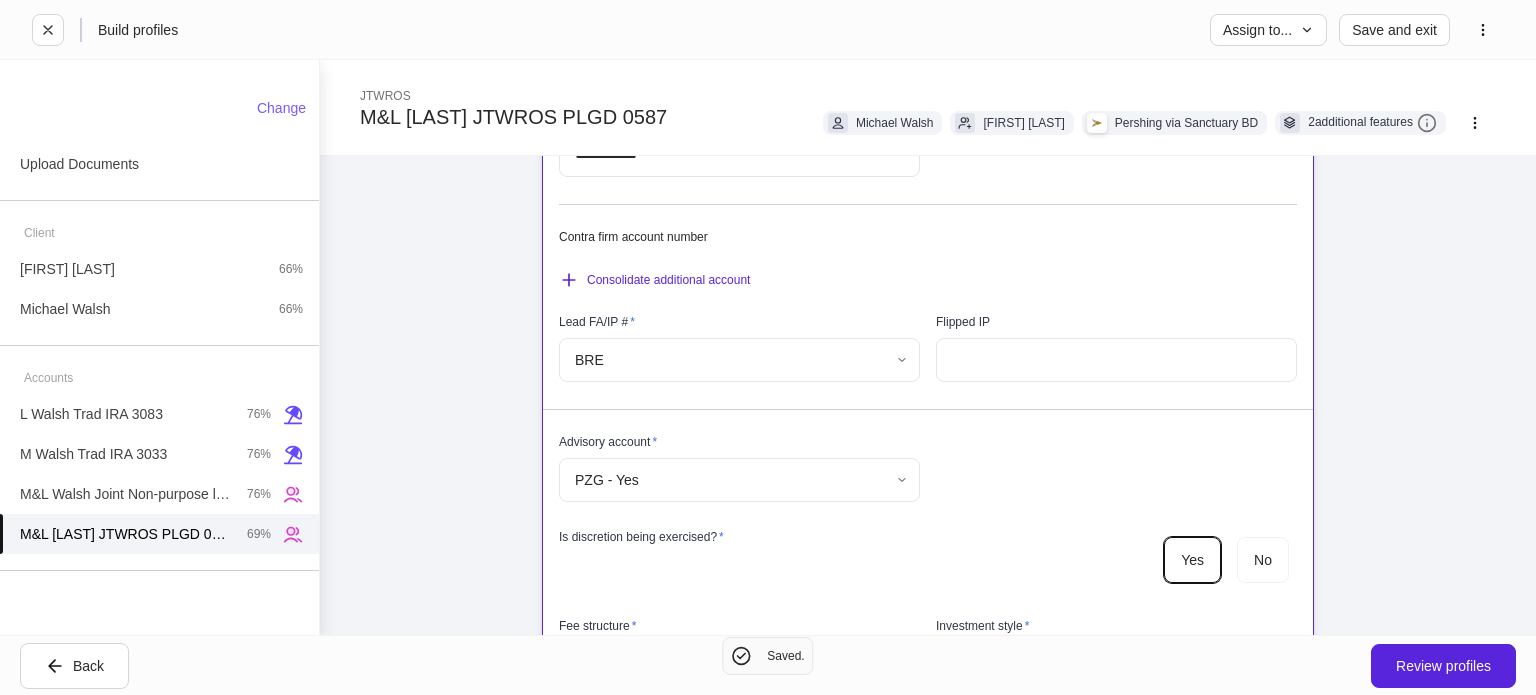 scroll, scrollTop: 900, scrollLeft: 0, axis: vertical 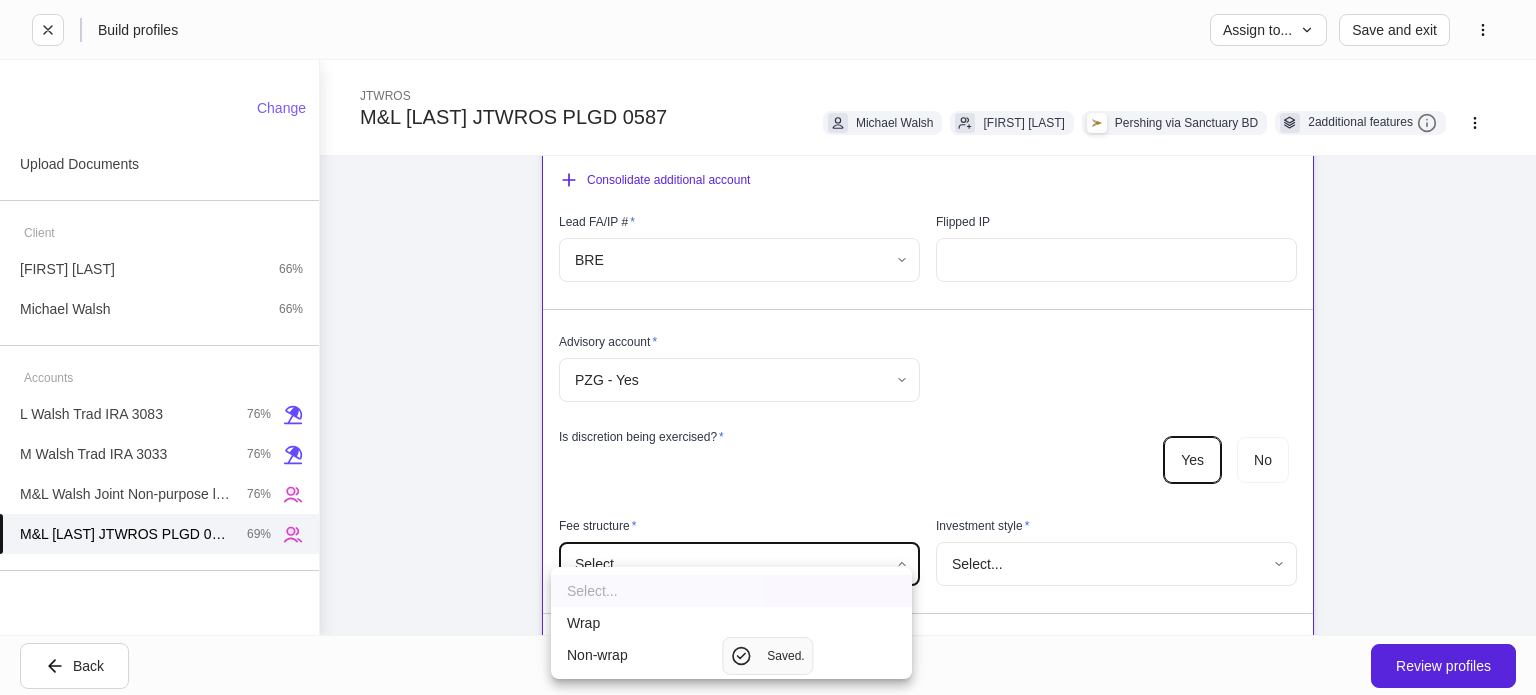 click on "**********" at bounding box center [768, 347] 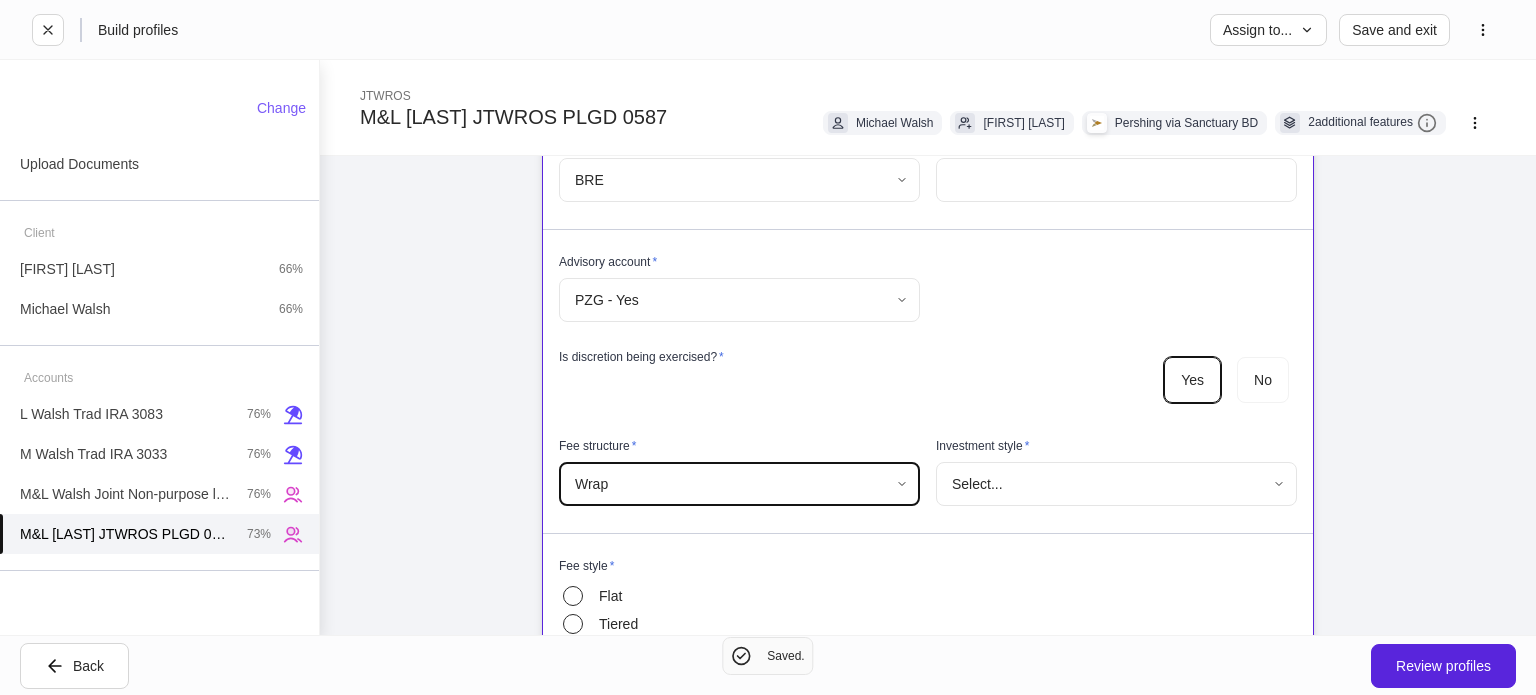 scroll, scrollTop: 1100, scrollLeft: 0, axis: vertical 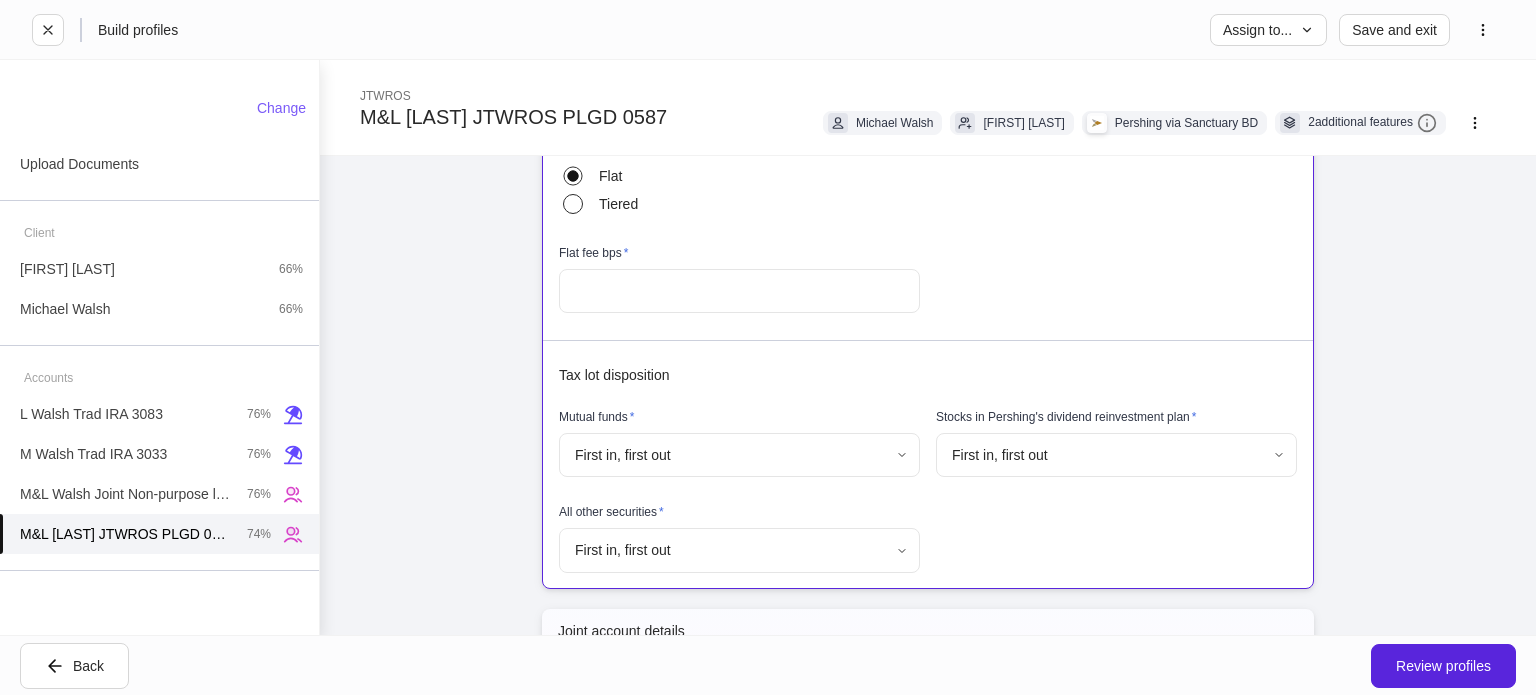 click on "**********" at bounding box center (768, 347) 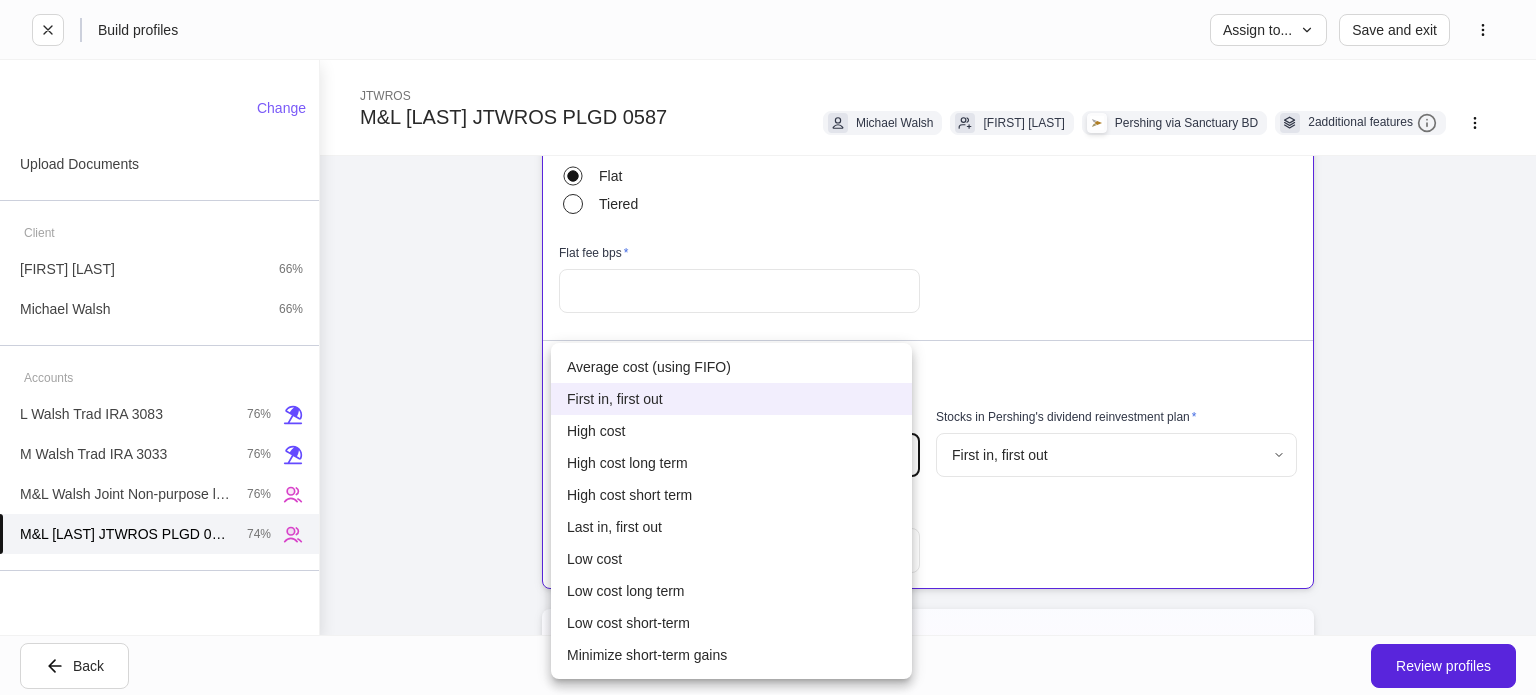 click on "High cost" at bounding box center (731, 431) 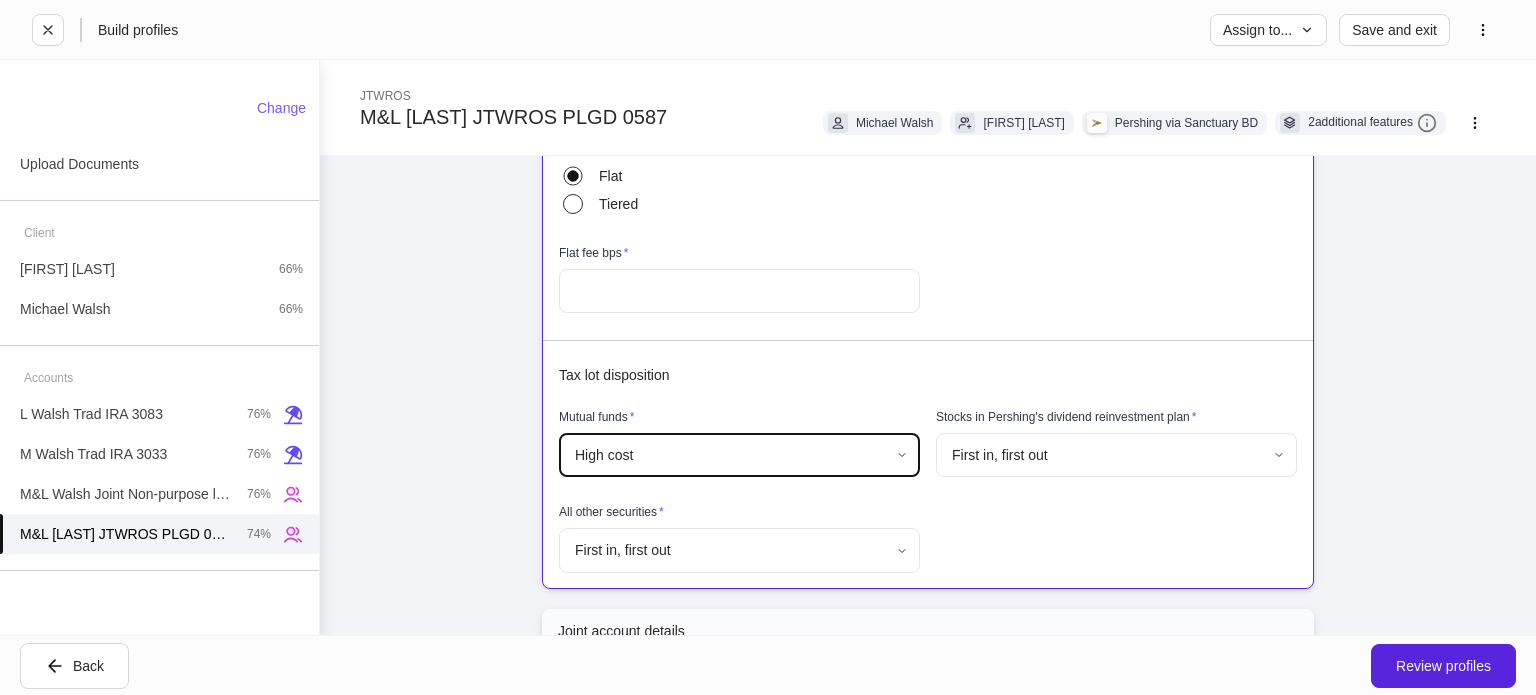 click on "**********" at bounding box center (768, 347) 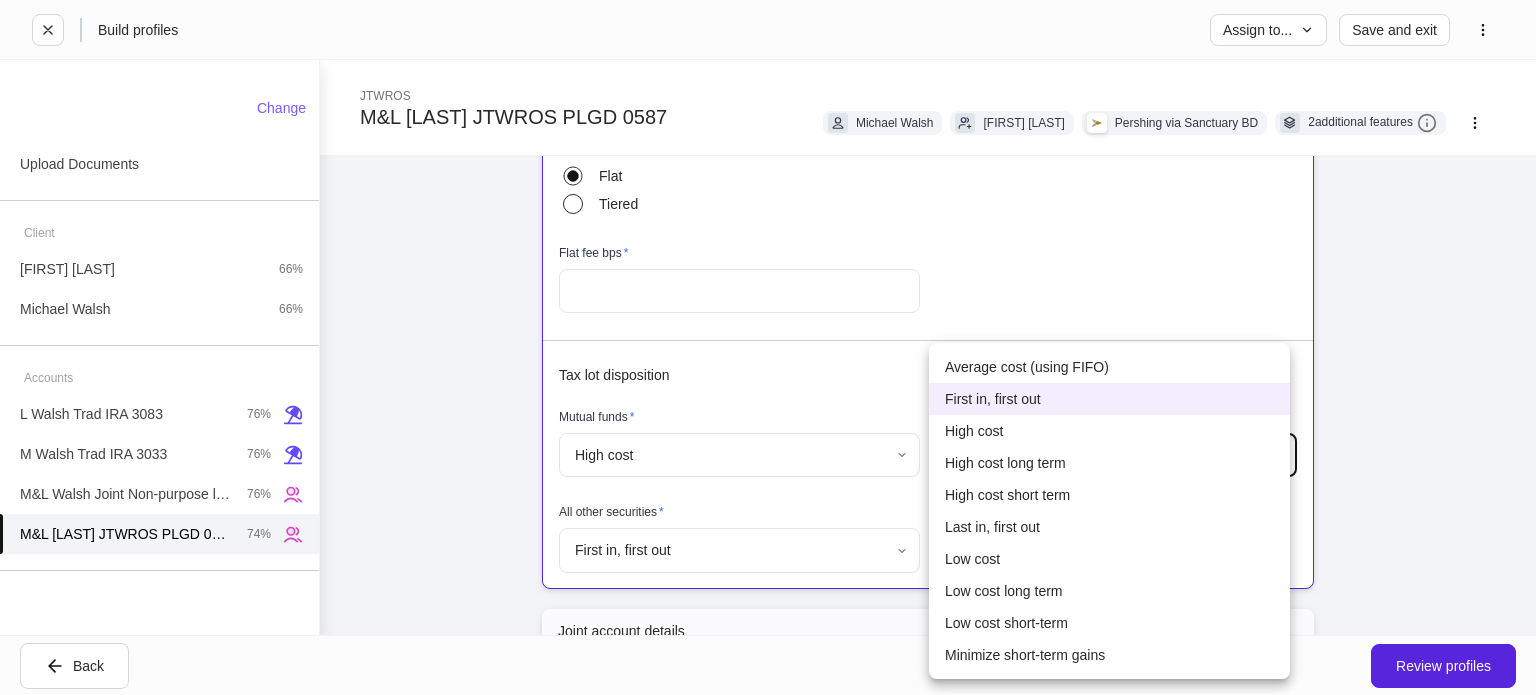 click on "High cost" at bounding box center [1109, 431] 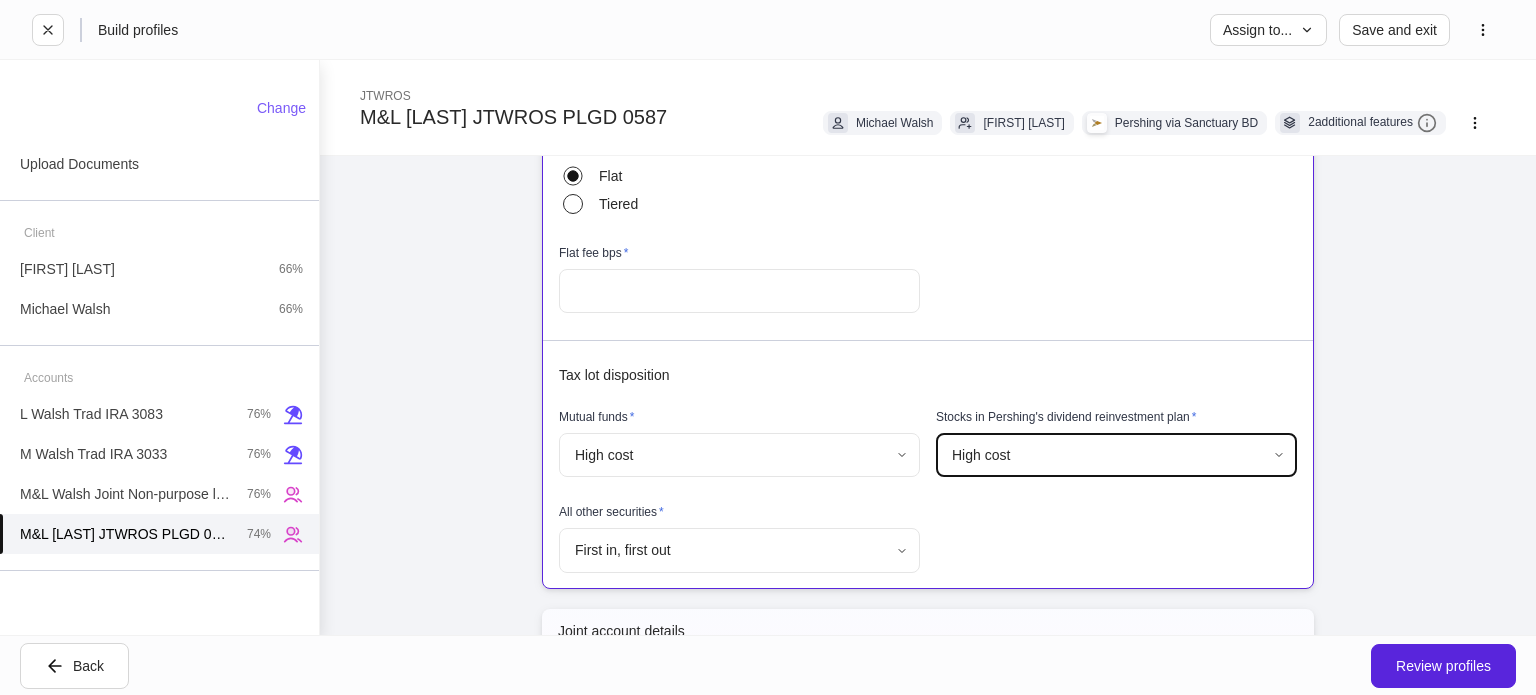 click on "**********" at bounding box center [768, 347] 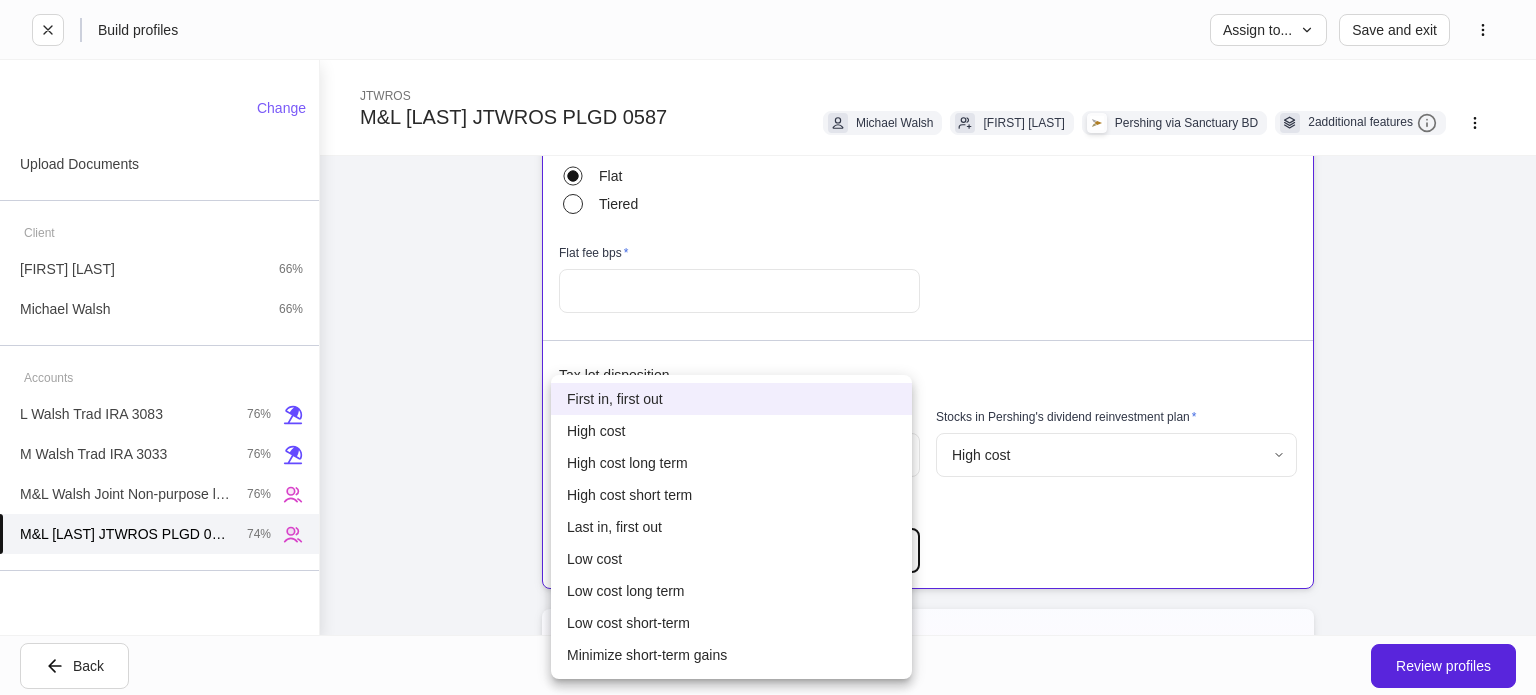 click on "High cost" at bounding box center [731, 431] 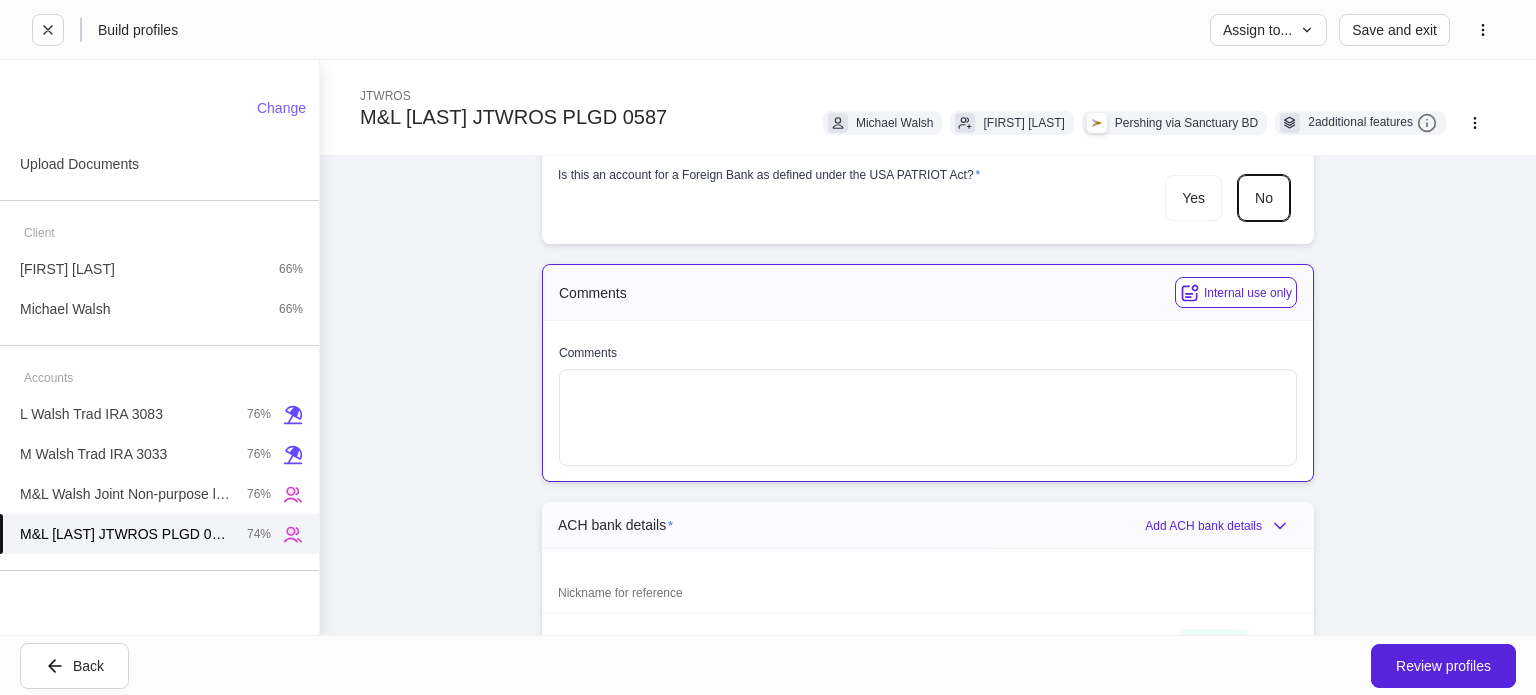 scroll, scrollTop: 3089, scrollLeft: 0, axis: vertical 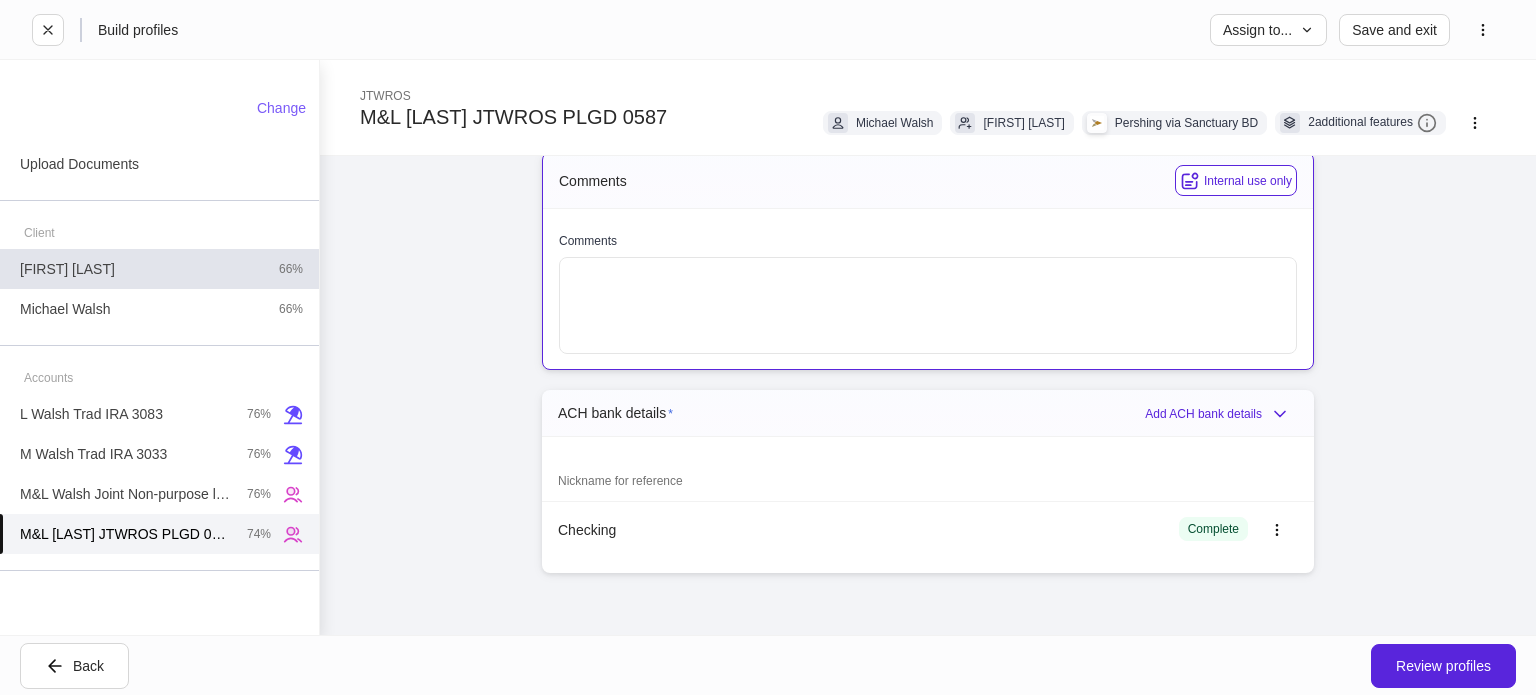 click on "[FIRST] [LAST] 66%" at bounding box center [159, 269] 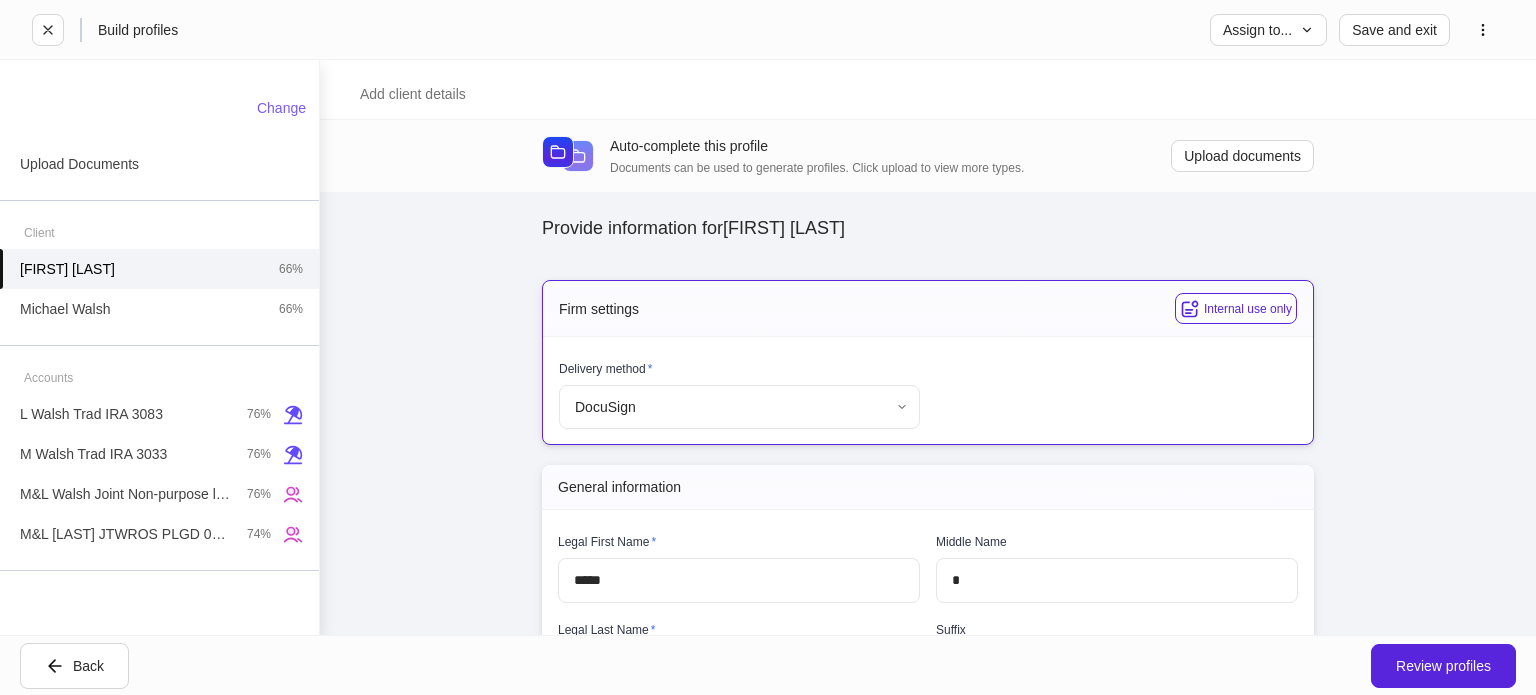 type on "**********" 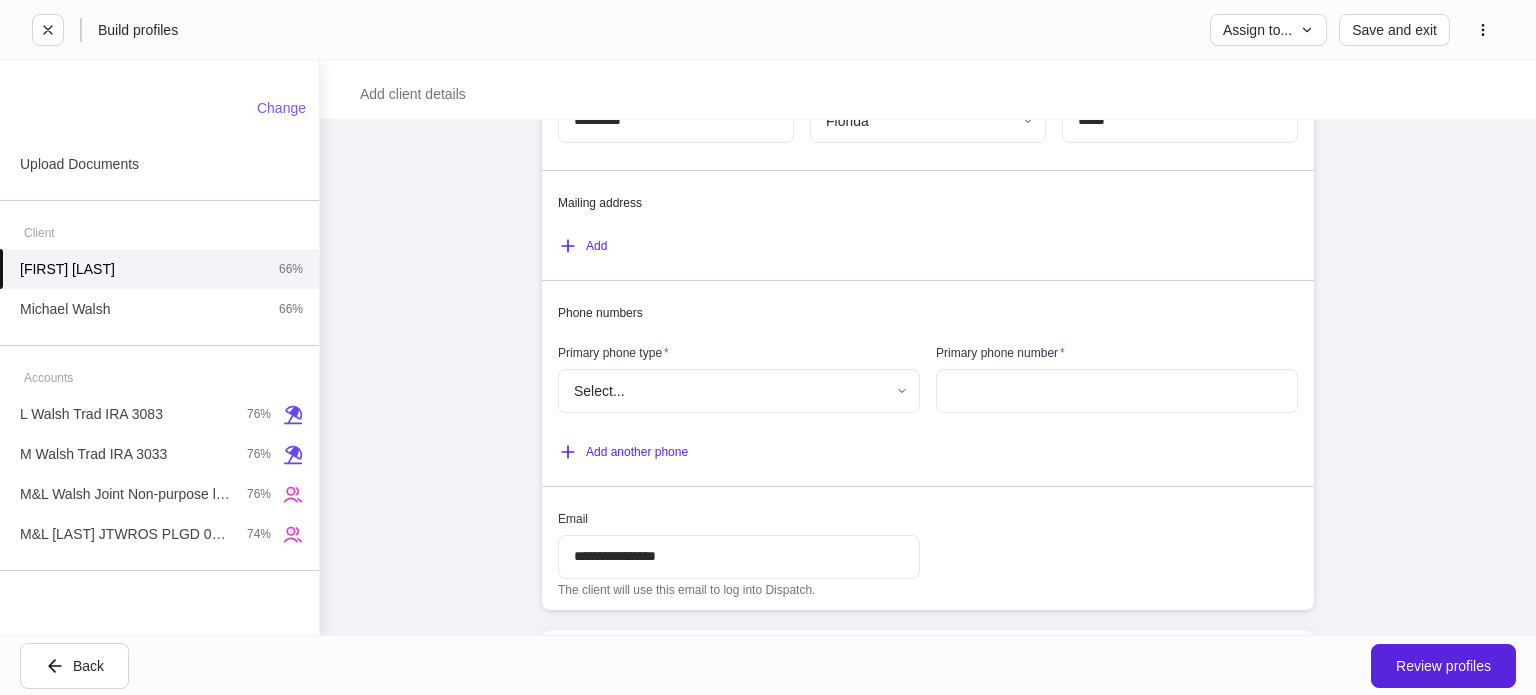 scroll, scrollTop: 1600, scrollLeft: 0, axis: vertical 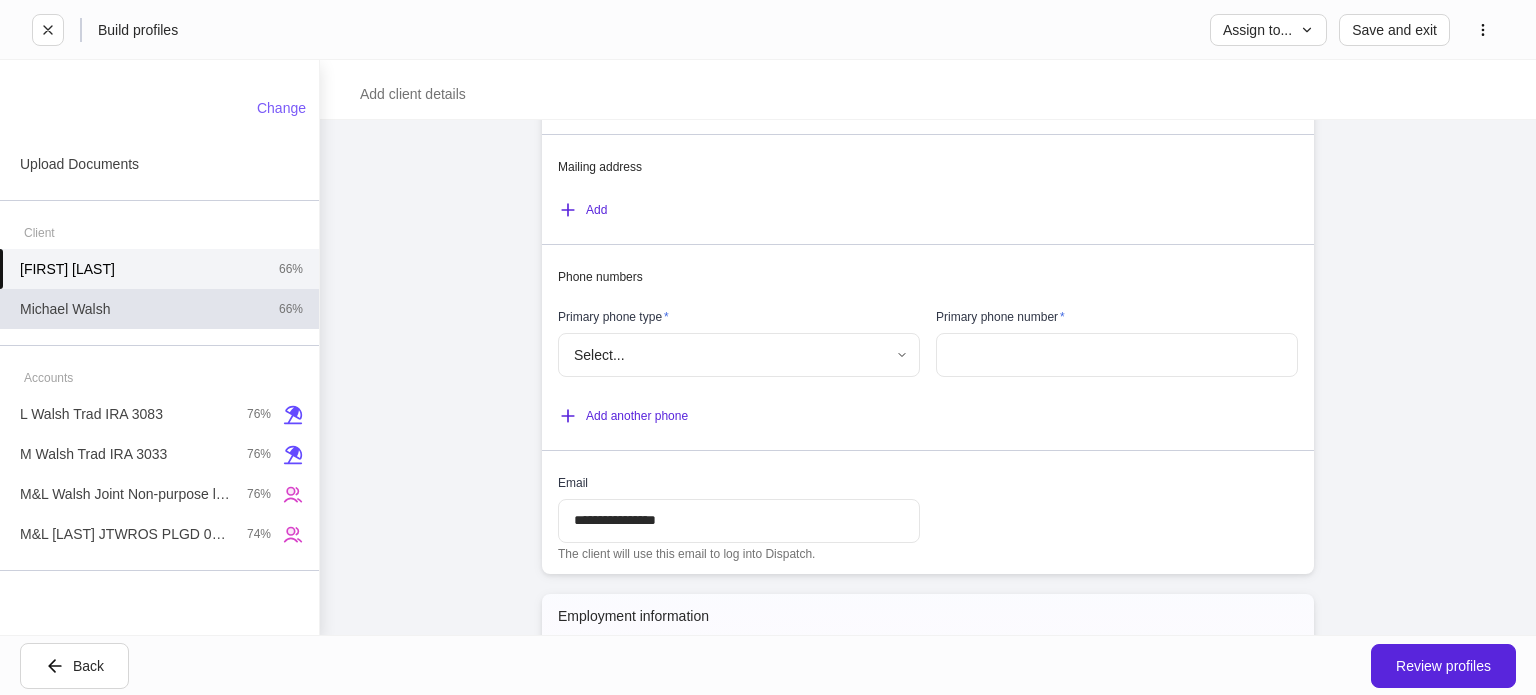 click on "Michael Walsh 66%" at bounding box center (159, 309) 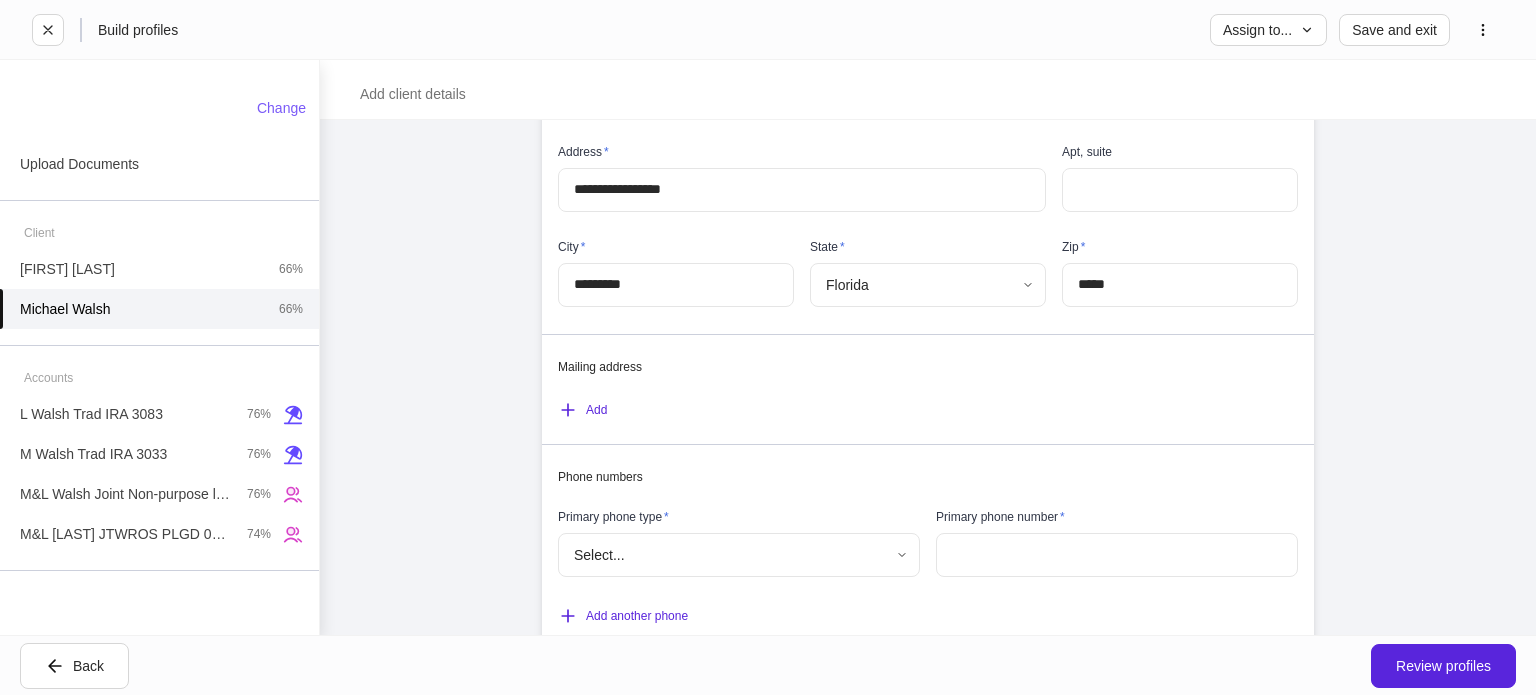 scroll, scrollTop: 1700, scrollLeft: 0, axis: vertical 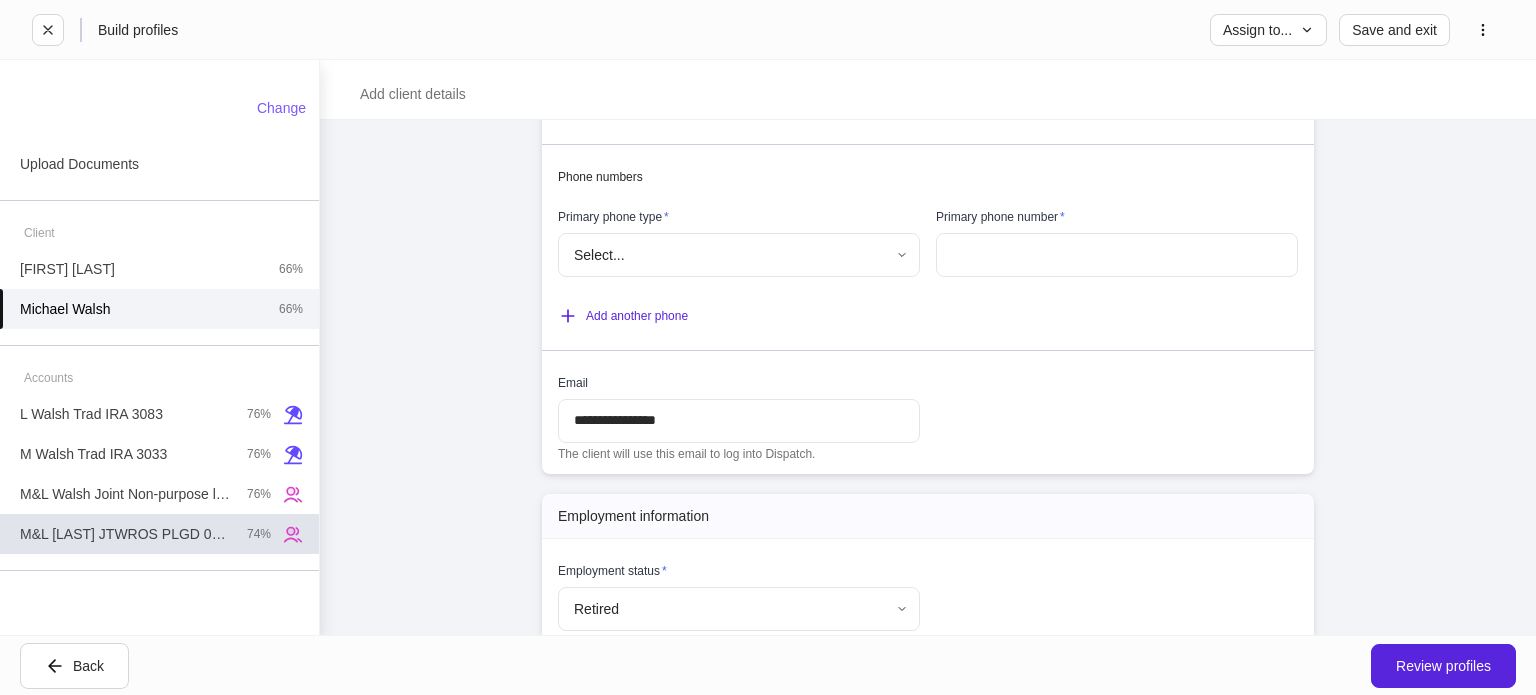 click on "M&L [LAST] JTWROS PLGD 0587" at bounding box center [125, 534] 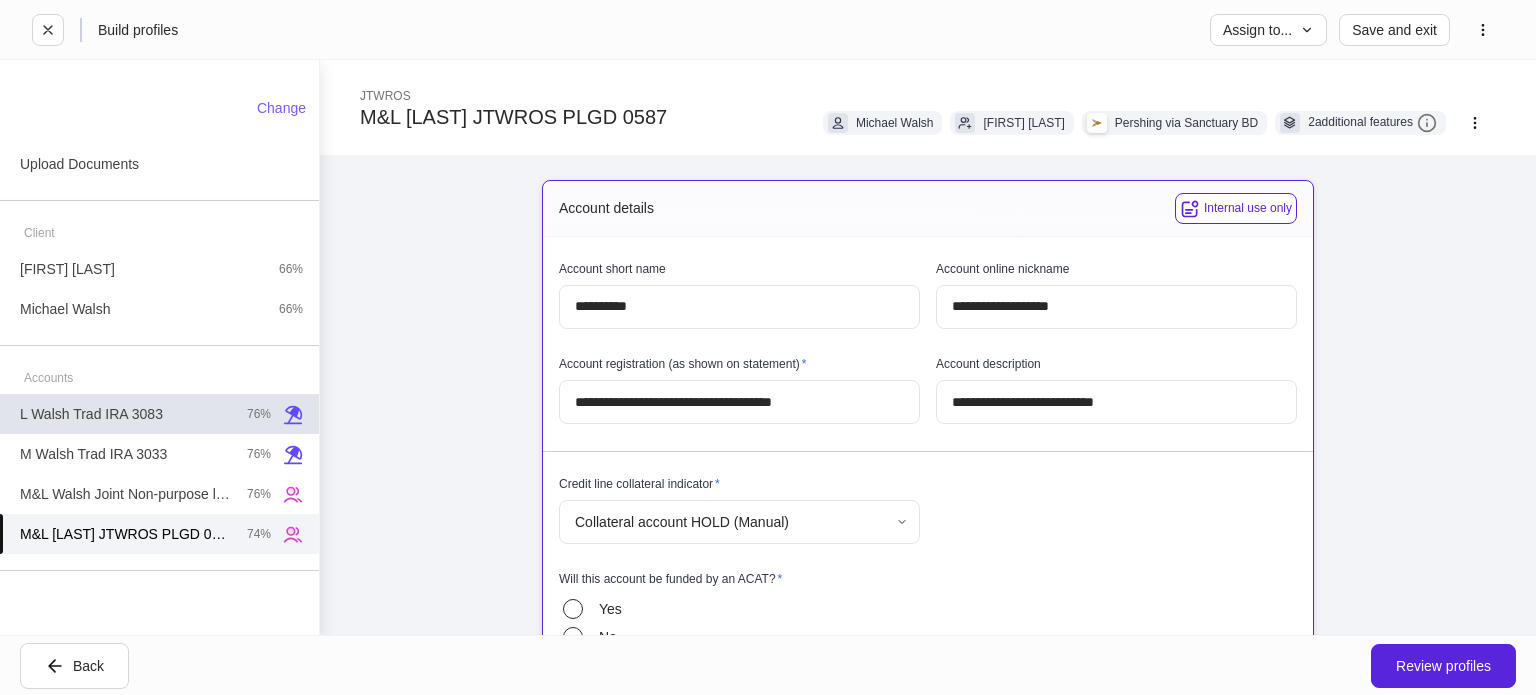 click on "L [LAST] Trad IRA 3083 76%" at bounding box center [159, 414] 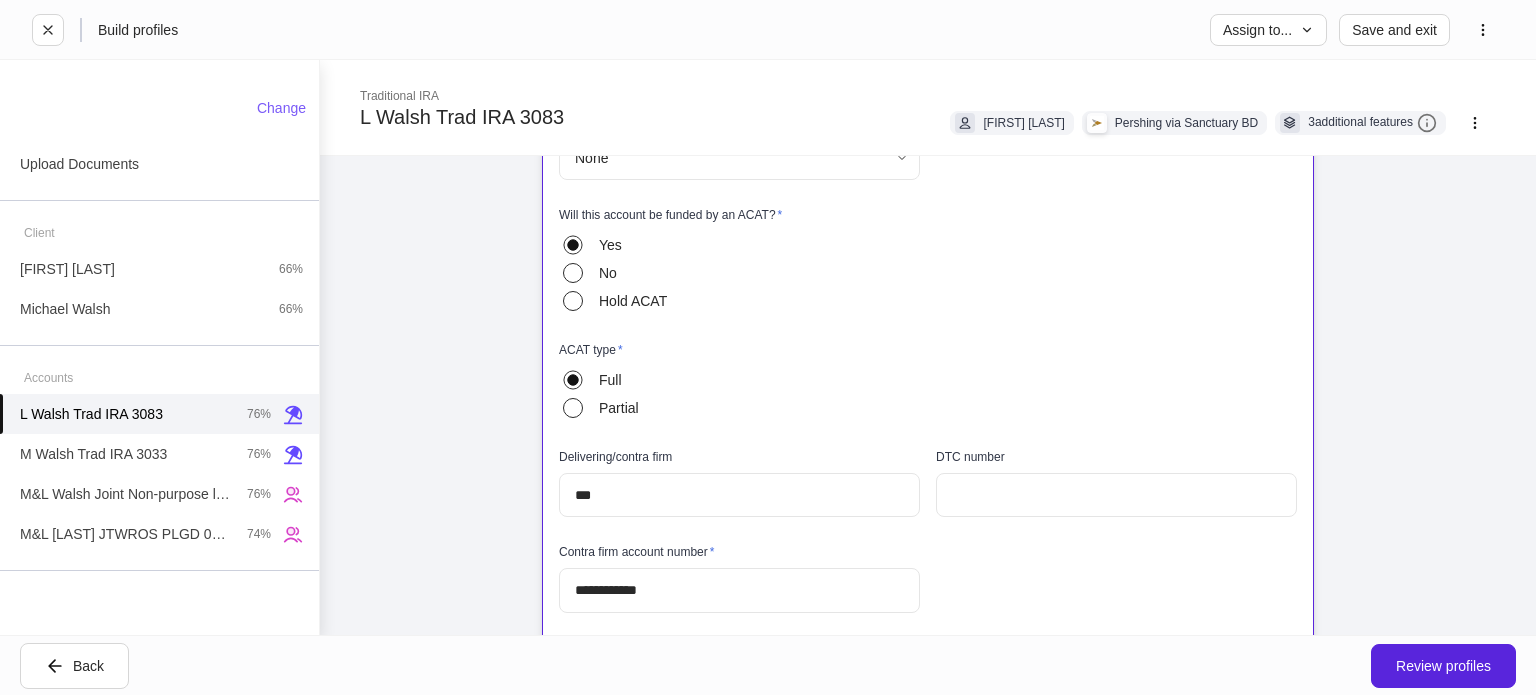 scroll, scrollTop: 0, scrollLeft: 0, axis: both 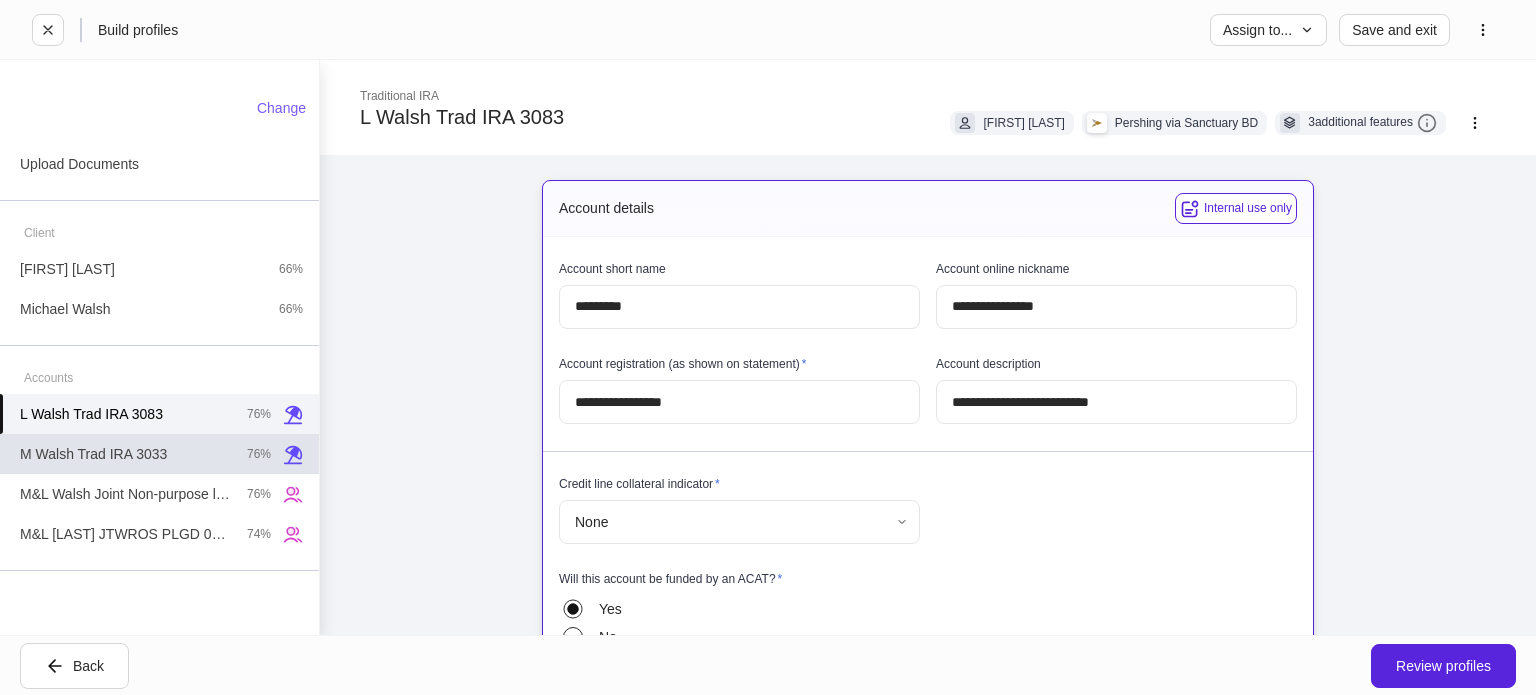 click on "M Walsh Trad IRA 3033 76%" at bounding box center (159, 454) 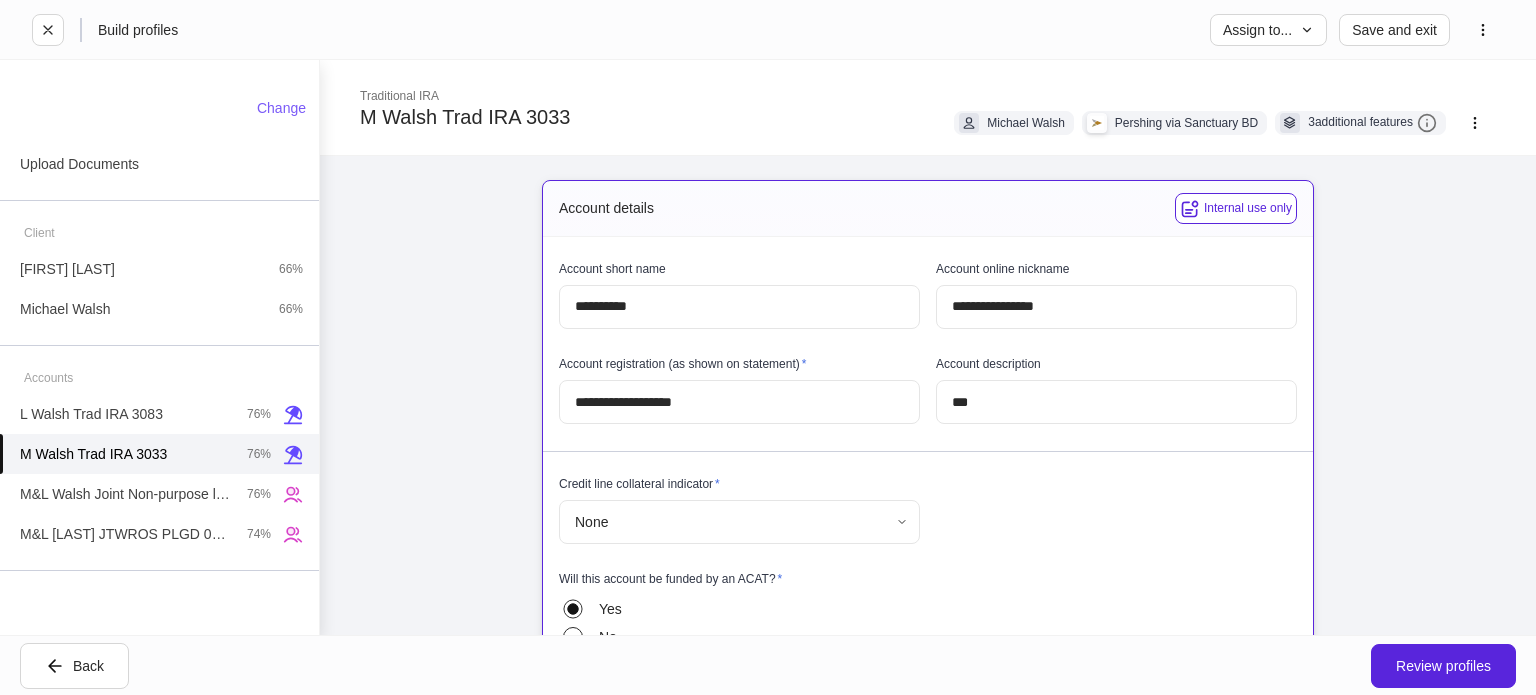 scroll, scrollTop: 200, scrollLeft: 0, axis: vertical 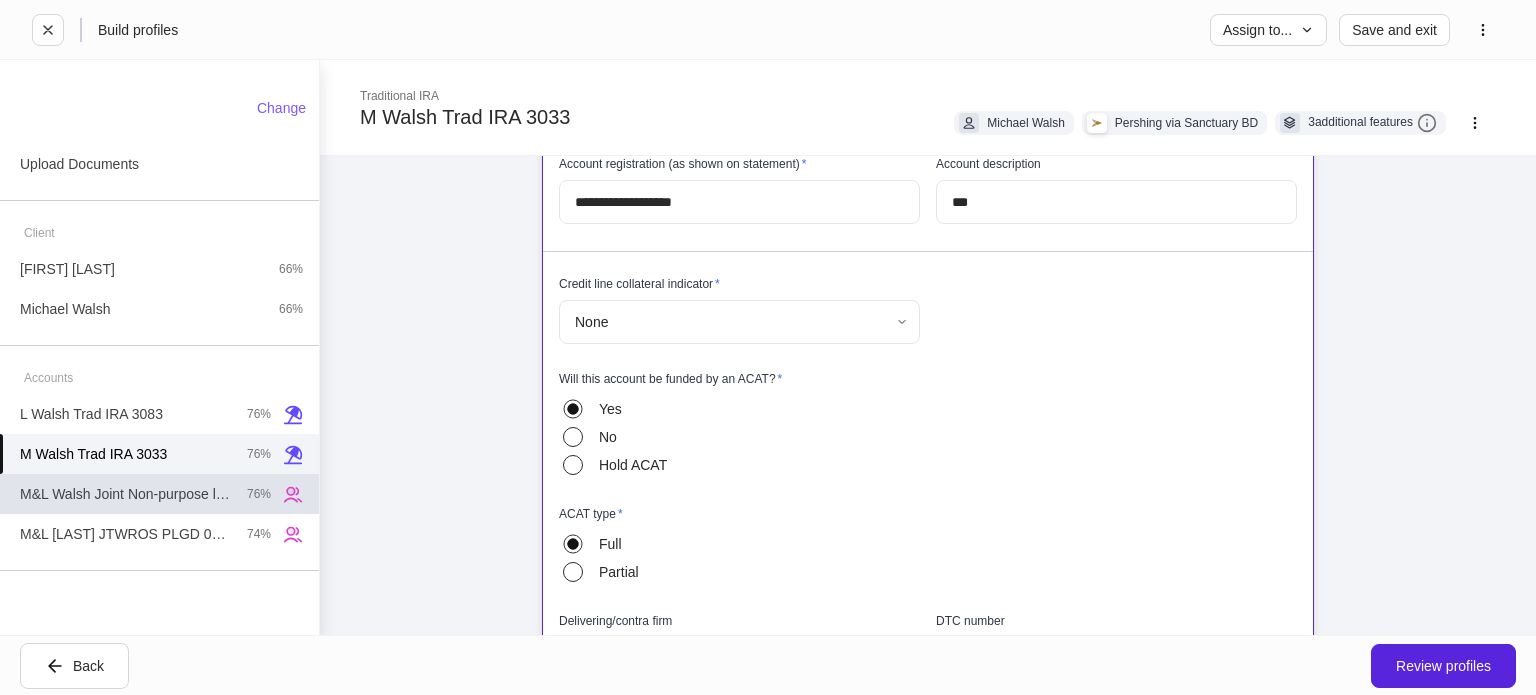 click on "M&L Walsh Joint Non-purpose loan" at bounding box center (125, 494) 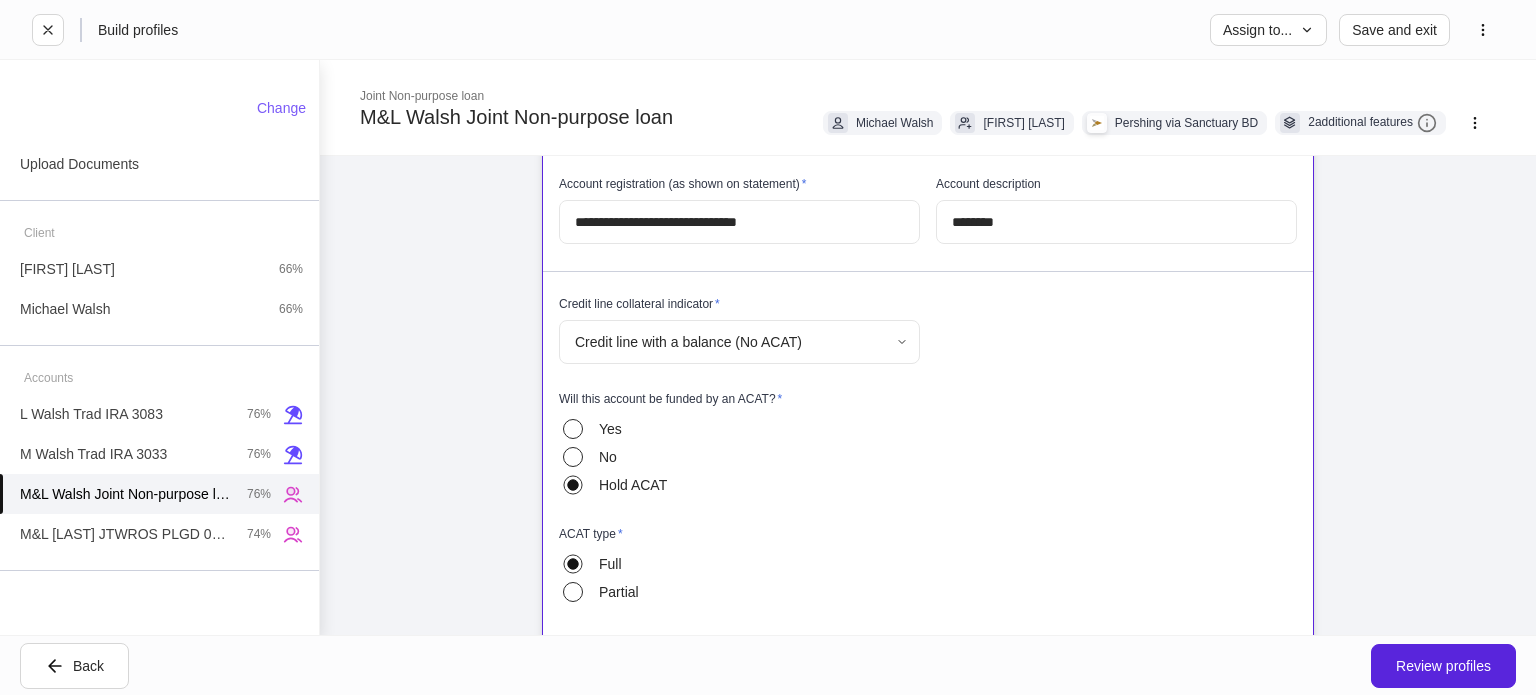 scroll, scrollTop: 200, scrollLeft: 0, axis: vertical 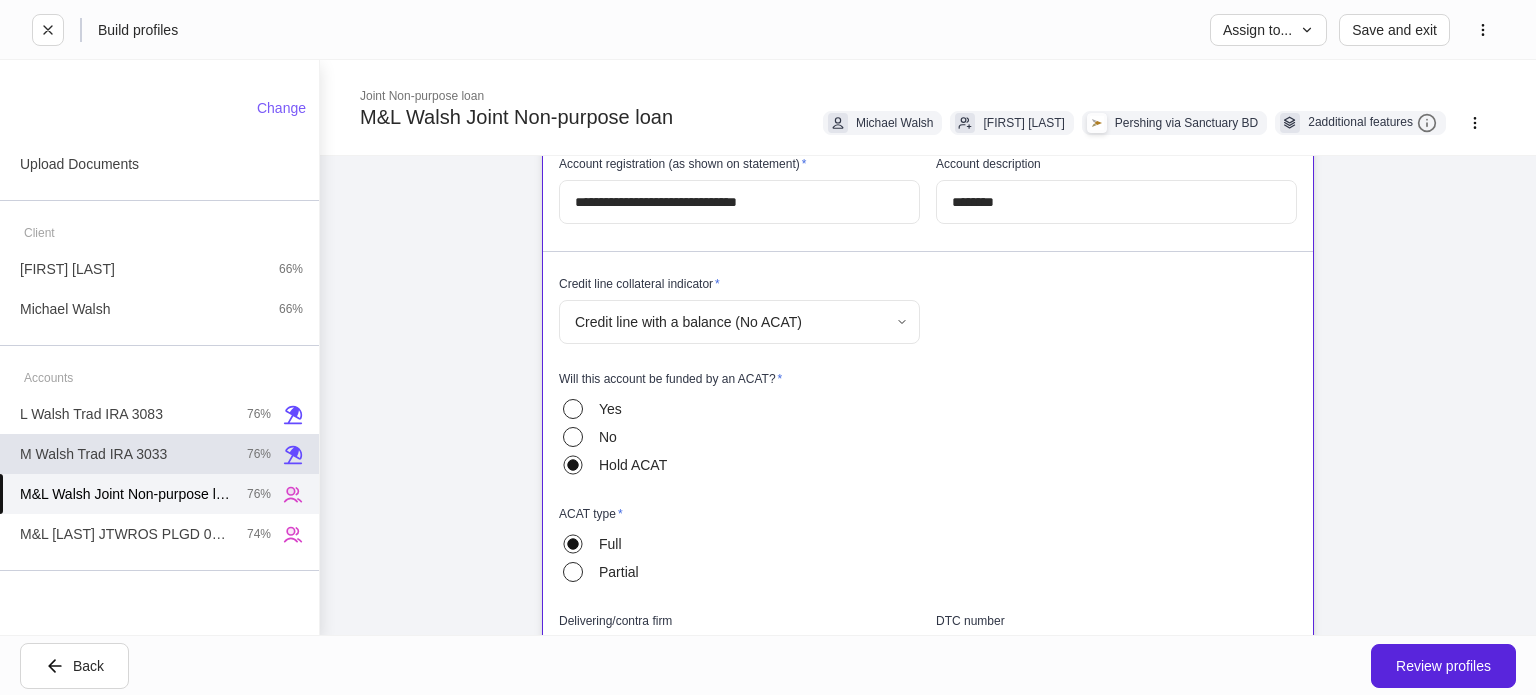 click on "M Walsh Trad IRA 3033 76%" at bounding box center (159, 454) 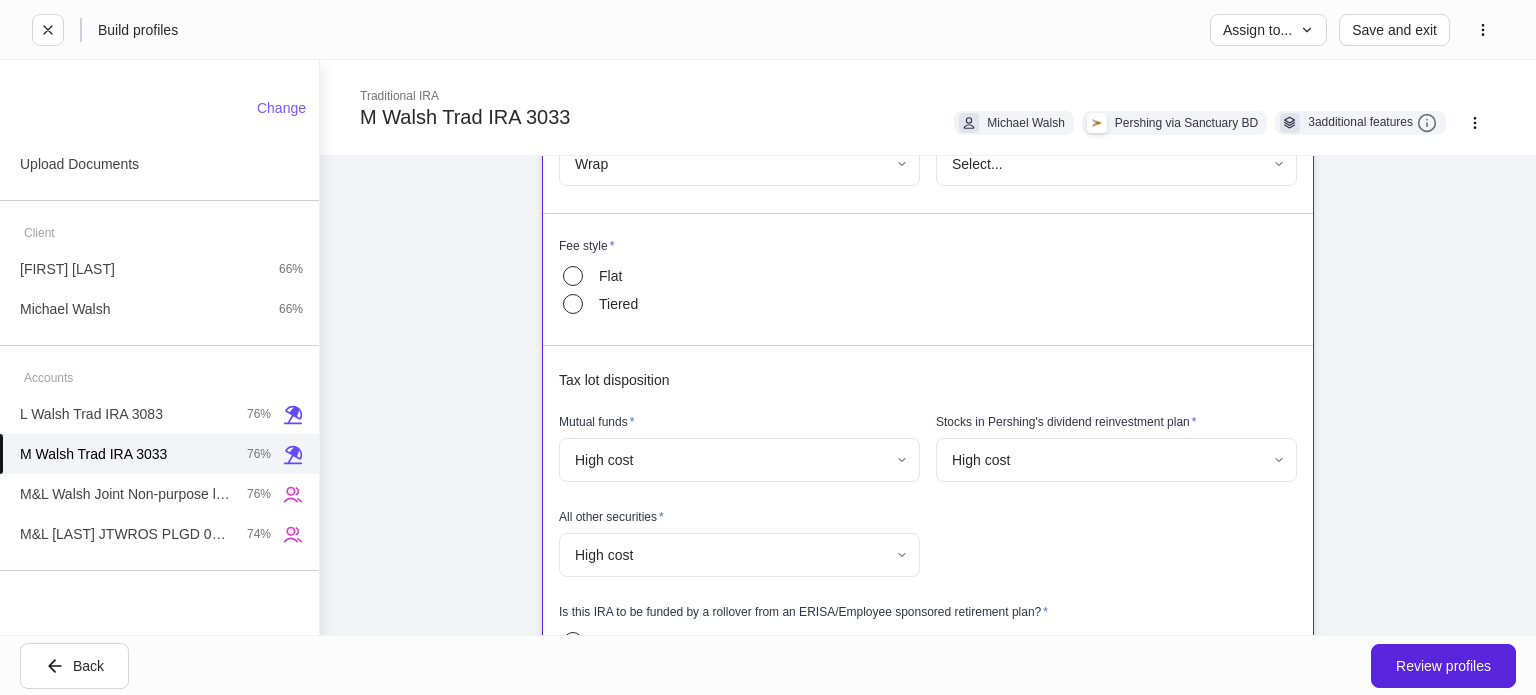 scroll, scrollTop: 1200, scrollLeft: 0, axis: vertical 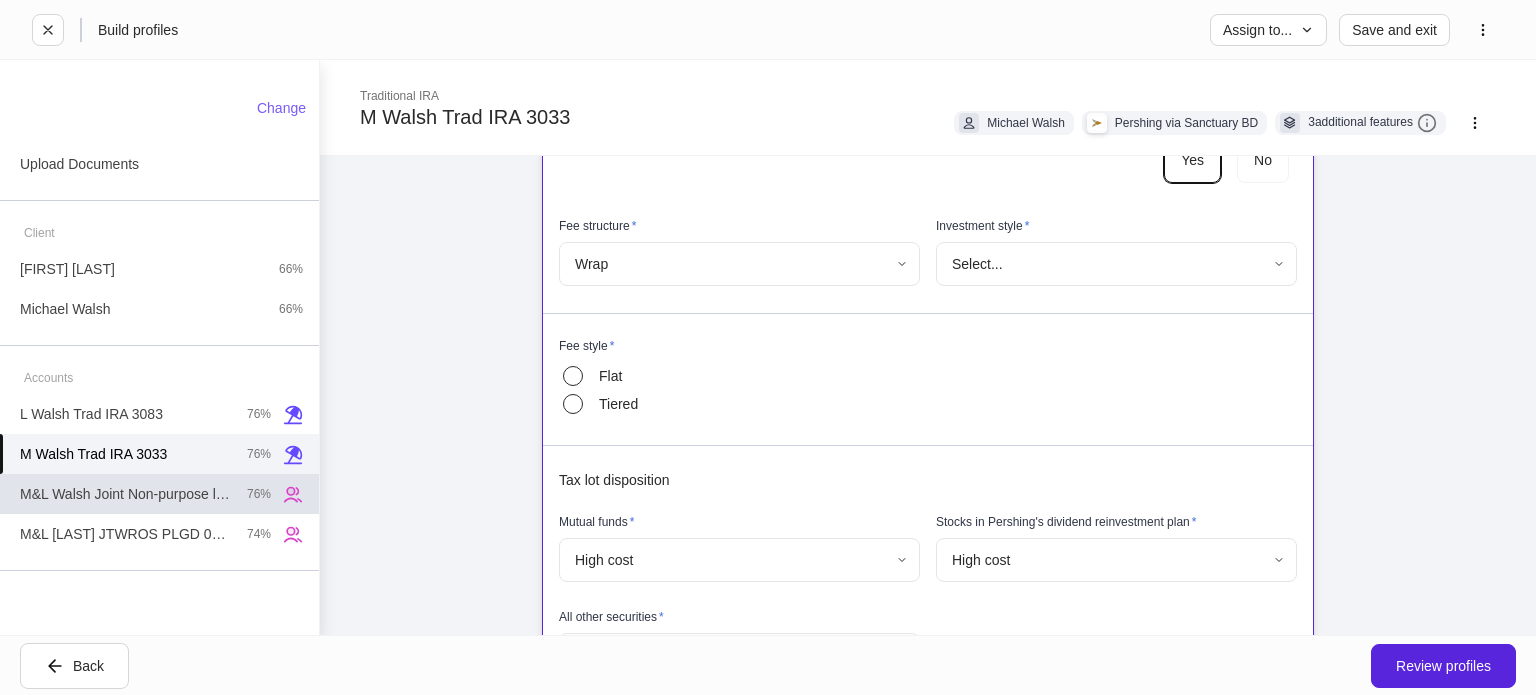 click on "M&L Walsh Joint Non-purpose loan" at bounding box center [125, 494] 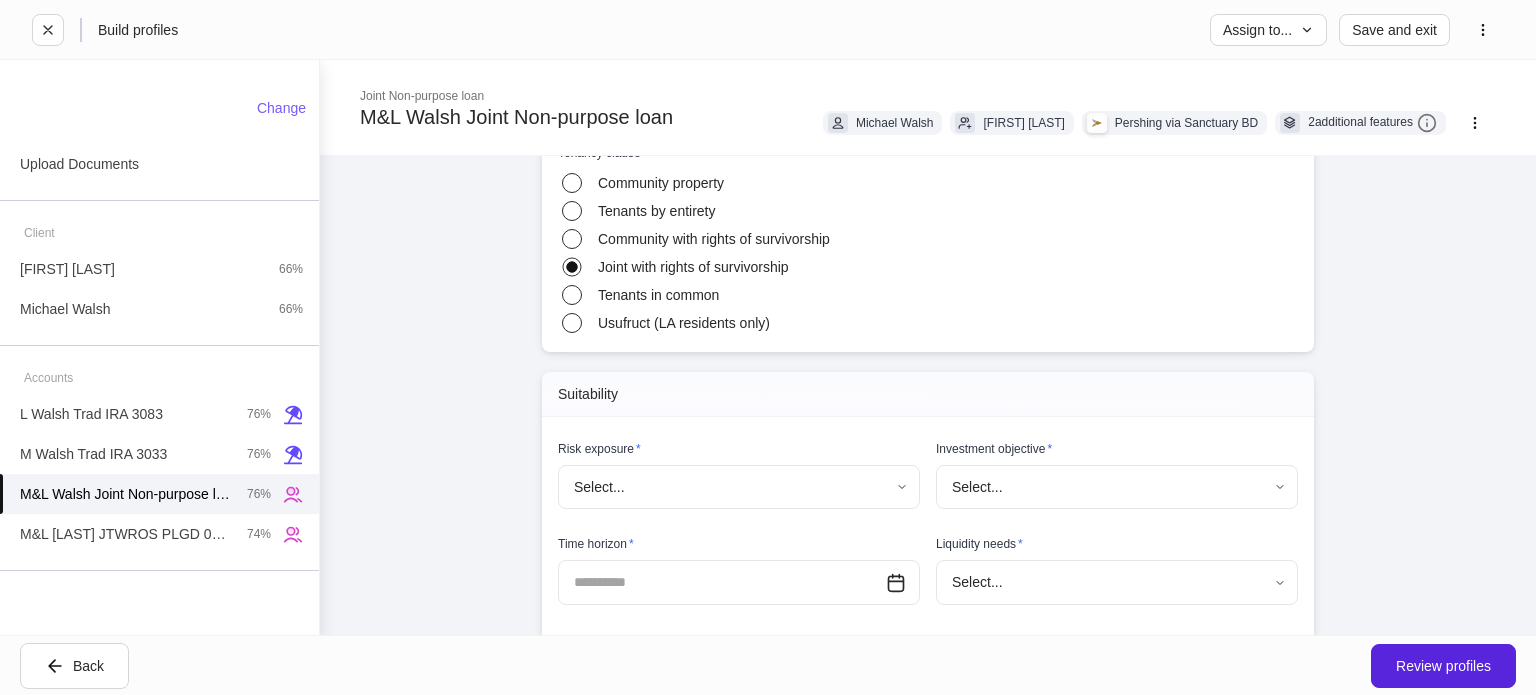 scroll, scrollTop: 1800, scrollLeft: 0, axis: vertical 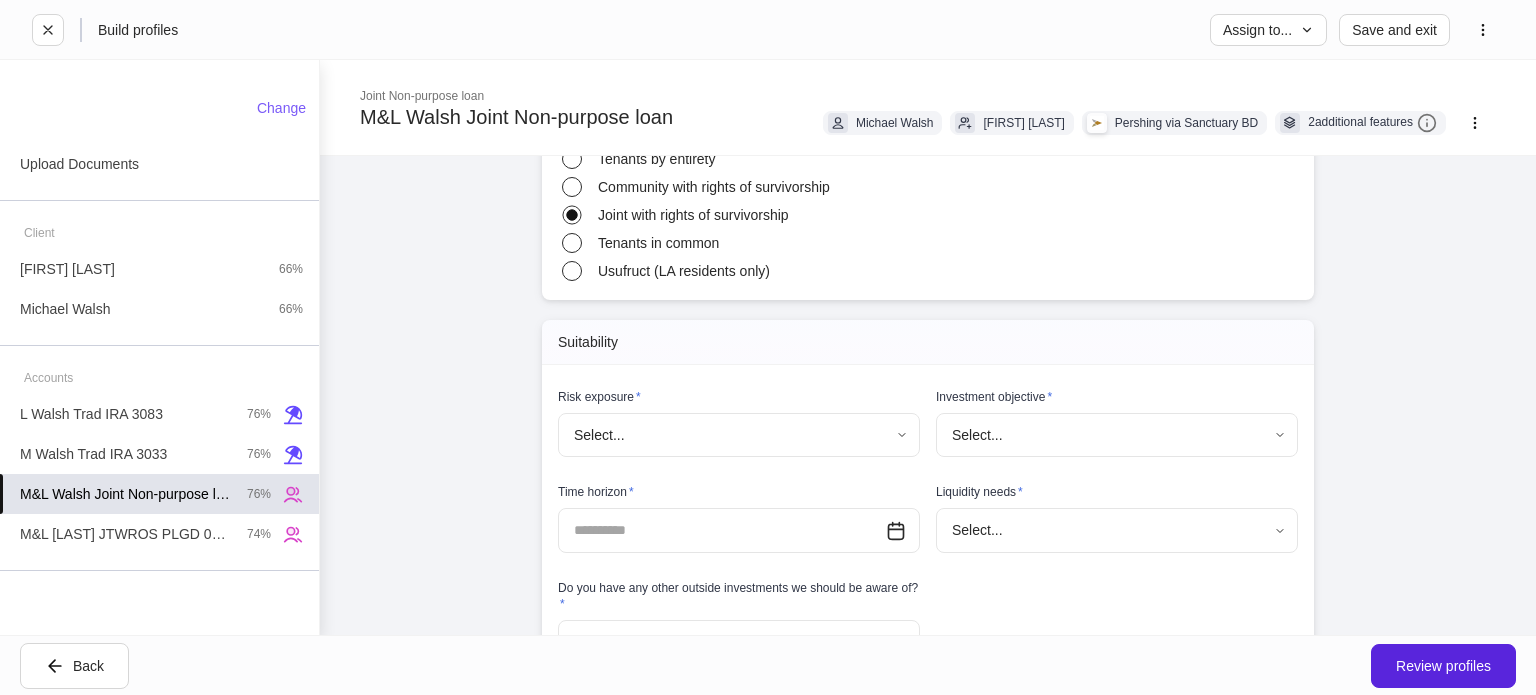 click on "M&L [LAST] JTWROS PLGD 0587" at bounding box center (125, 534) 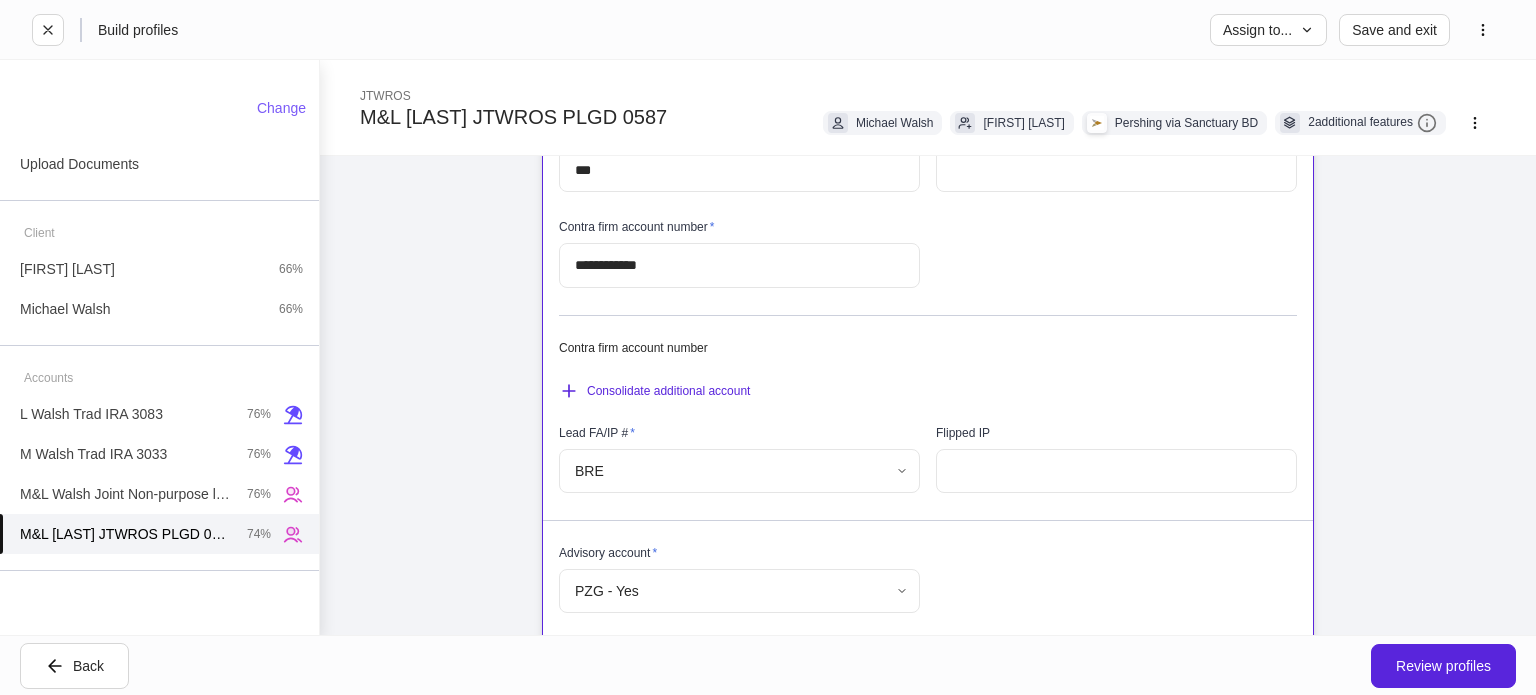 scroll, scrollTop: 0, scrollLeft: 0, axis: both 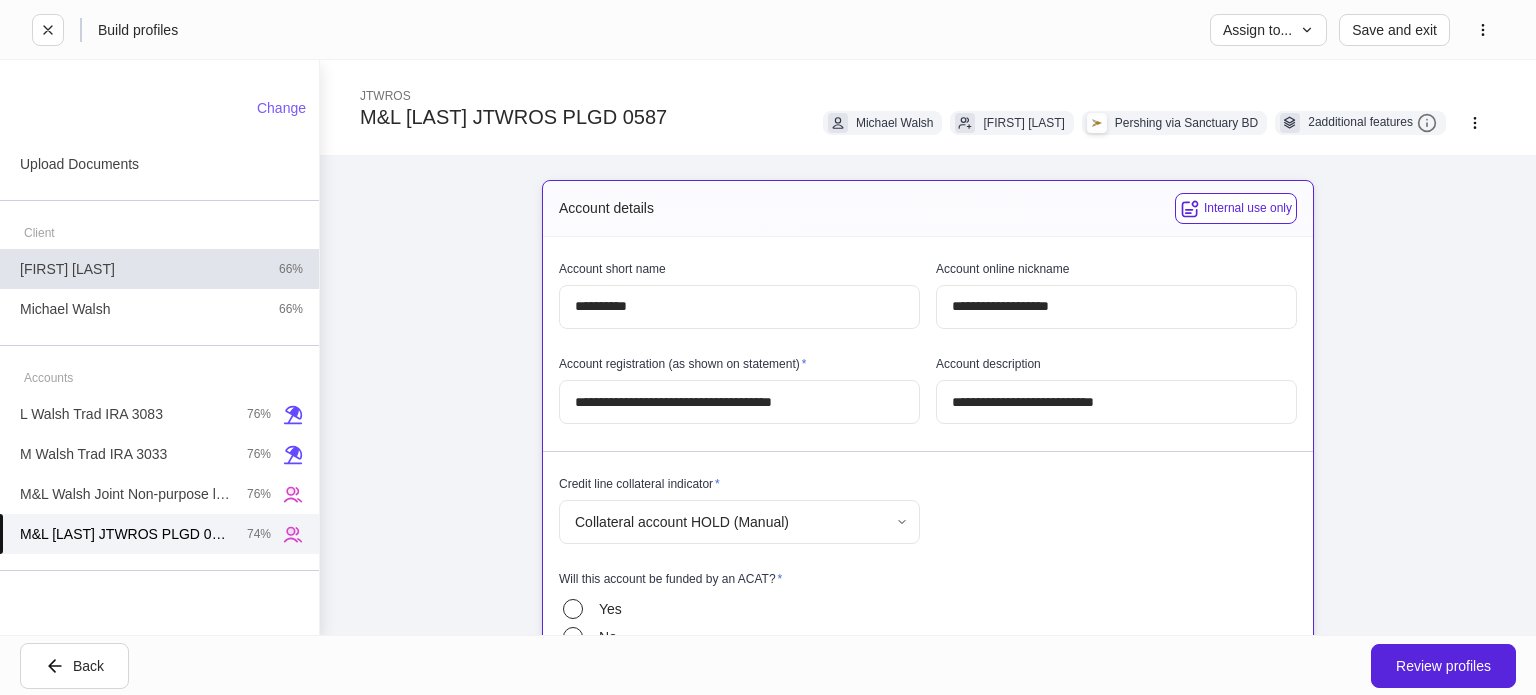 click on "[FIRST] [LAST] 66%" at bounding box center (159, 269) 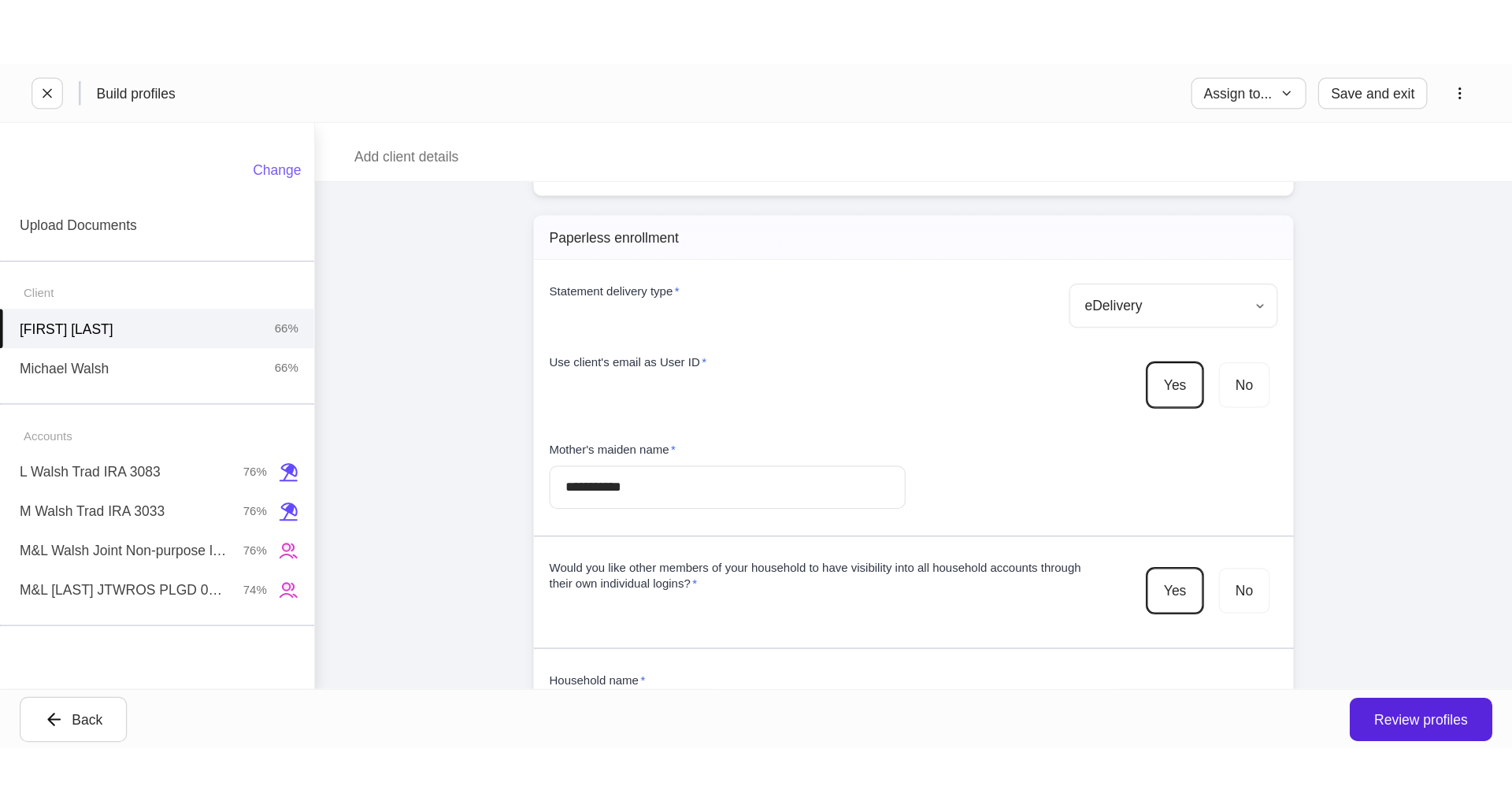 scroll, scrollTop: 4489, scrollLeft: 0, axis: vertical 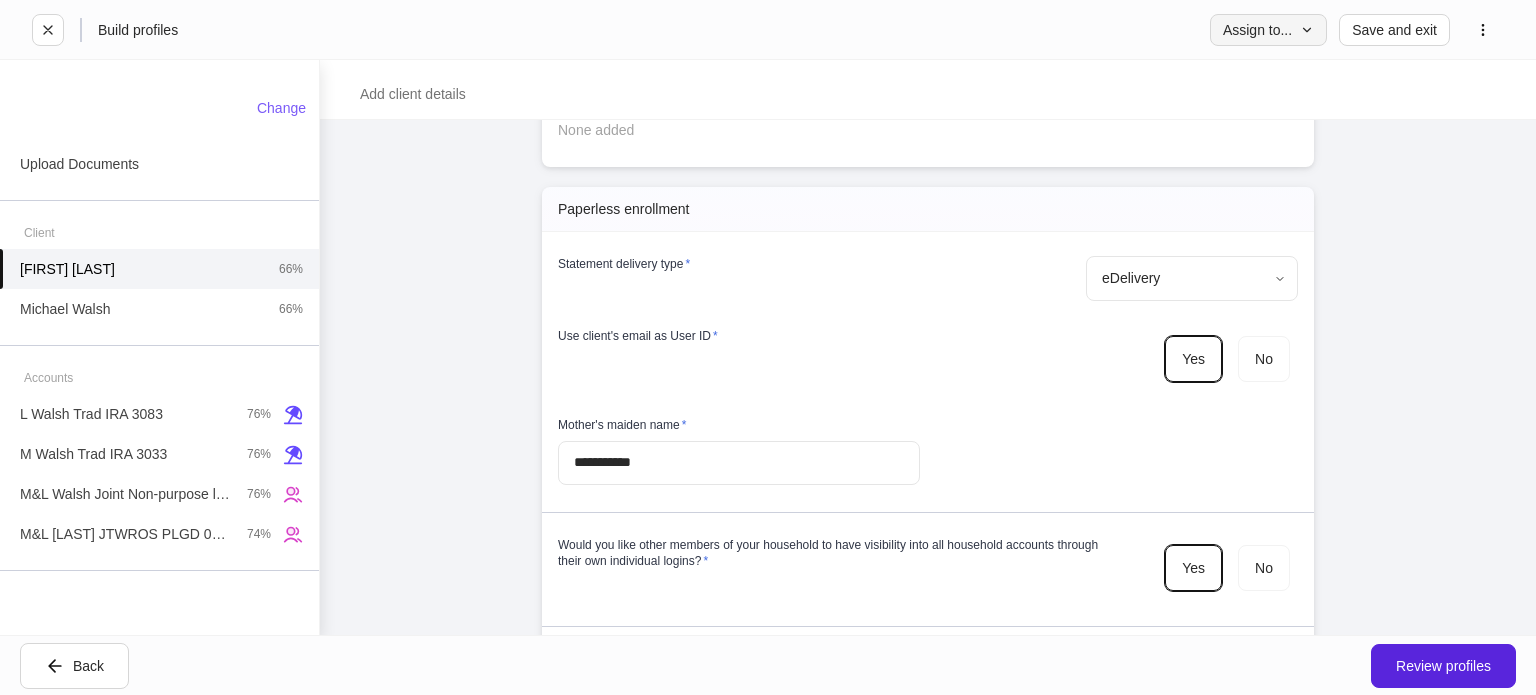 click 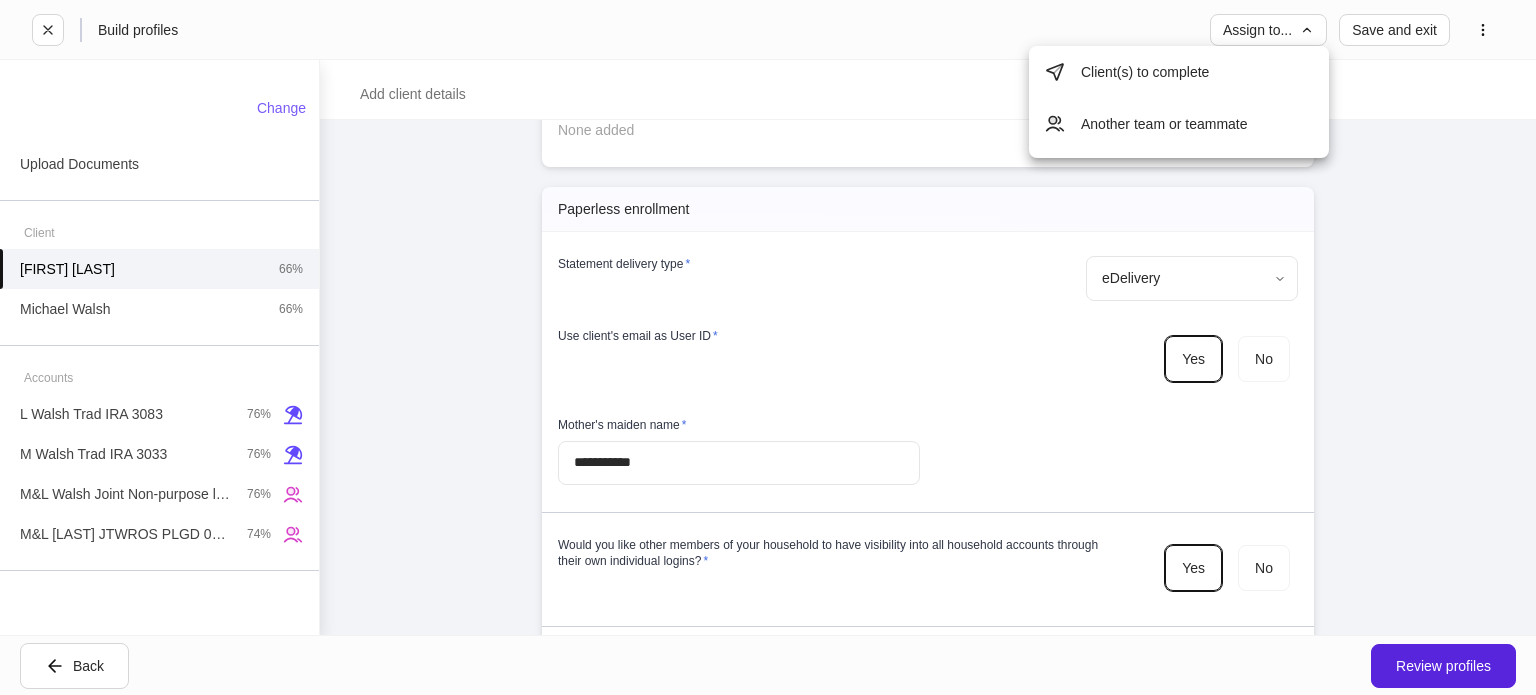 click on "Another team or teammate" at bounding box center (1179, 124) 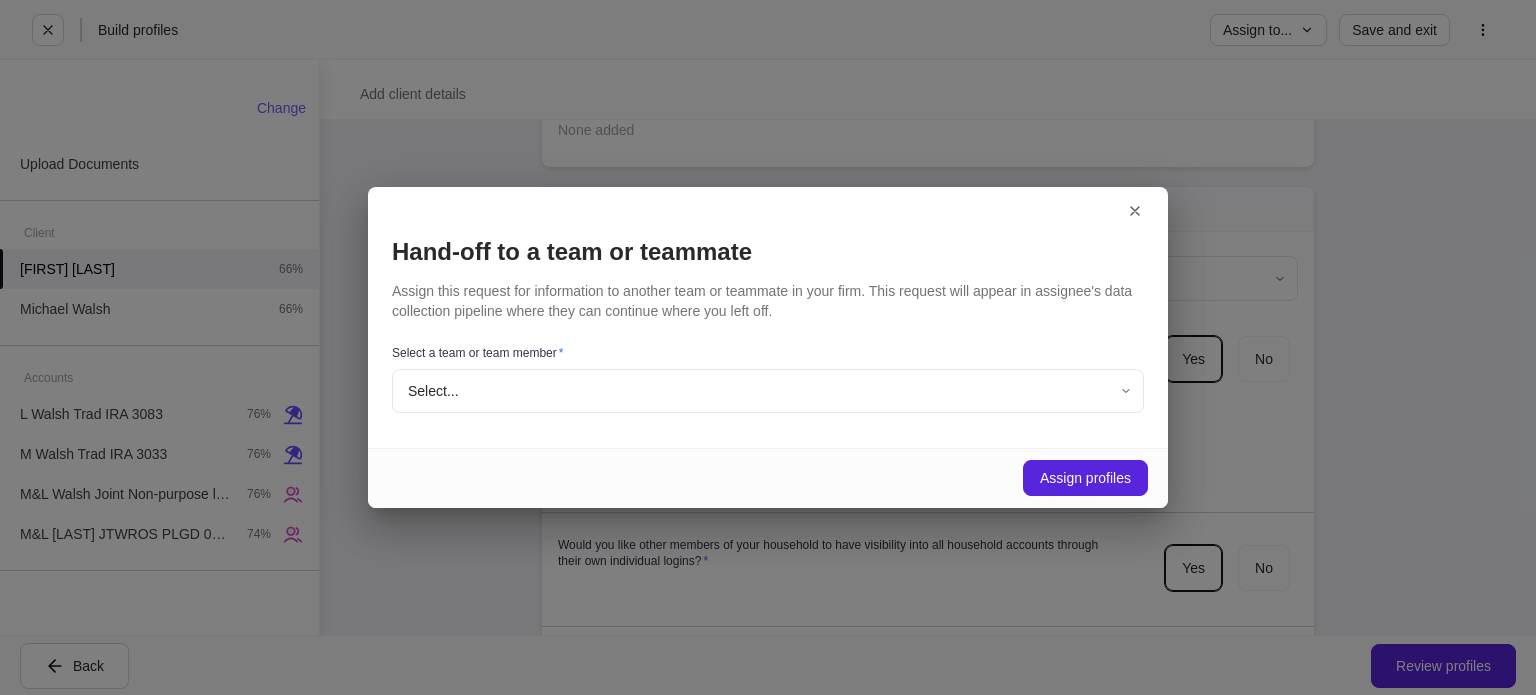 click on "**********" at bounding box center (768, 347) 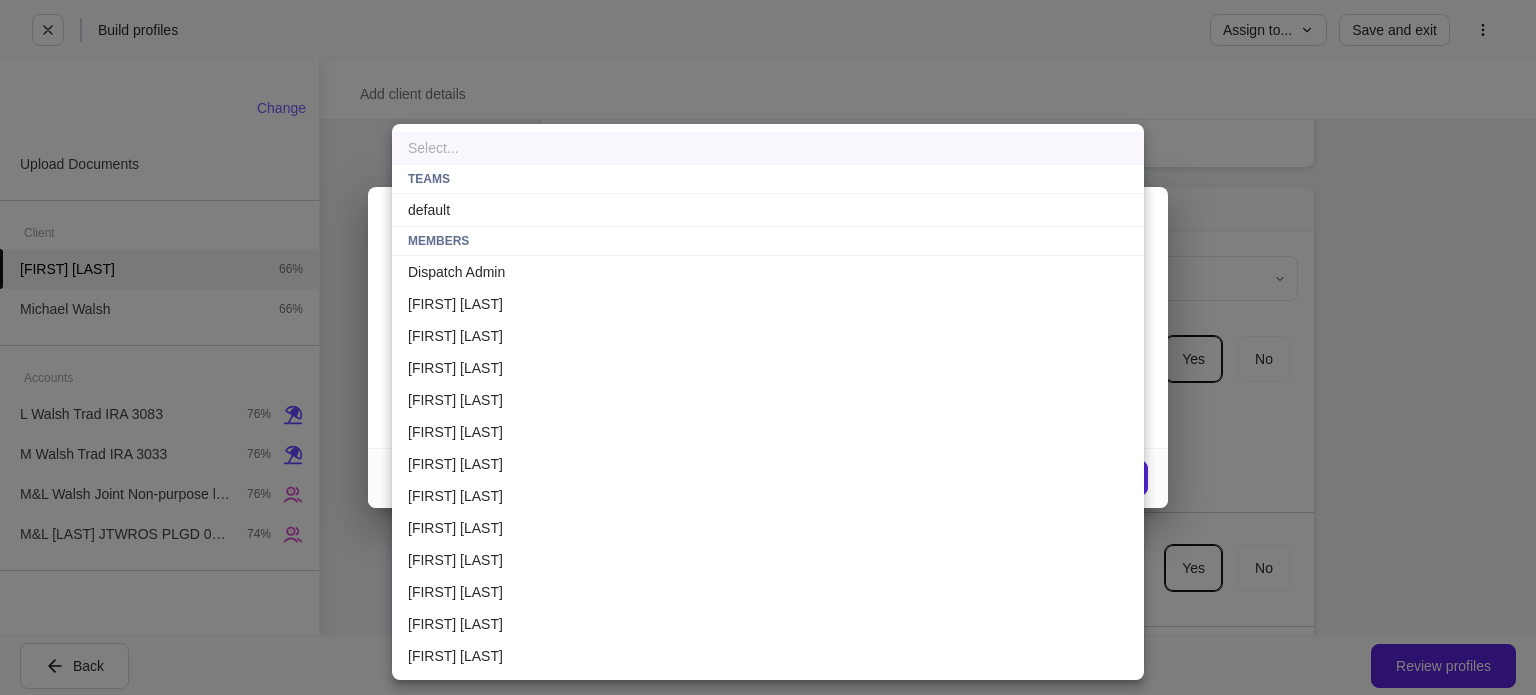 click on "default" at bounding box center (768, 210) 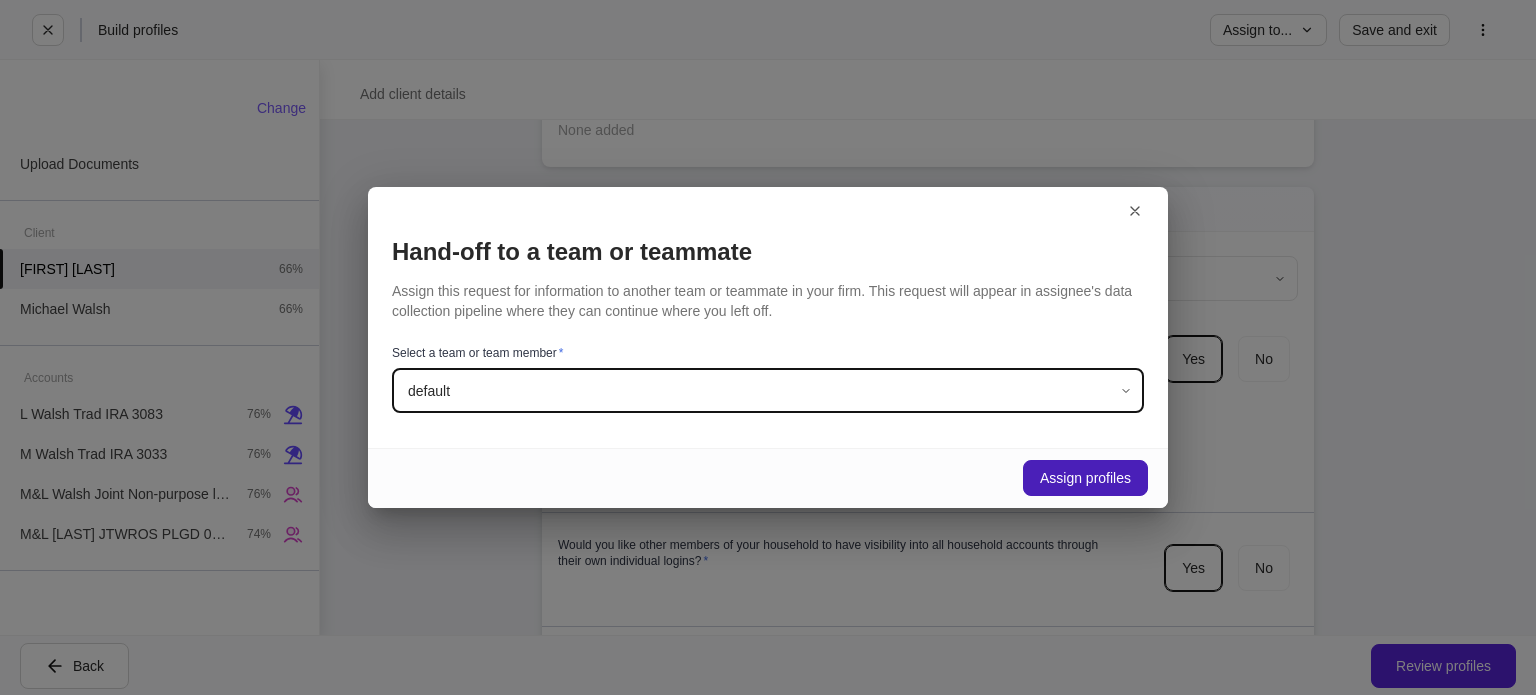 click on "Assign profiles" at bounding box center [1085, 478] 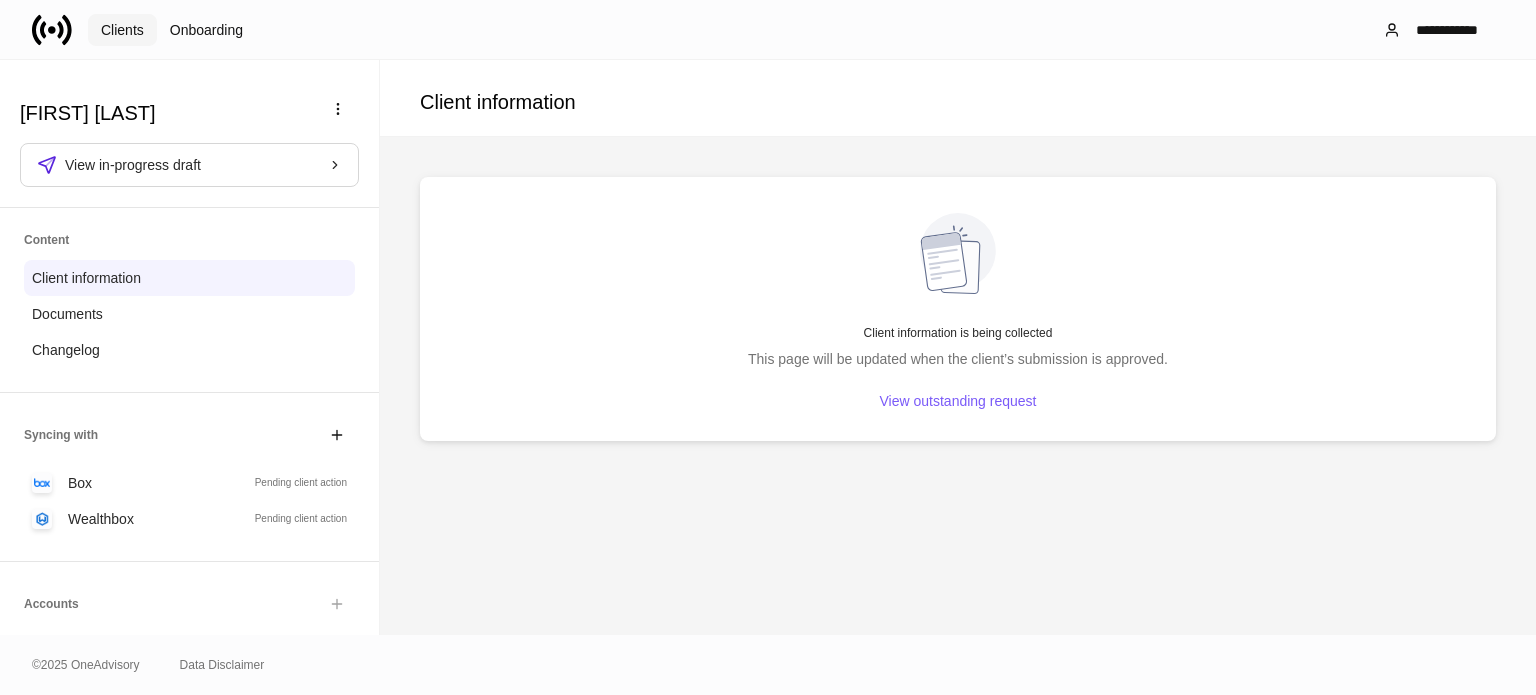 click on "Clients" at bounding box center (122, 30) 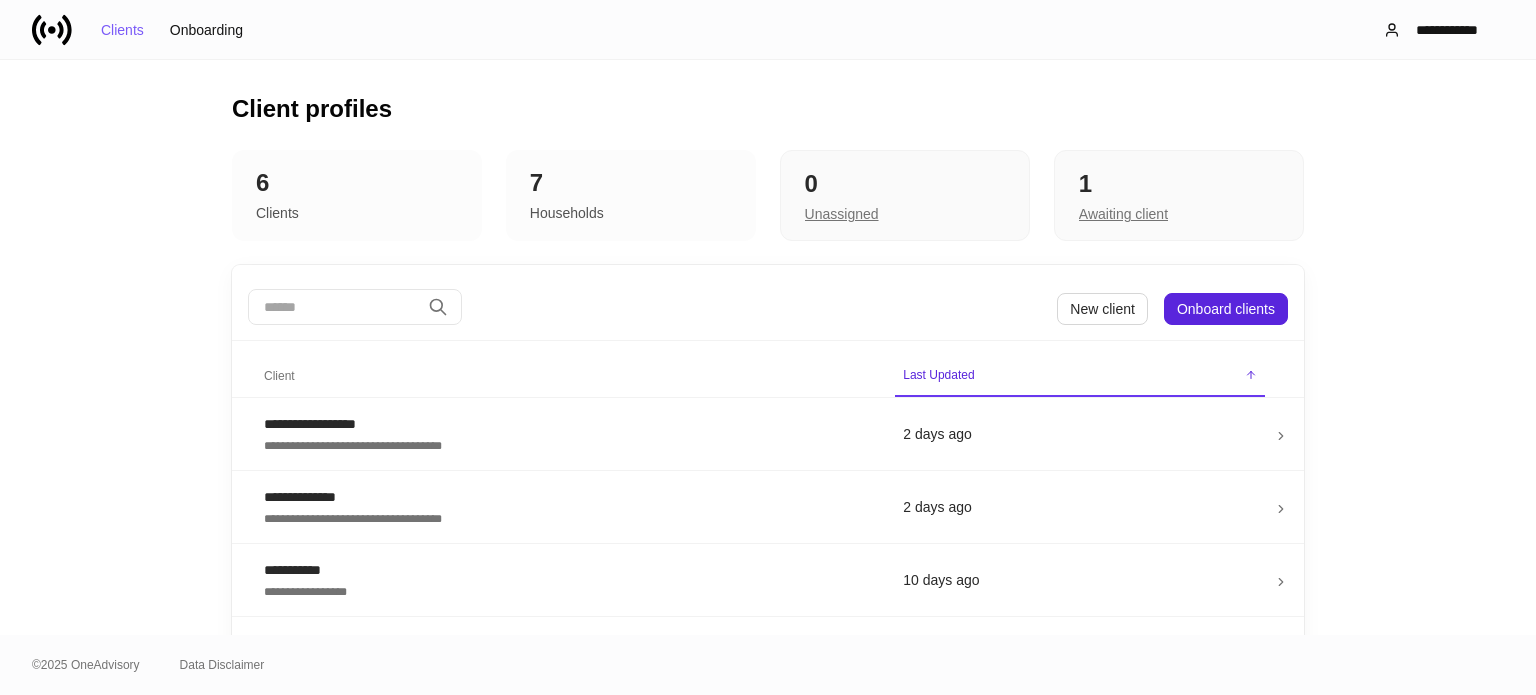 click on "**********" at bounding box center (768, 347) 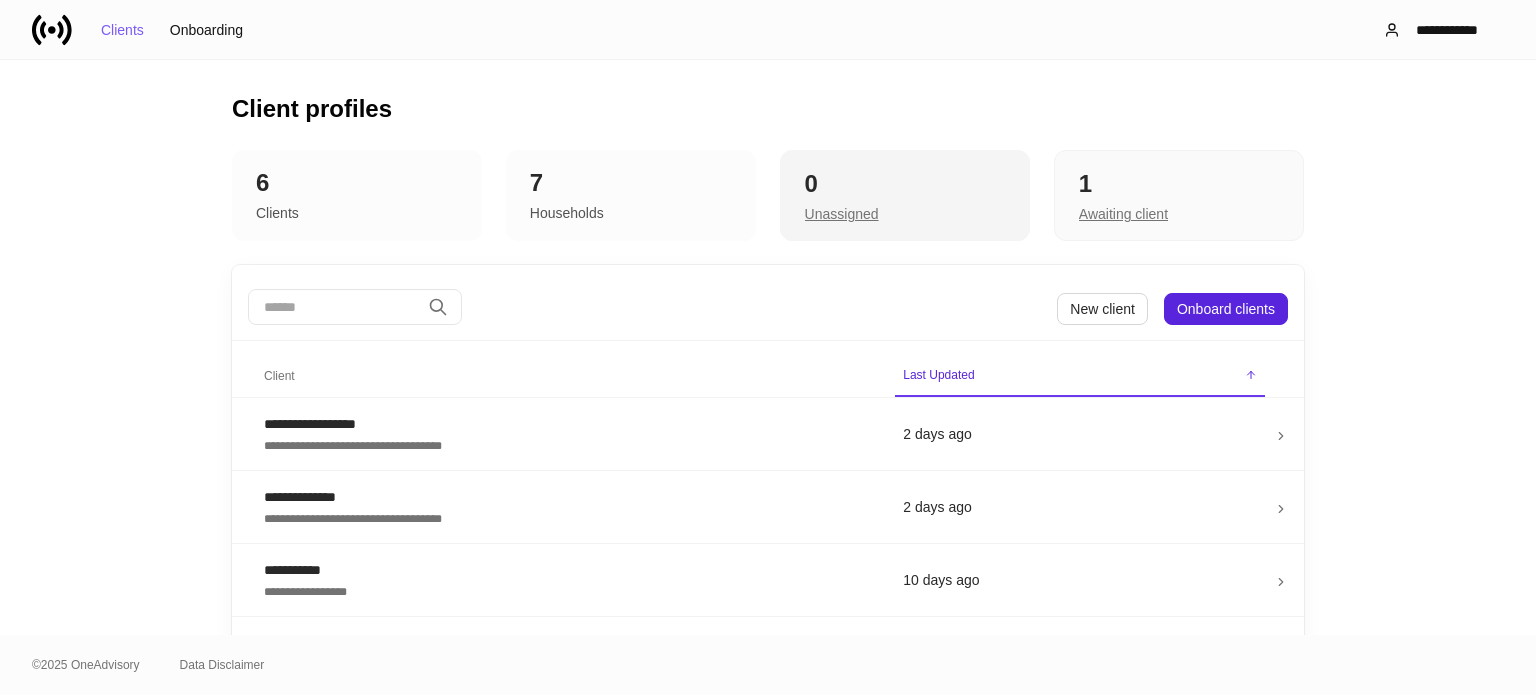 click on "0" at bounding box center [905, 184] 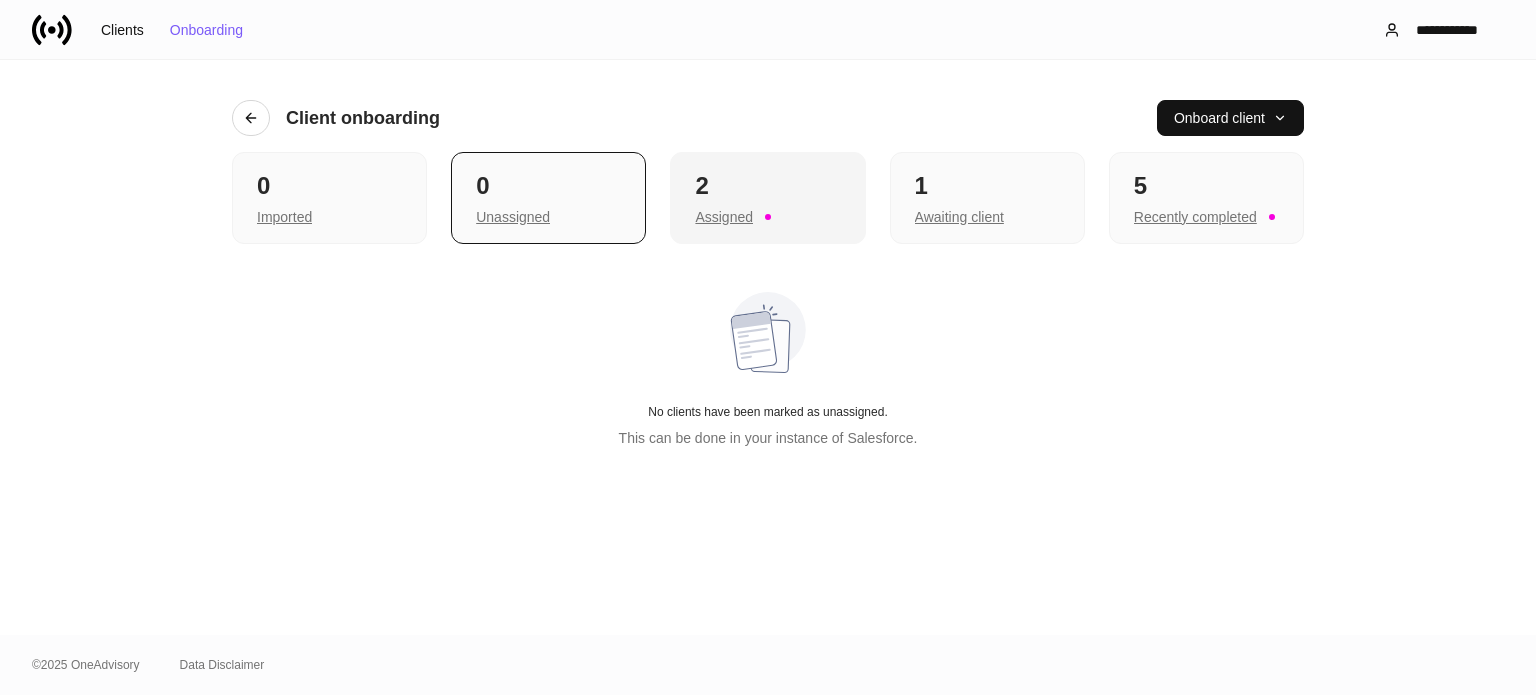 click on "2" at bounding box center [767, 186] 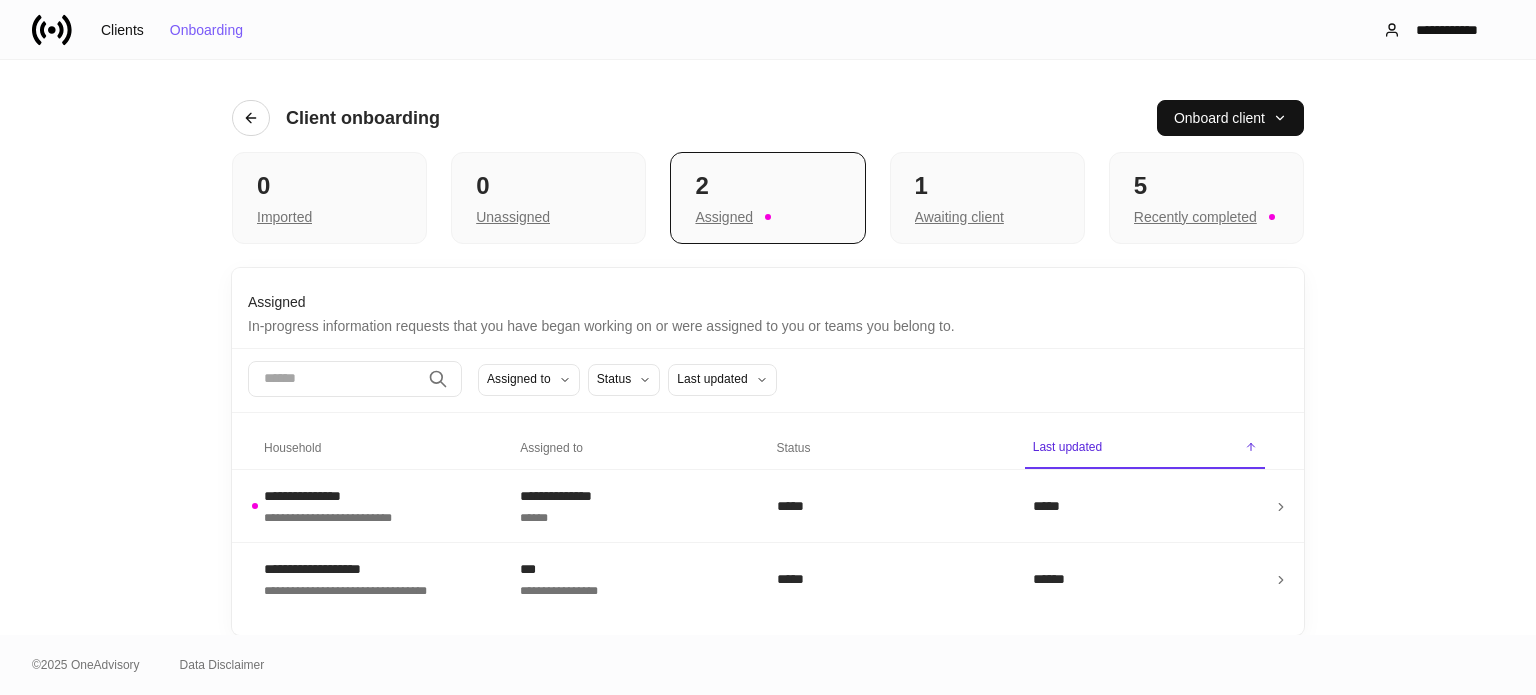 click on "**********" at bounding box center (768, 347) 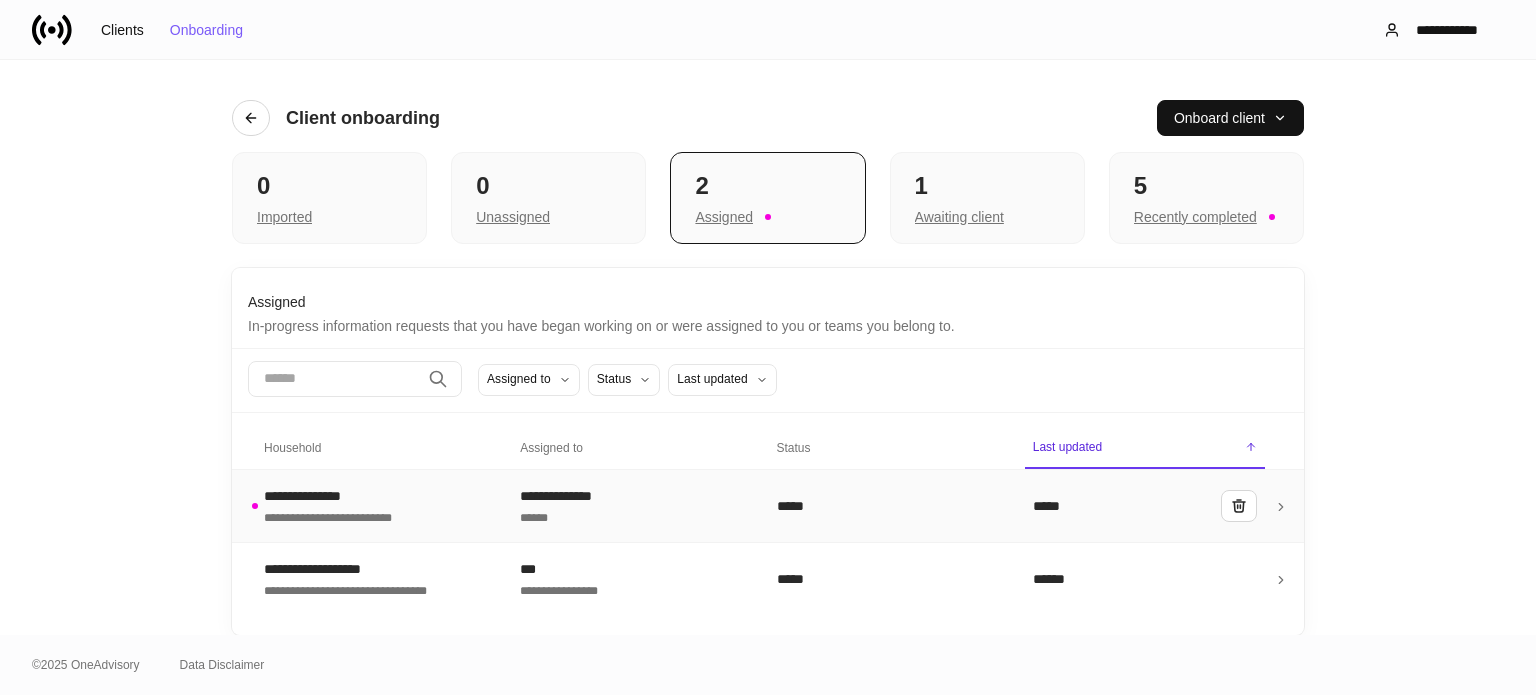 click on "******" at bounding box center [632, 516] 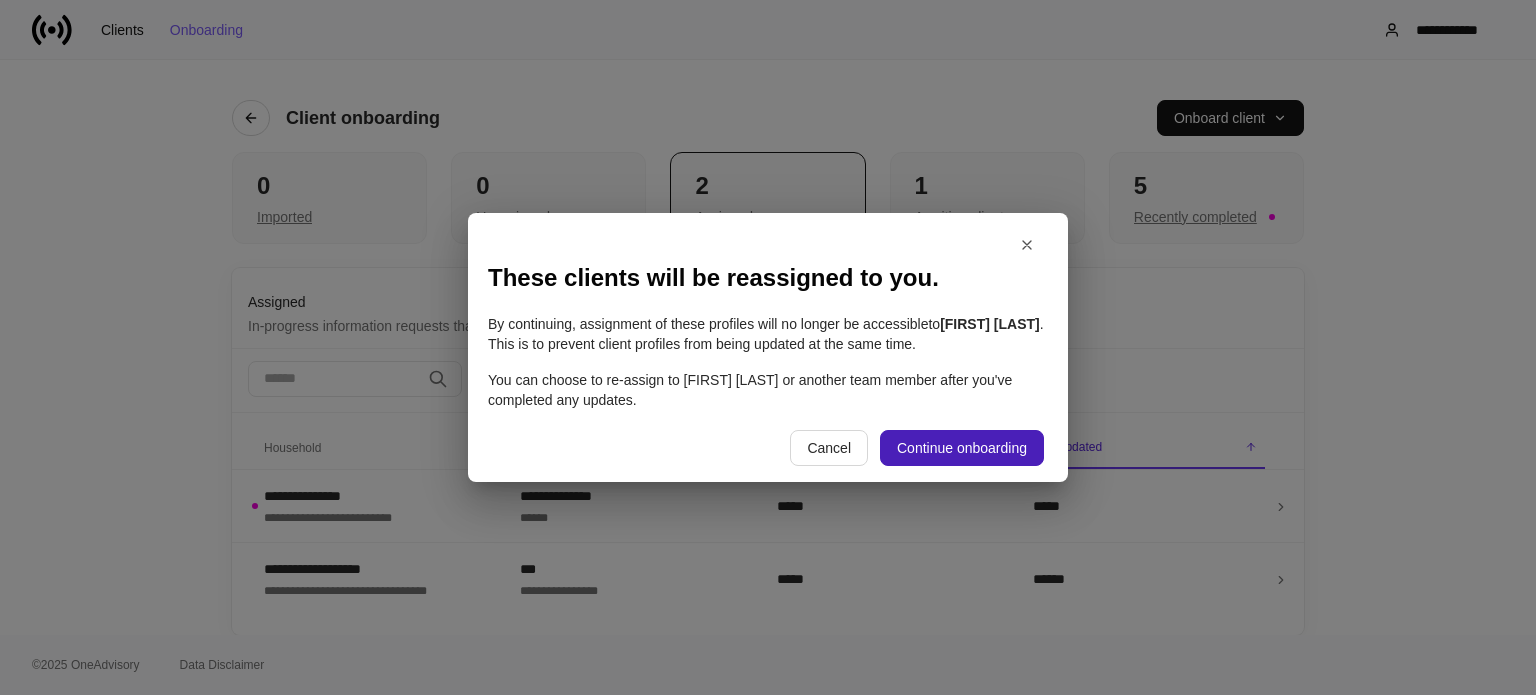 click on "Continue onboarding" at bounding box center (962, 448) 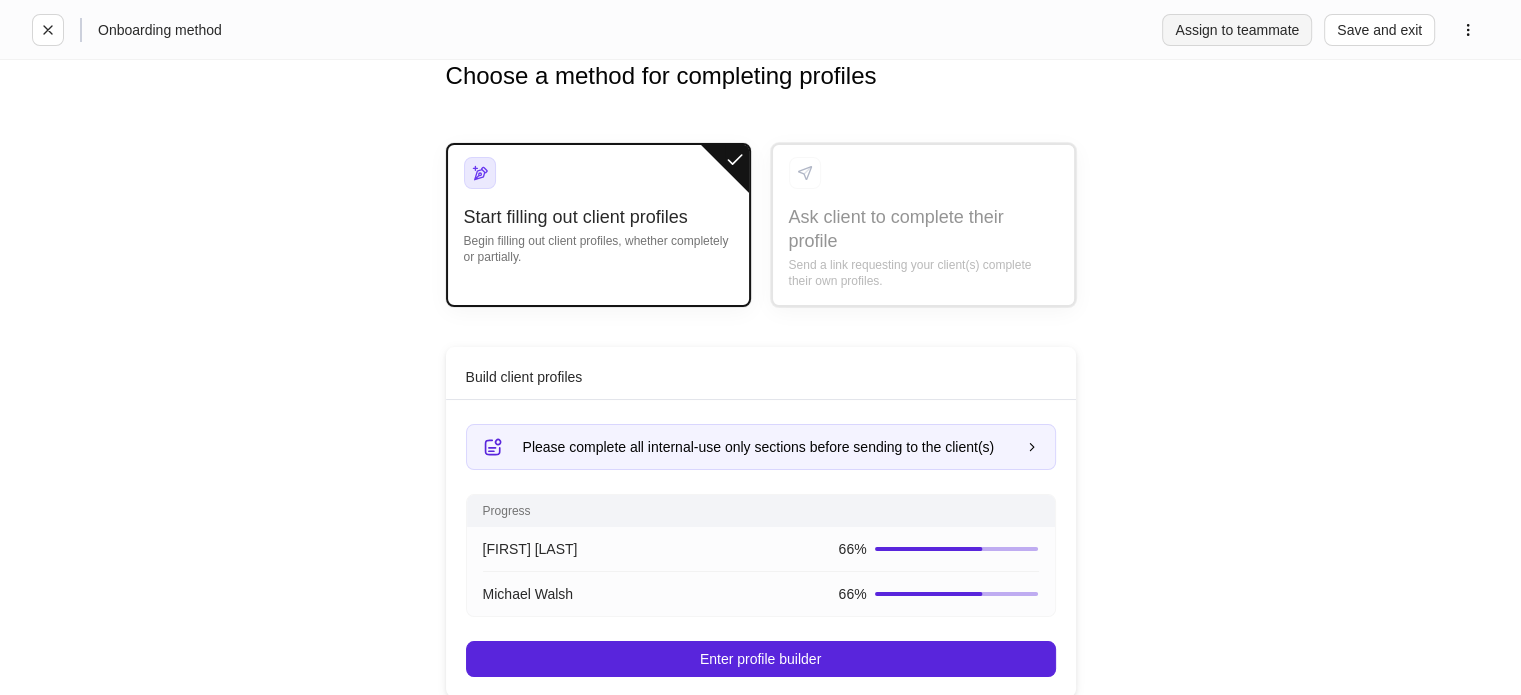 click on "Assign to teammate" at bounding box center [1237, 30] 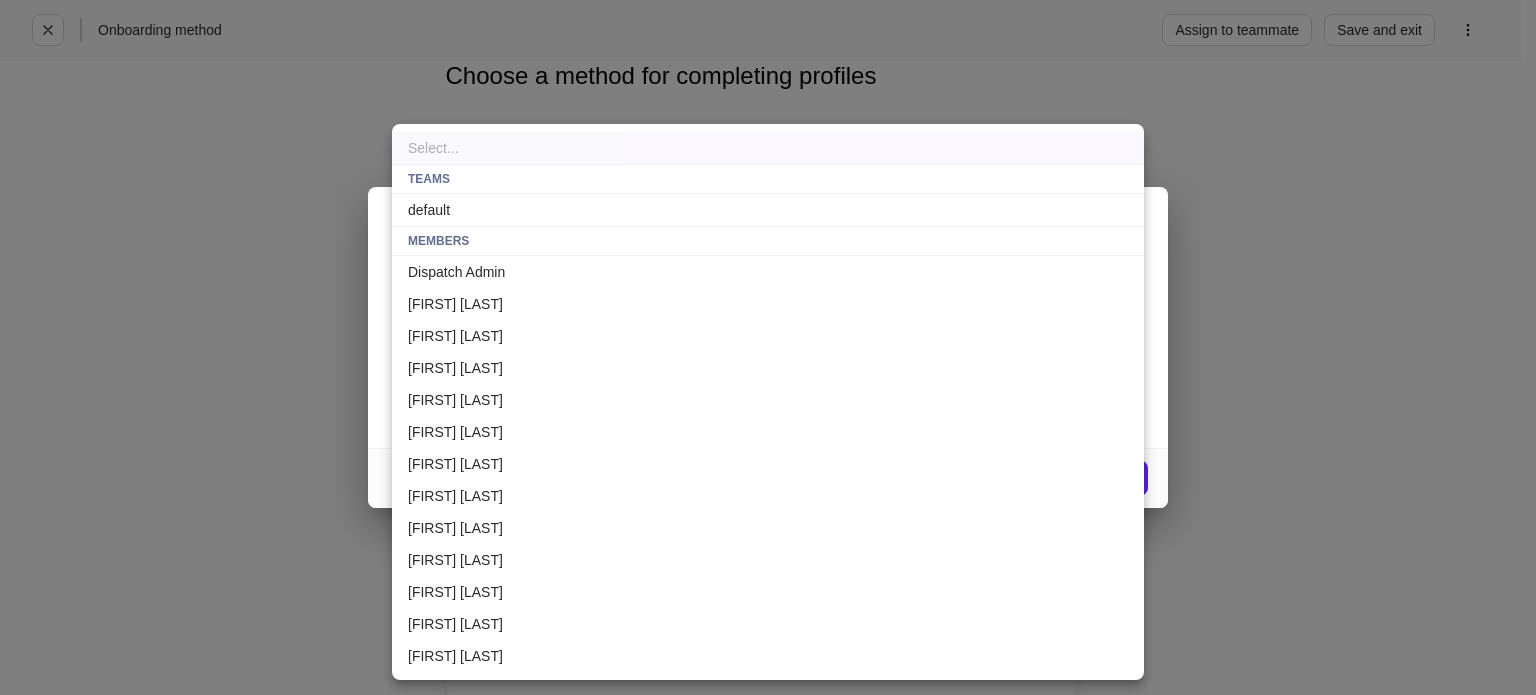 click on "Onboarding method Assign to teammate Save and exit Choose a method for completing profiles Start filling out client profiles Begin filling out client profiles, whether completely or partially. Ask client to complete their profile Send a link requesting your client(s) complete their own profiles. Build client profiles Please complete all internal-use only sections before sending to the client(s) Progress [FIRST] [LAST] 66 % [FIRST] [LAST] 66 % Enter profile builder Information request settings Assign one client to complete all profiles Only the selected client will receive communications from Dispatch. Select... ​ Send email as... The email invitation will appear to be sent by this person Select... ​ Create a client onboarding link When selected, custom URL(s) will be generated to copy and paste    into your own email. Dispatch will not send an email. Back Review
Hand-off to a team or teammate Select a team or team member * Select... ​ Assign profiles Select... TEAMS default MEMBERS" at bounding box center (768, 347) 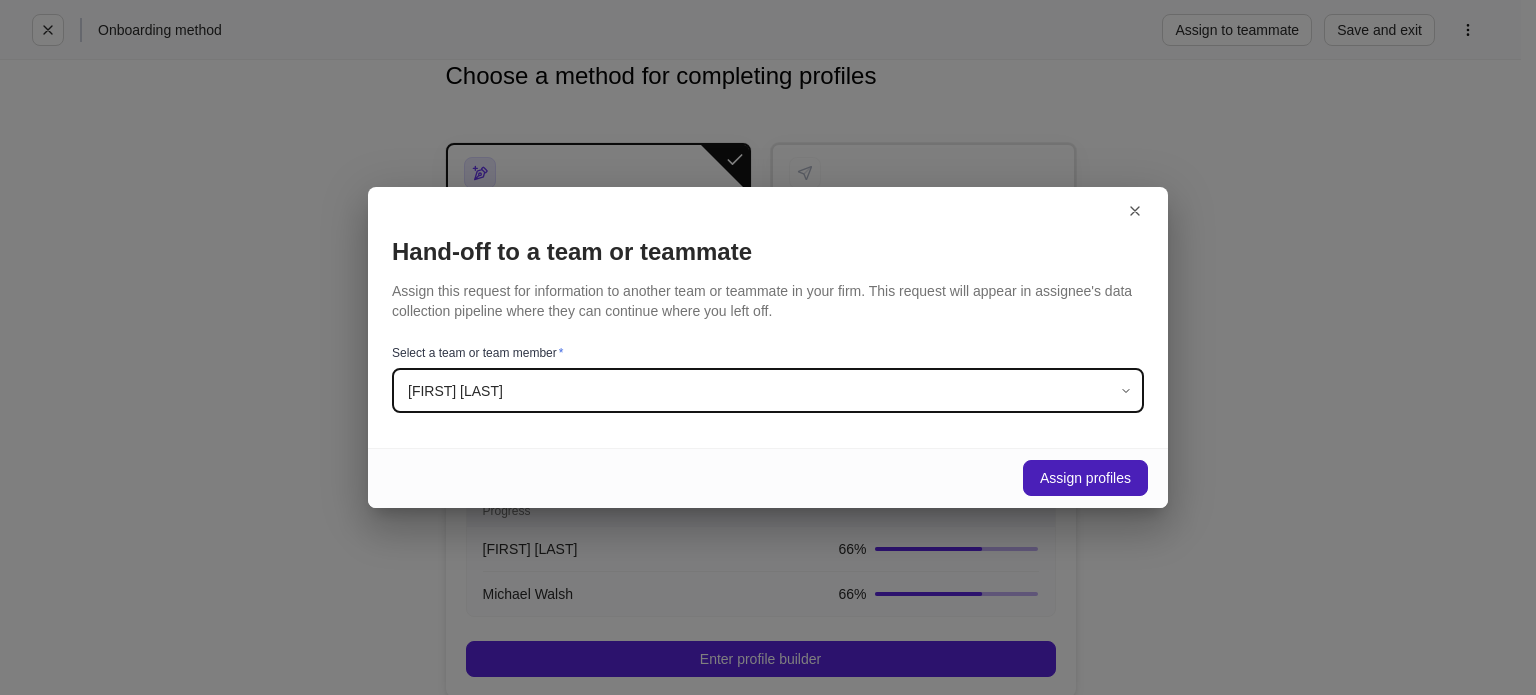 click on "Assign profiles" at bounding box center (1085, 478) 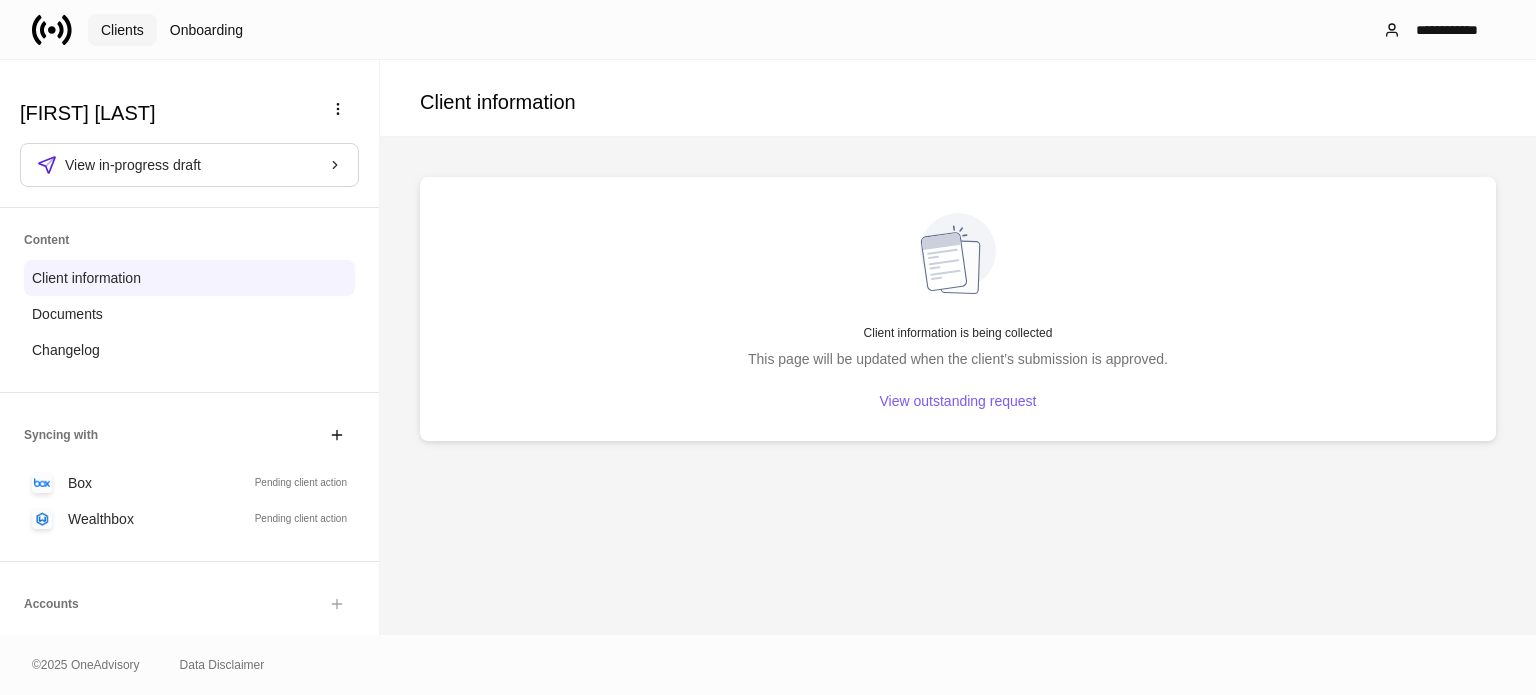 click on "Clients" at bounding box center [122, 30] 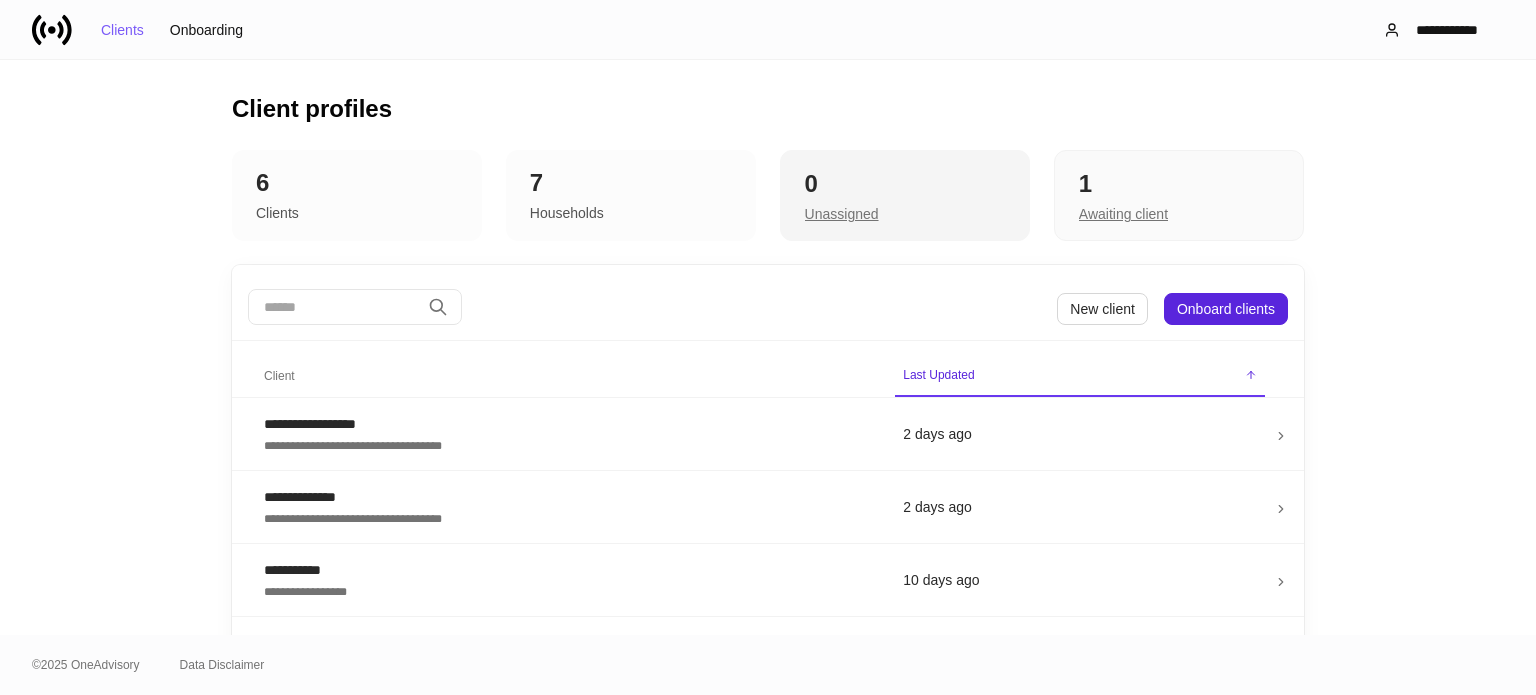 click on "0" at bounding box center [905, 184] 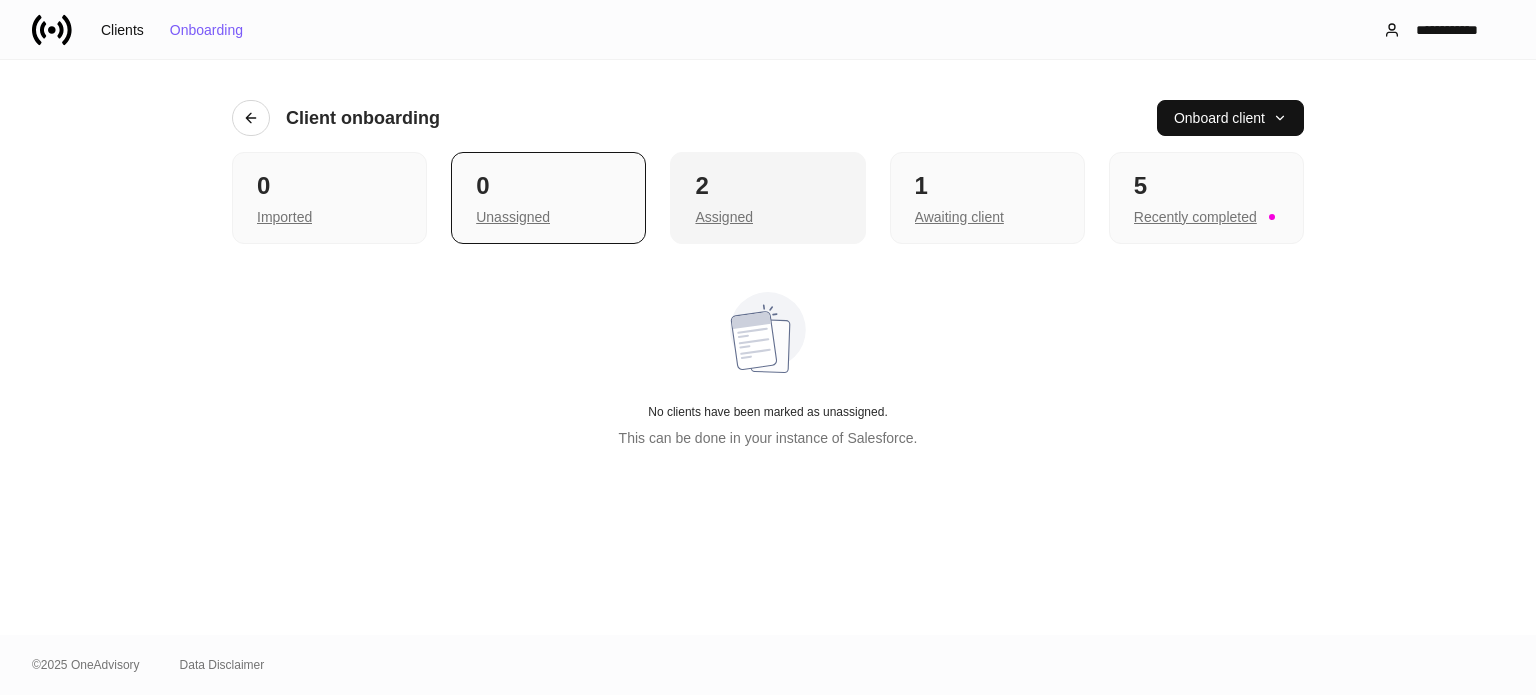 click on "Assigned" at bounding box center (767, 215) 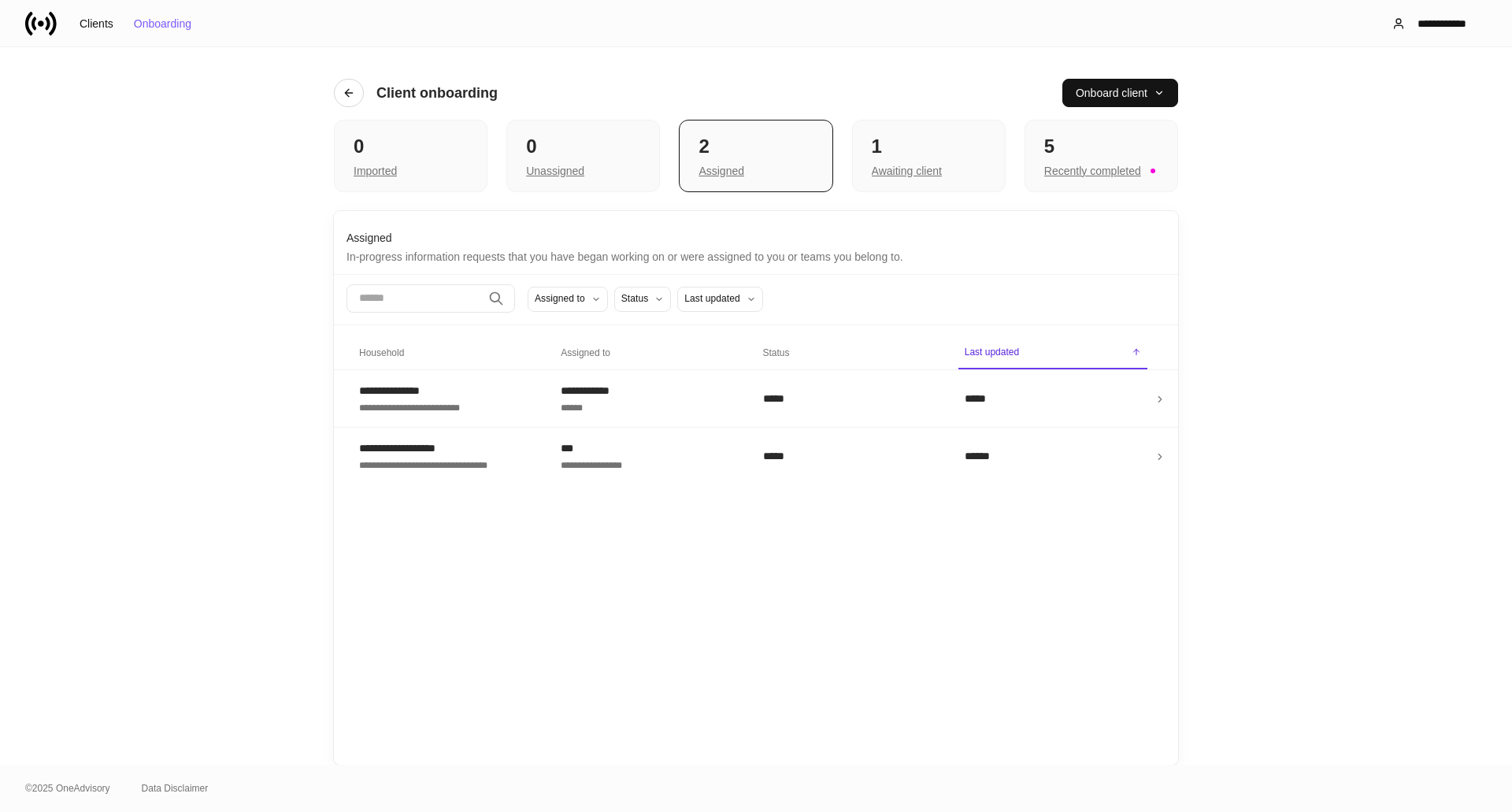 drag, startPoint x: 237, startPoint y: 222, endPoint x: 280, endPoint y: 173, distance: 65.19202 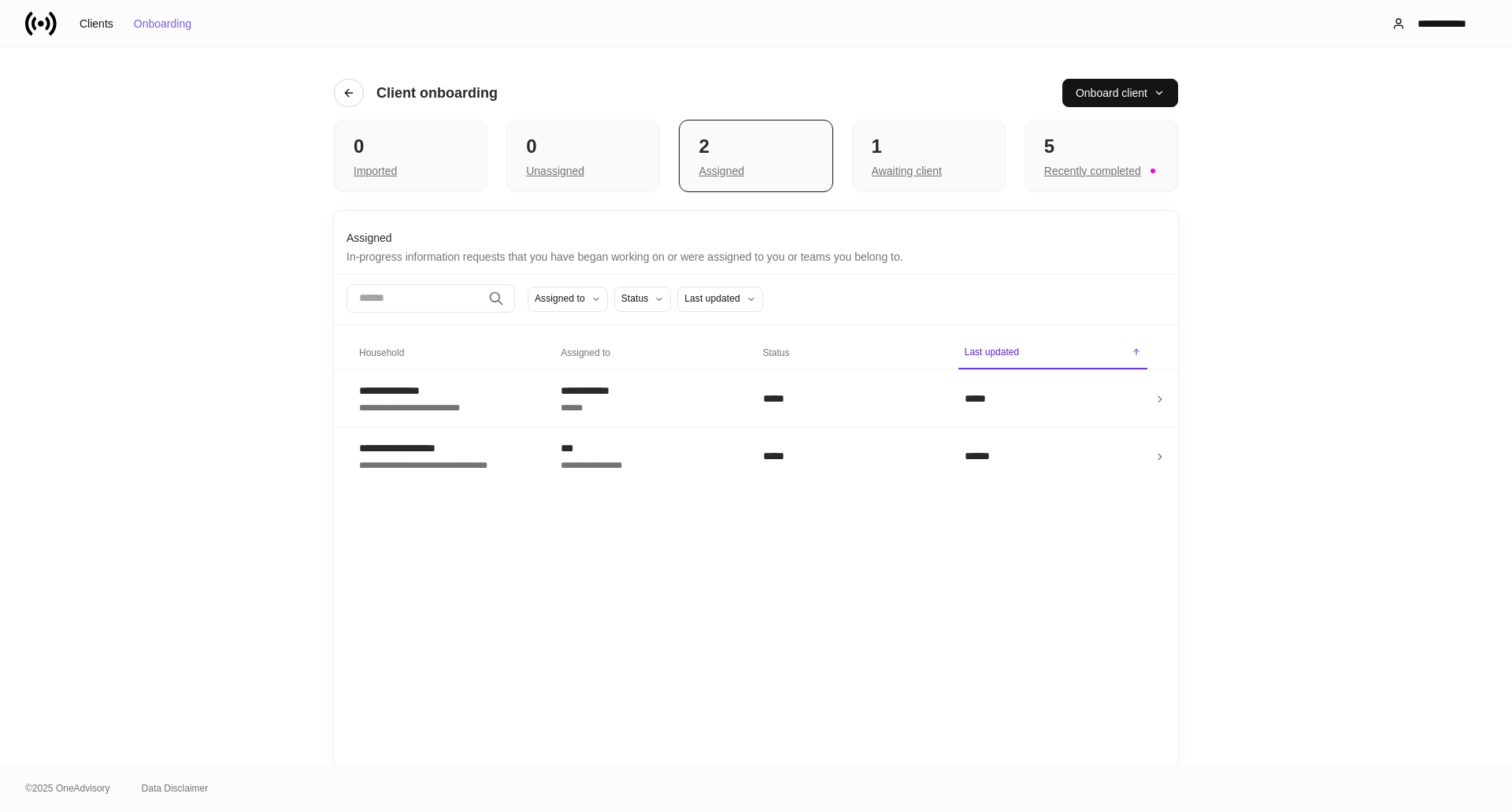 scroll, scrollTop: 0, scrollLeft: 0, axis: both 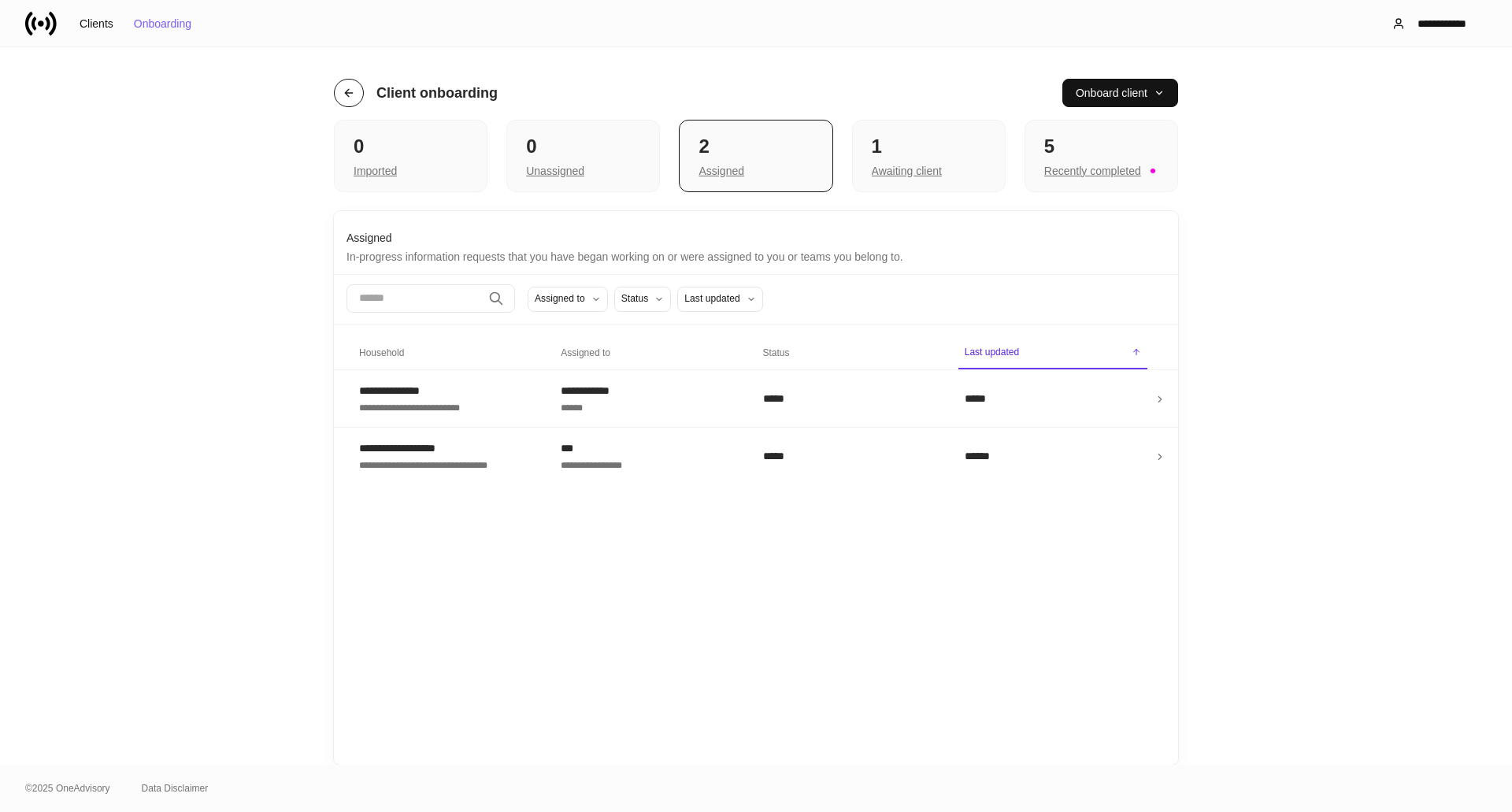 click at bounding box center (349, 93) 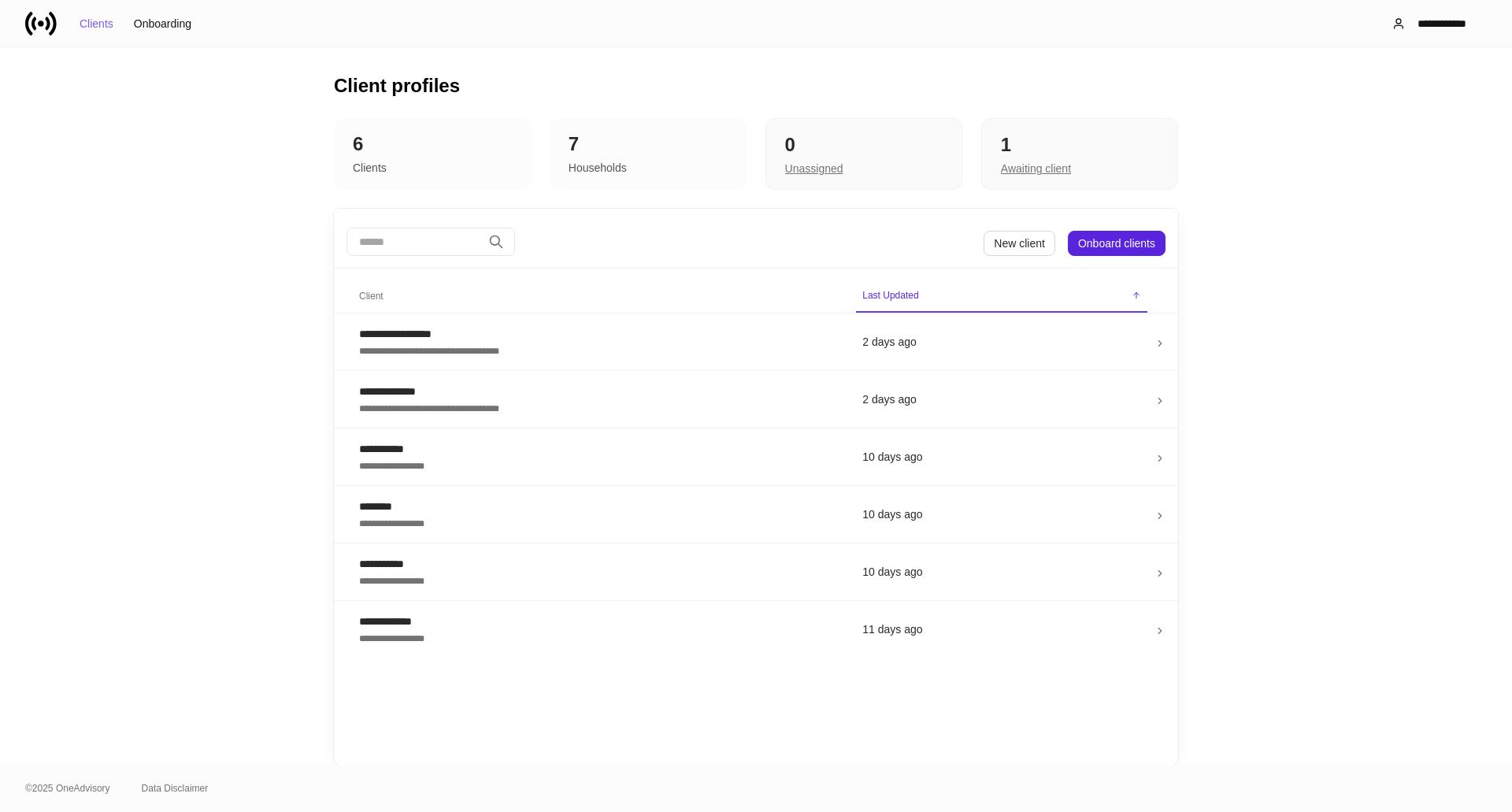 click on "**********" at bounding box center [756, 406] 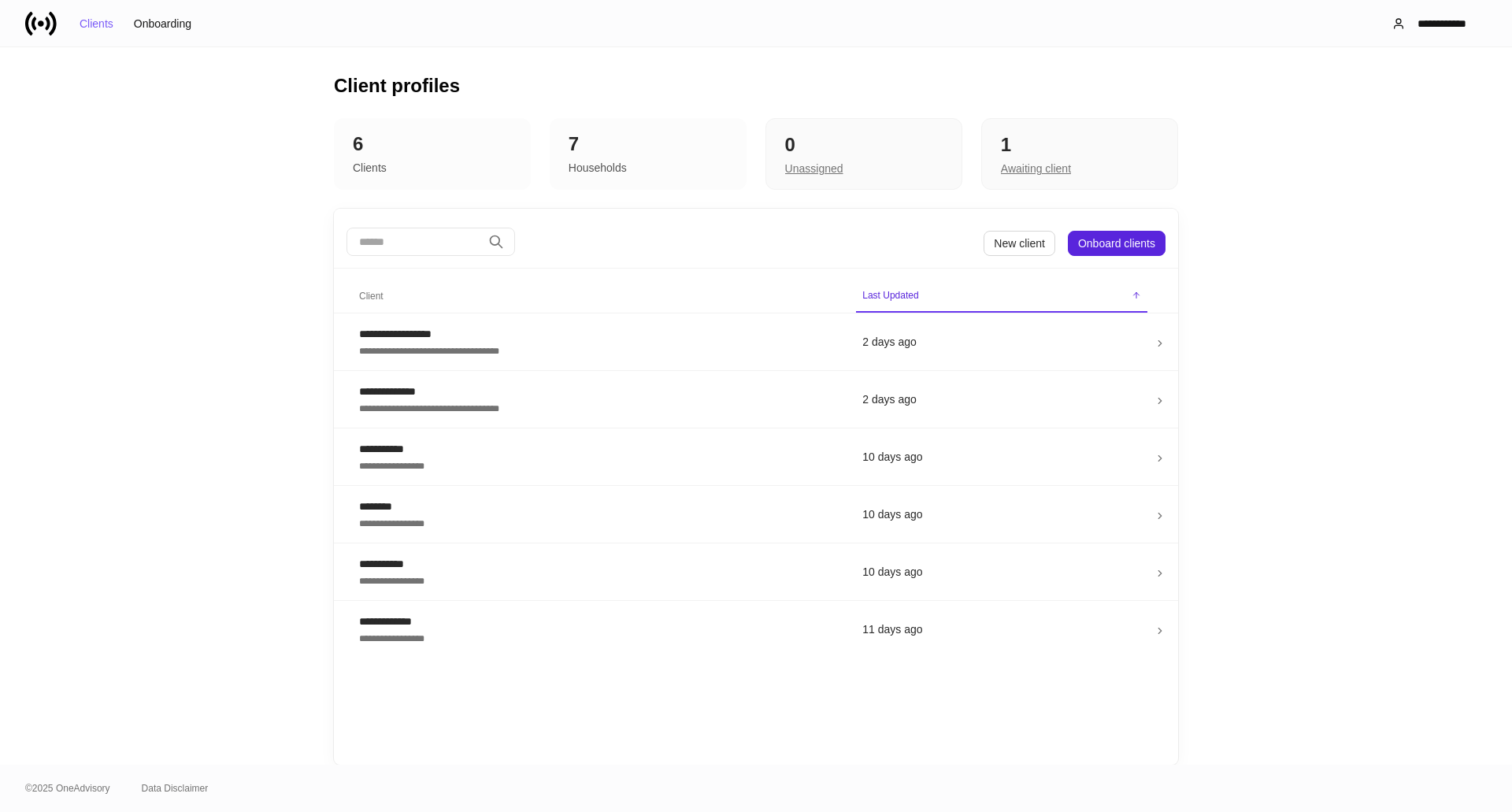 scroll, scrollTop: 0, scrollLeft: 0, axis: both 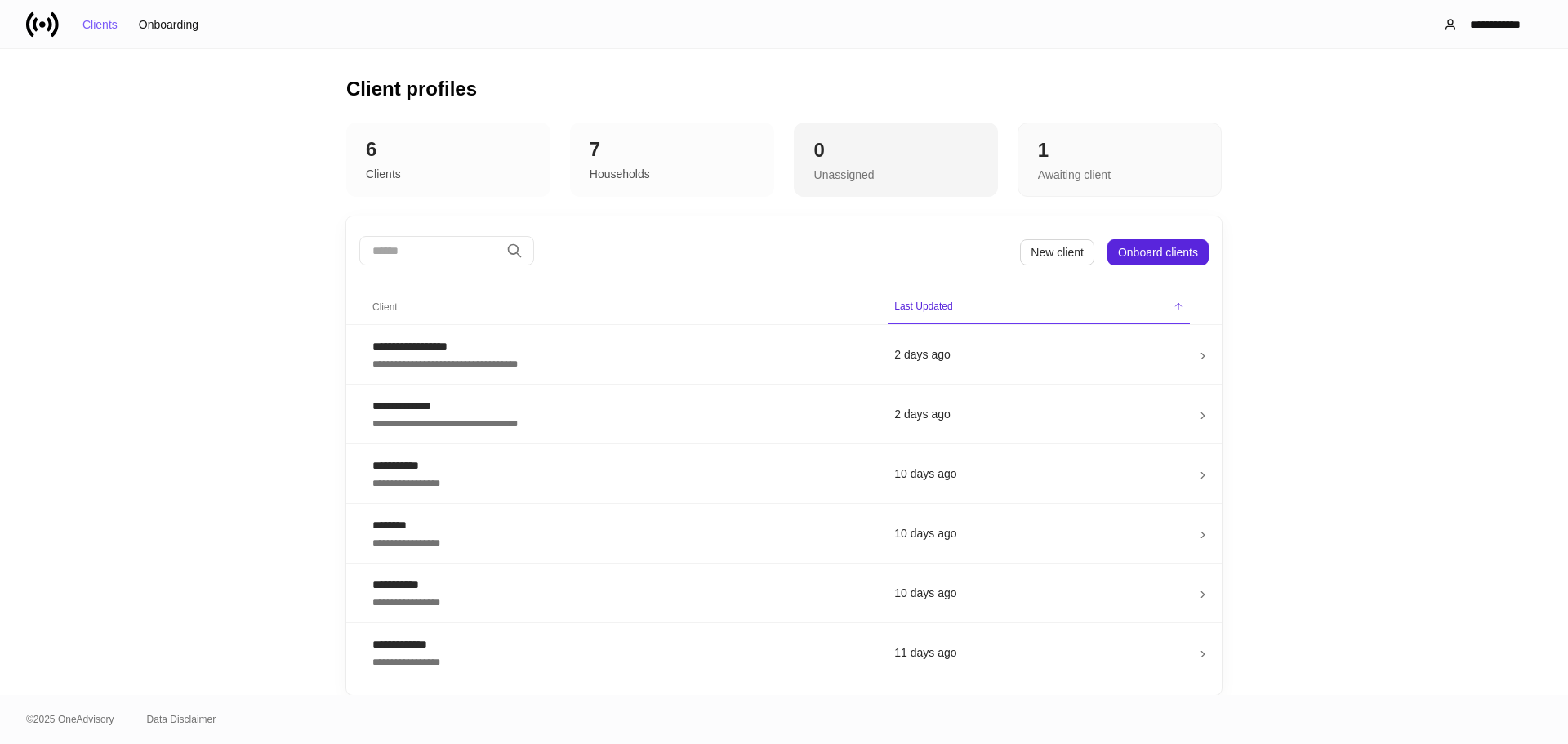 click on "Unassigned" at bounding box center (844, 175) 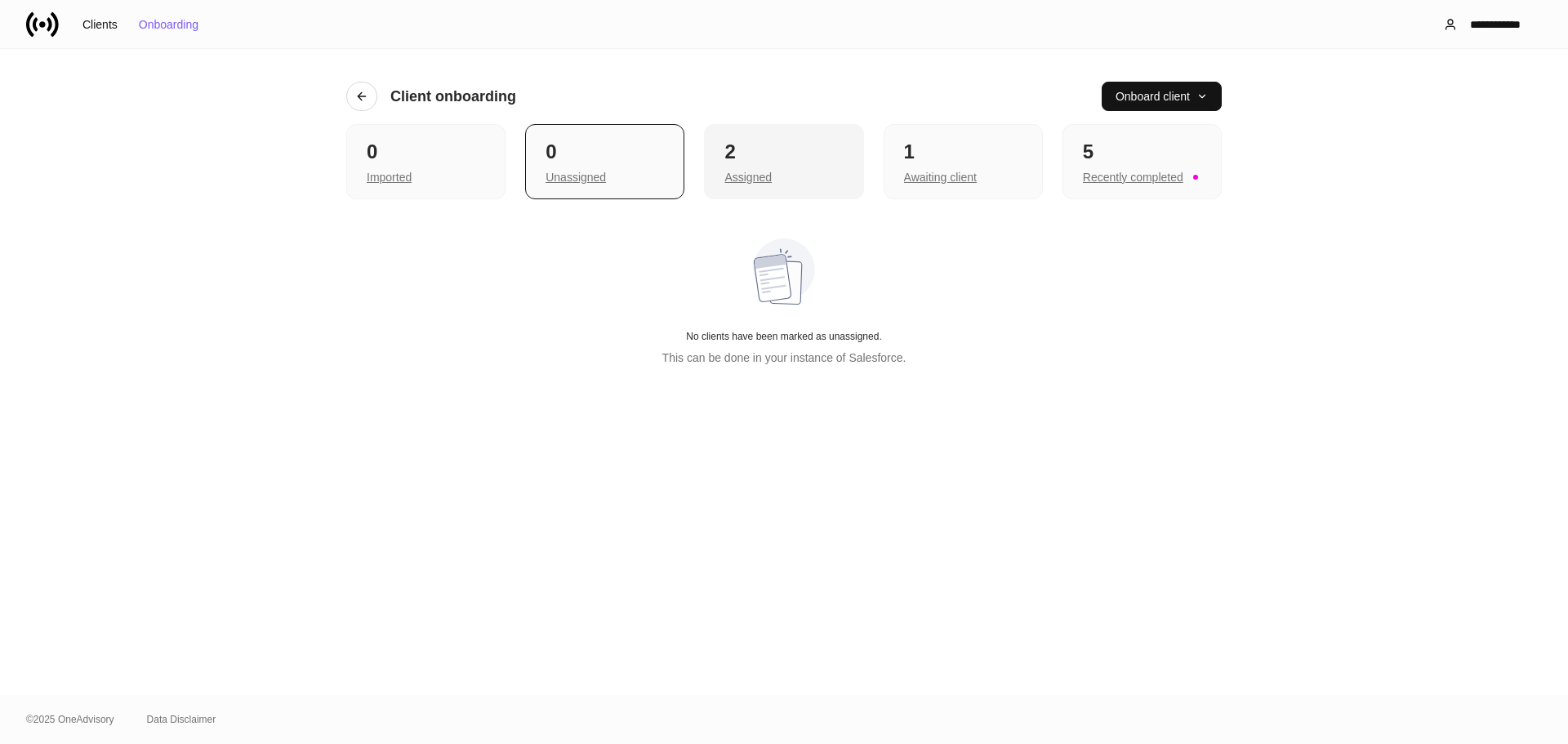 click on "Assigned" at bounding box center [783, 176] 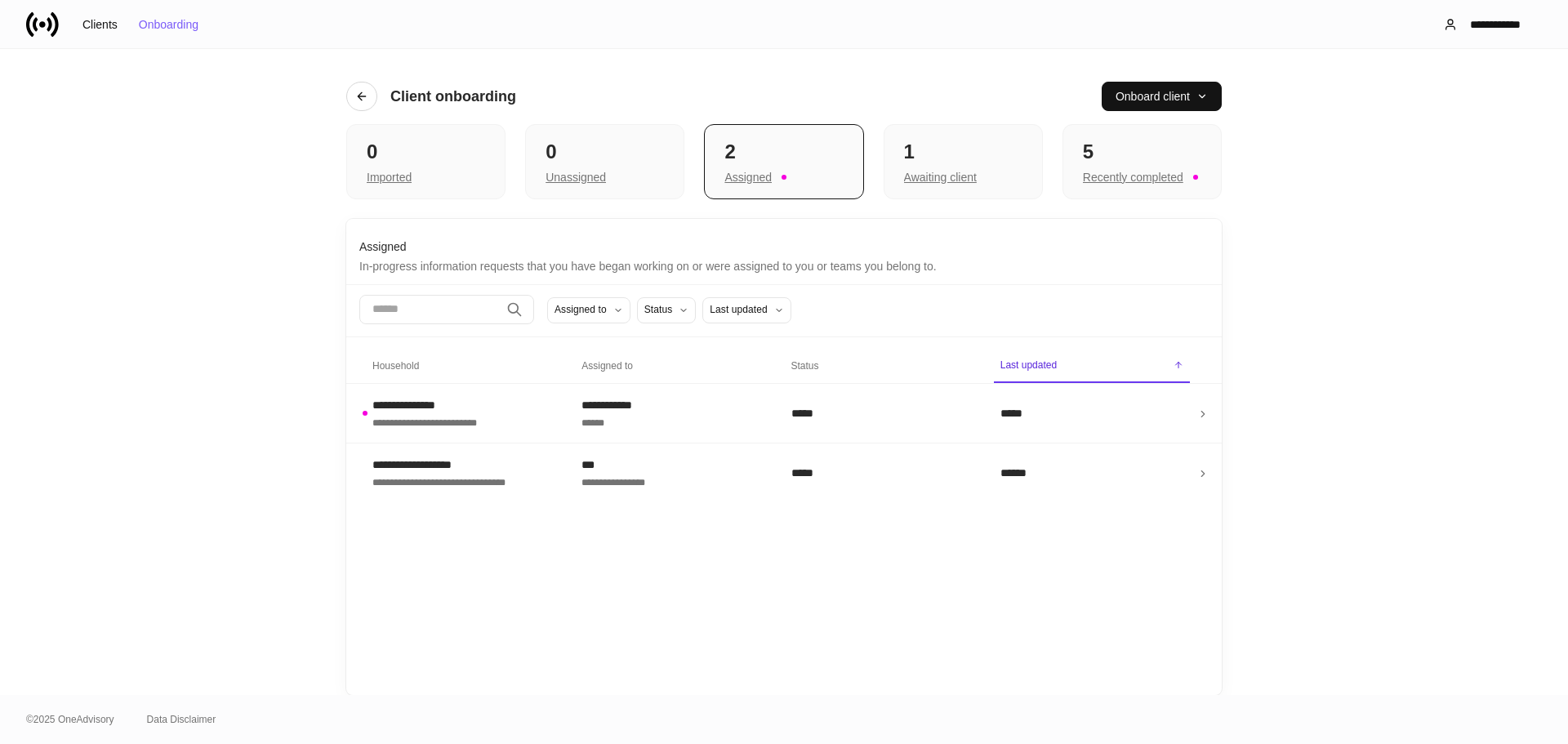 scroll, scrollTop: 0, scrollLeft: 0, axis: both 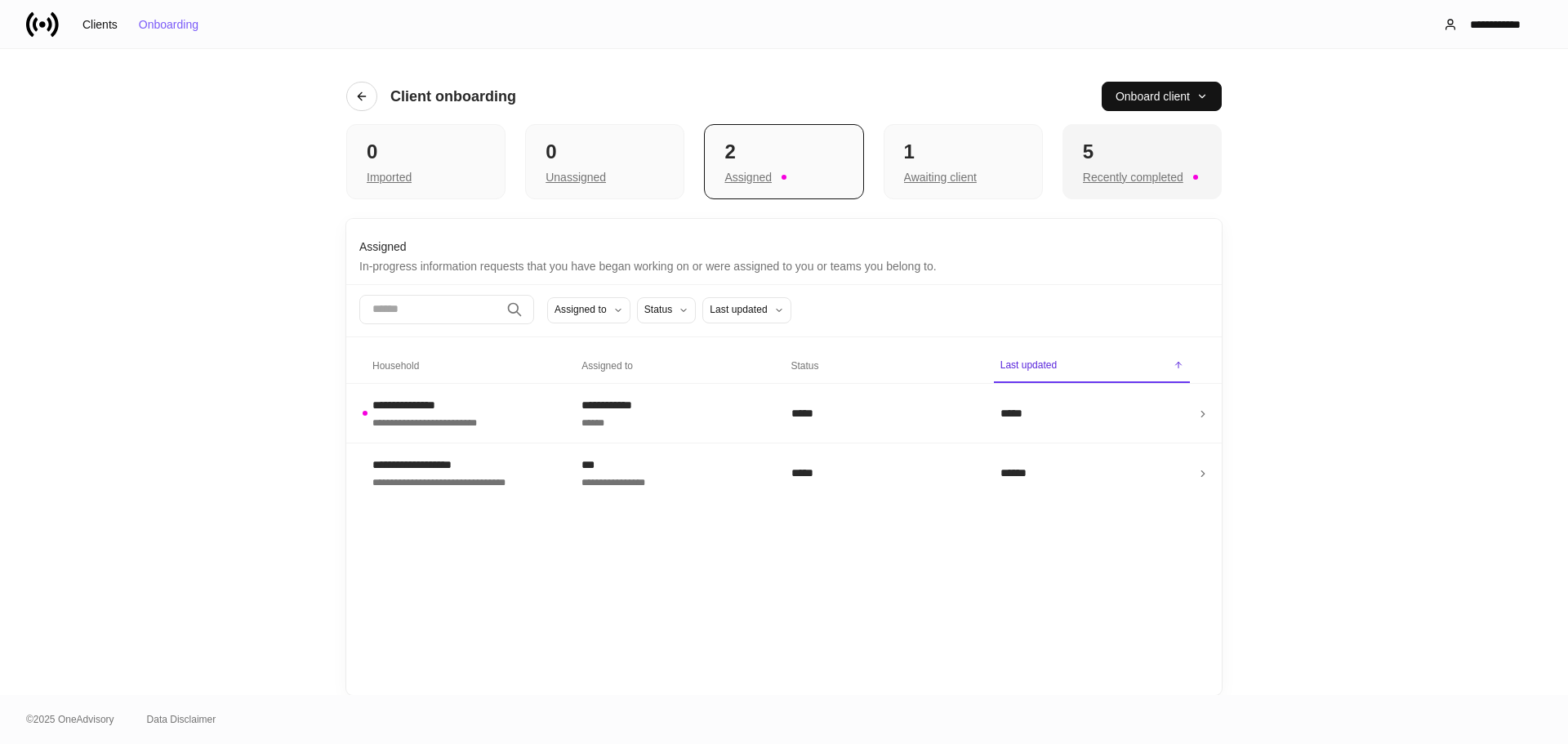 click on "5" at bounding box center [1142, 152] 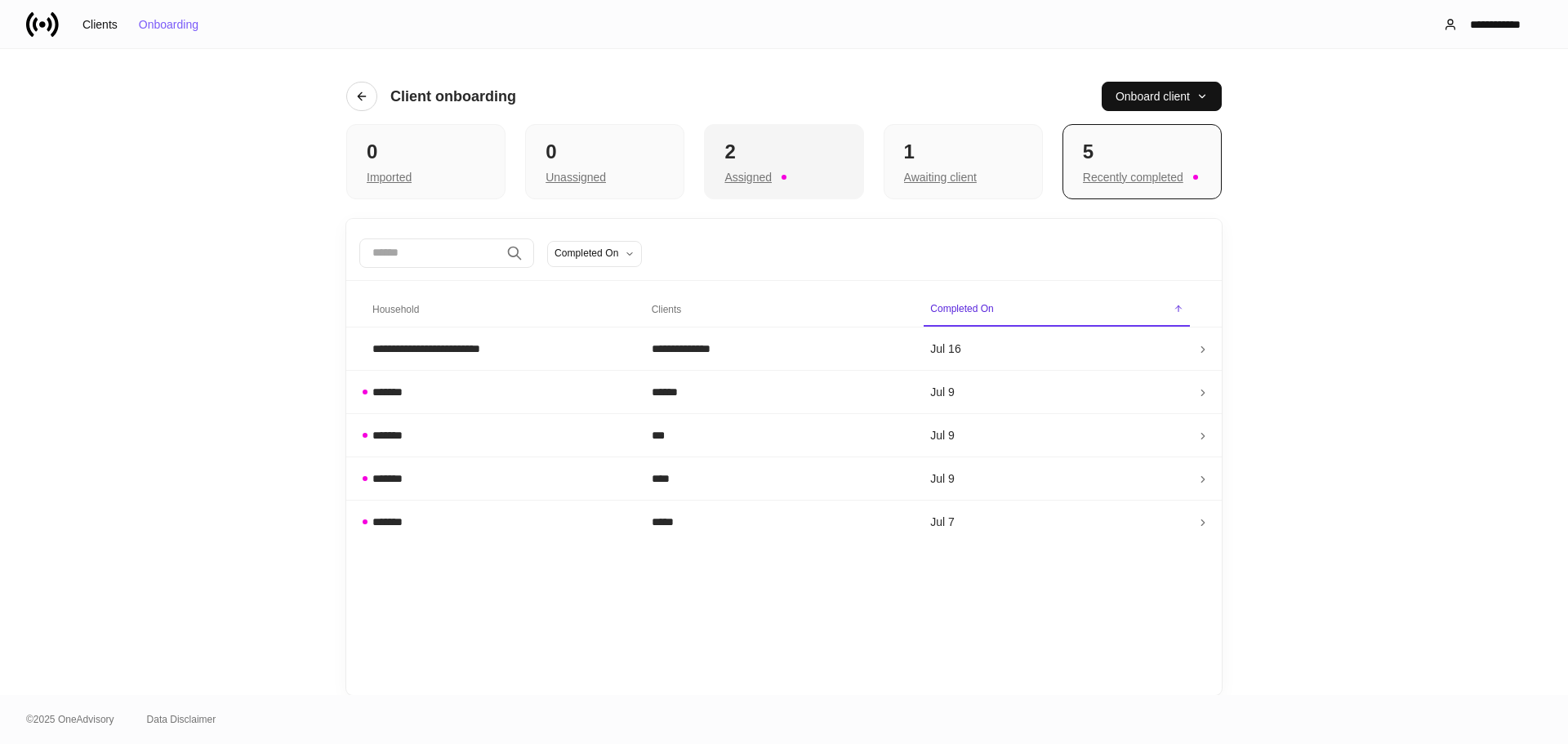 click on "Assigned" at bounding box center (783, 176) 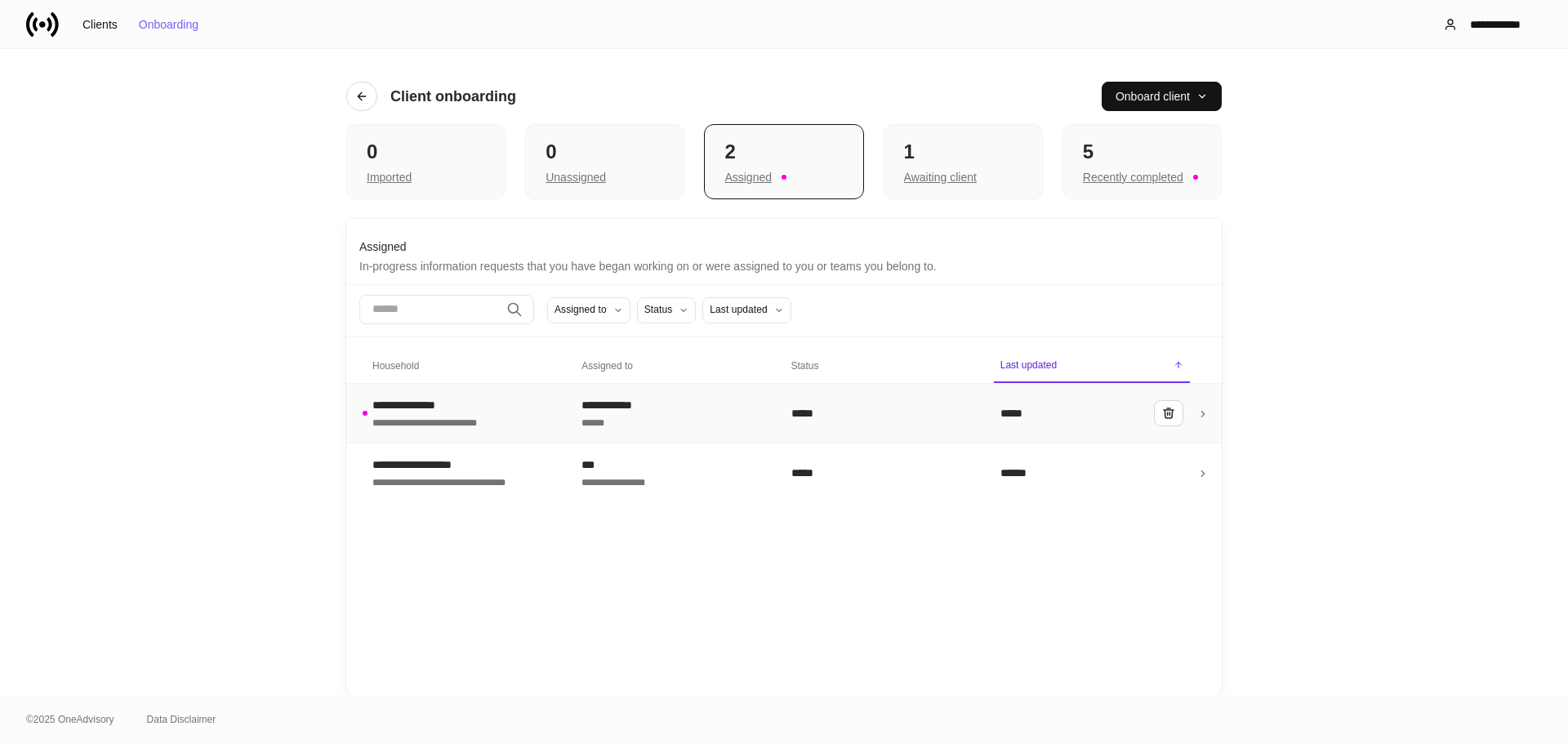click on "**********" at bounding box center [673, 412] 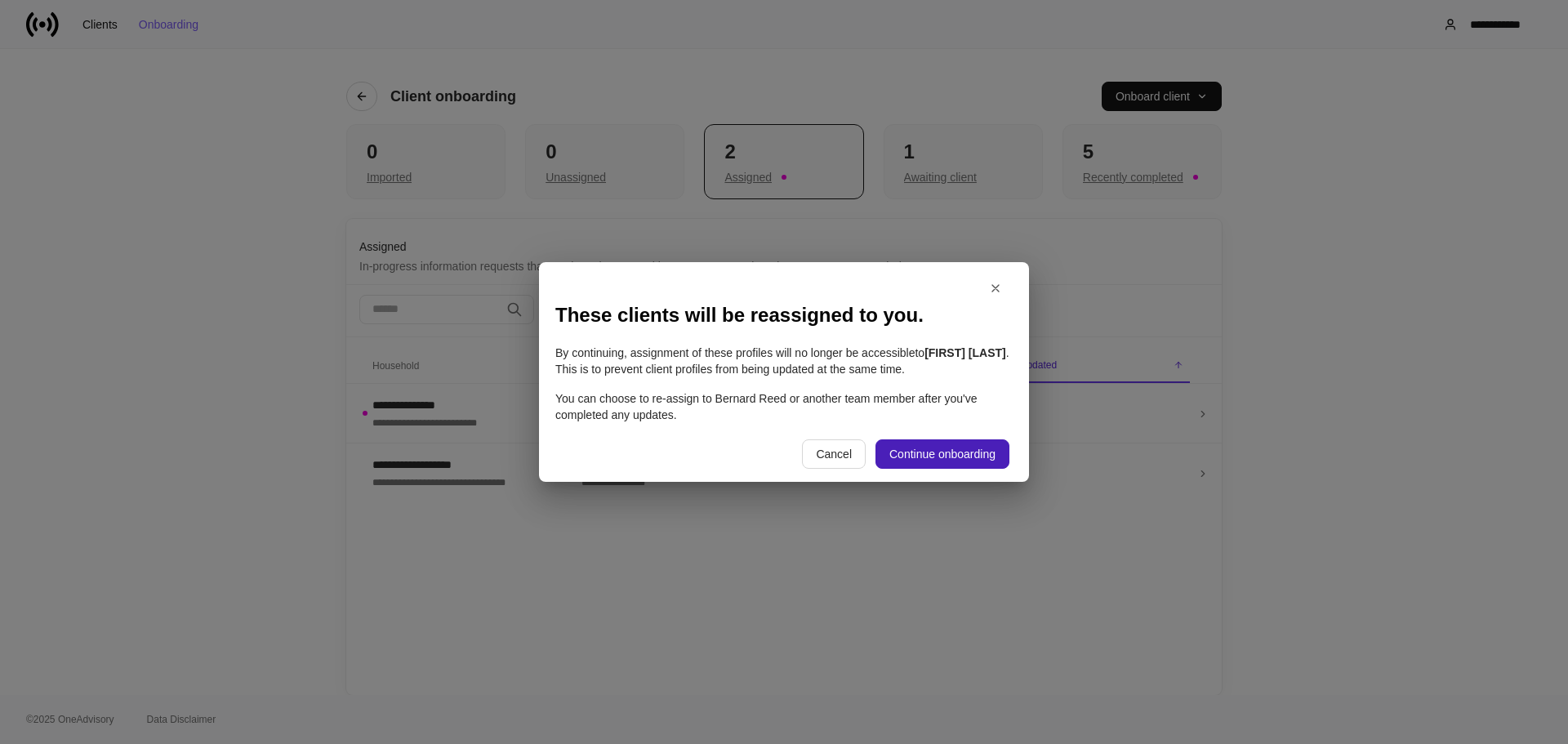 click on "Continue onboarding" at bounding box center [942, 454] 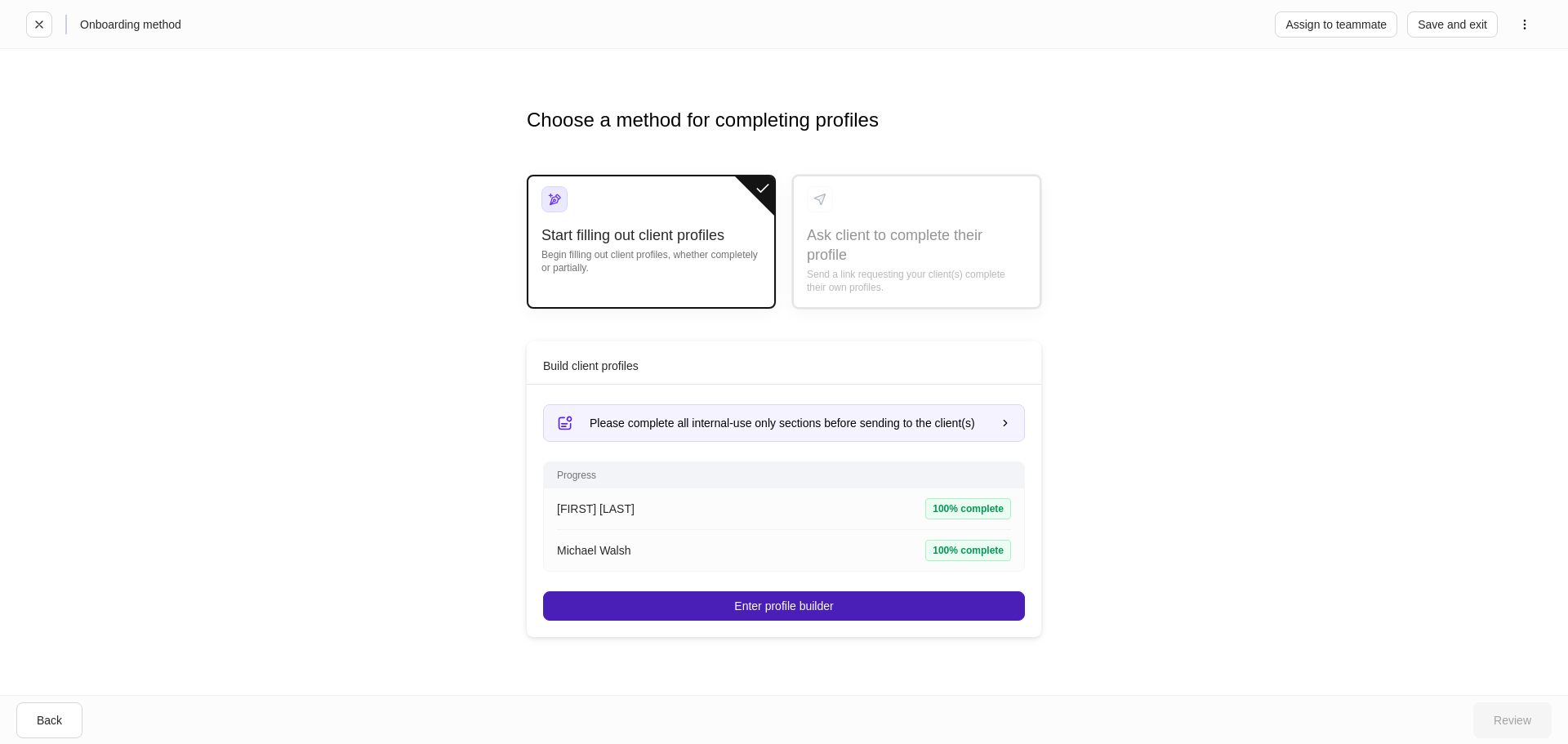 click on "Enter profile builder" at bounding box center (783, 606) 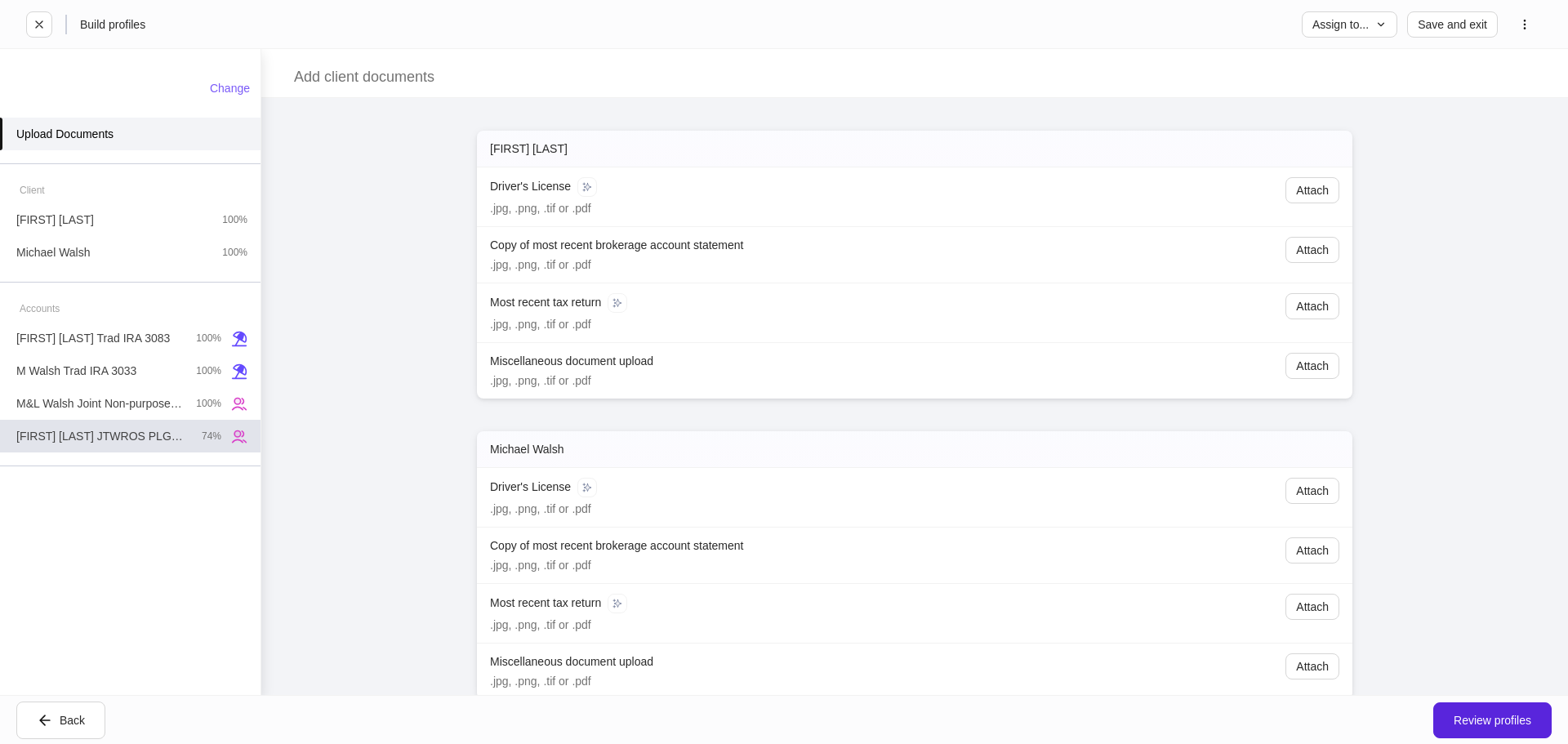 click on "M&L [LAST] JTWROS PLGD 0587" at bounding box center [102, 436] 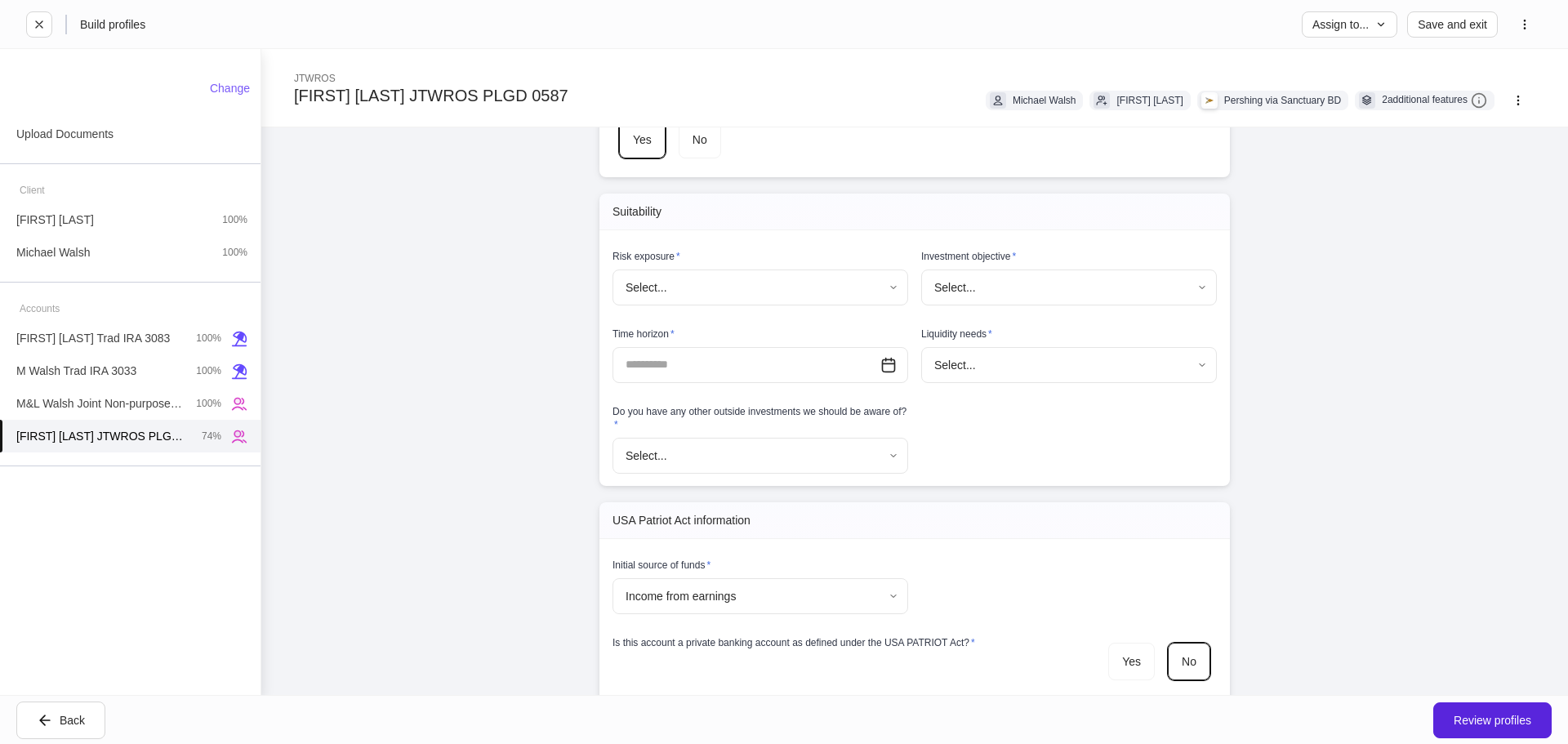 scroll, scrollTop: 1777, scrollLeft: 0, axis: vertical 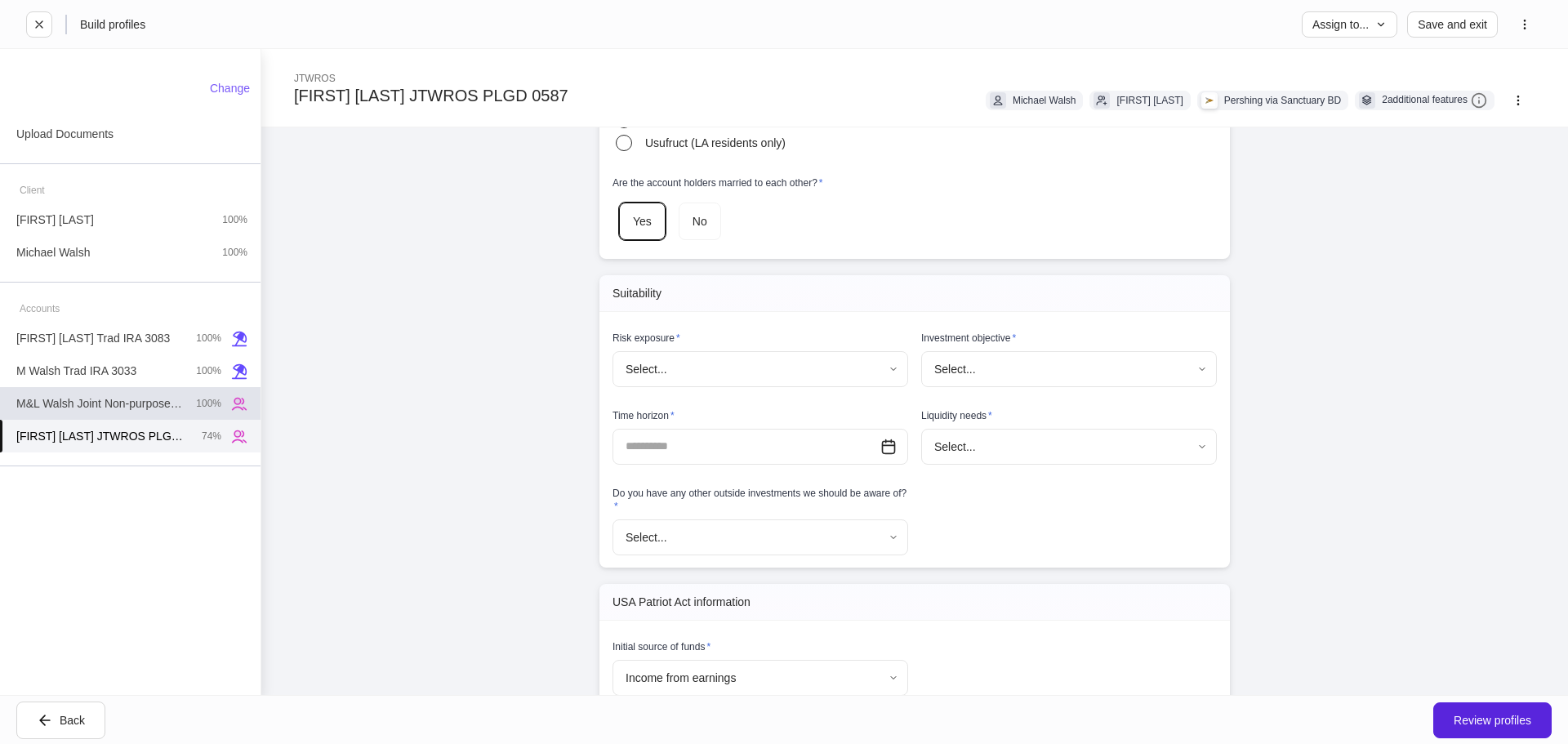 click on "M&L Walsh Joint Non-purpose loan" at bounding box center (100, 403) 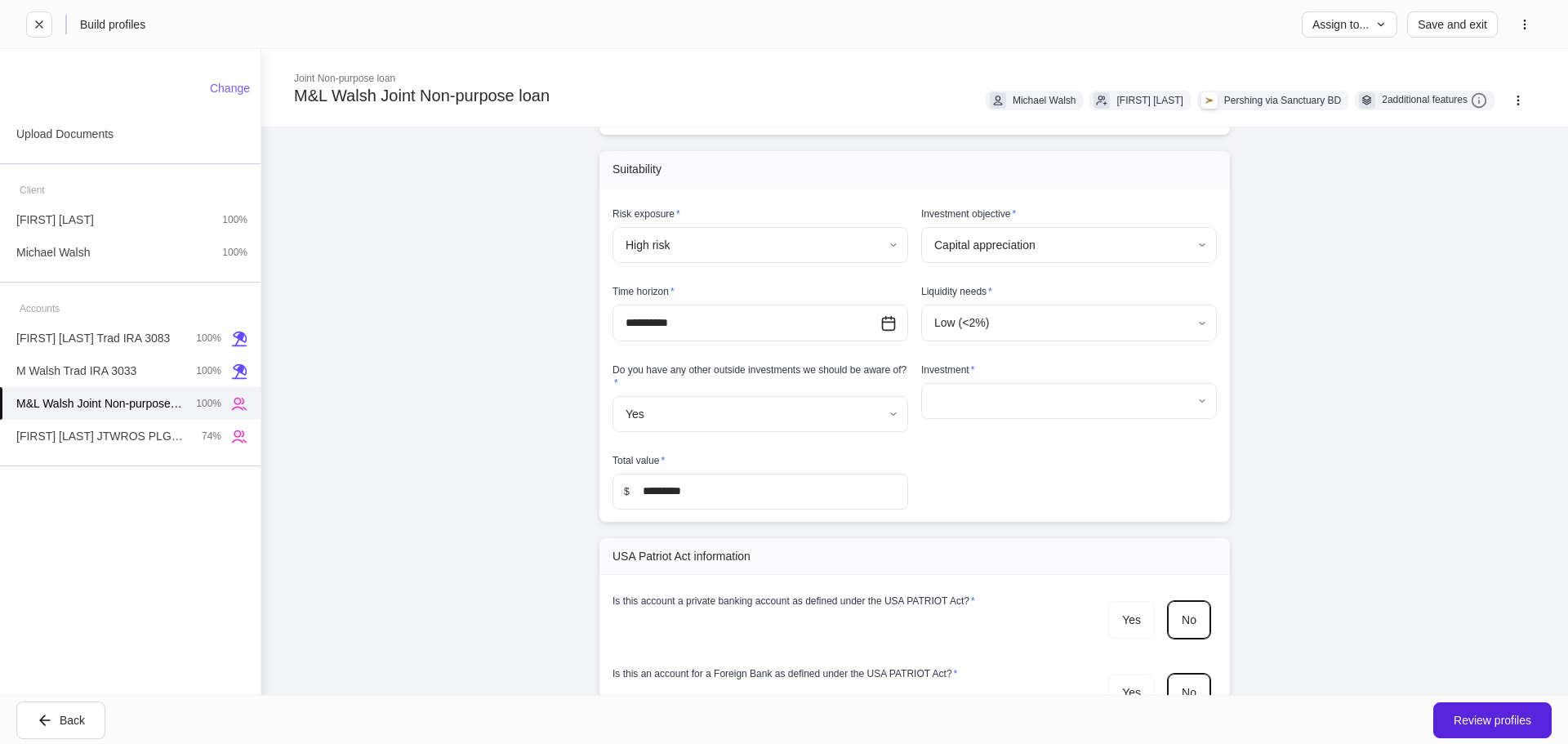 scroll, scrollTop: 1552, scrollLeft: 0, axis: vertical 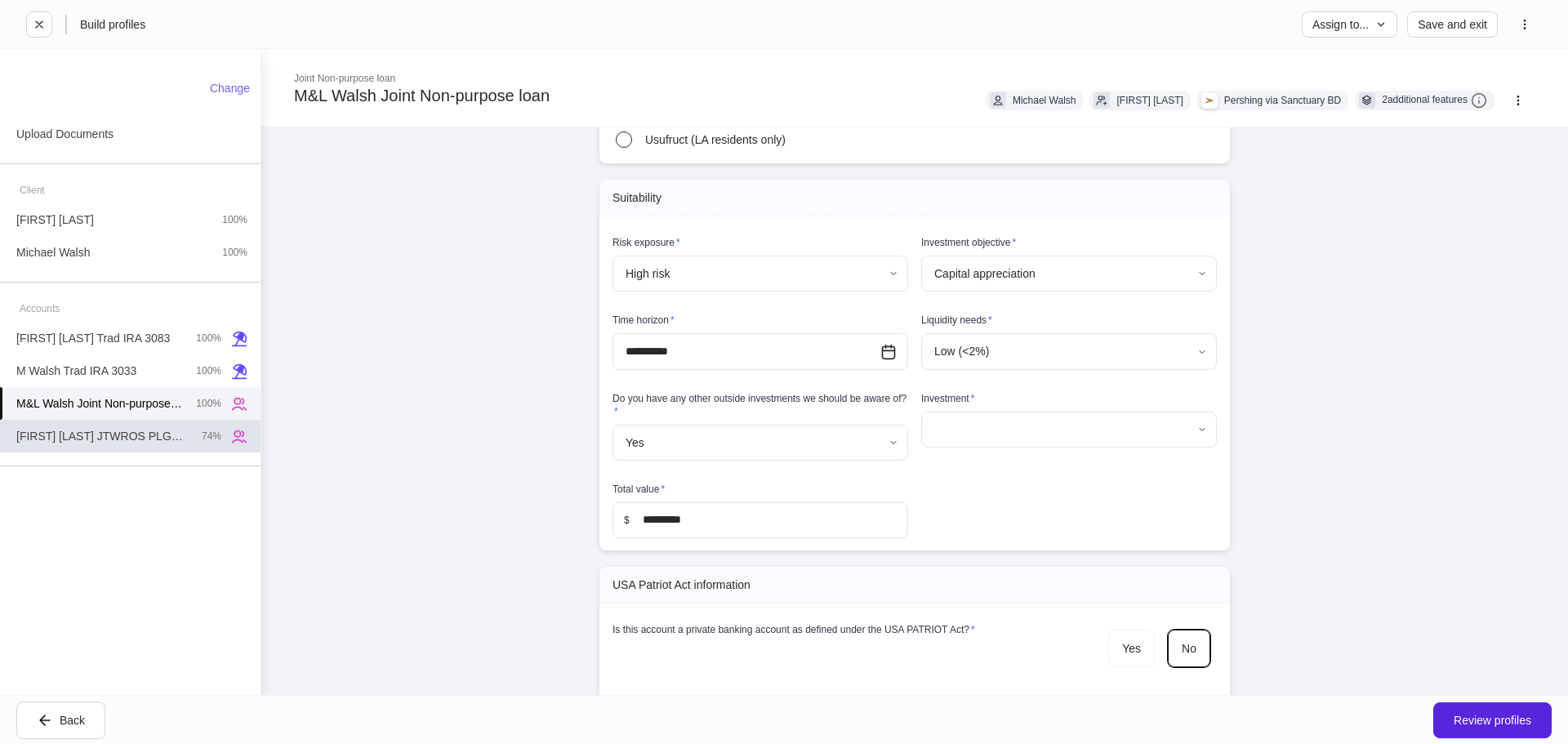 drag, startPoint x: 97, startPoint y: 439, endPoint x: 166, endPoint y: 448, distance: 69.58448 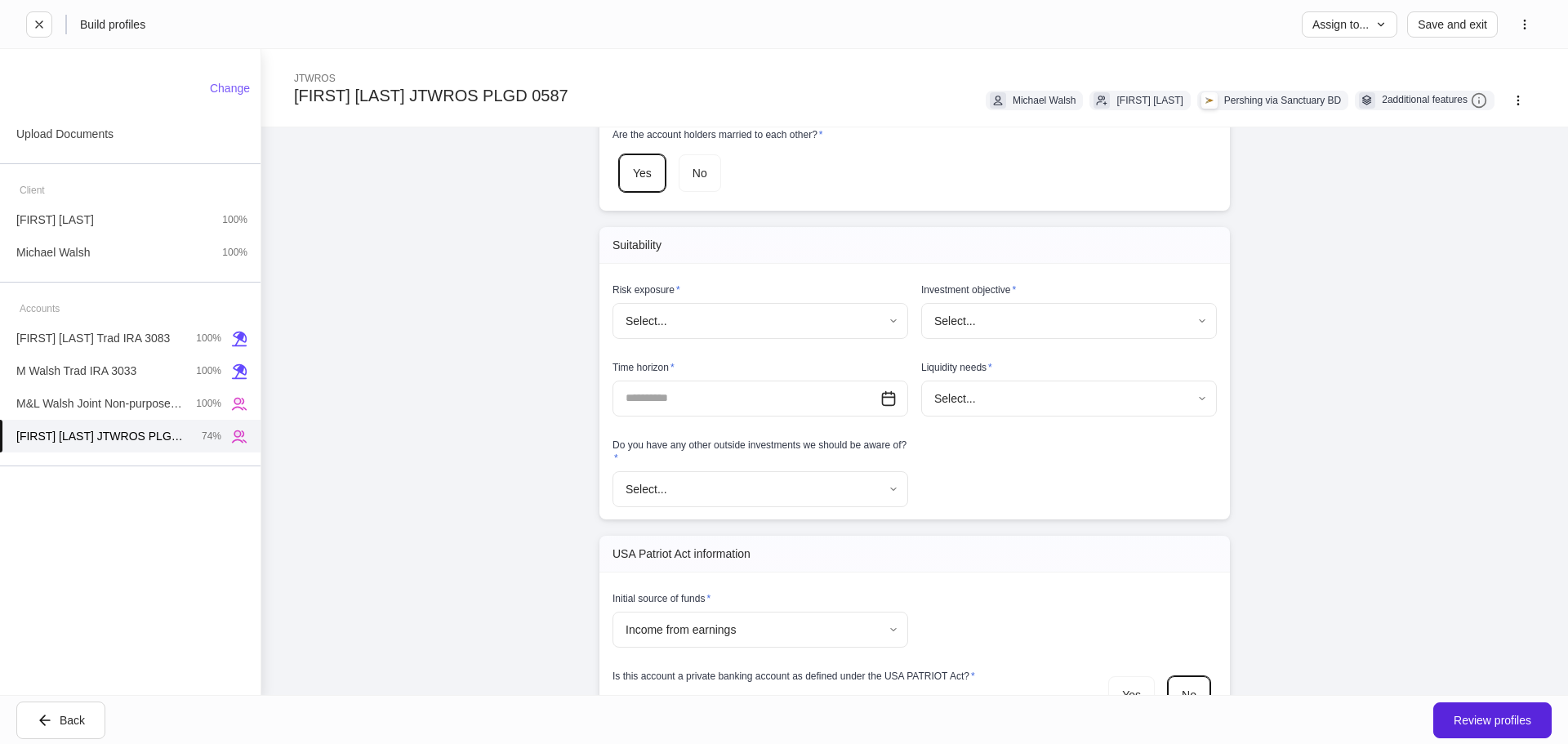 scroll, scrollTop: 1797, scrollLeft: 0, axis: vertical 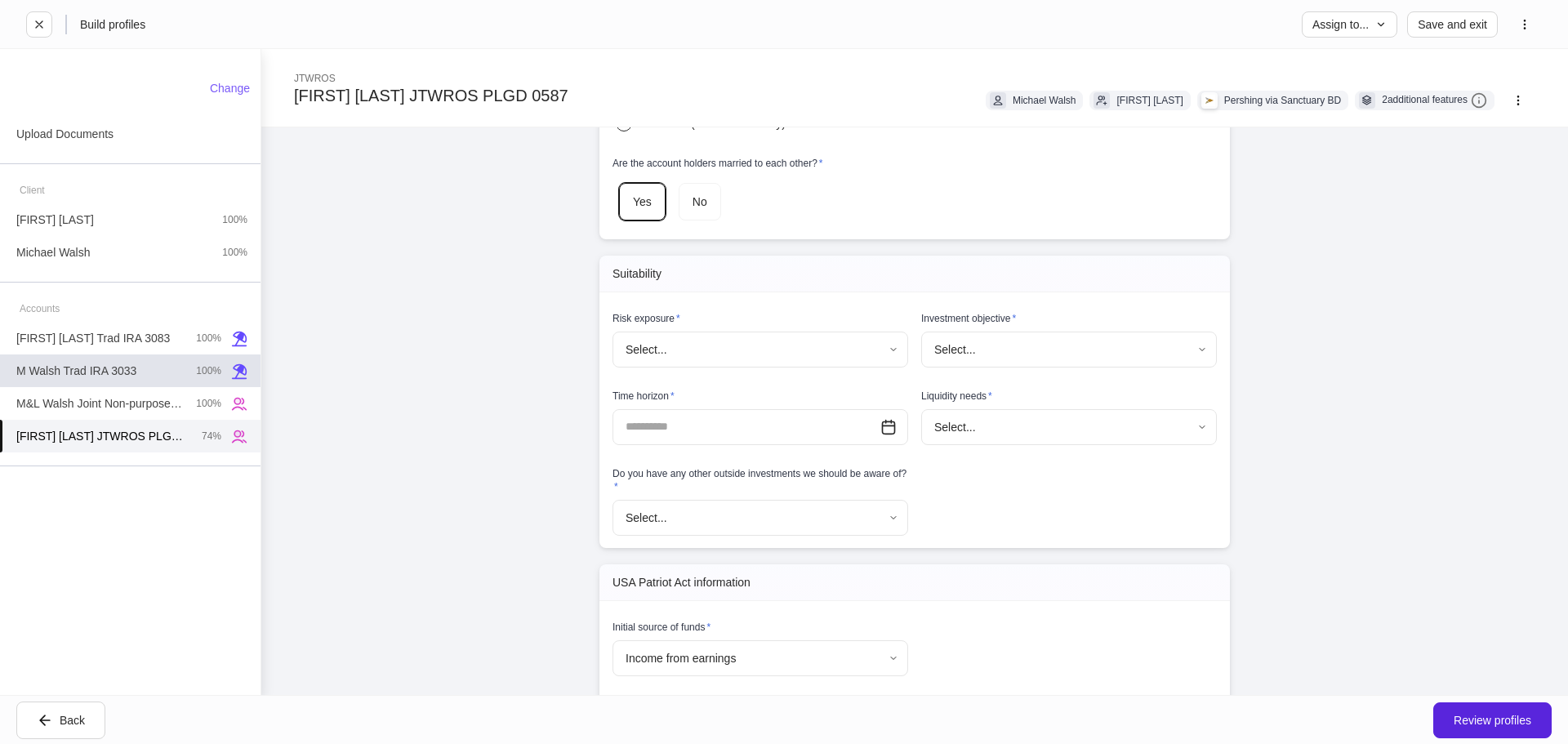 click on "M Walsh Trad IRA 3033 100%" at bounding box center [130, 371] 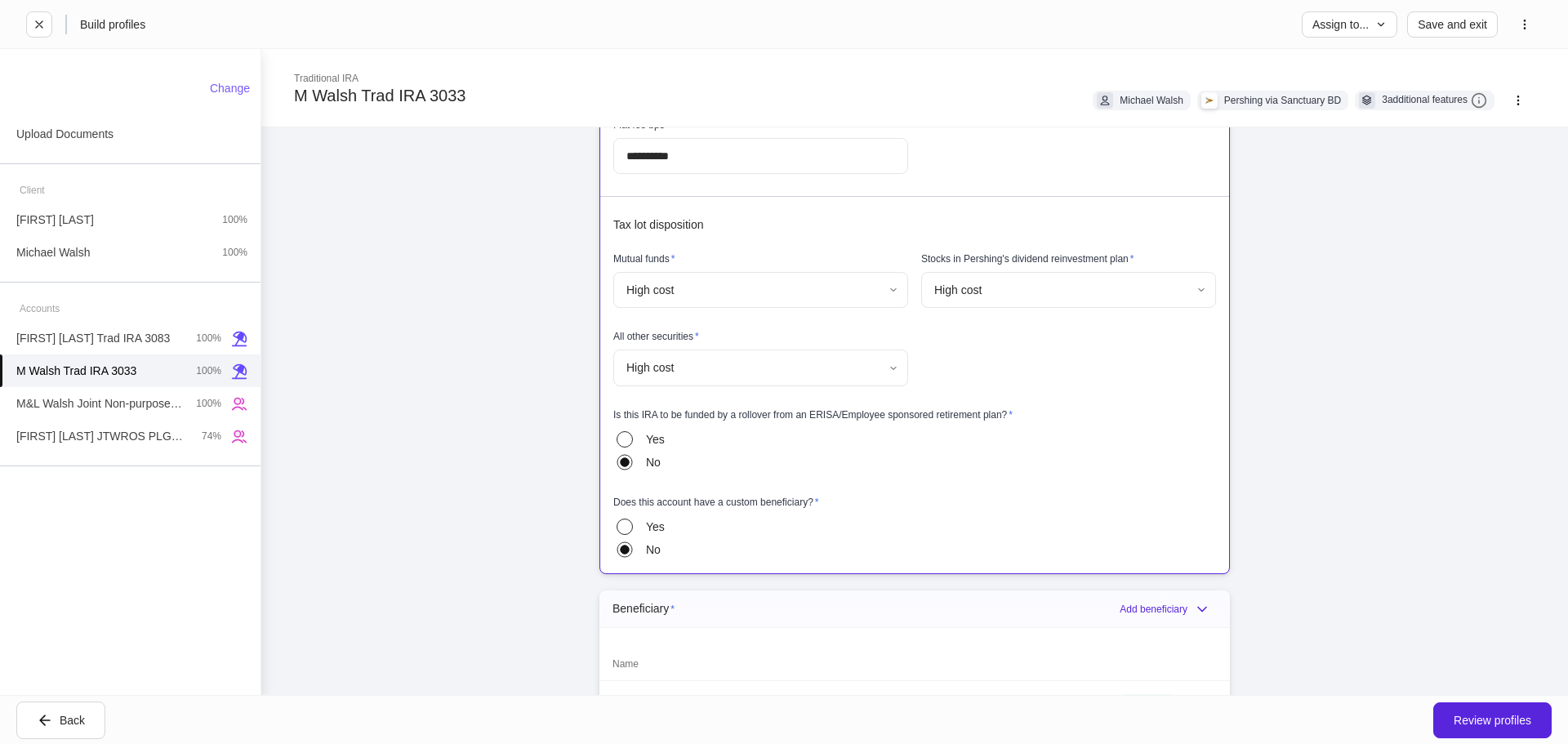 scroll, scrollTop: 1797, scrollLeft: 0, axis: vertical 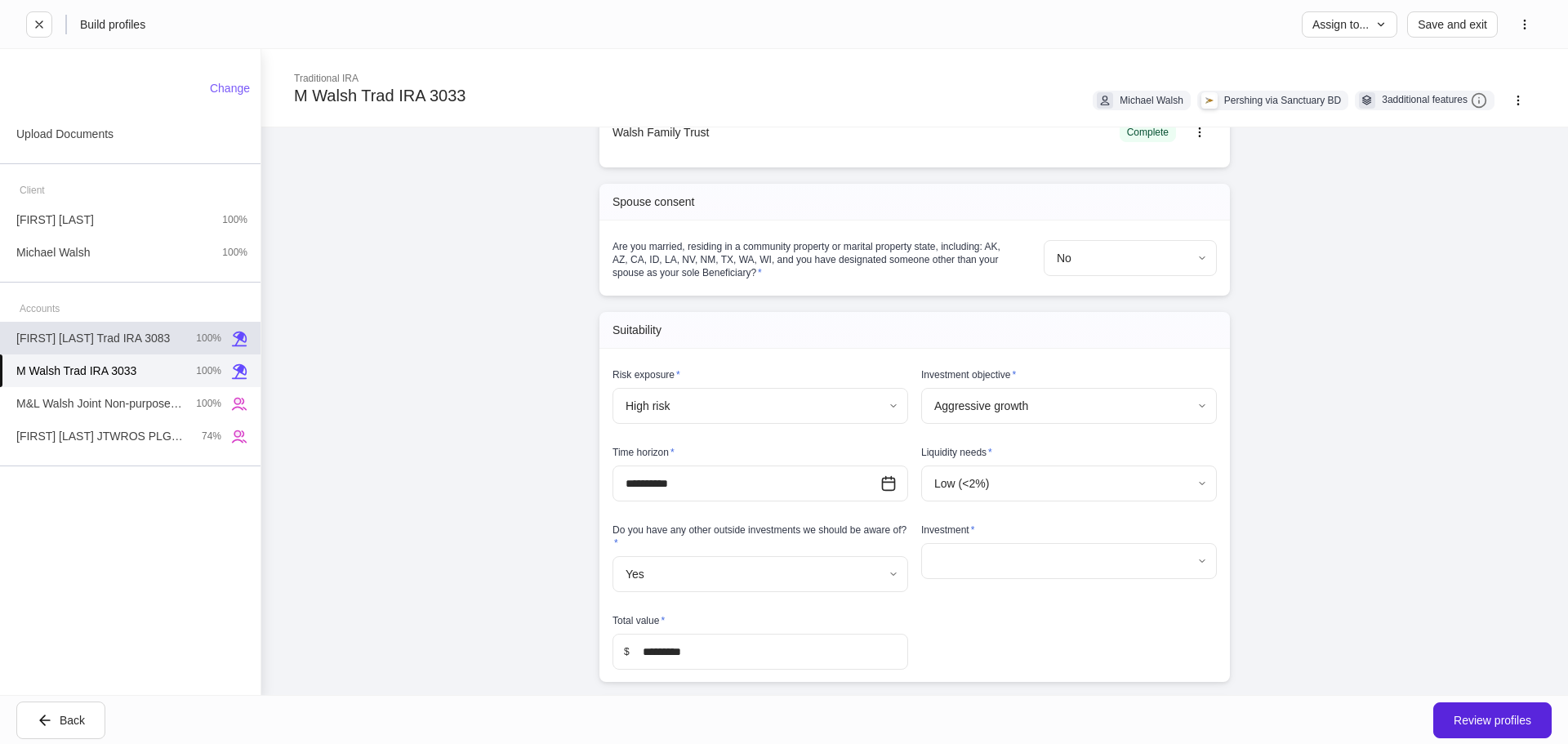 click on "L Walsh Trad IRA 3083 100%" at bounding box center [130, 338] 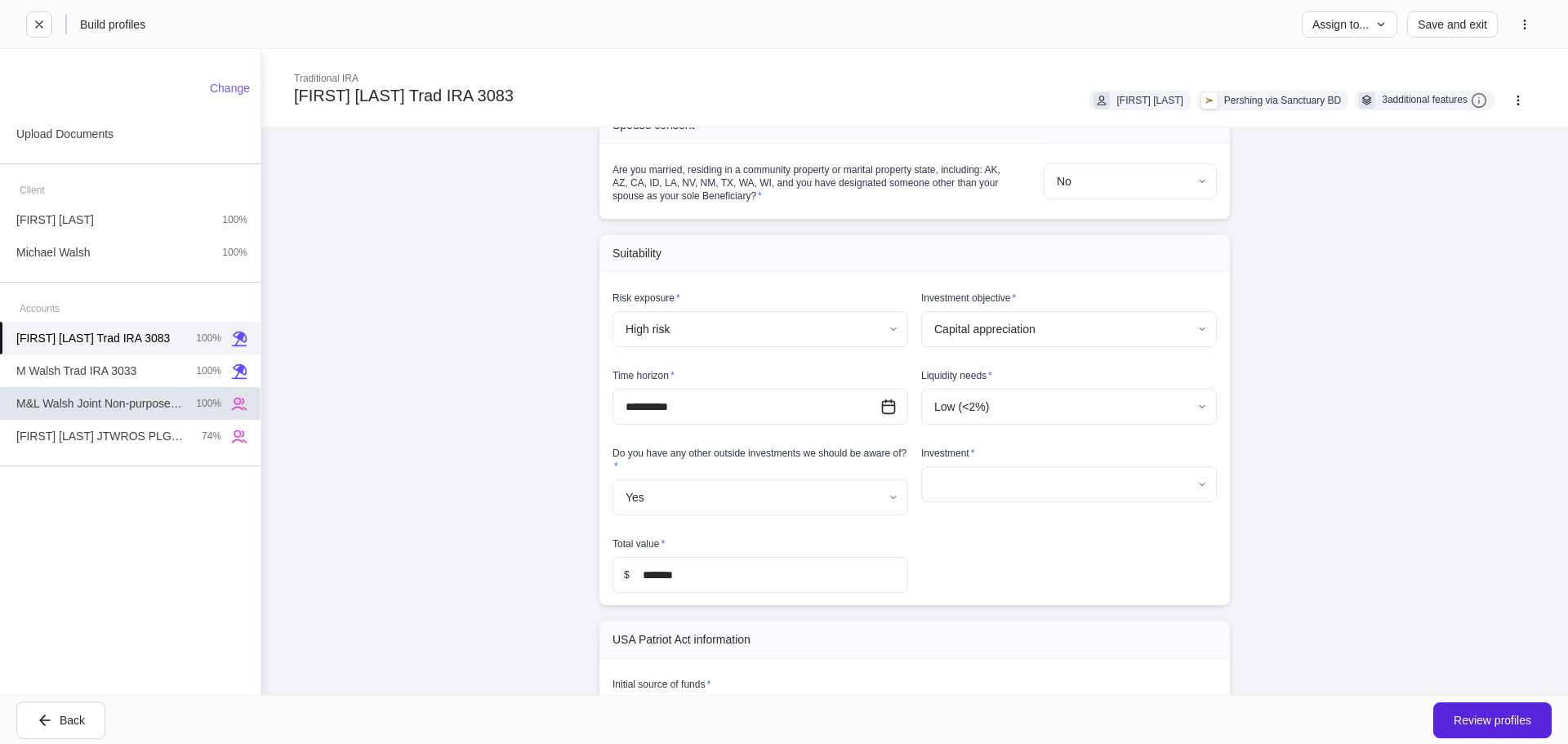 scroll, scrollTop: 1878, scrollLeft: 0, axis: vertical 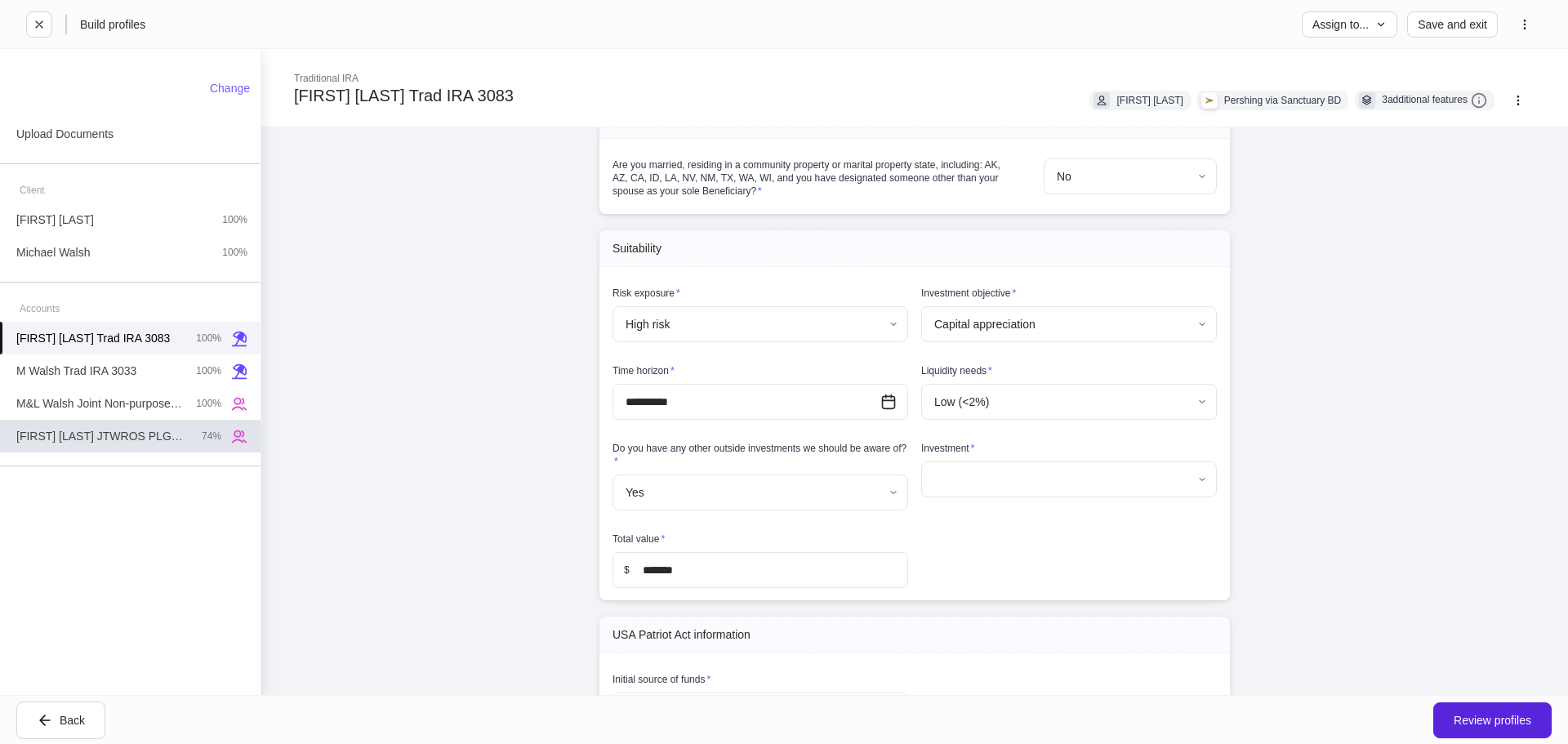 click on "M&L [LAST] JTWROS PLGD 0587" at bounding box center [102, 436] 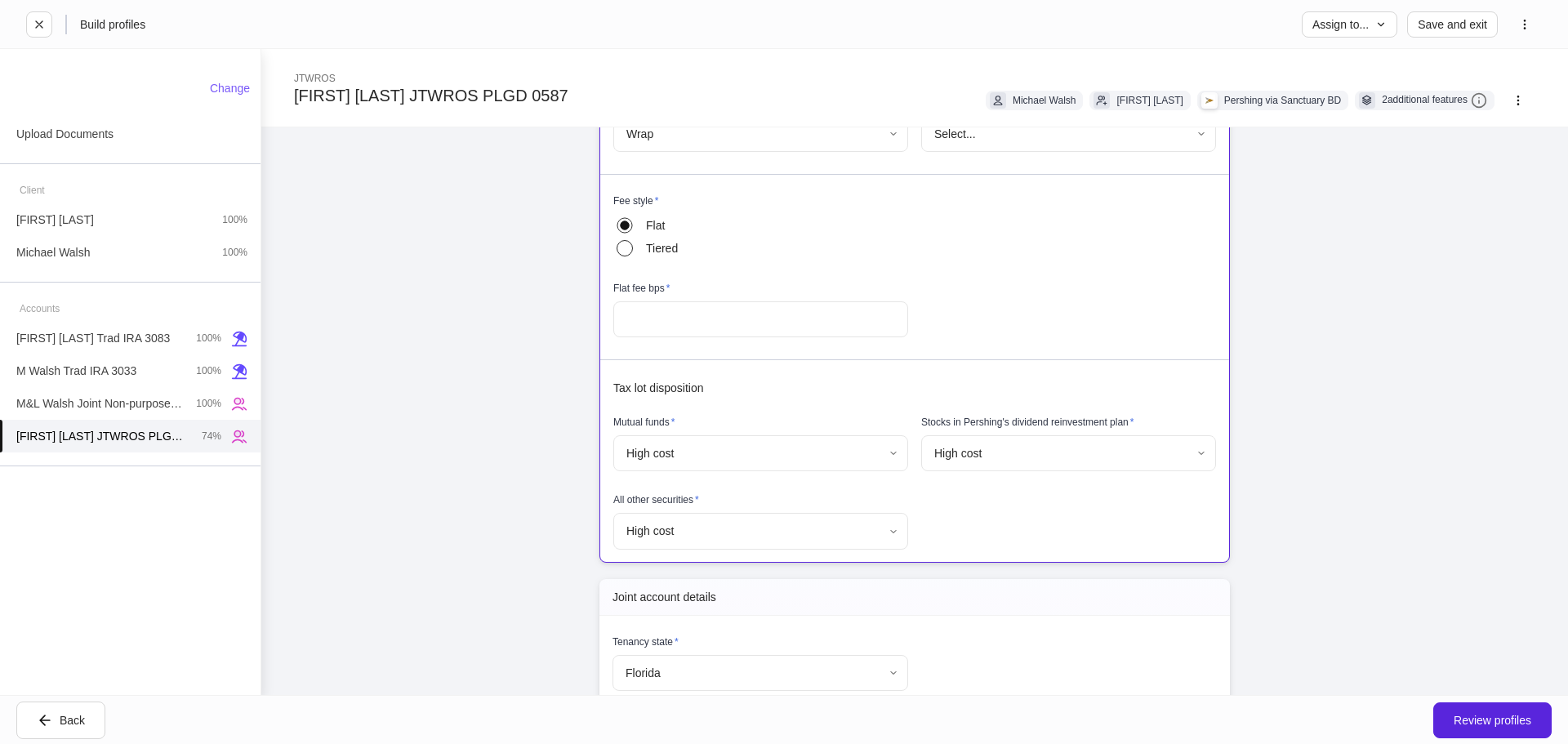 scroll, scrollTop: 490, scrollLeft: 0, axis: vertical 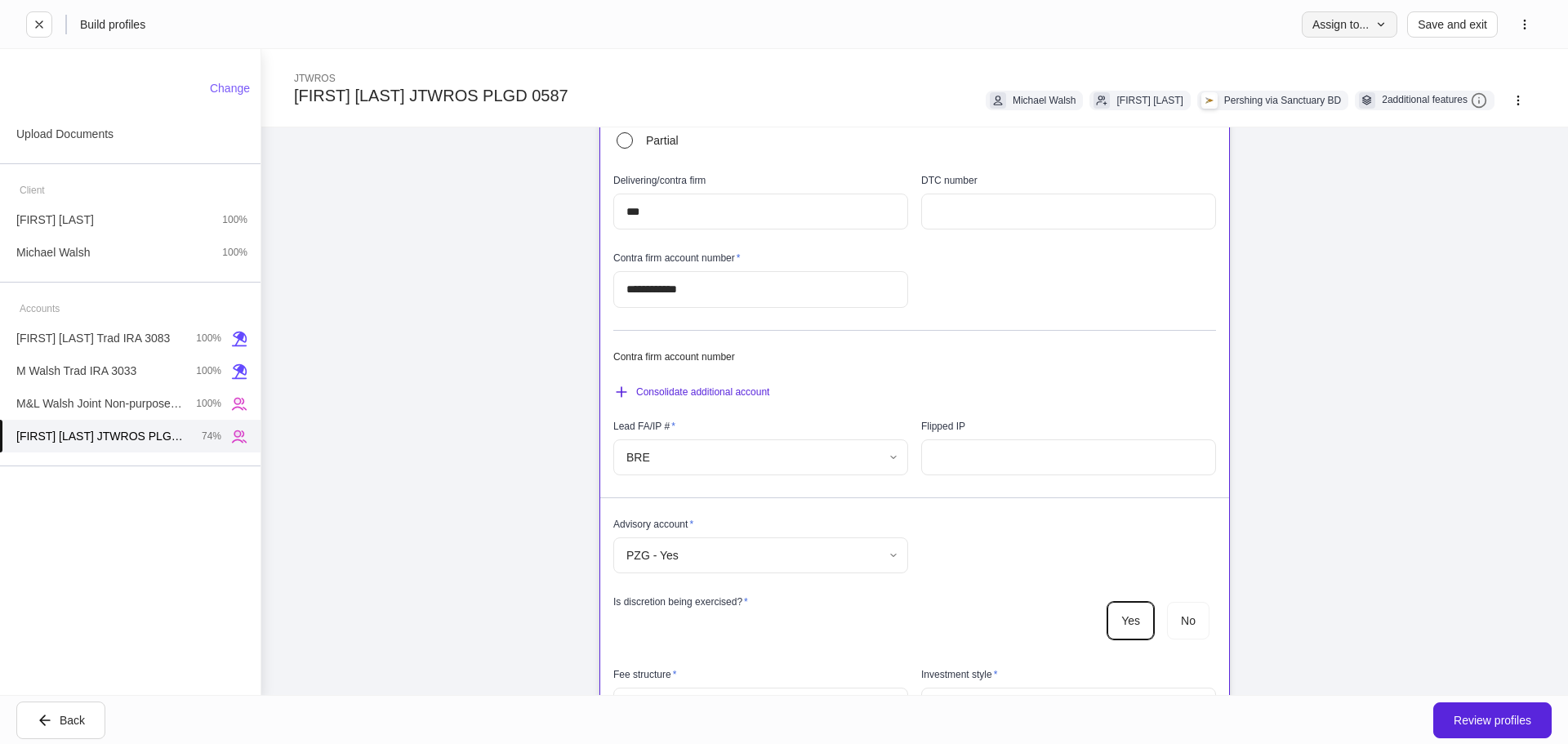 click on "Assign to..." at bounding box center [1349, 25] 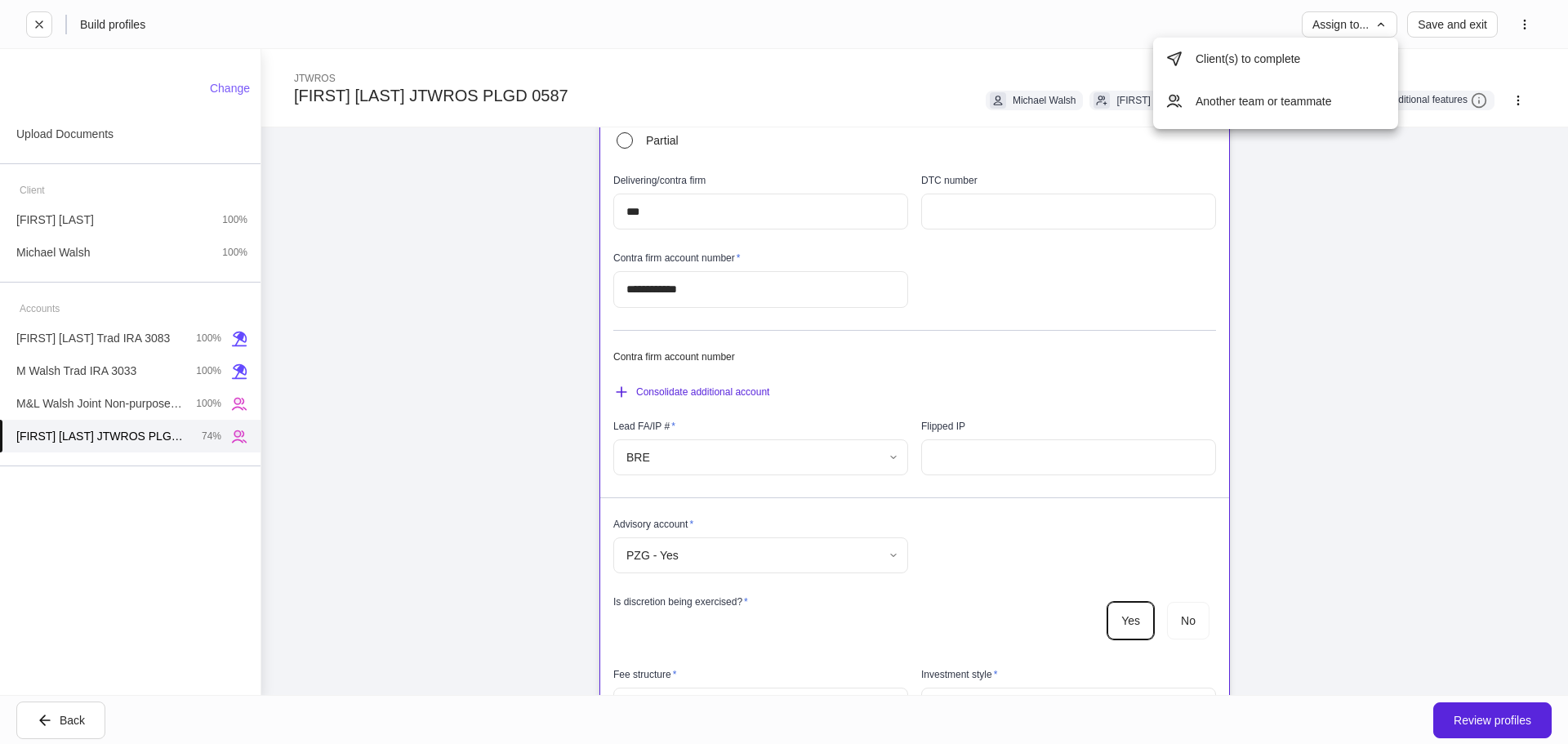 click on "Another team or teammate" at bounding box center [1276, 101] 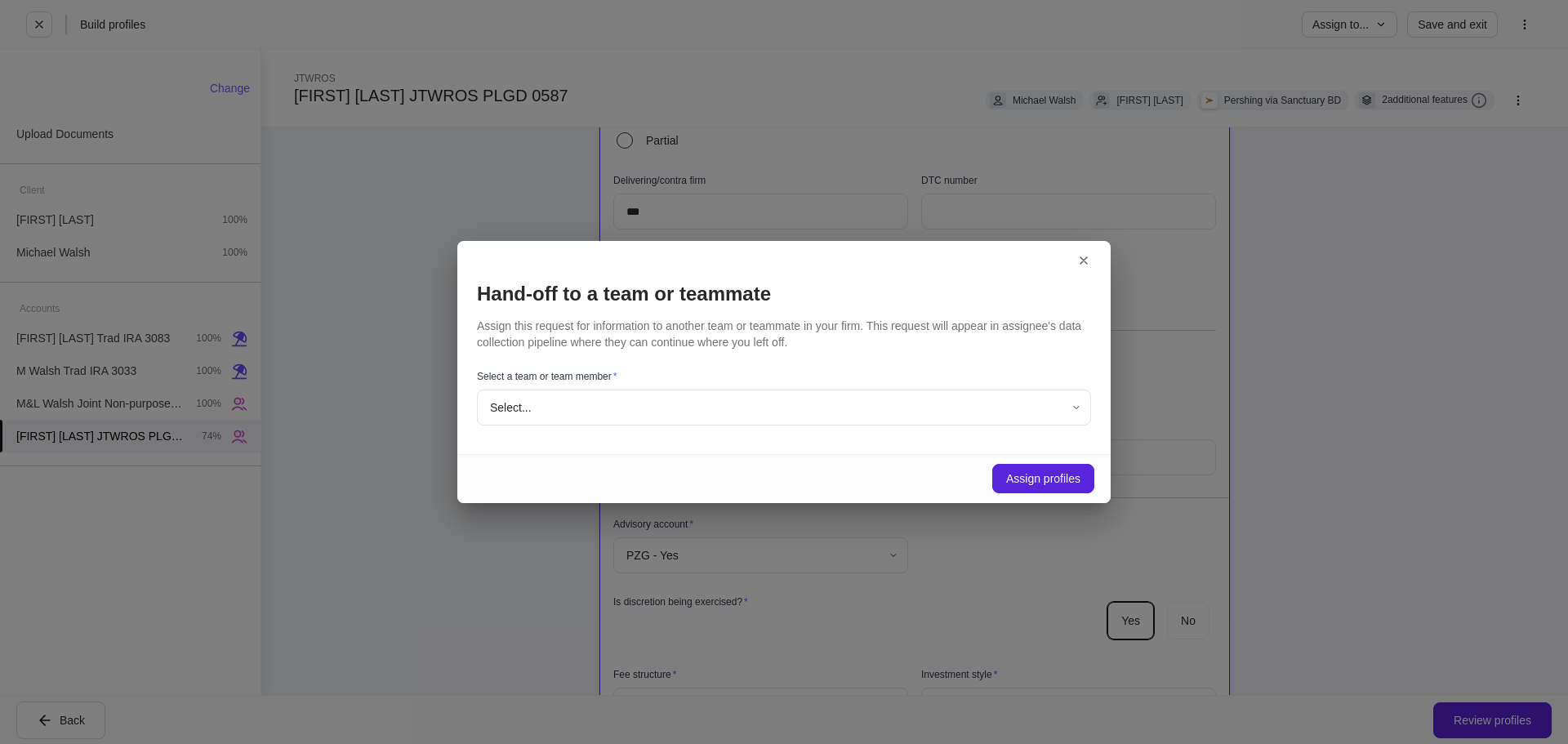 click on "Select... ​" at bounding box center (784, 408) 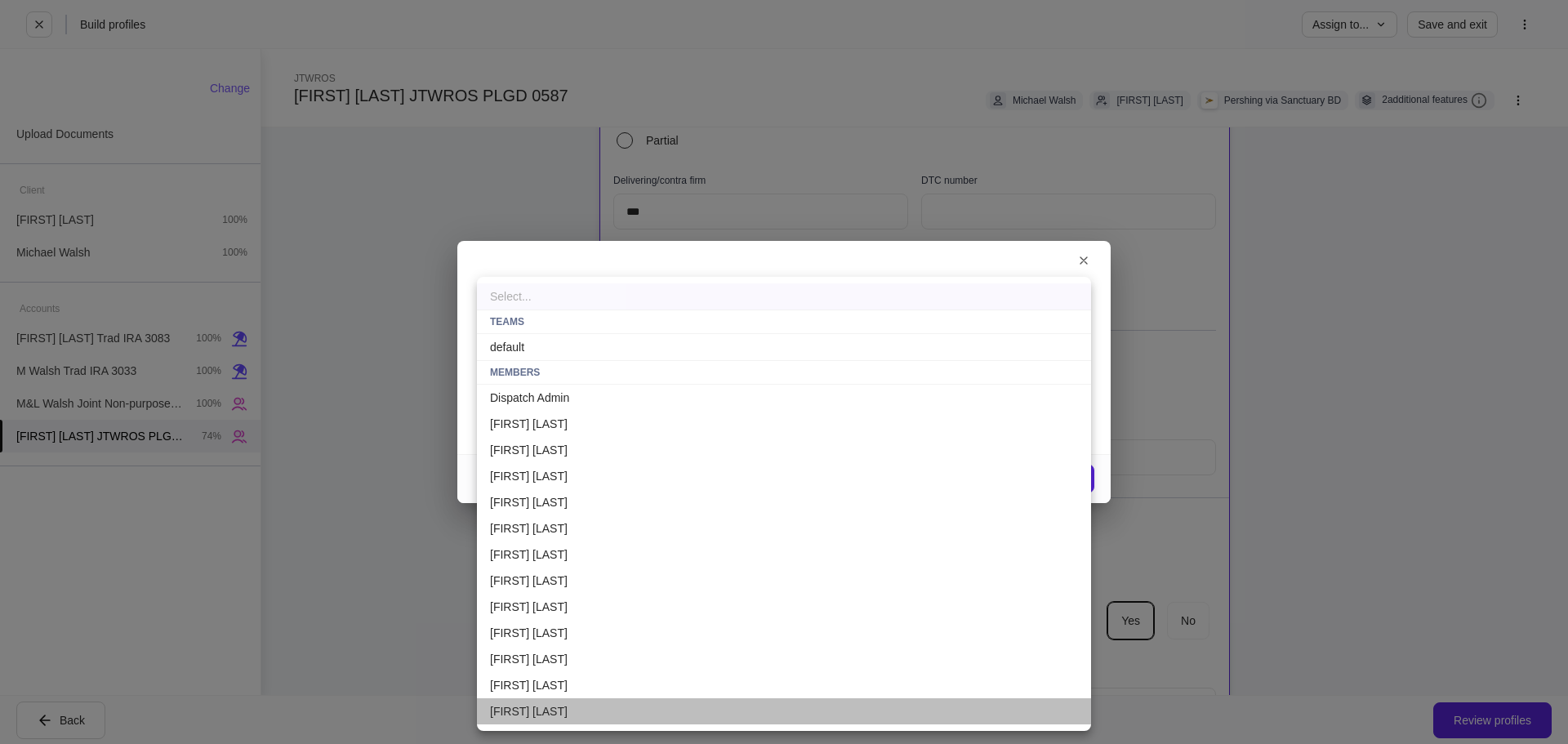click on "[FIRST] [LAST]" at bounding box center (784, 711) 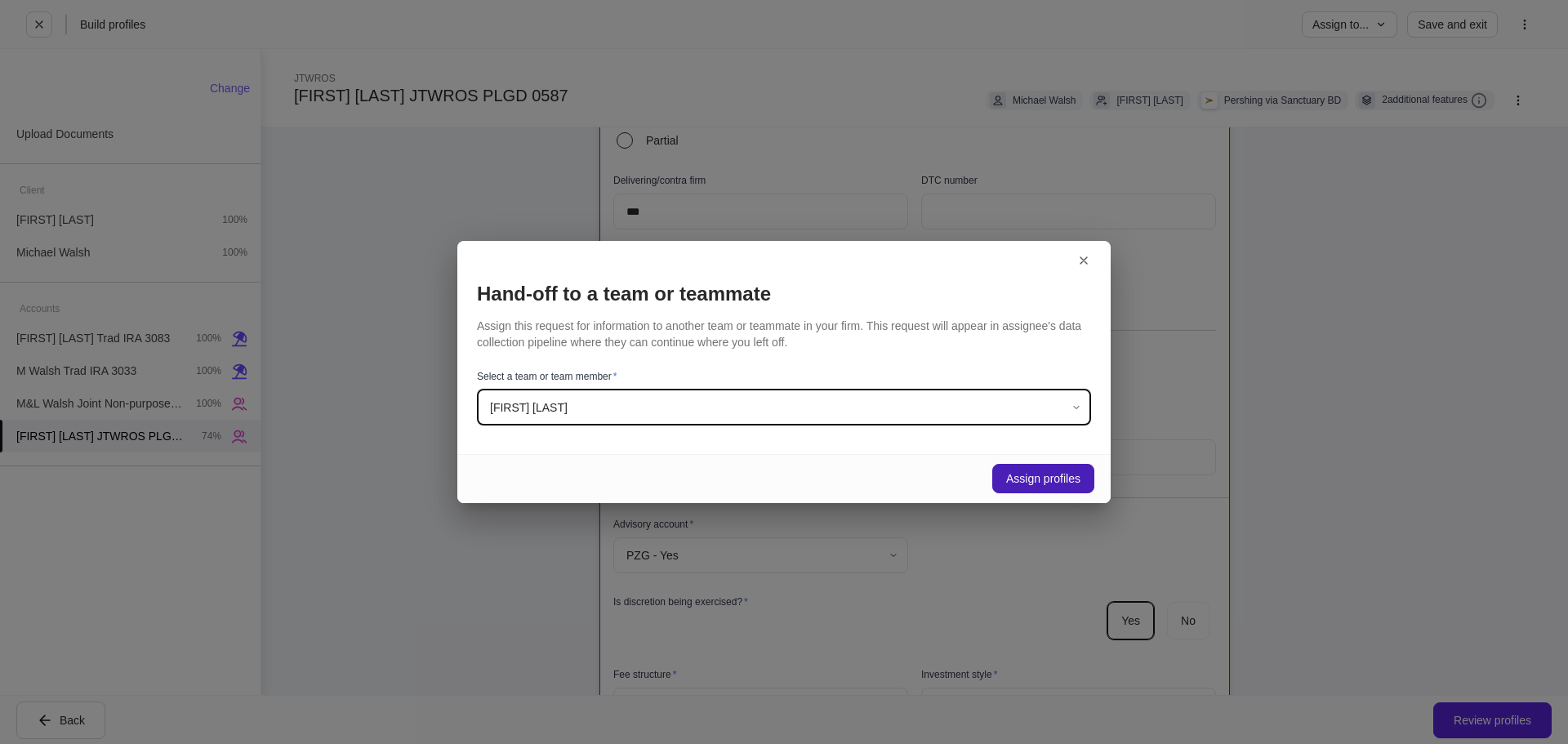 click on "Assign profiles" at bounding box center [1043, 479] 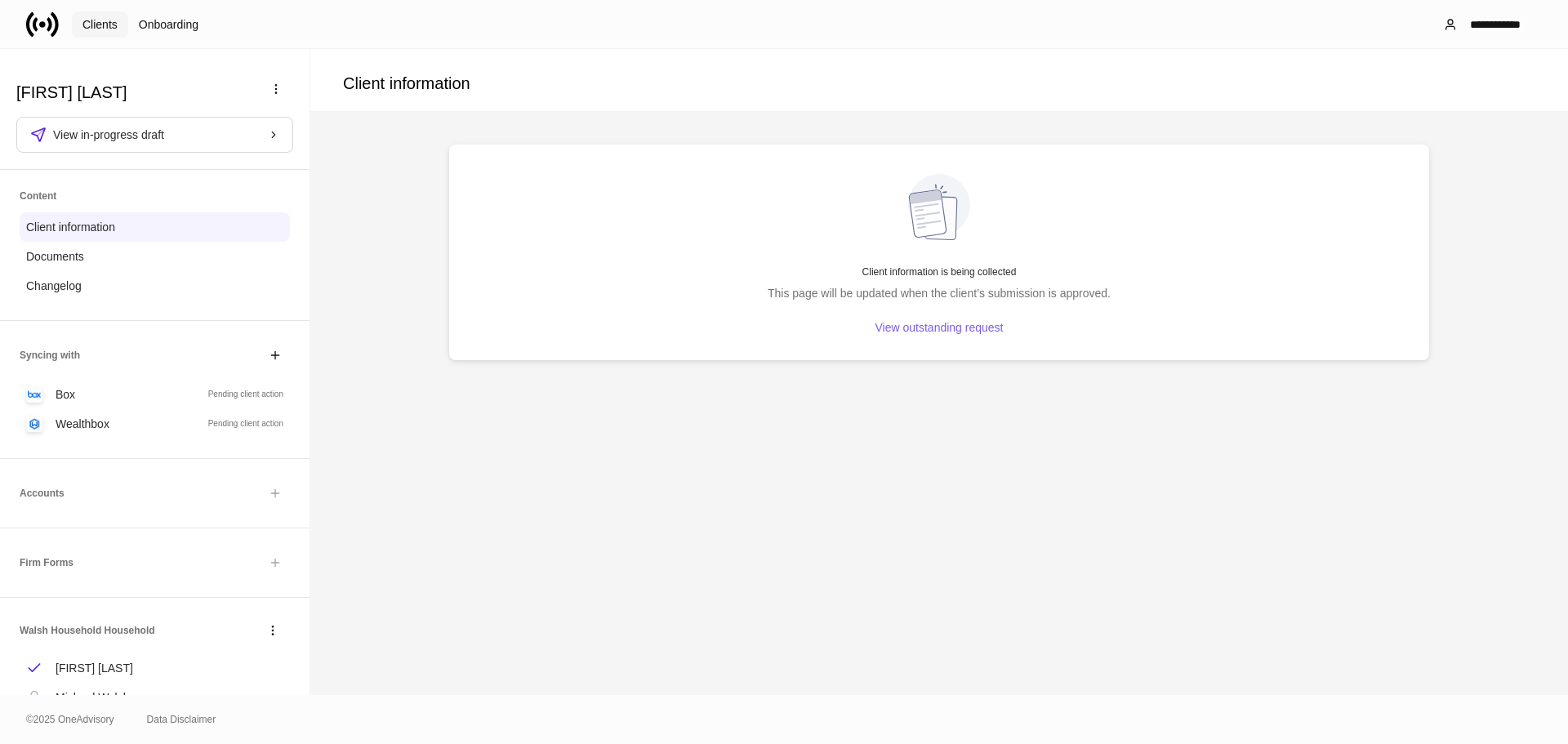 click on "Clients" at bounding box center [100, 25] 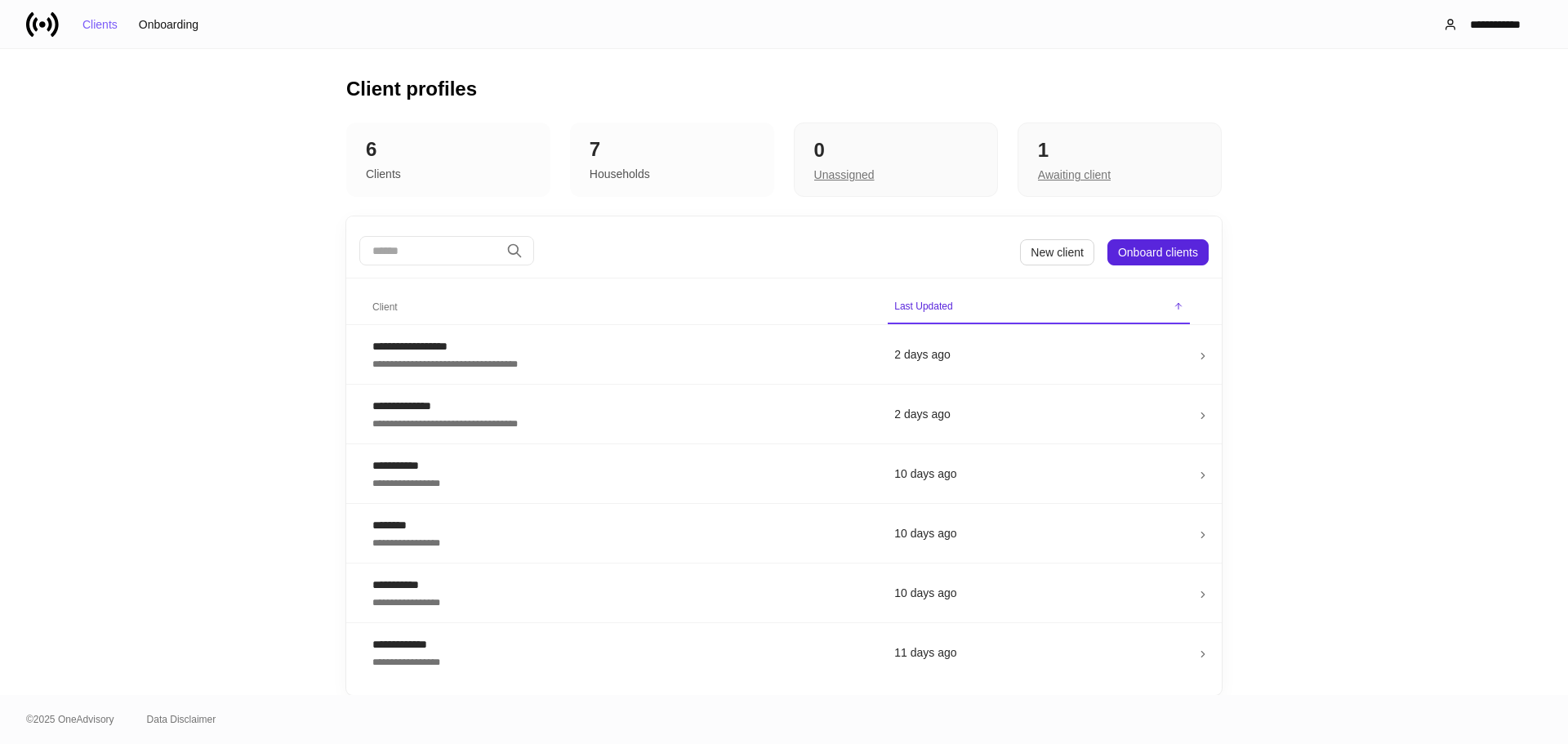 click on "**********" at bounding box center [784, 372] 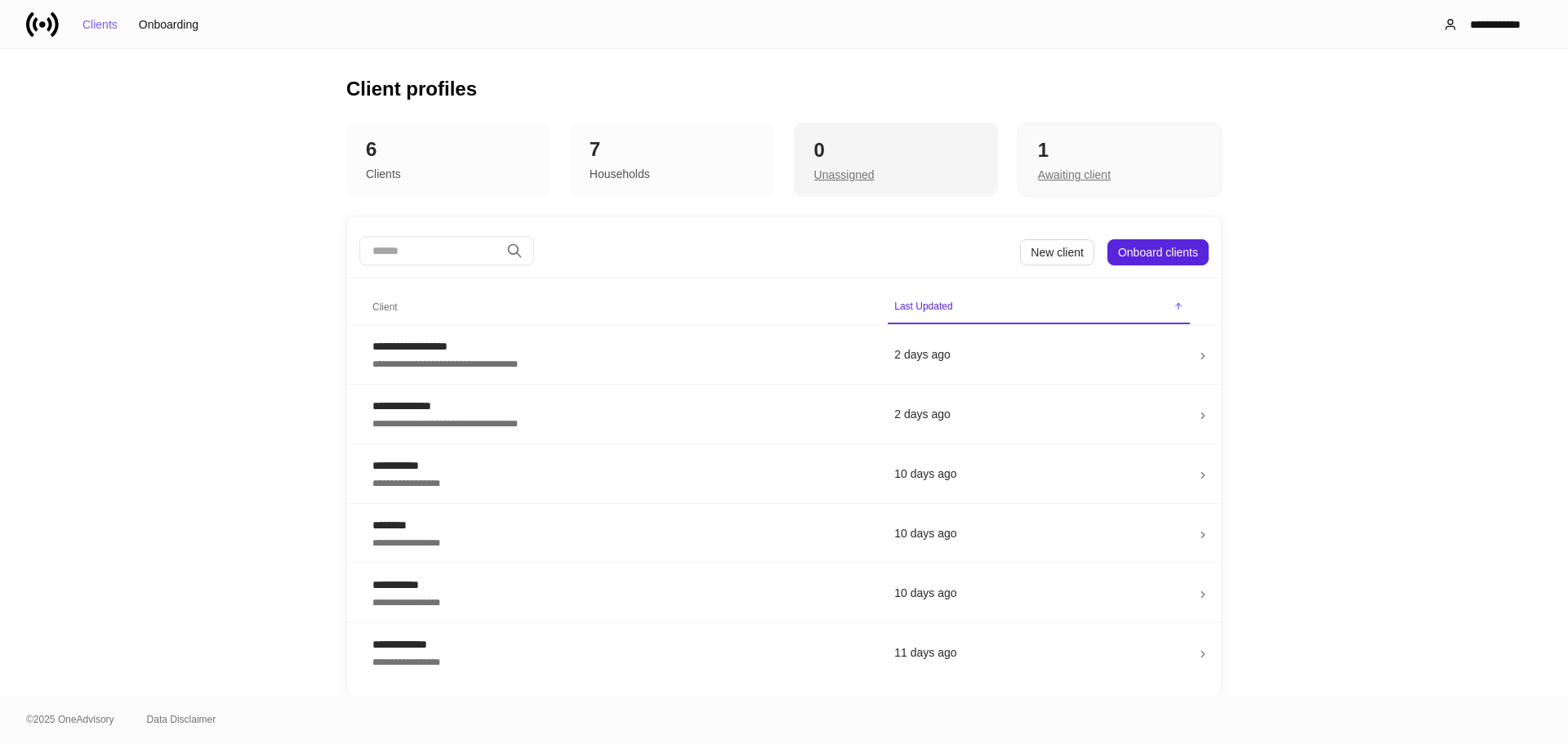 click on "Unassigned" at bounding box center (844, 175) 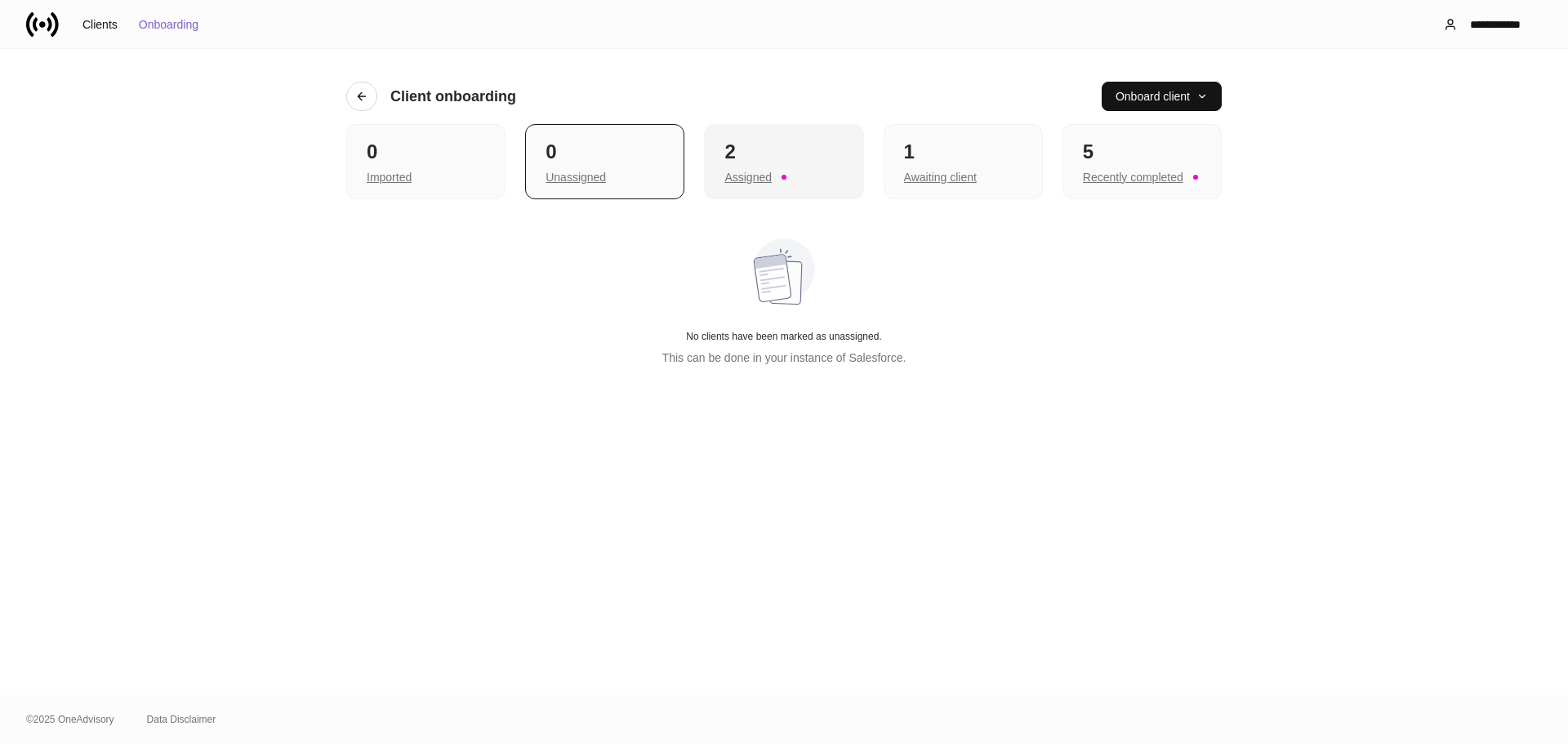 click on "2 Assigned" at bounding box center (783, 162) 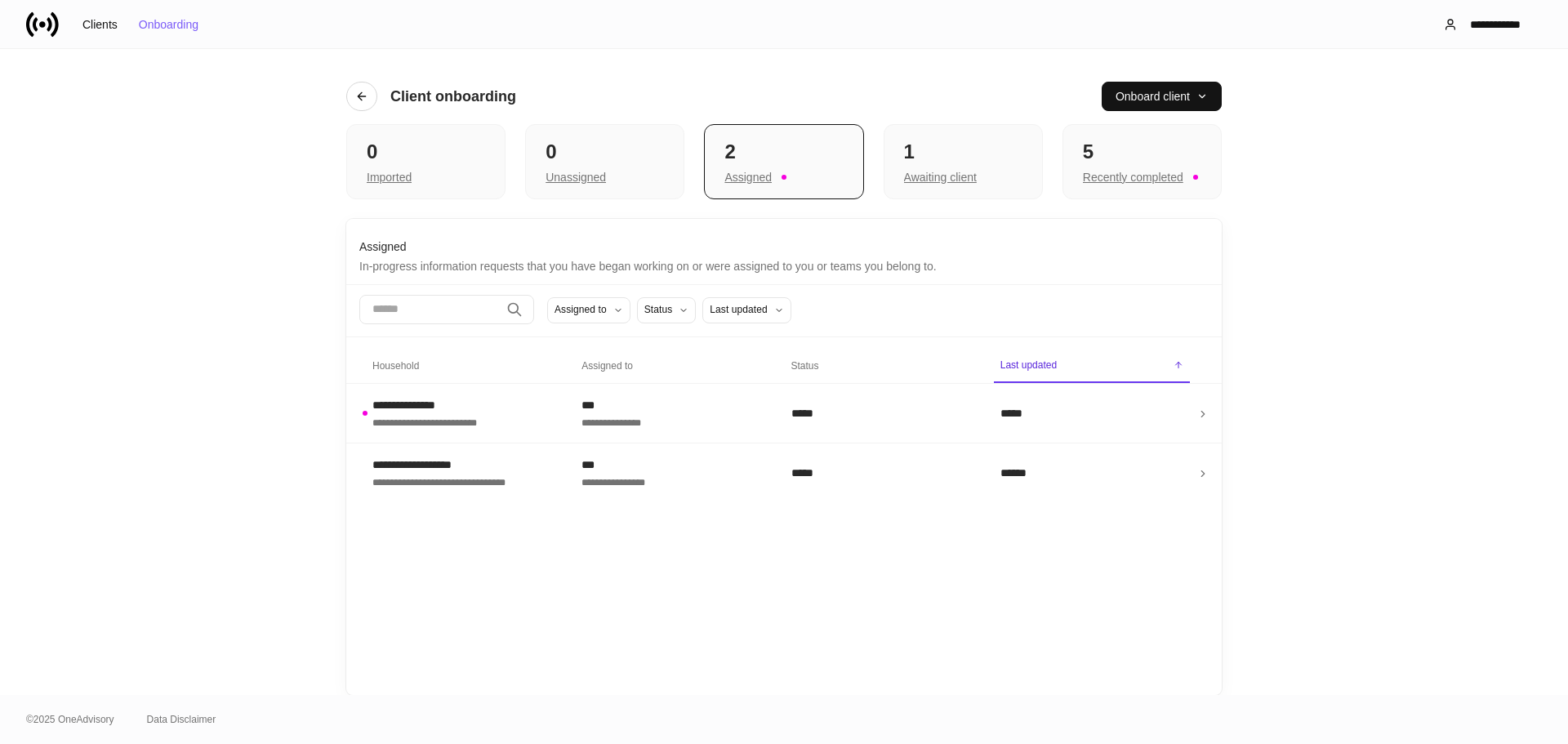 click on "**********" at bounding box center (464, 413) 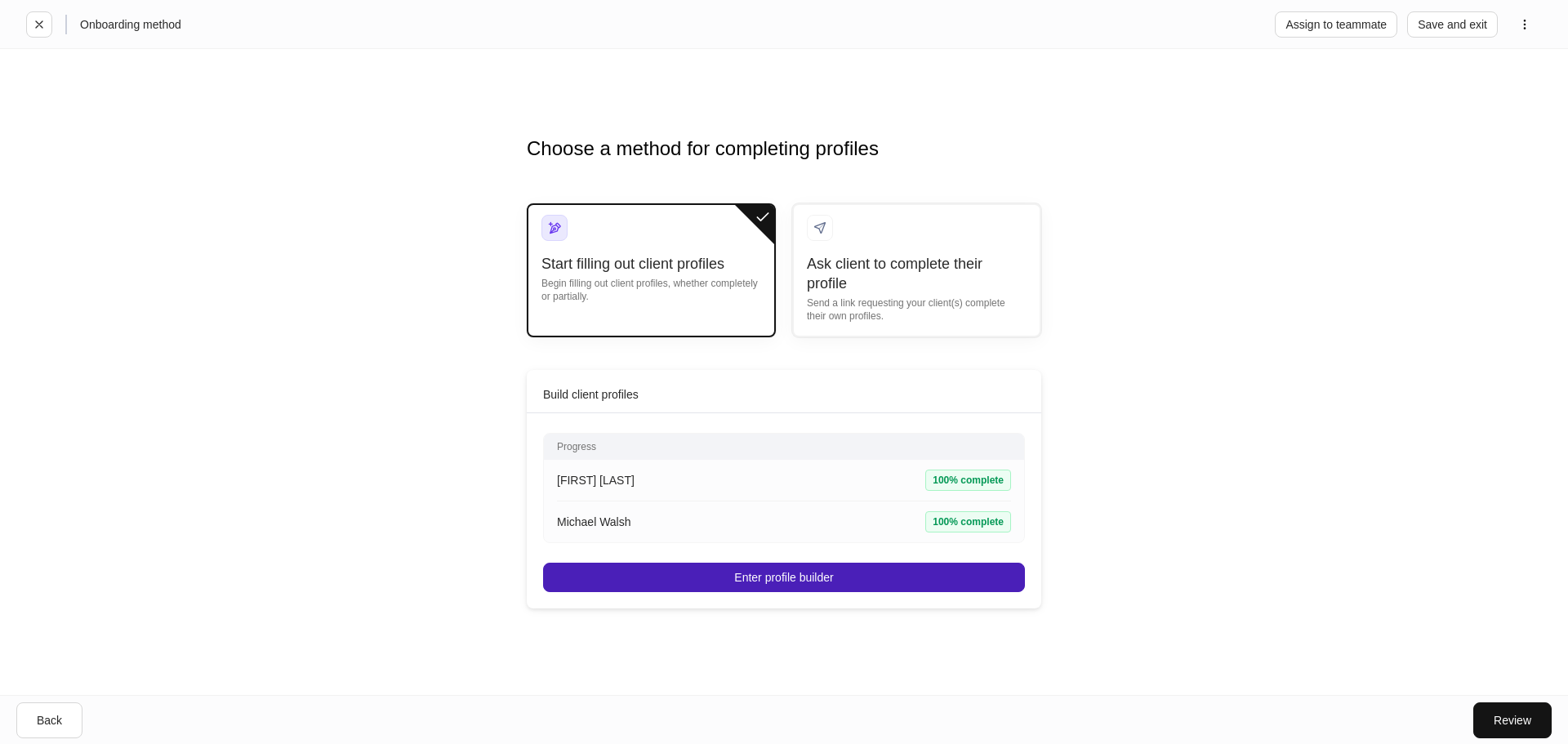 click on "Enter profile builder" at bounding box center [783, 577] 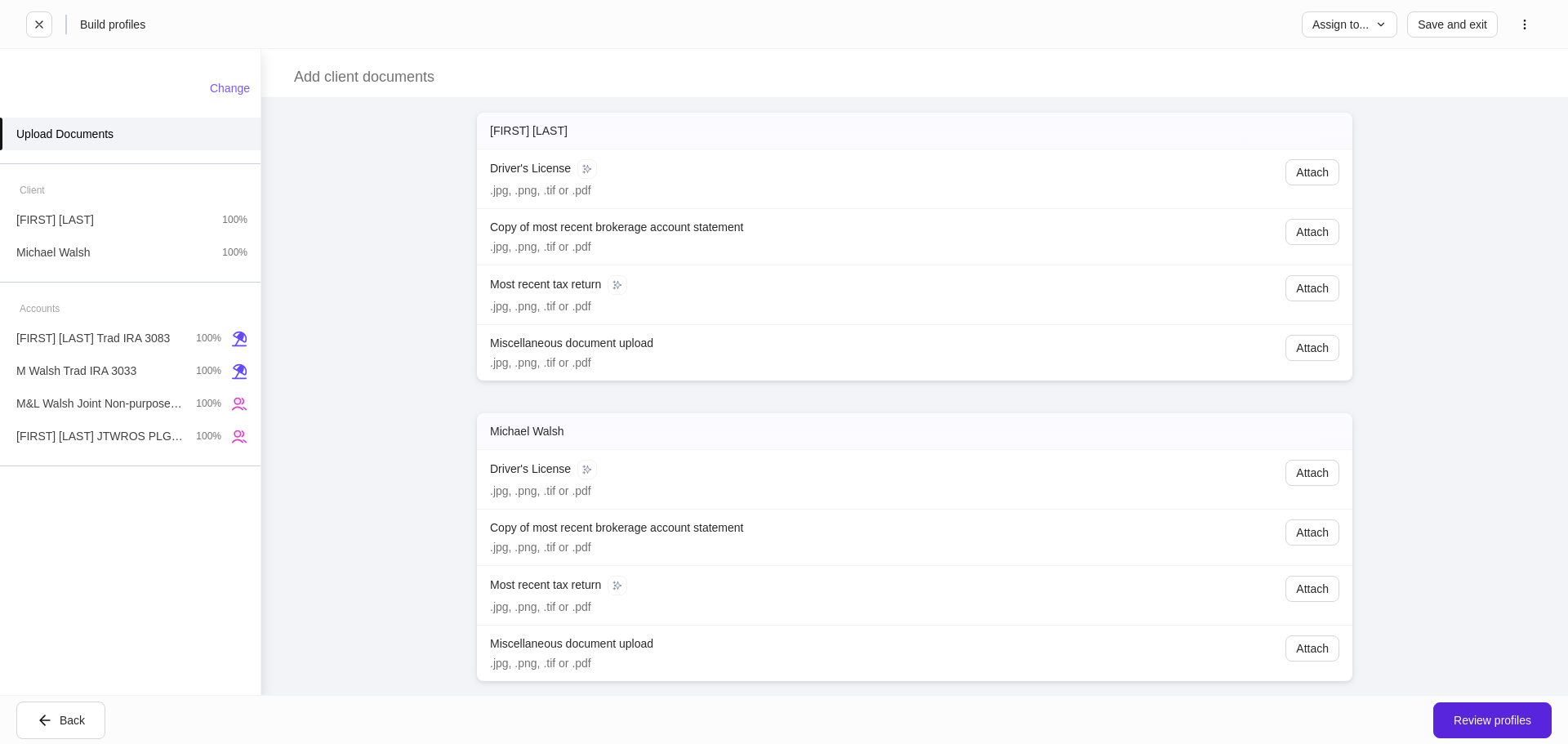 scroll, scrollTop: 0, scrollLeft: 0, axis: both 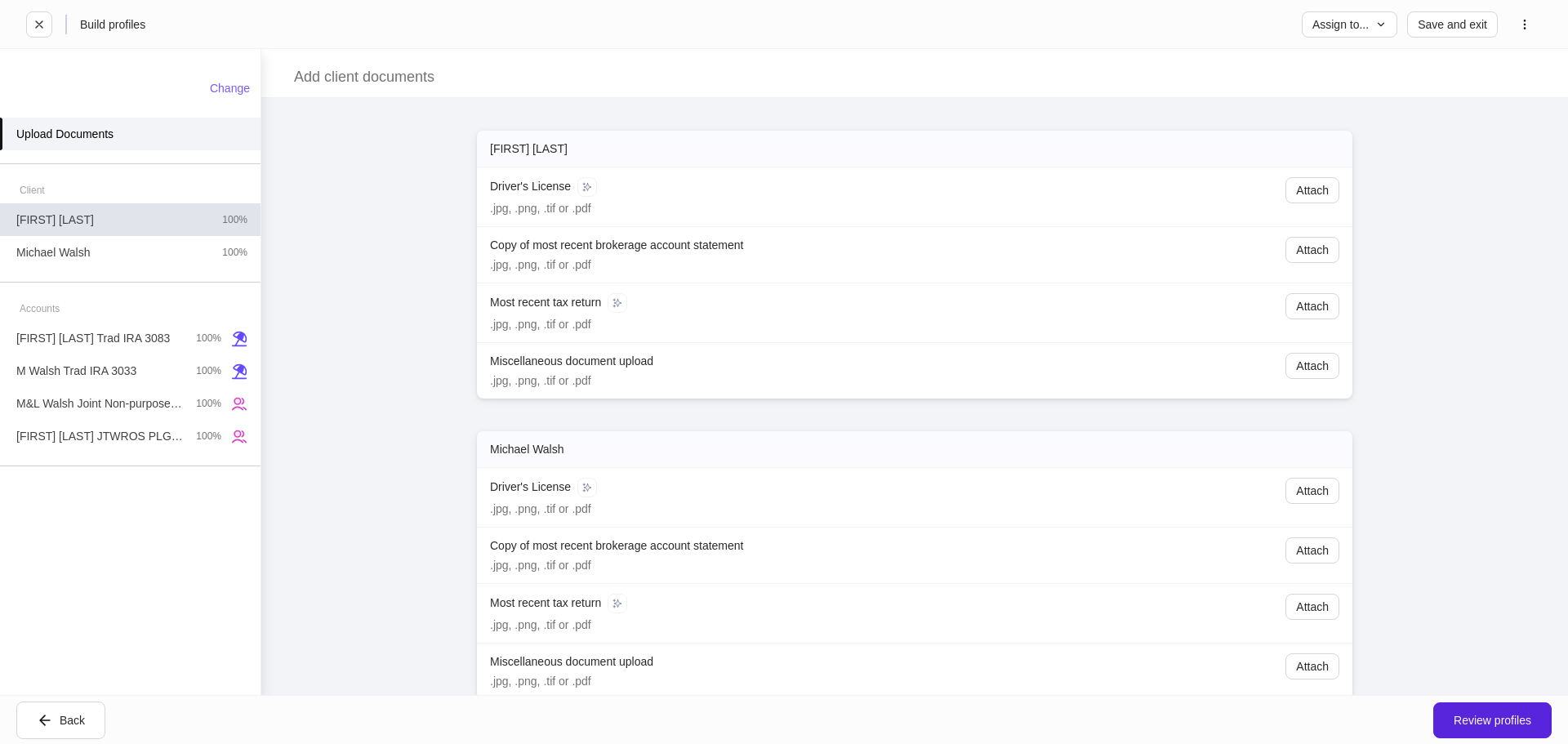 click on "Linda Walsh 100%" at bounding box center (130, 220) 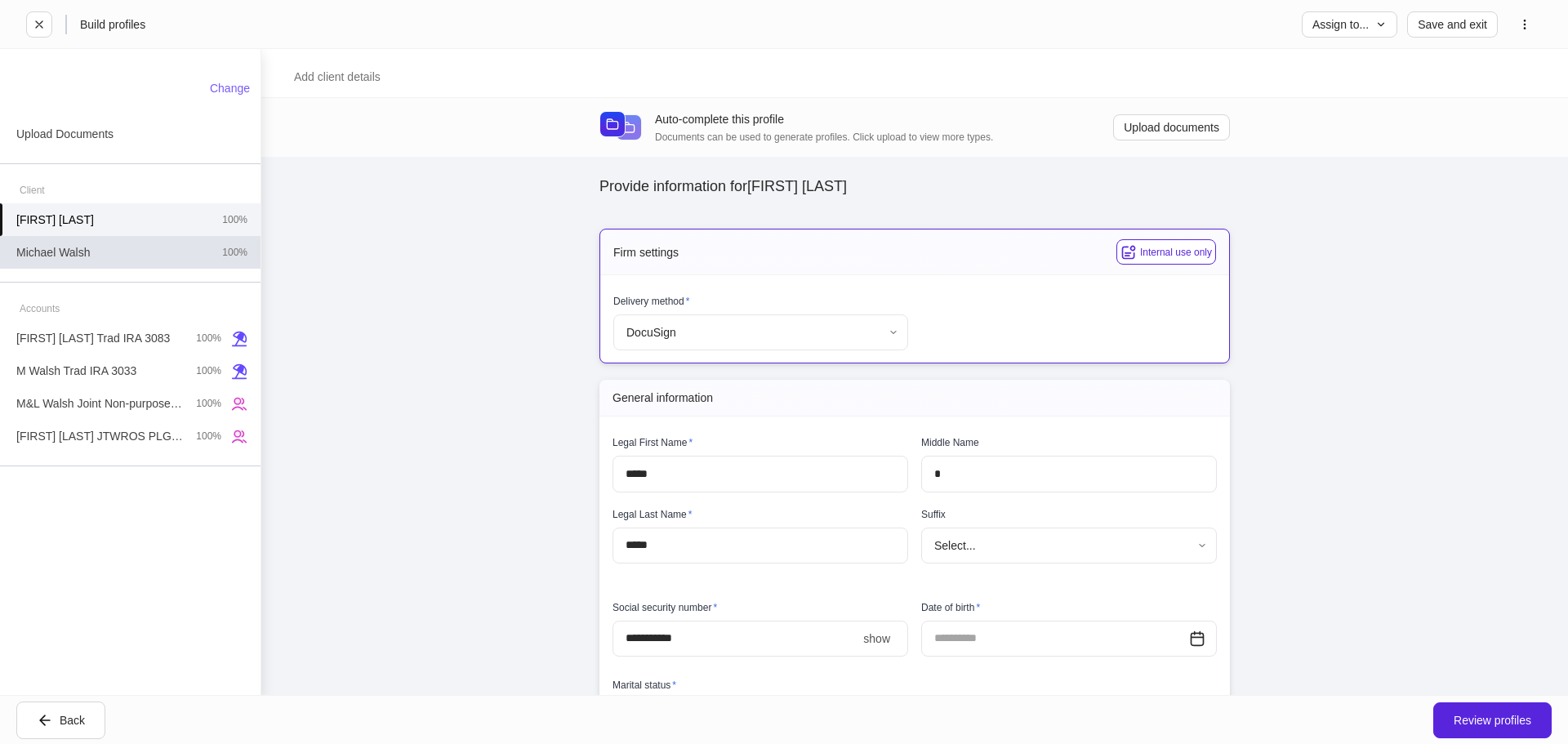 click on "Michael Walsh 100%" at bounding box center (130, 252) 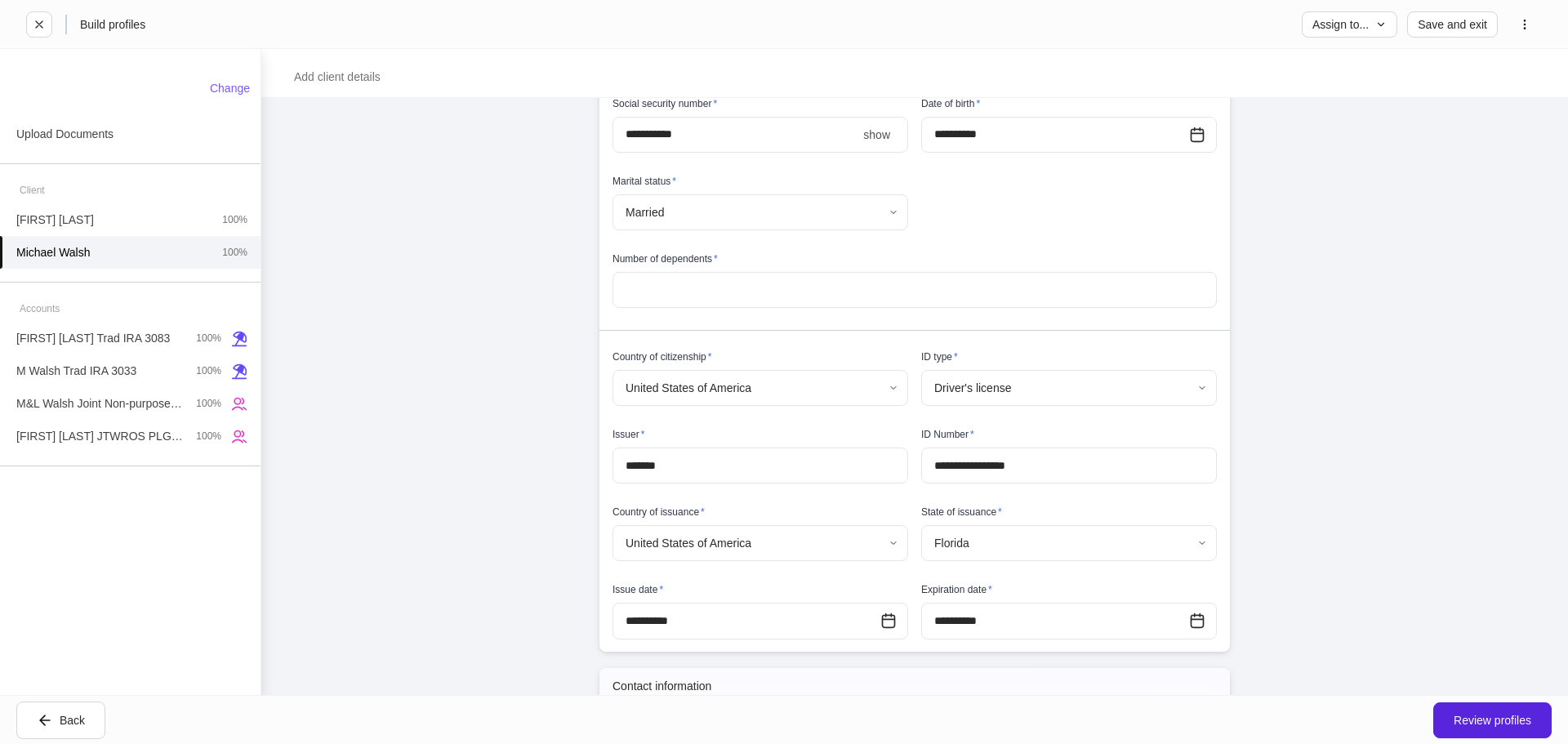 scroll, scrollTop: 572, scrollLeft: 0, axis: vertical 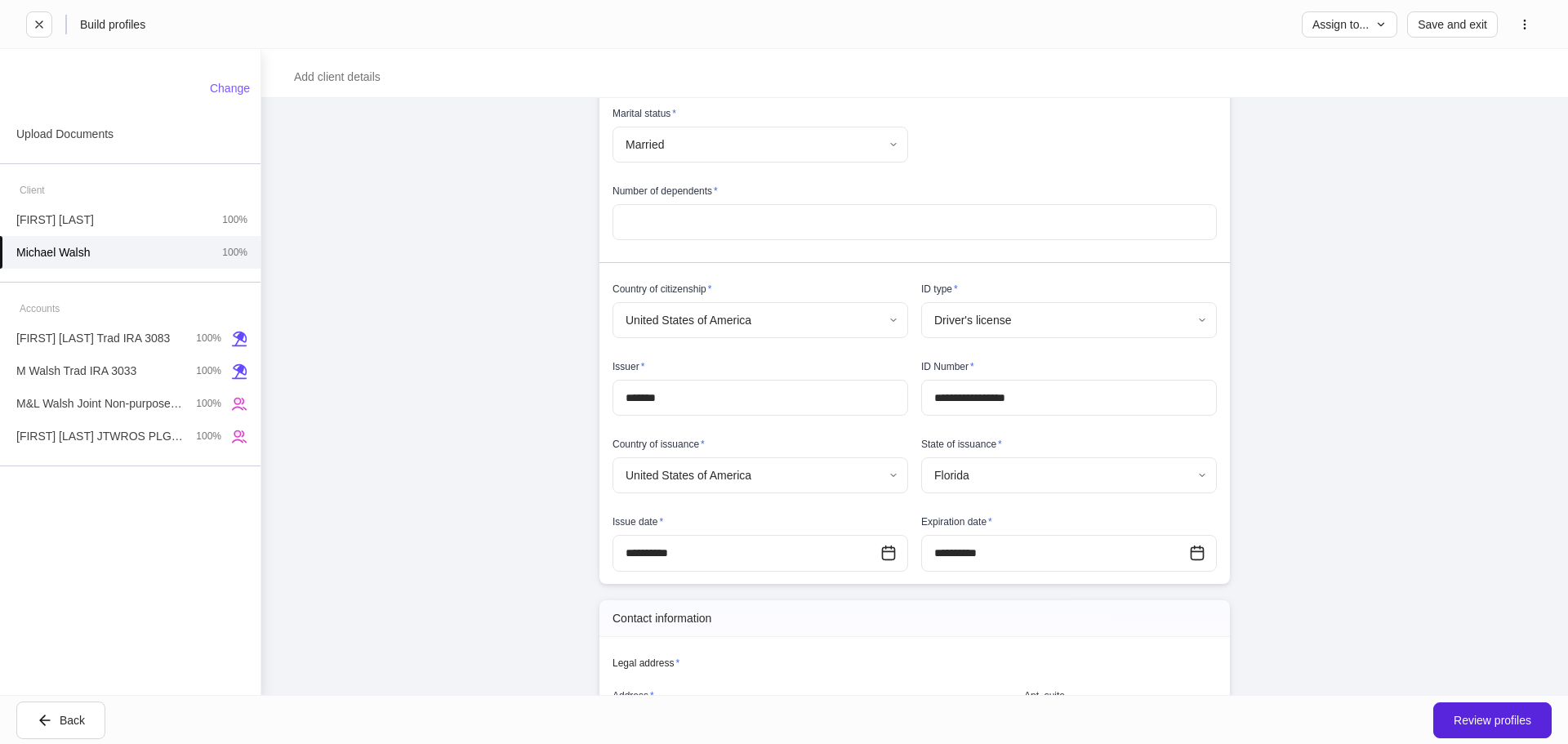 click on "**********" at bounding box center [915, 396] 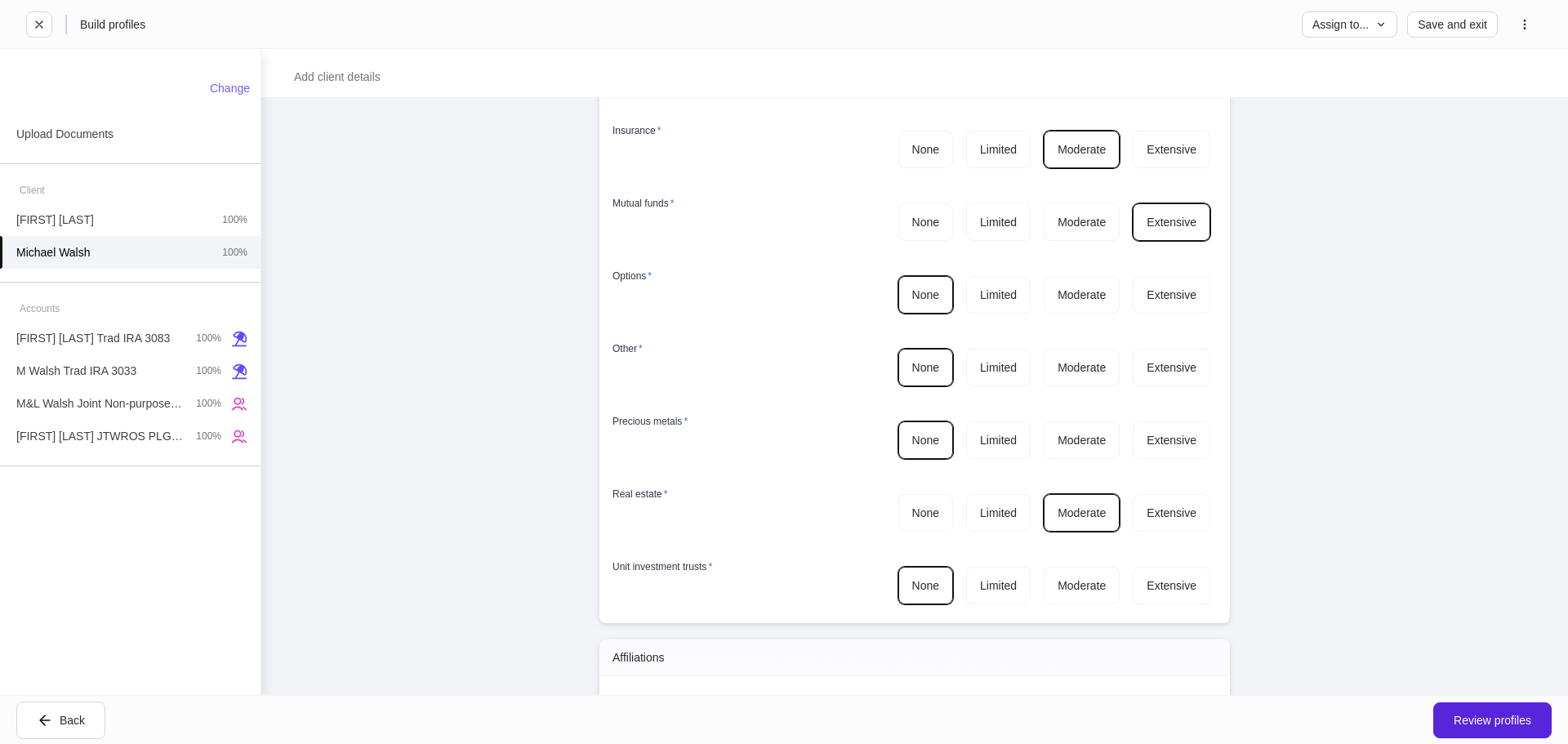 scroll, scrollTop: 3348, scrollLeft: 0, axis: vertical 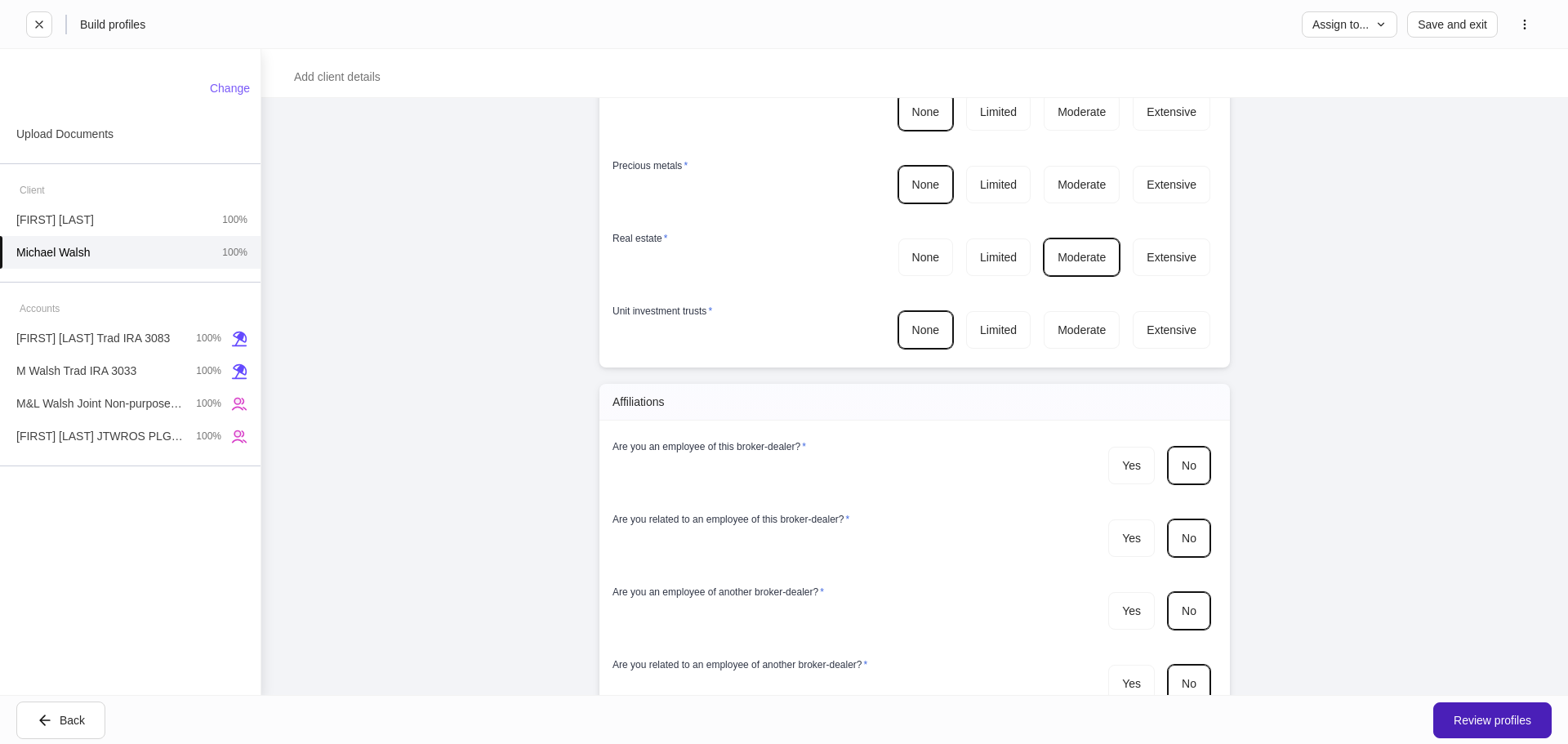 click on "Review profiles" at bounding box center [1492, 720] 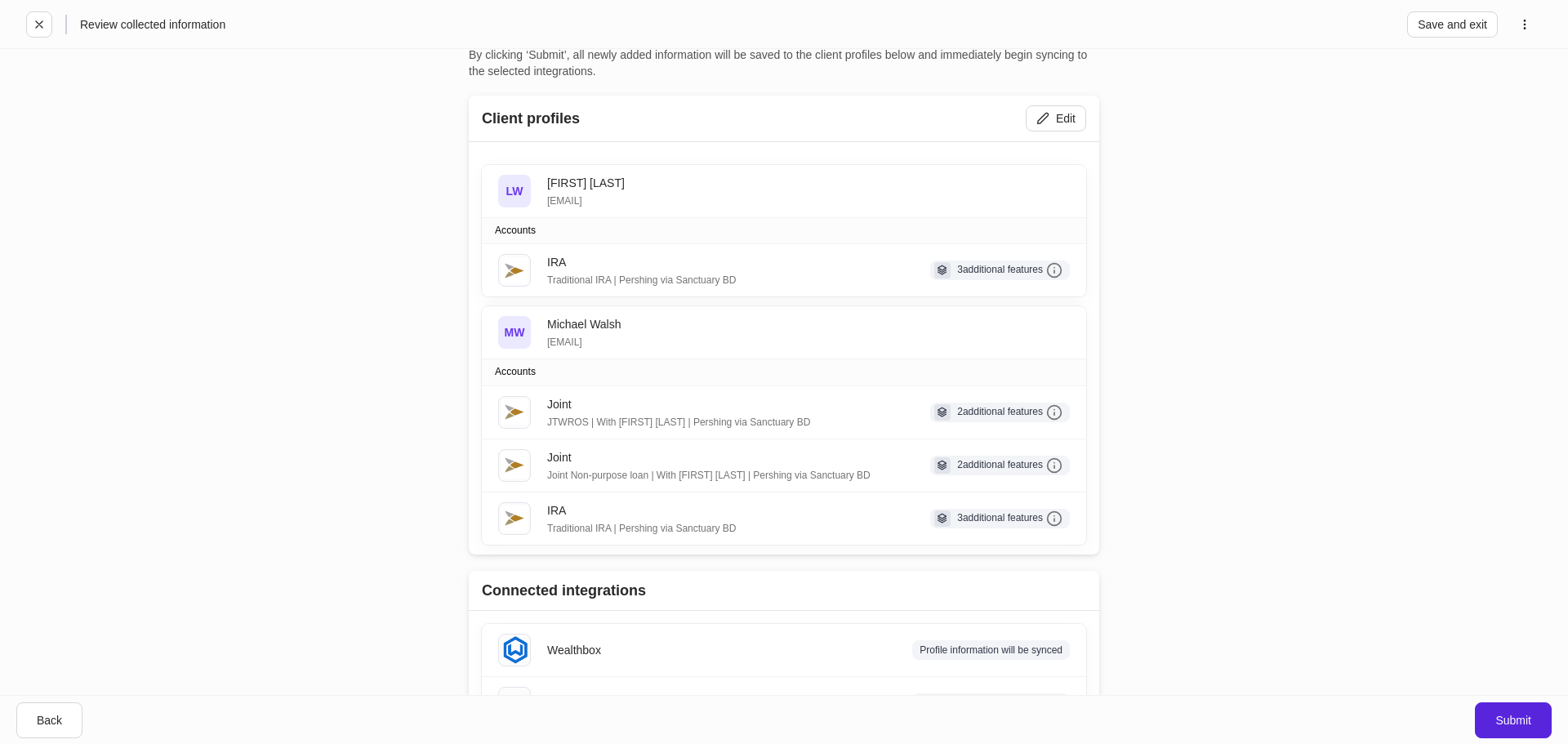 scroll, scrollTop: 0, scrollLeft: 0, axis: both 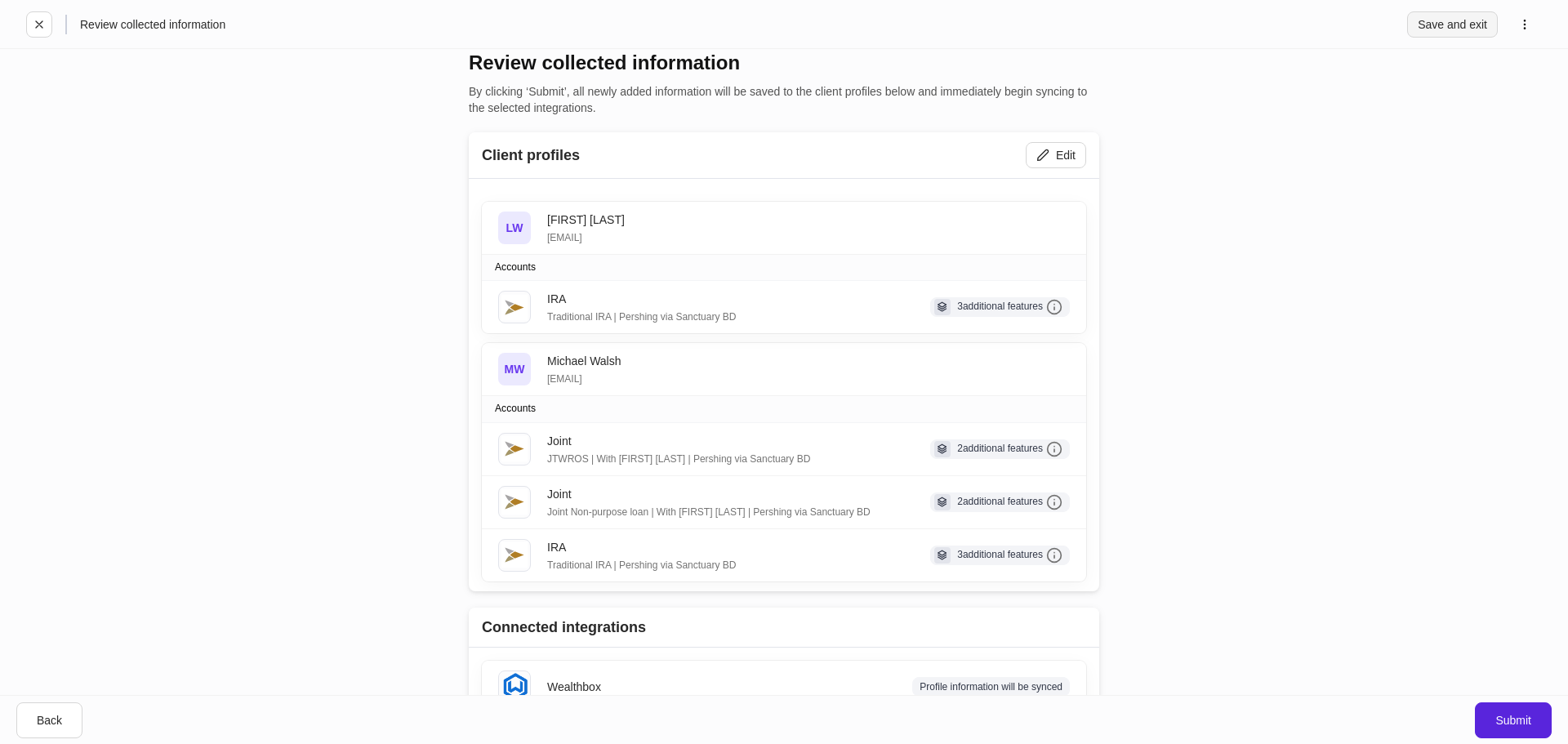 click on "Save and exit" at bounding box center (1452, 25) 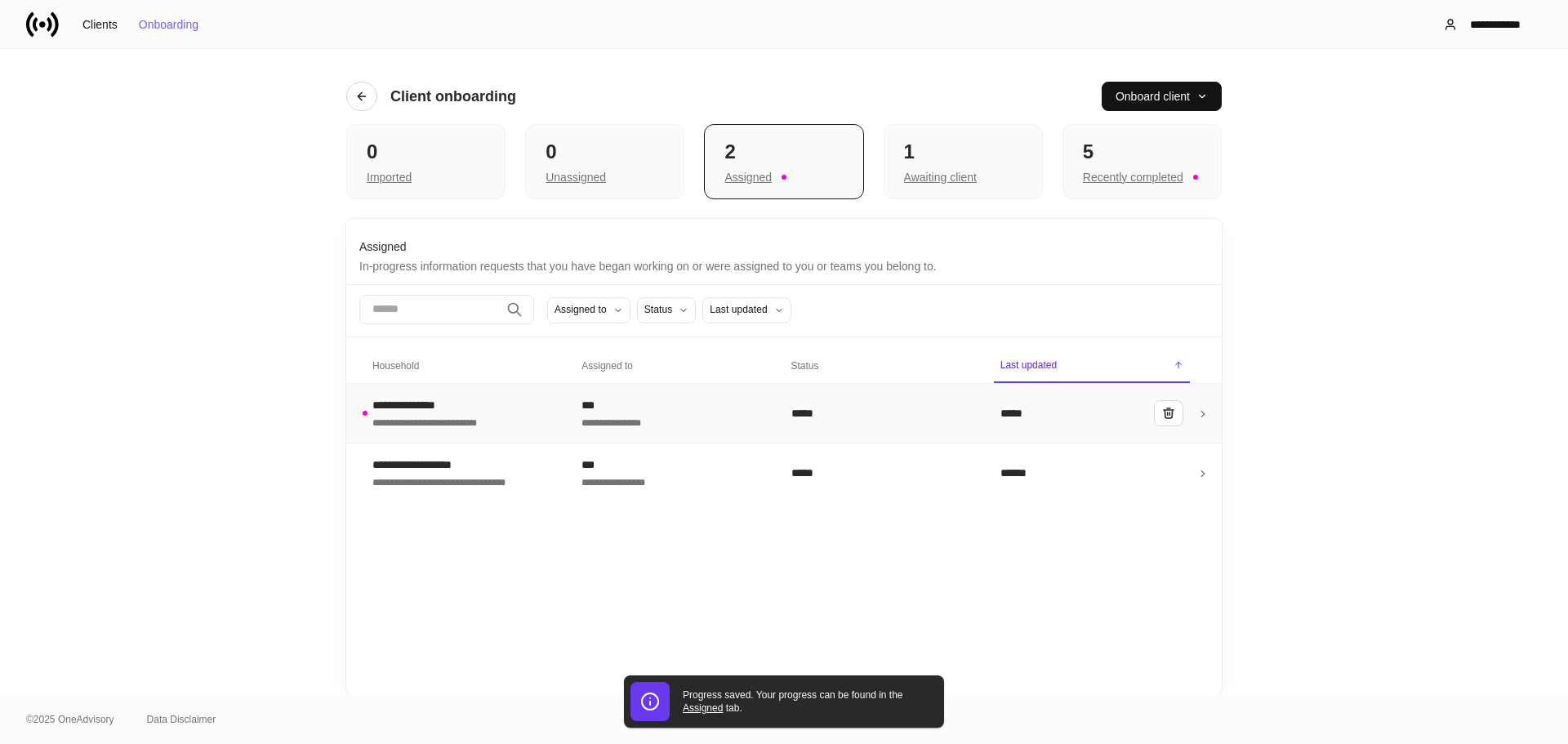 click on "**********" at bounding box center [464, 413] 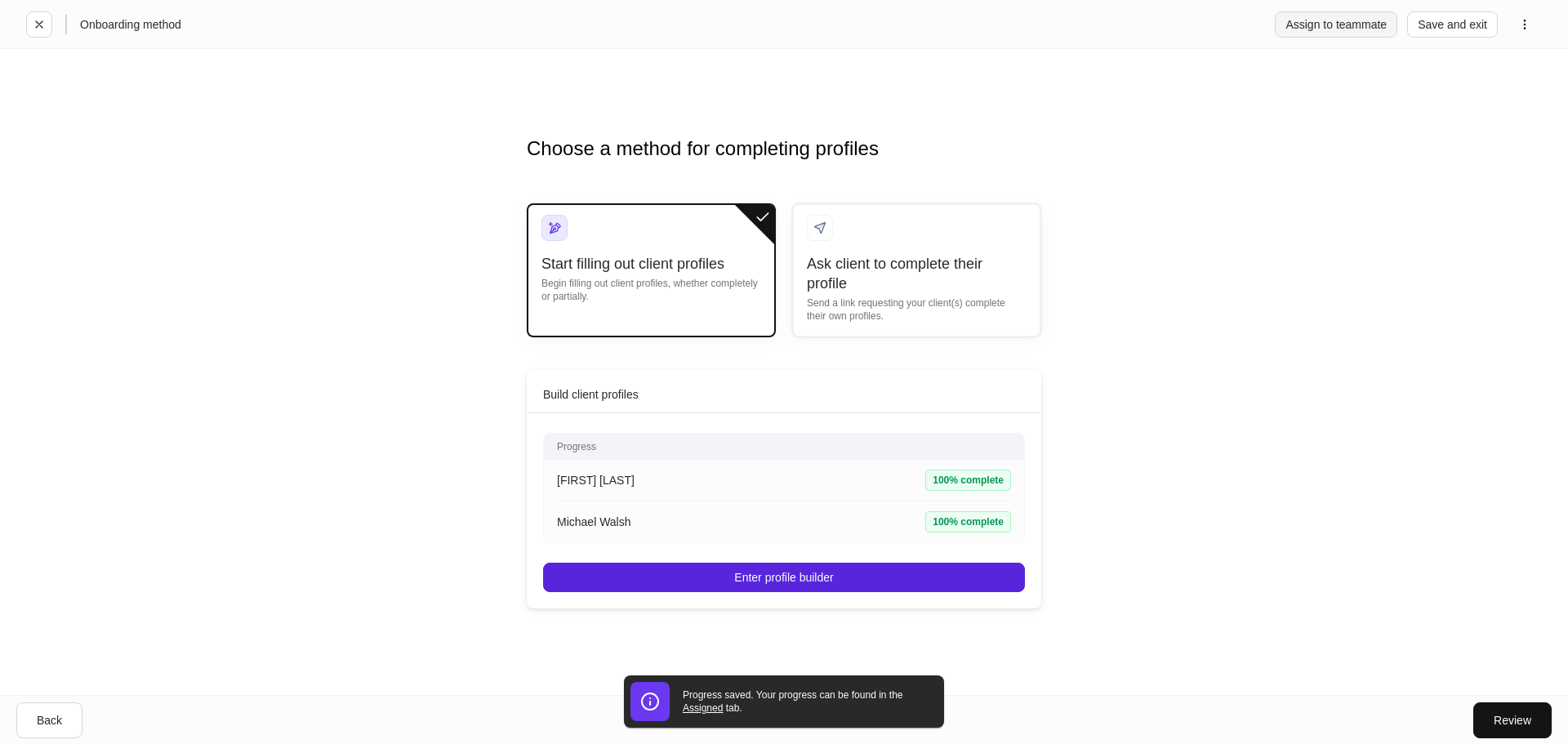 click on "Assign to teammate" at bounding box center (1336, 25) 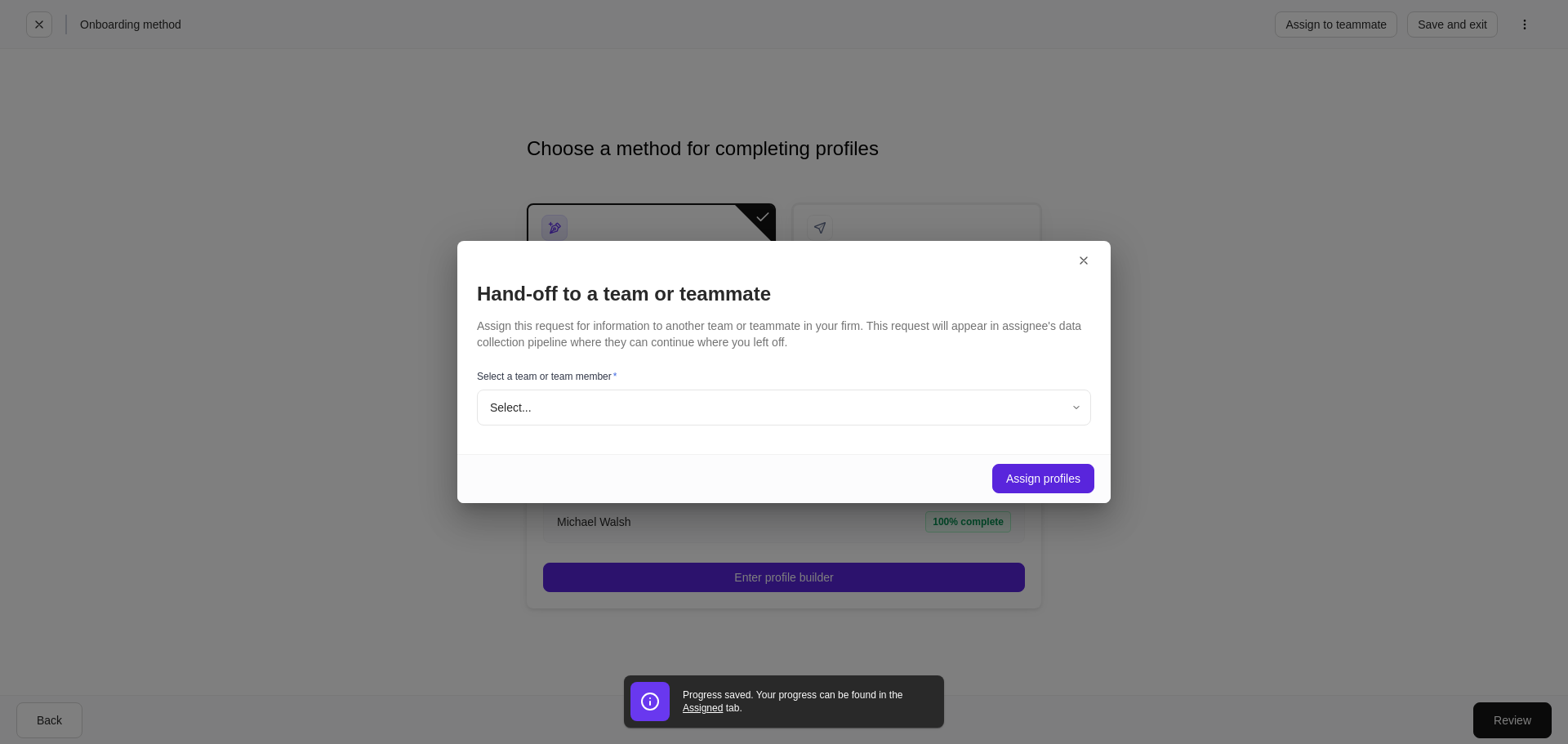 click on "Onboarding method Assign to teammate Save and exit Choose a method for completing profiles Start filling out client profiles Begin filling out client profiles, whether completely or partially. Ask client to complete their profile Send a link requesting your client(s) complete their own profiles. Build client profiles Progress Linda Walsh 100% complete Michael Walsh 100% complete Enter profile builder Information request settings Assign one client to complete all profiles Only the selected client will receive communications from Dispatch. Select... ​ Send email as... The email invitation will appear to be sent by this person Select... ​ Create a client onboarding link When selected, custom URL(s) will be generated to copy and paste    into your own email. Dispatch will not send an email. Back Review Progress saved. Your progress can be found in the   Assigned   tab.
Hand-off to a team or teammate Select a team or team member * Select... ​ Assign profiles" at bounding box center (784, 372) 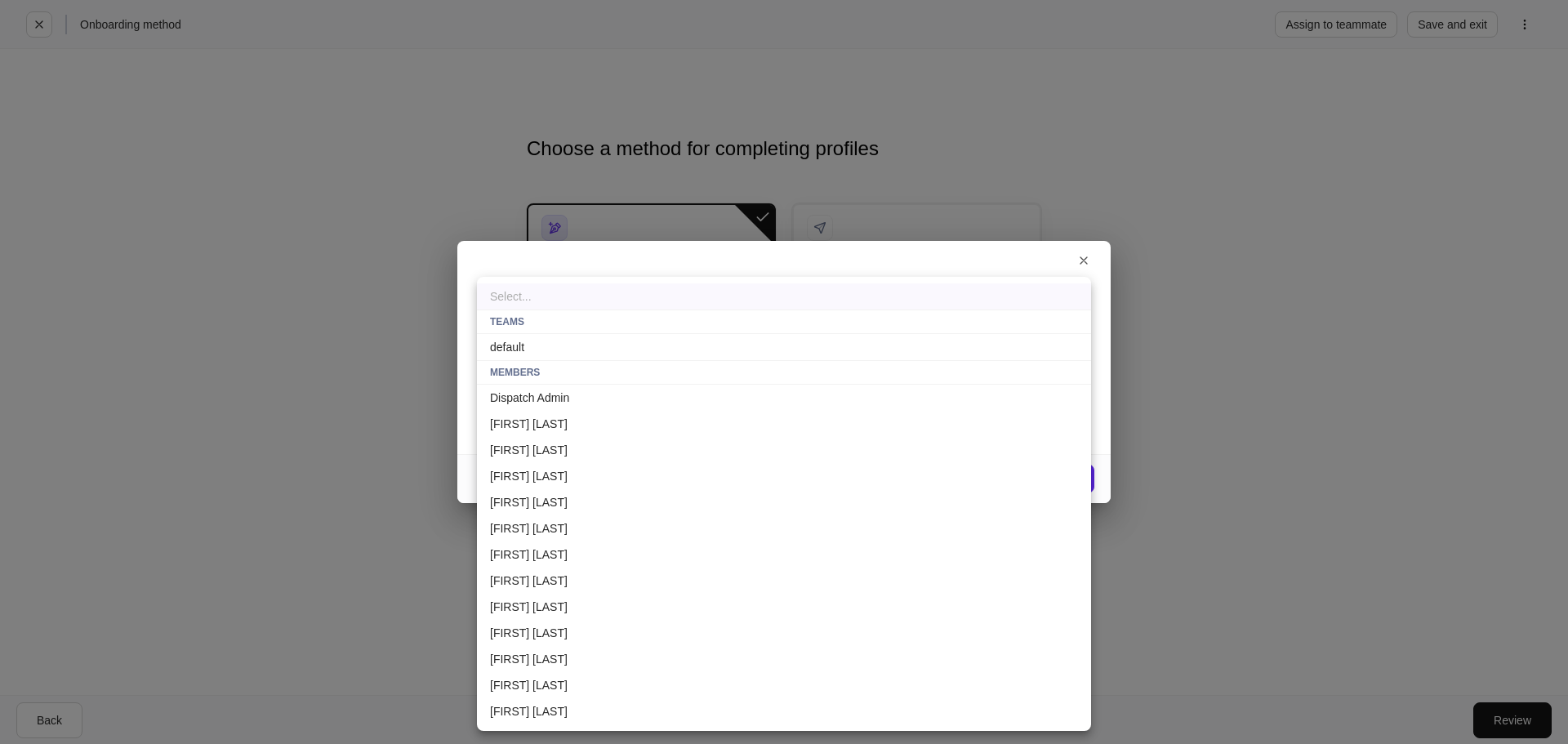 click on "default" at bounding box center (784, 347) 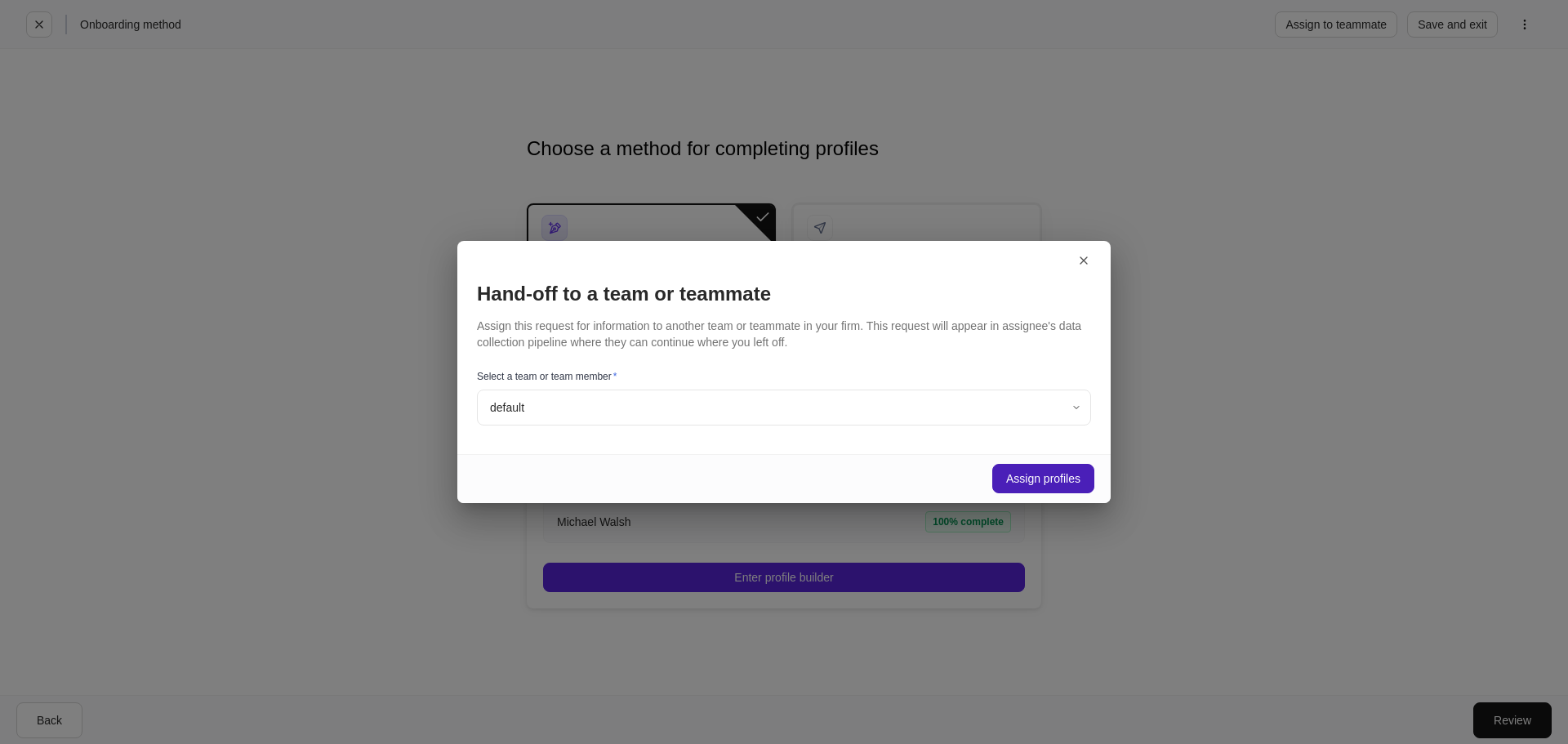 click on "Assign profiles" at bounding box center [1043, 479] 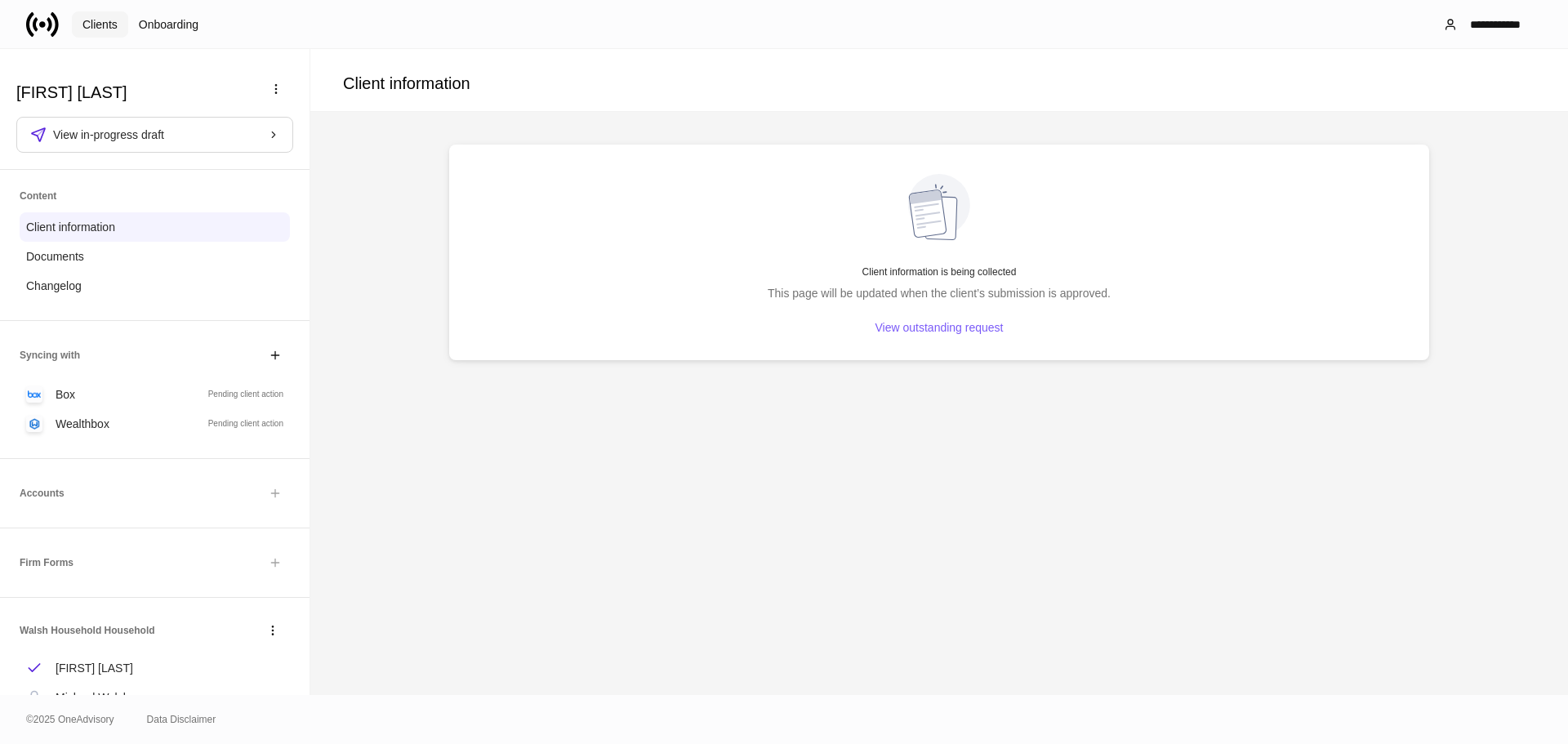 click on "Clients" at bounding box center (100, 25) 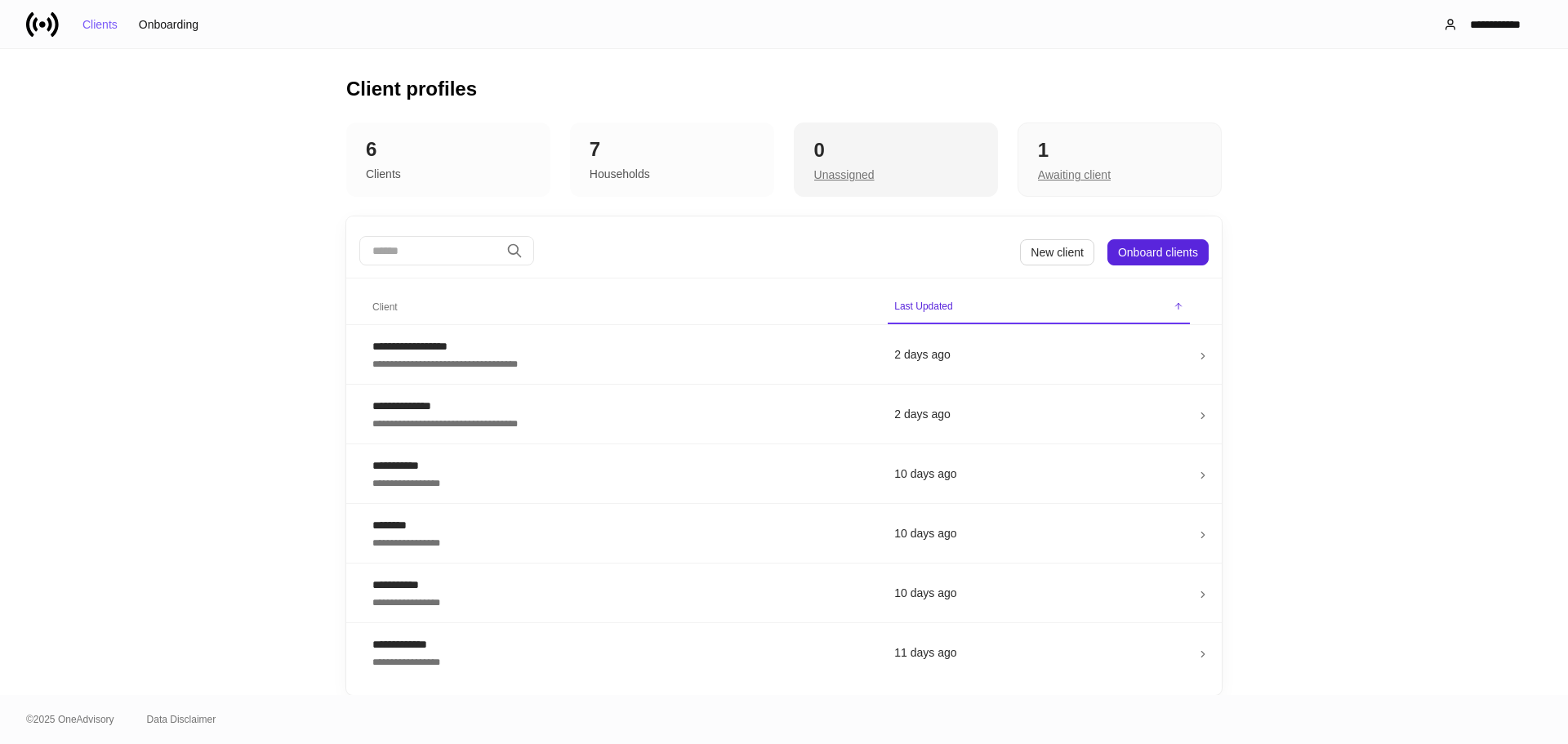 click on "Unassigned" at bounding box center (844, 175) 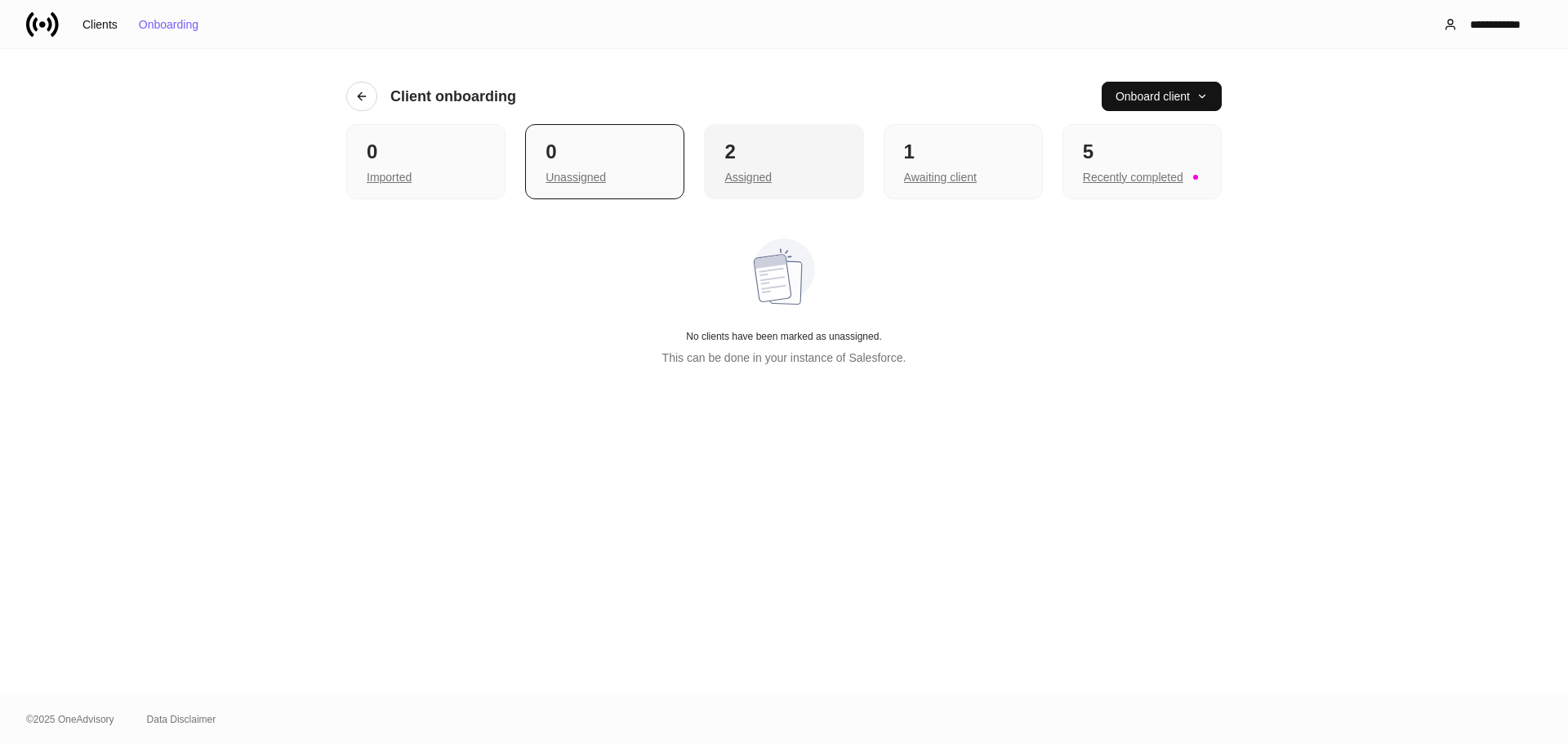 click on "Assigned" at bounding box center (783, 176) 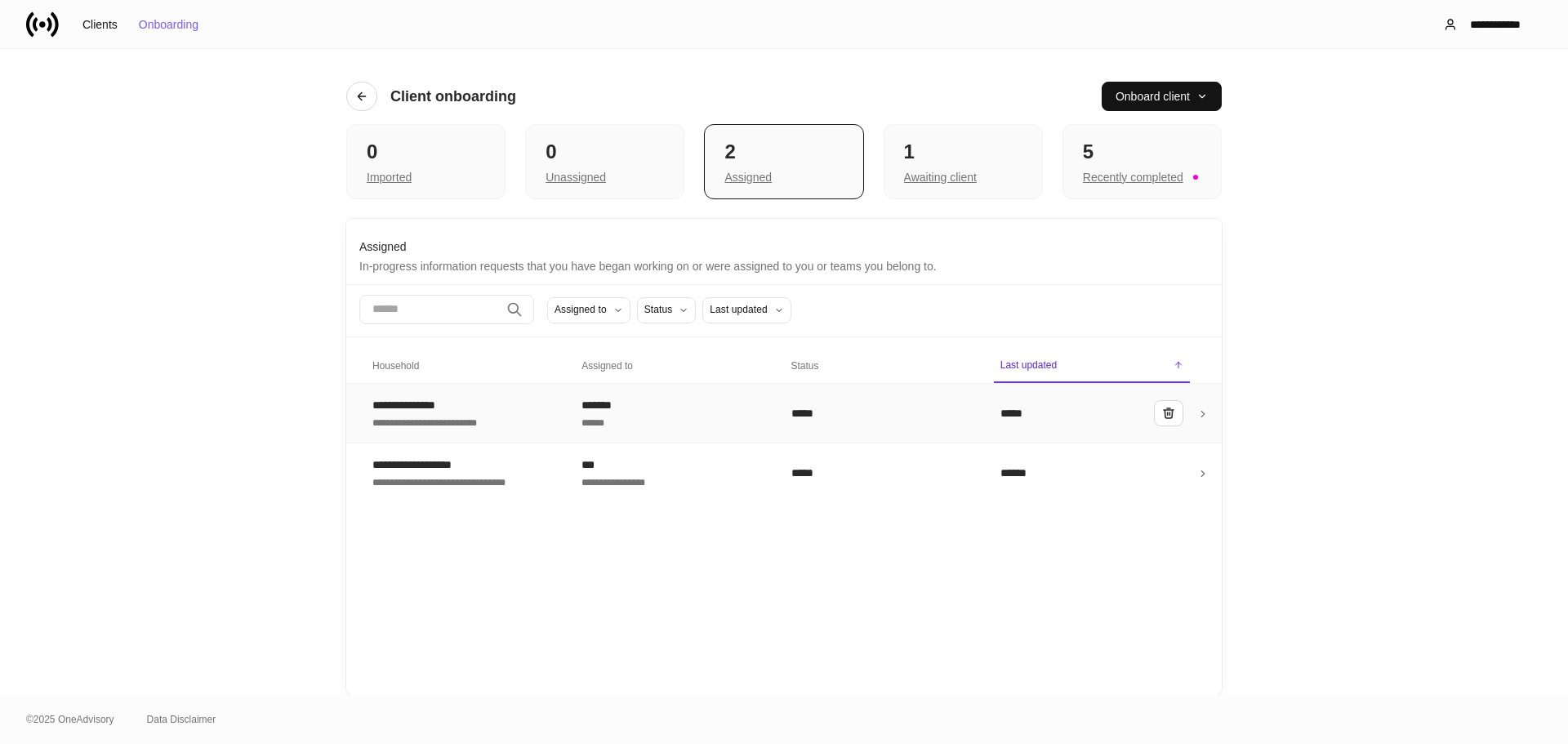 click on "******" at bounding box center [673, 421] 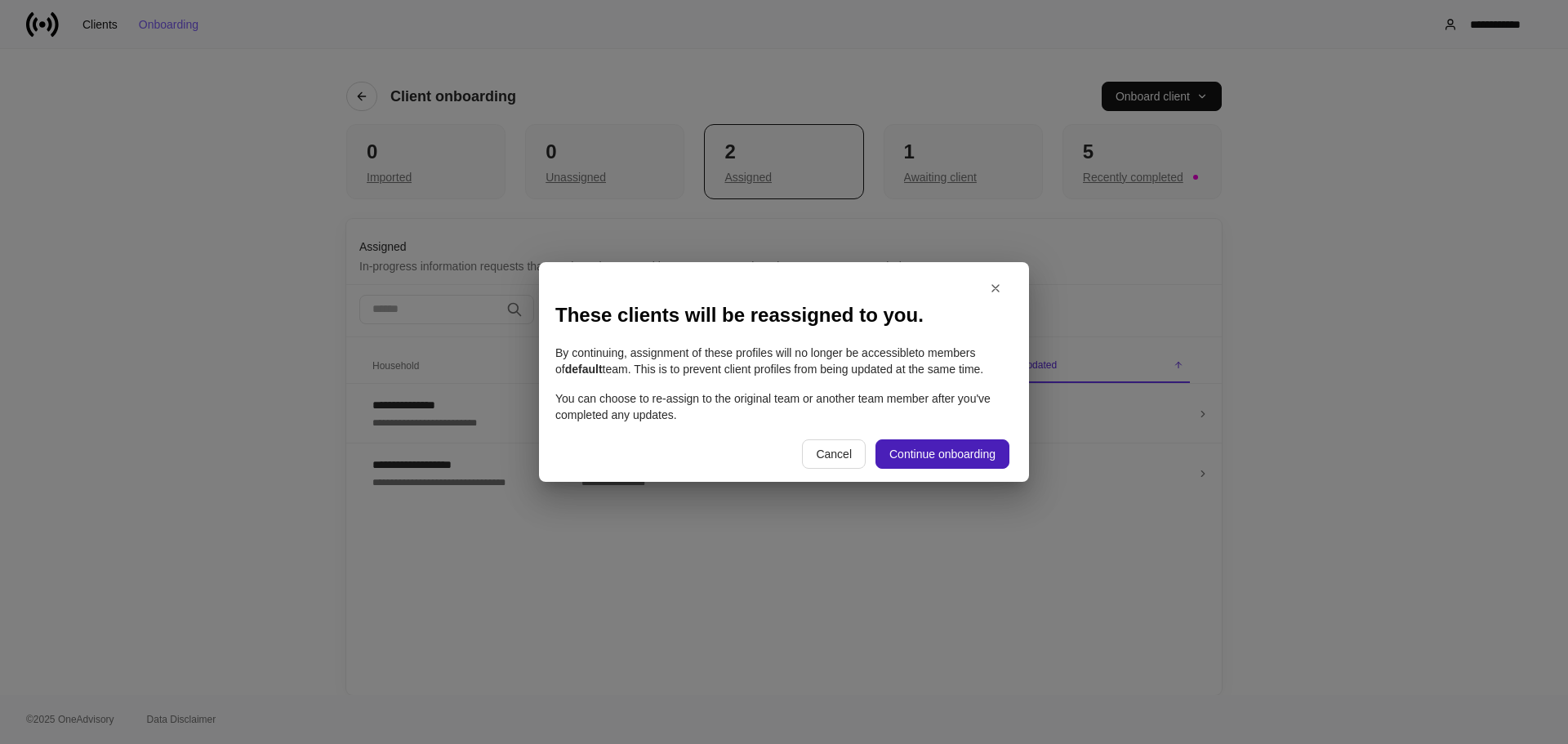 click on "Continue onboarding" at bounding box center [942, 454] 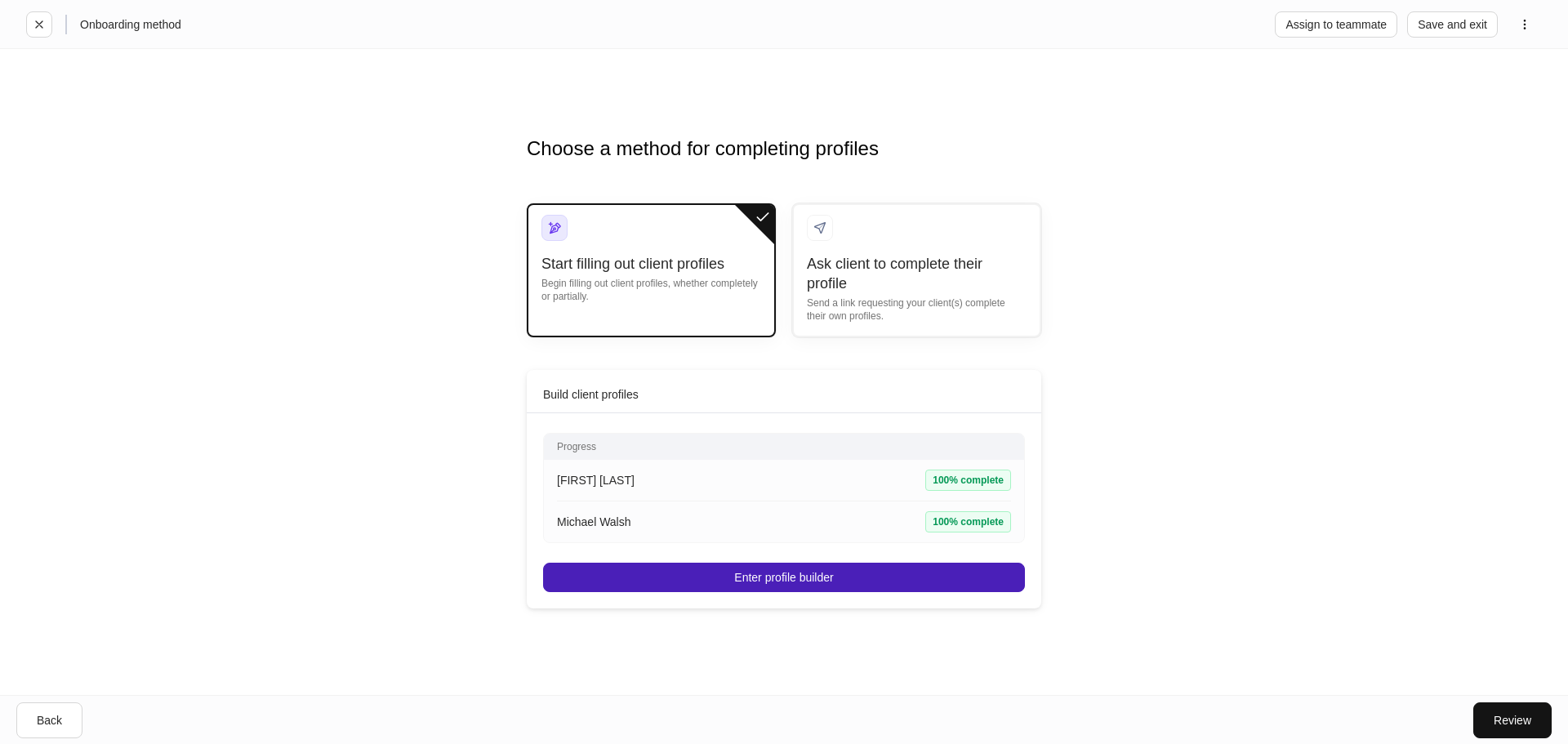 click on "Enter profile builder" at bounding box center (783, 577) 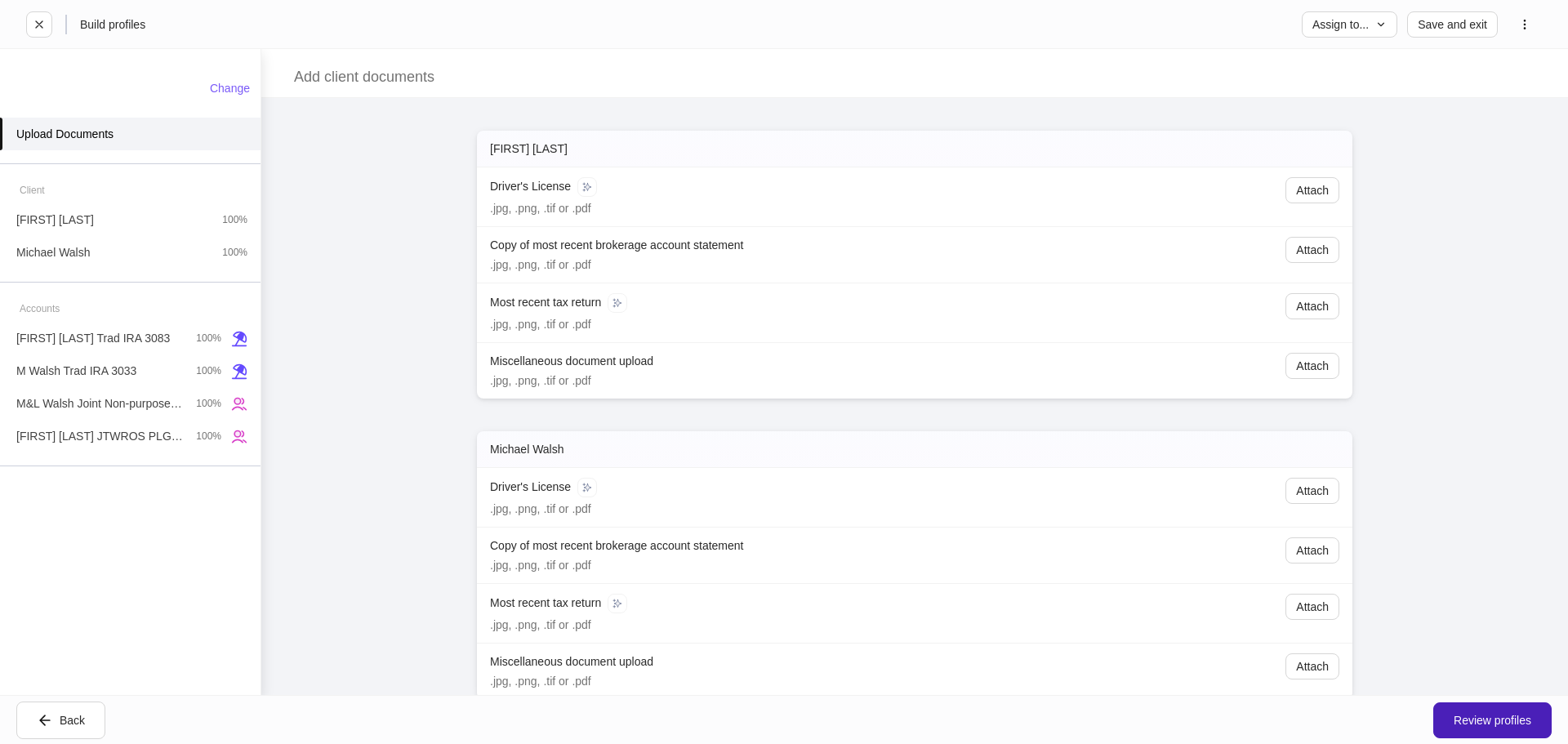 click on "Review profiles" at bounding box center [1492, 720] 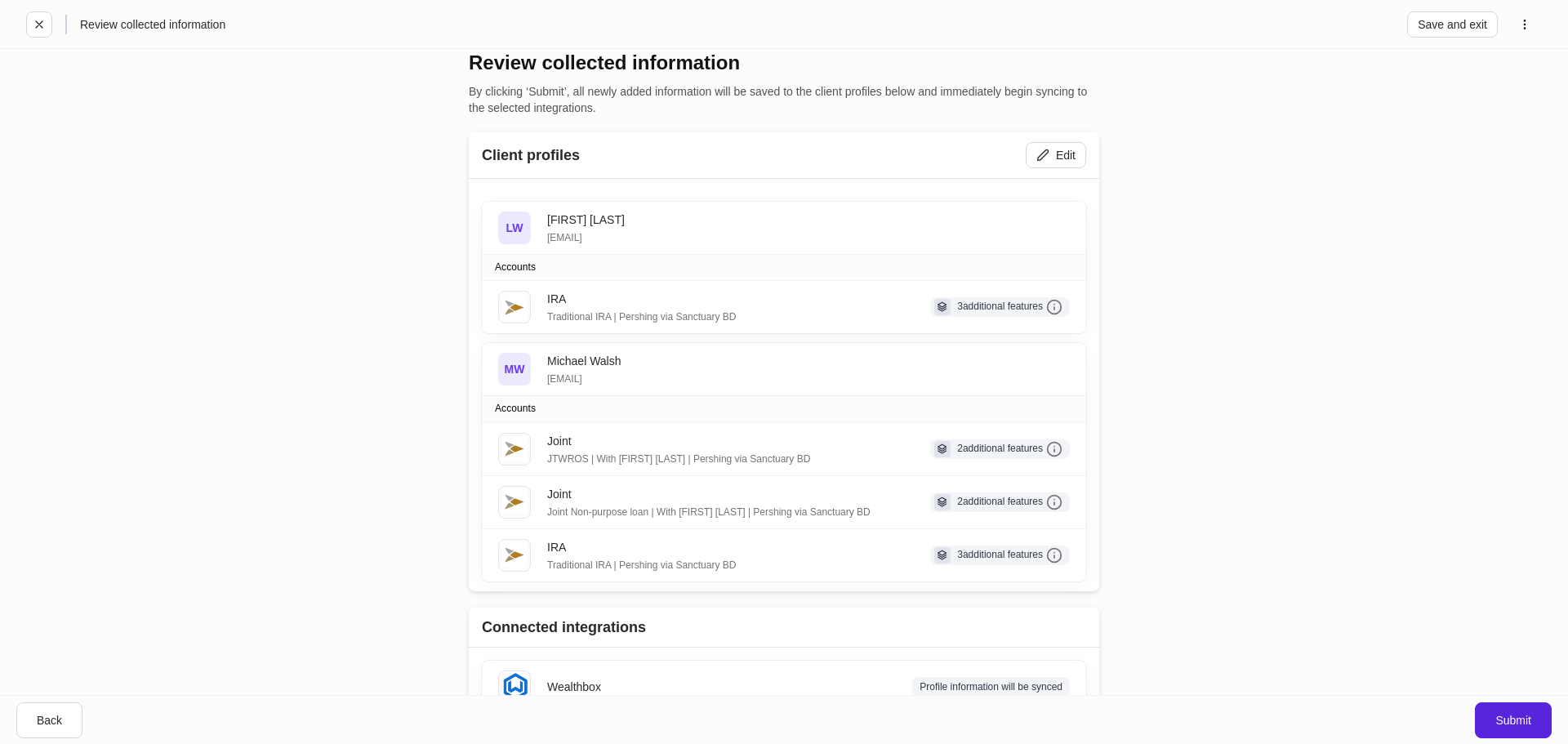 scroll, scrollTop: 81, scrollLeft: 0, axis: vertical 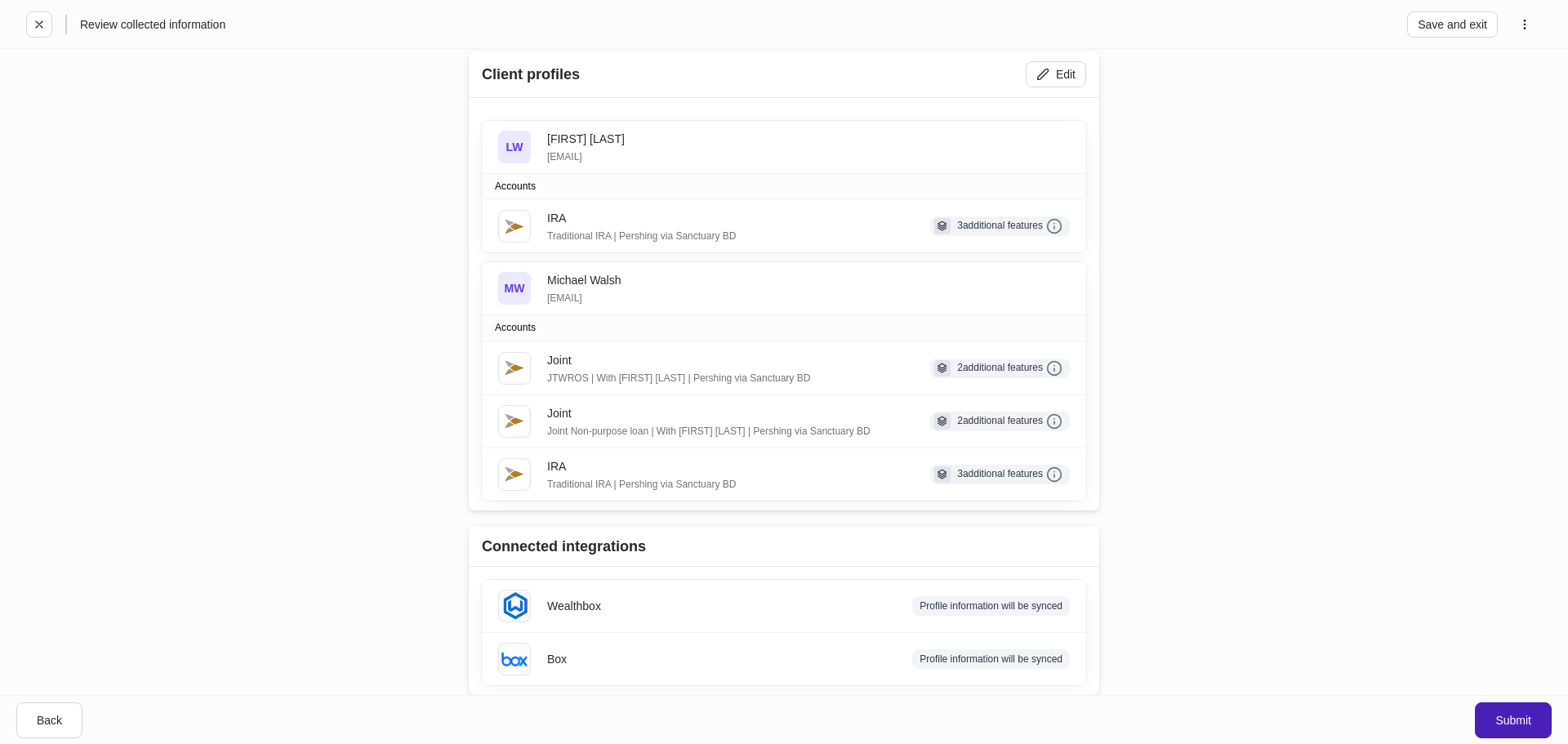 click on "Submit" at bounding box center (1513, 720) 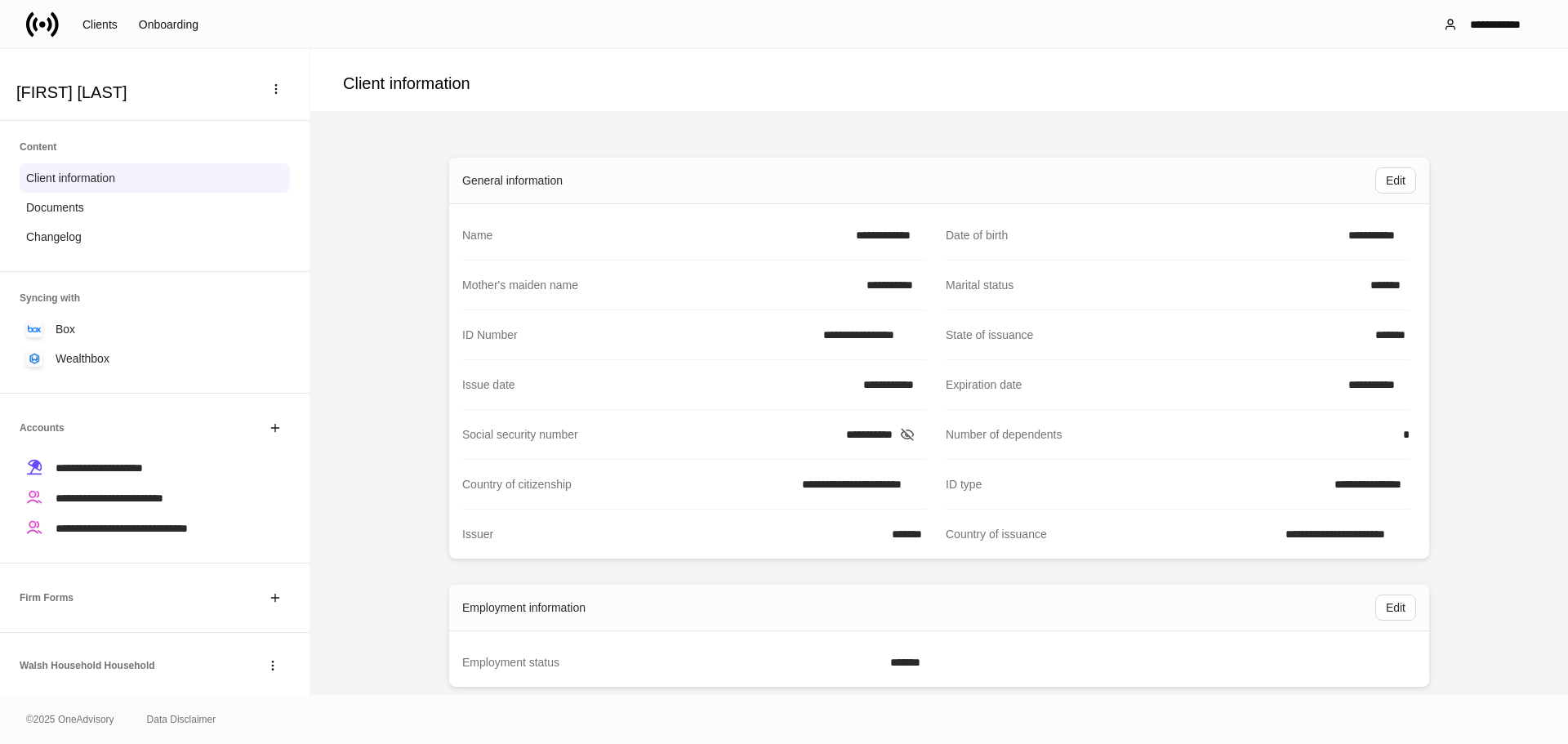 drag, startPoint x: 347, startPoint y: 198, endPoint x: 296, endPoint y: 154, distance: 67.357256 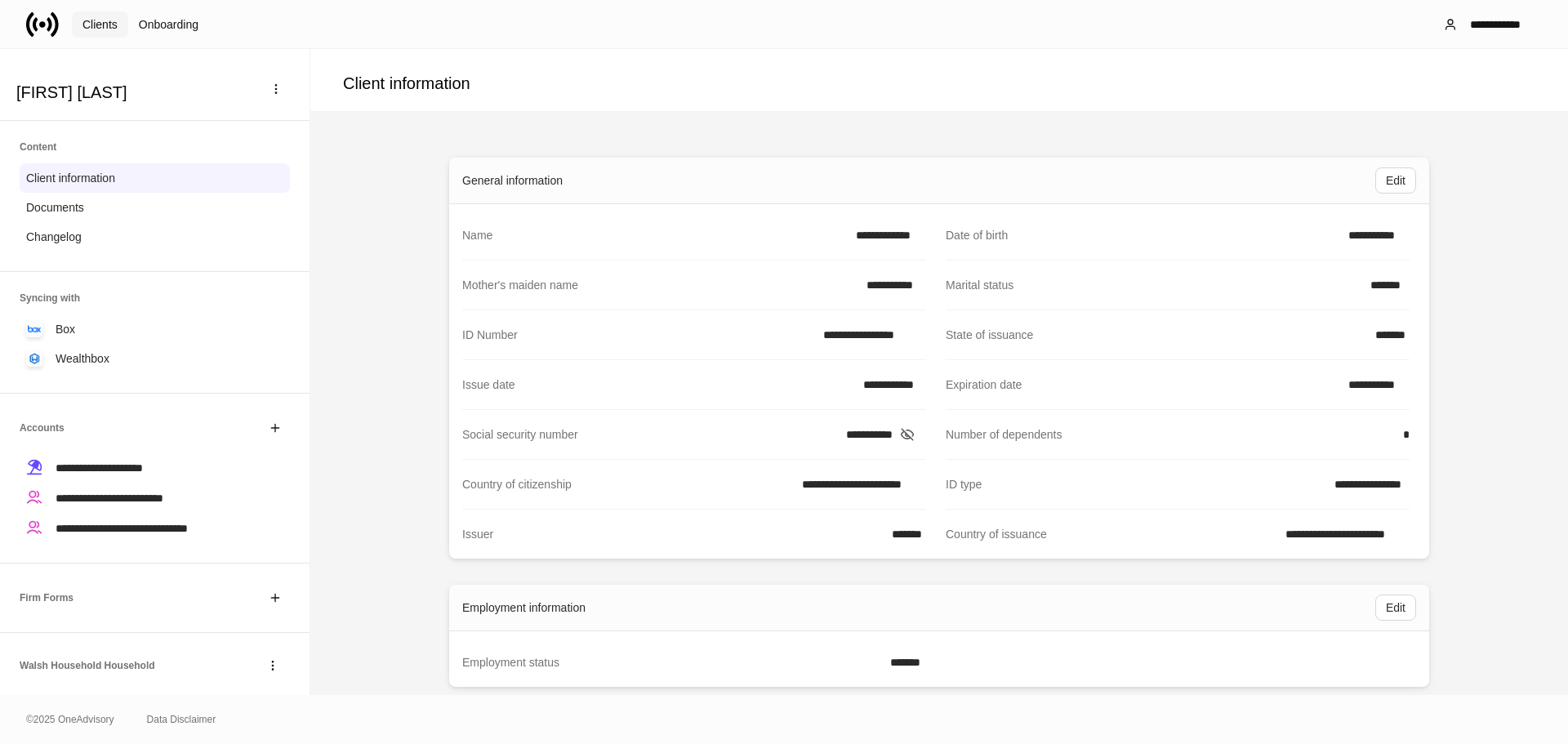 click on "Clients" at bounding box center (100, 25) 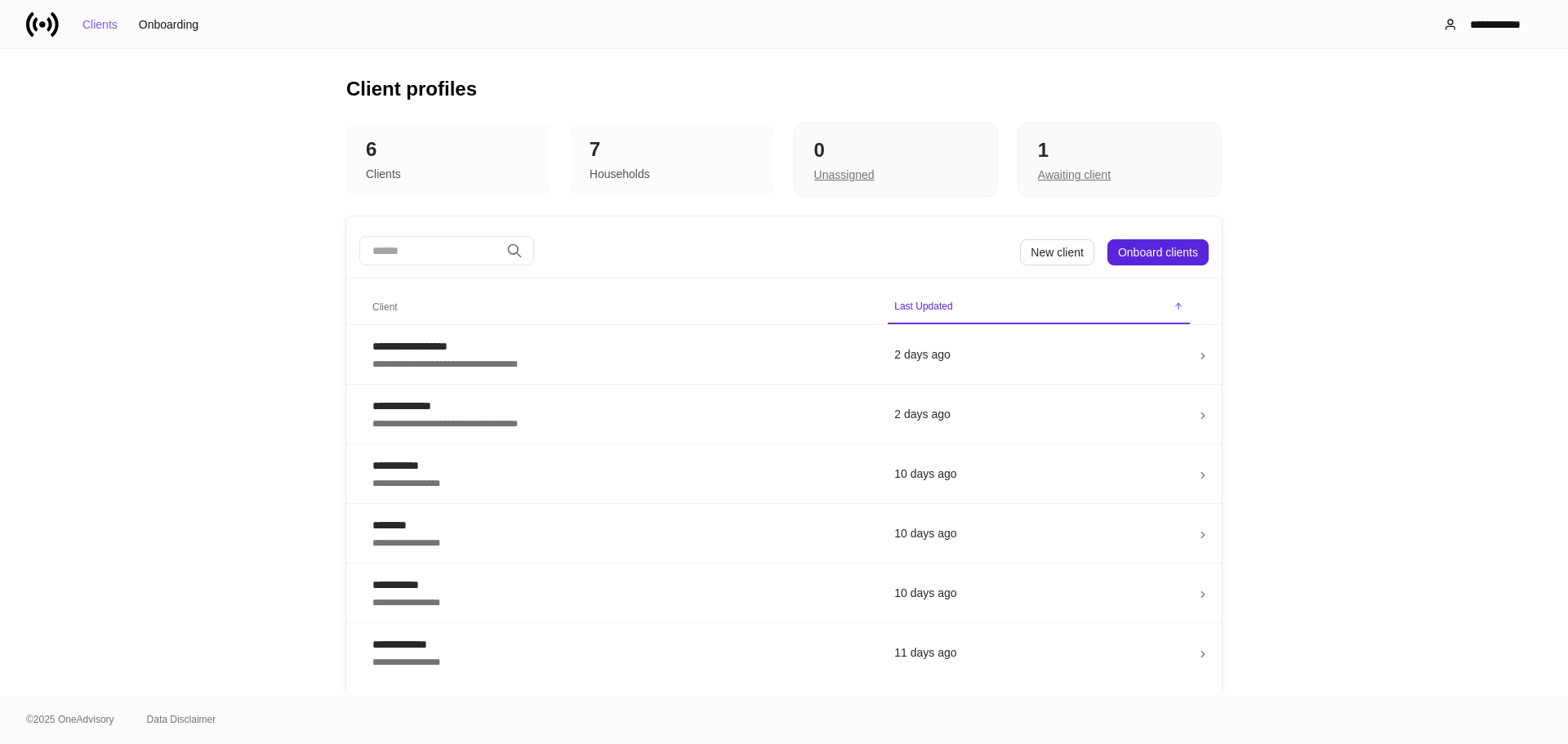 click on "**********" at bounding box center (784, 372) 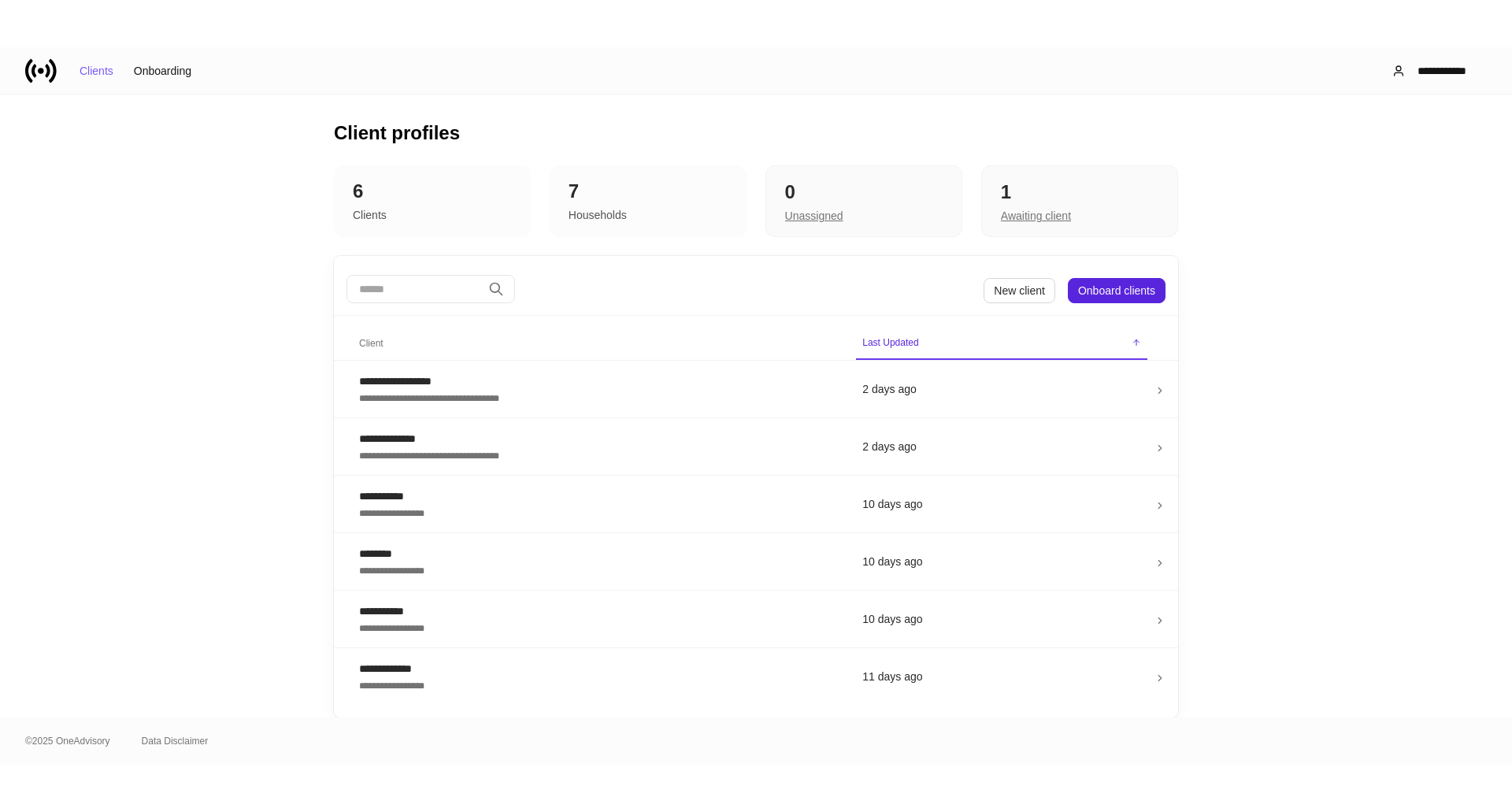 scroll, scrollTop: 0, scrollLeft: 0, axis: both 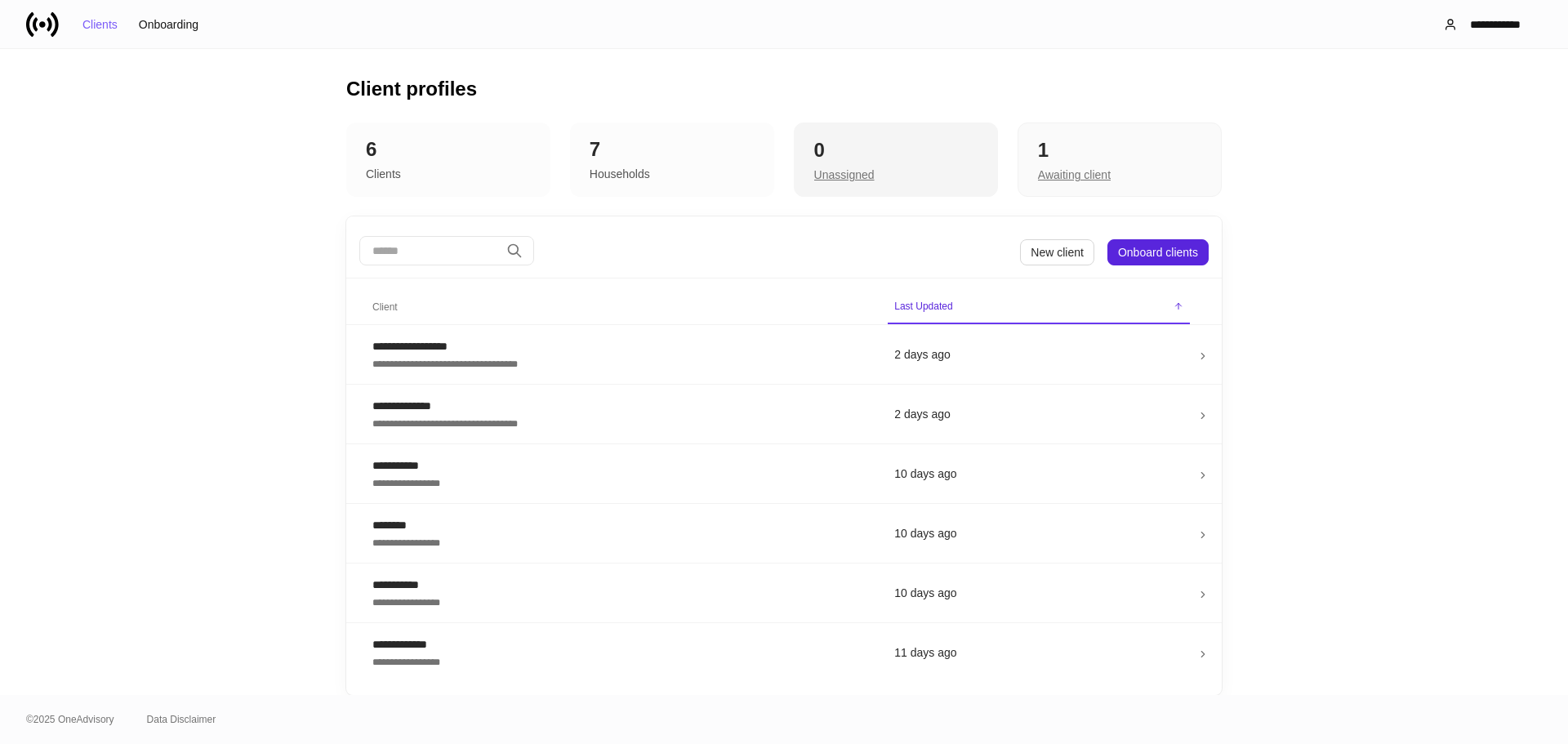 click on "Unassigned" at bounding box center (896, 173) 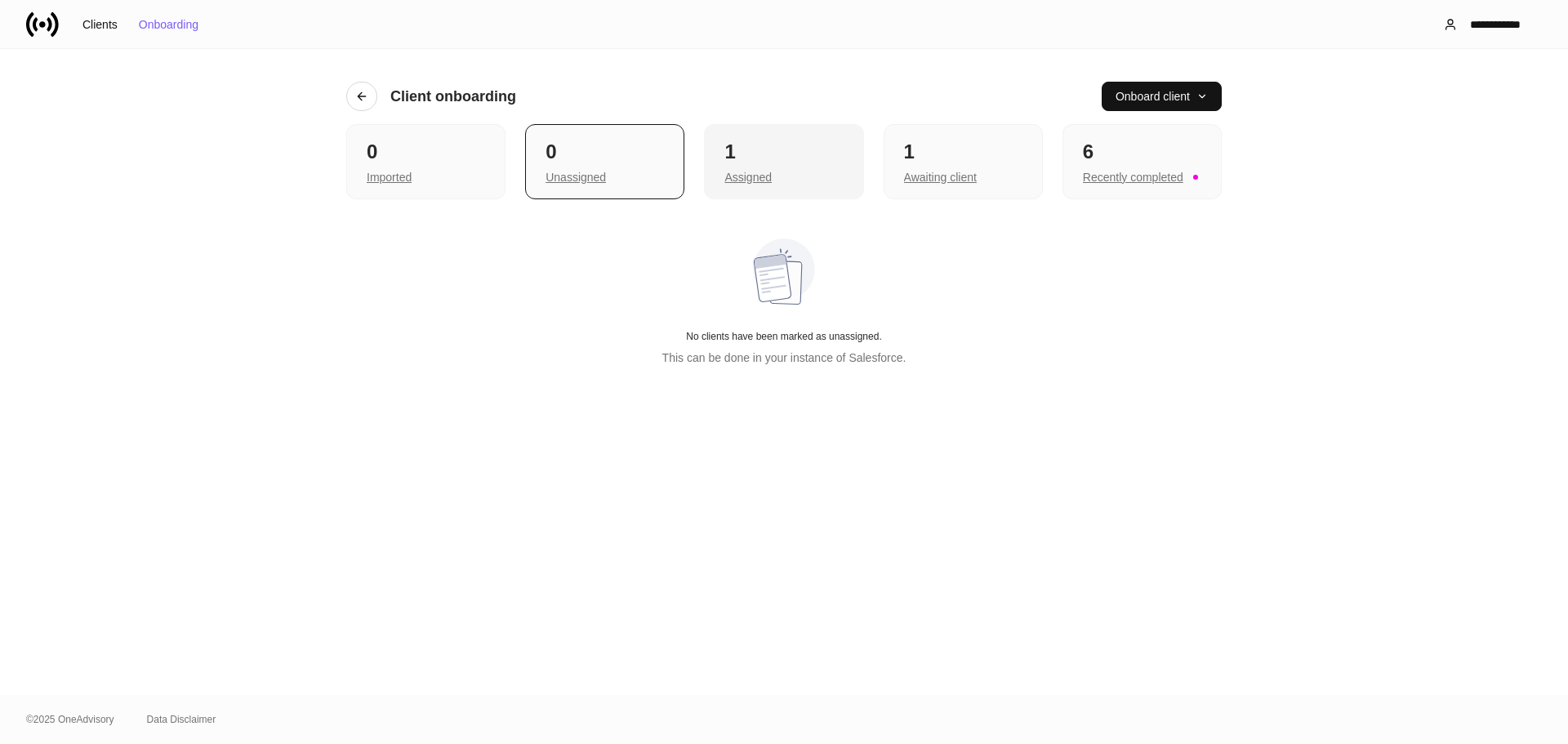 click on "1" at bounding box center (783, 152) 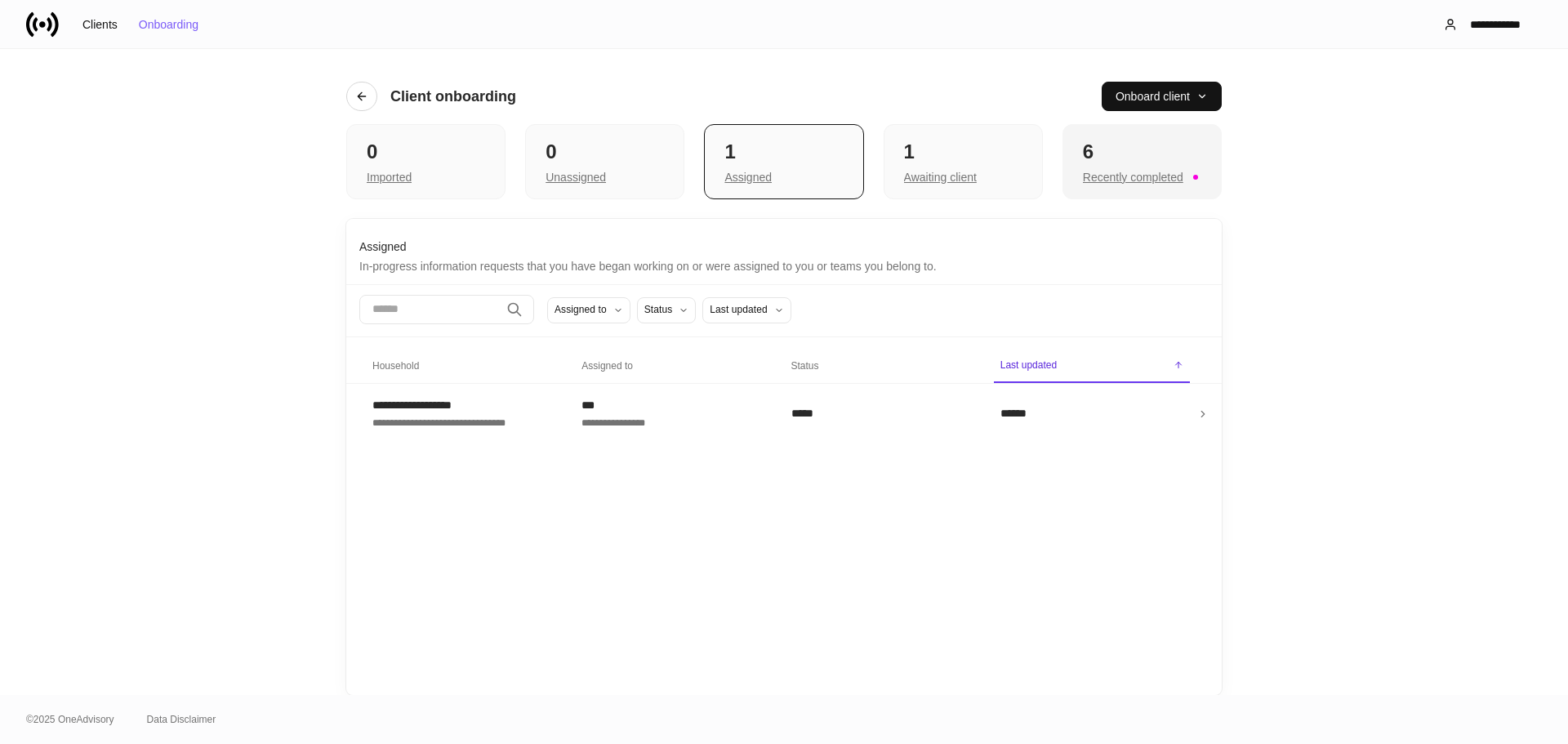 click on "6 Recently completed" at bounding box center (1142, 162) 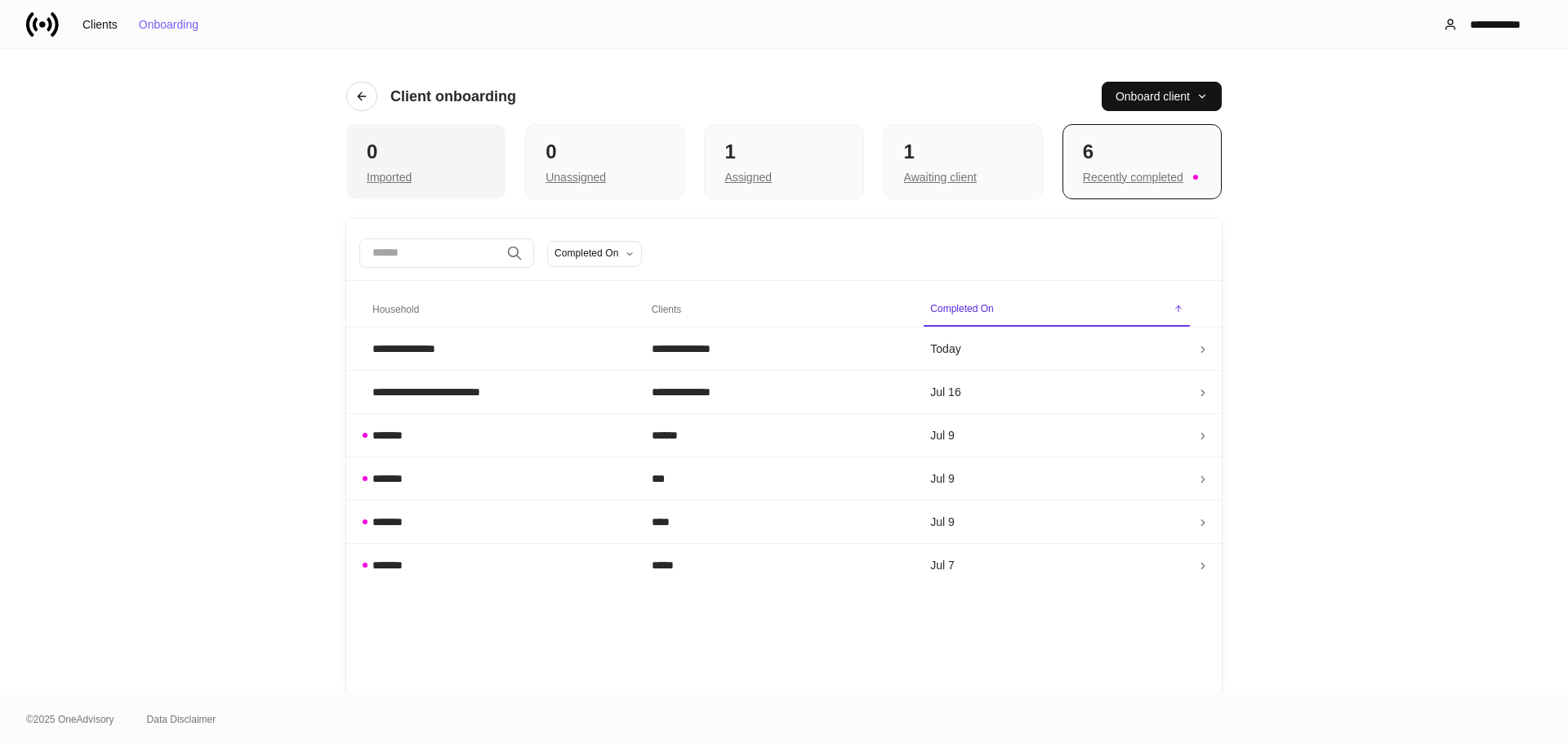 click on "0" at bounding box center [425, 152] 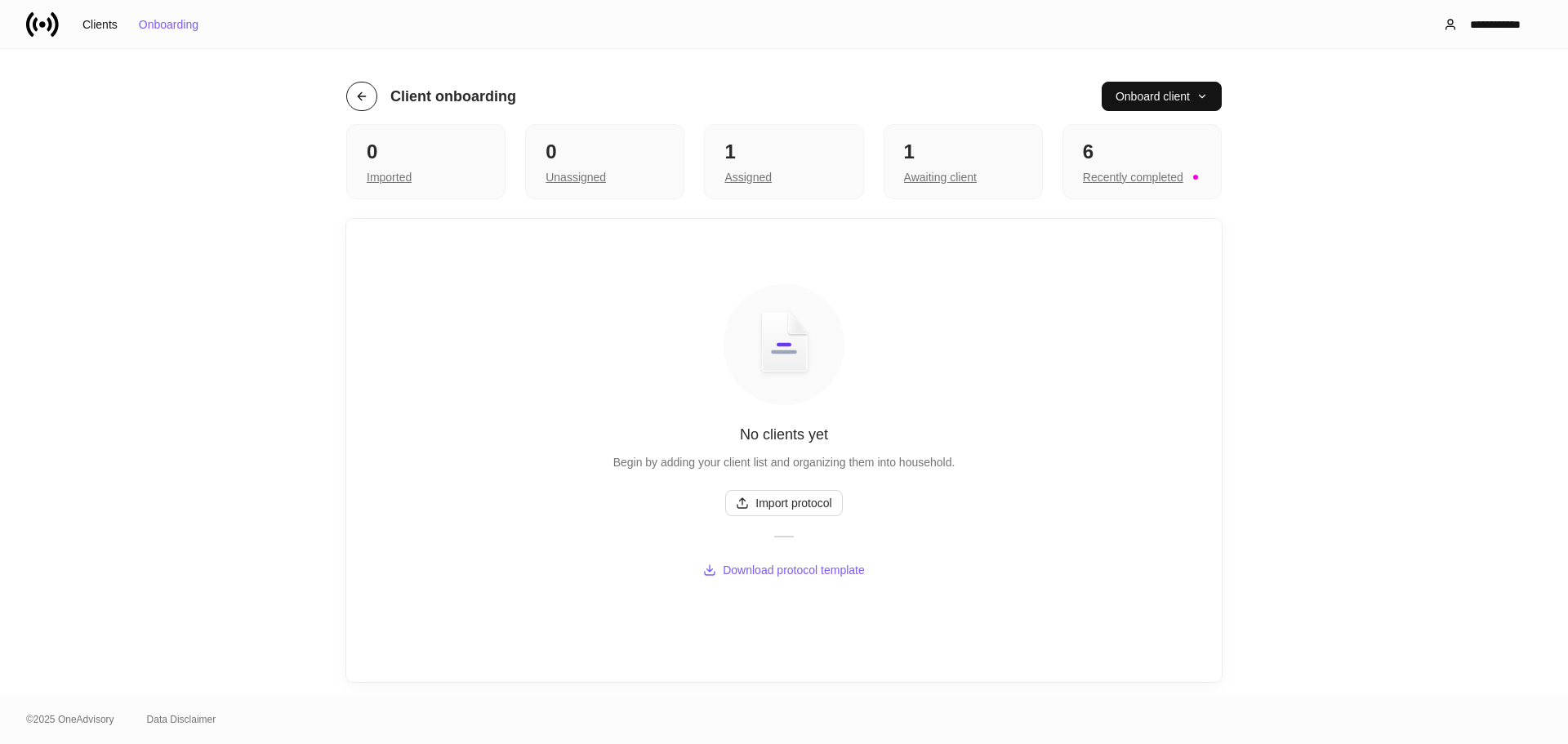 click 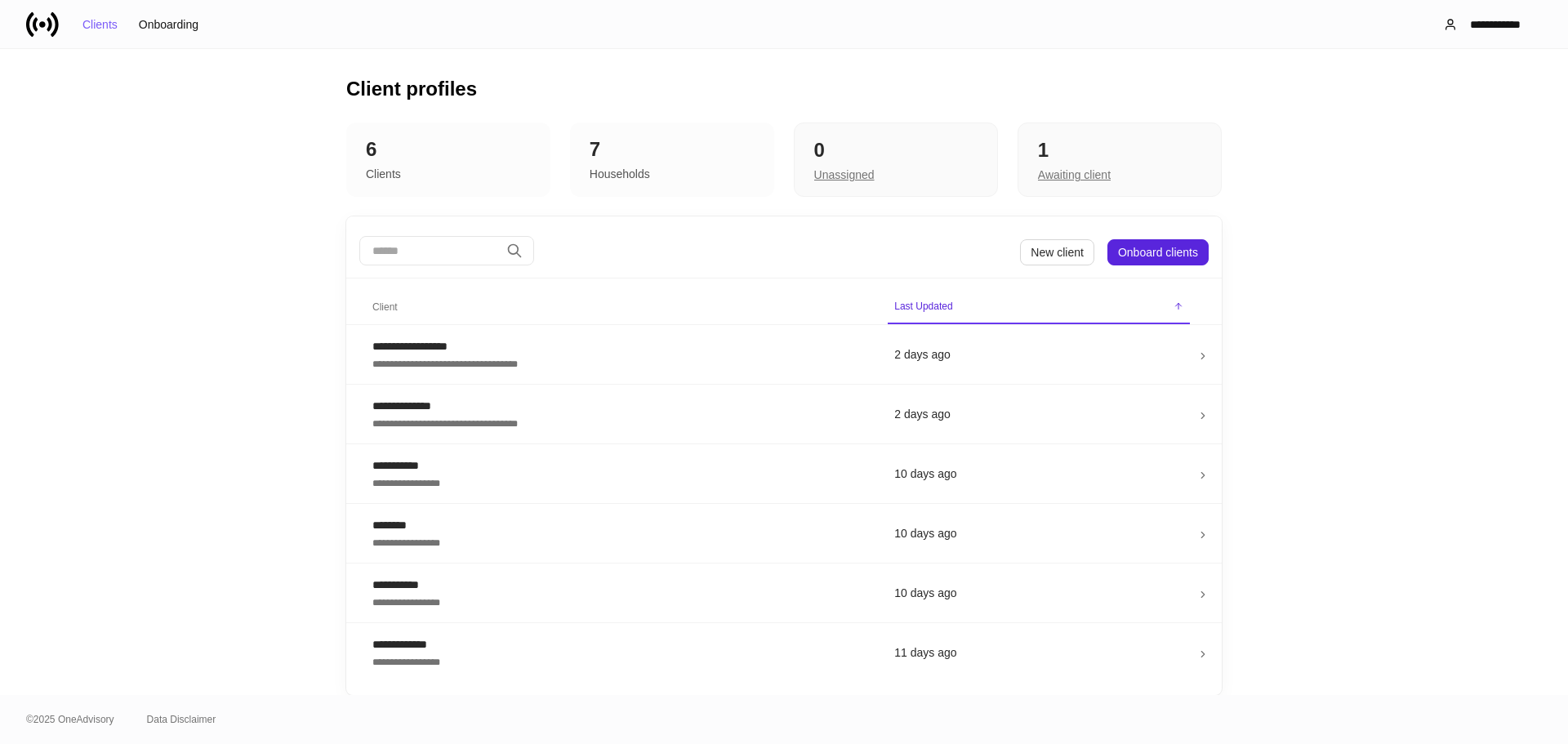 click on "**********" at bounding box center [784, 372] 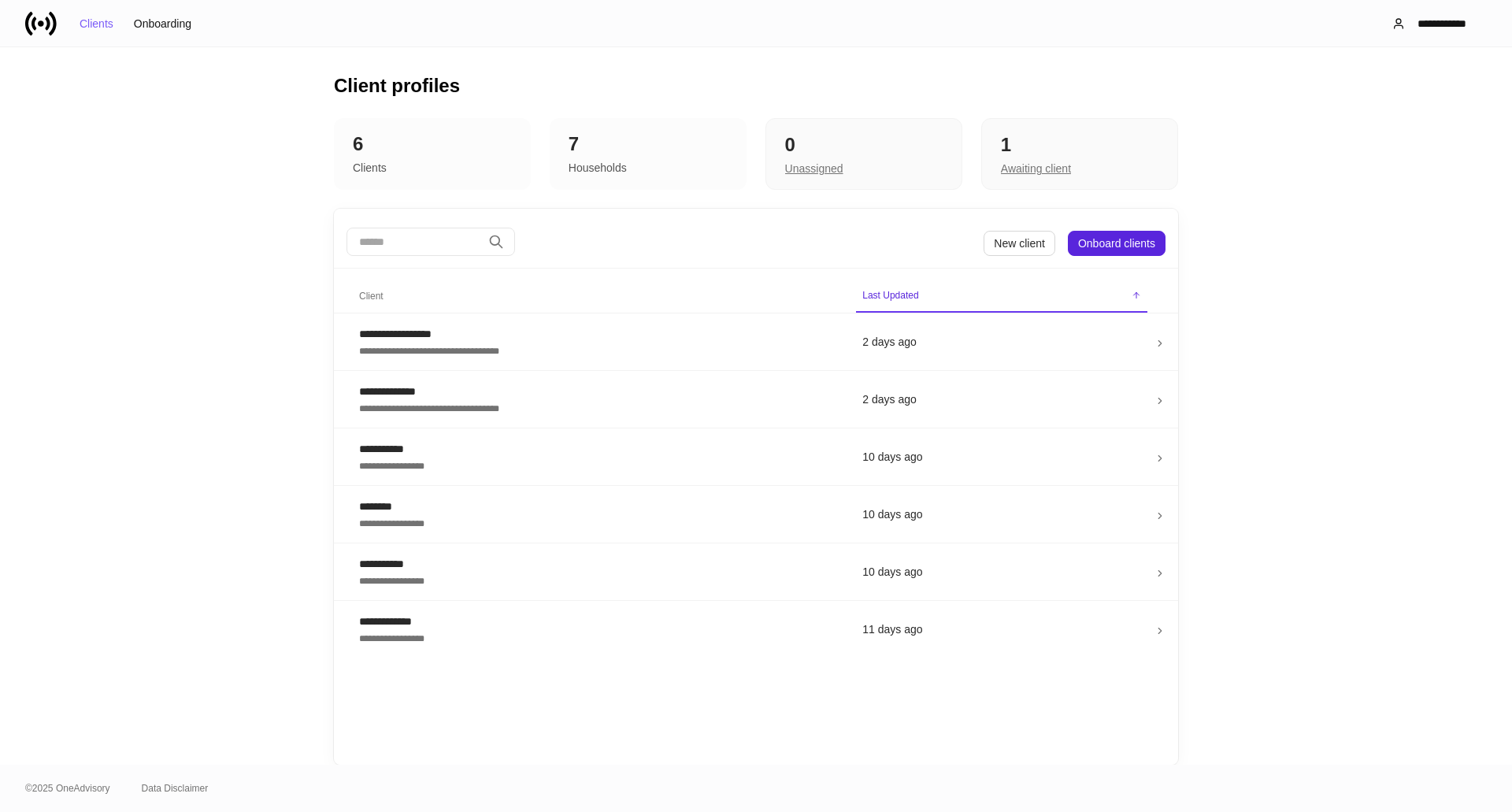 click on "**********" at bounding box center [756, 406] 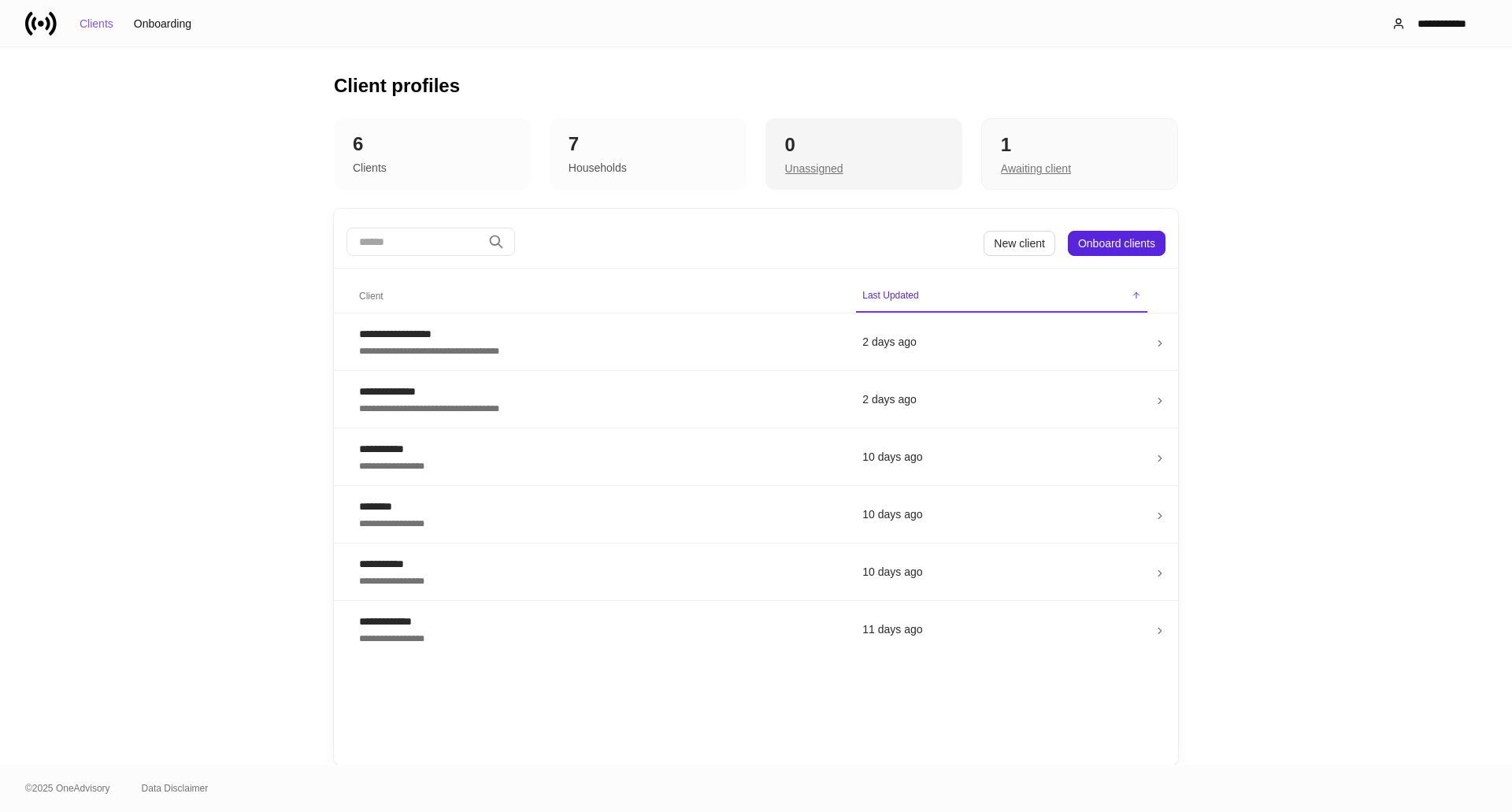 click on "Unassigned" at bounding box center [814, 169] 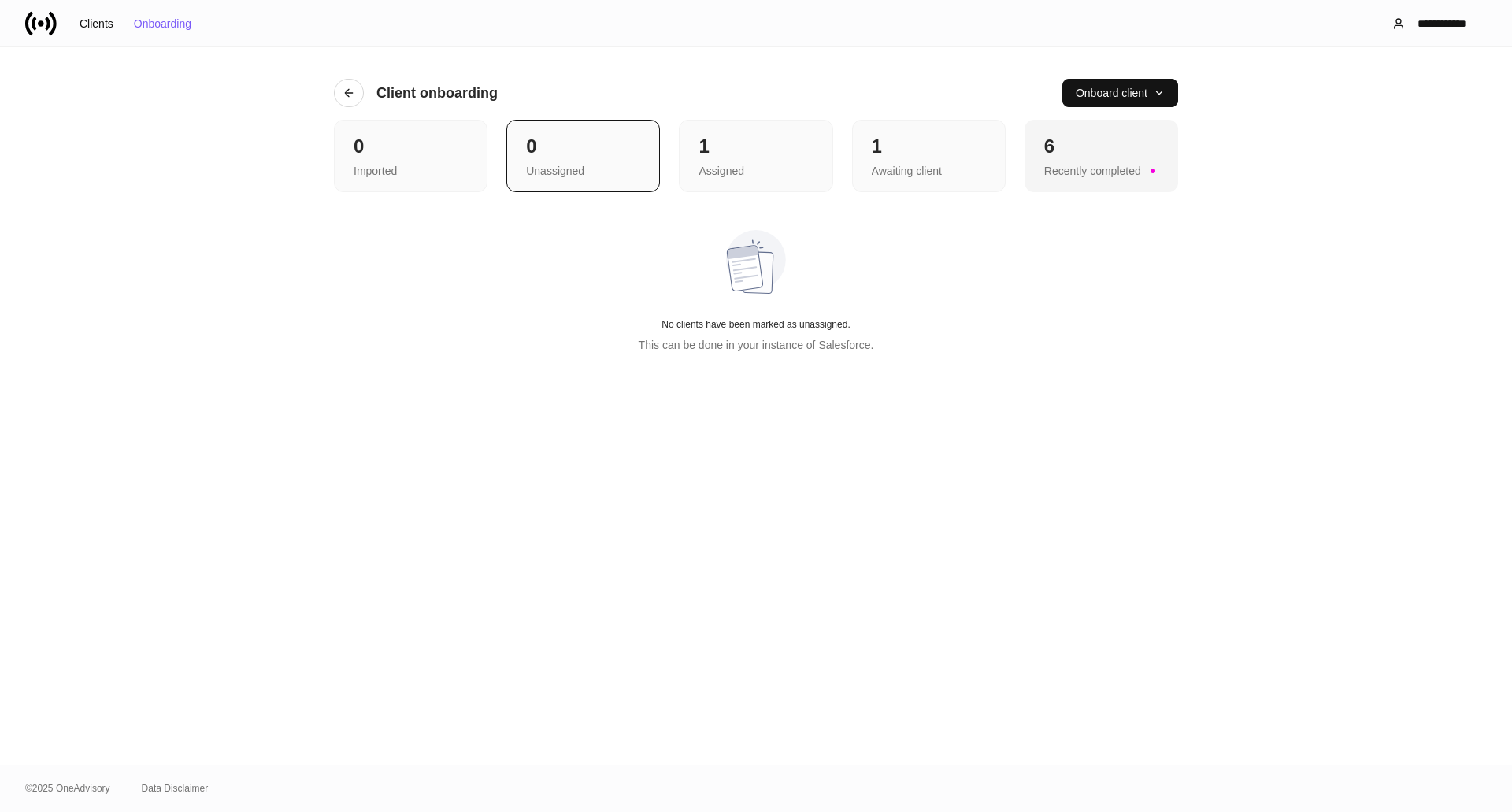 click on "Recently completed" at bounding box center [1092, 171] 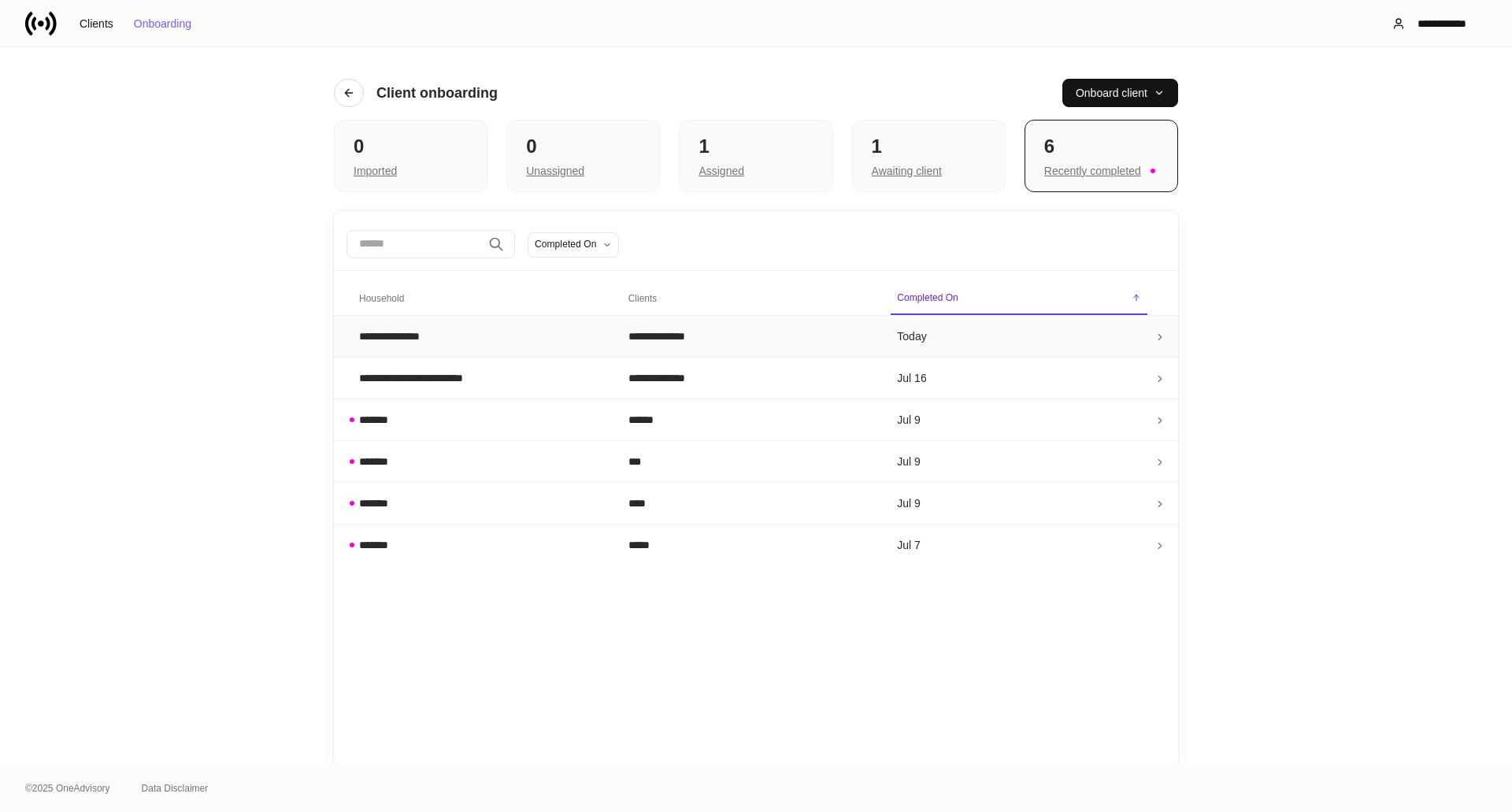 click on "**********" at bounding box center [481, 336] 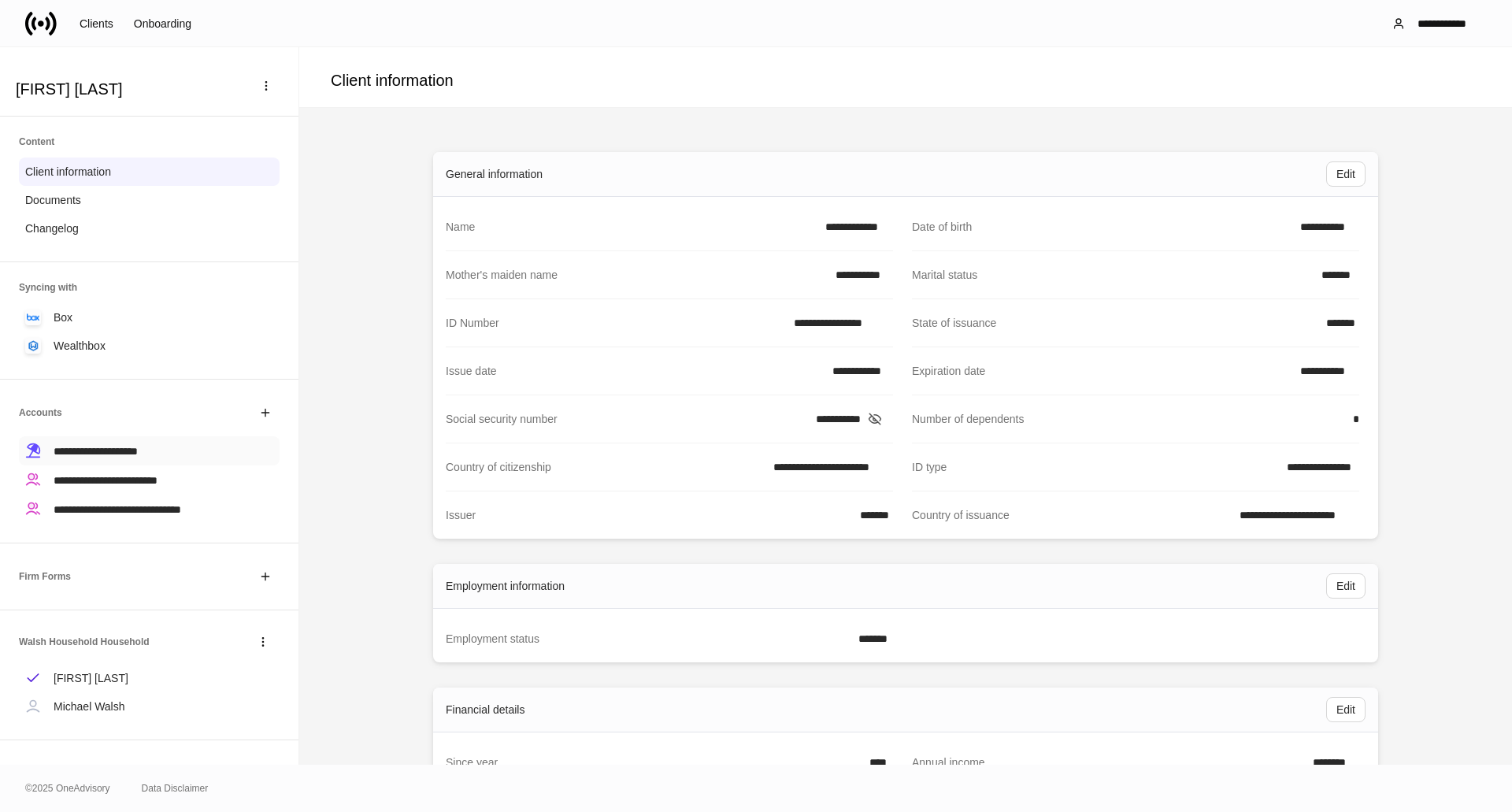 click on "**********" at bounding box center (95, 451) 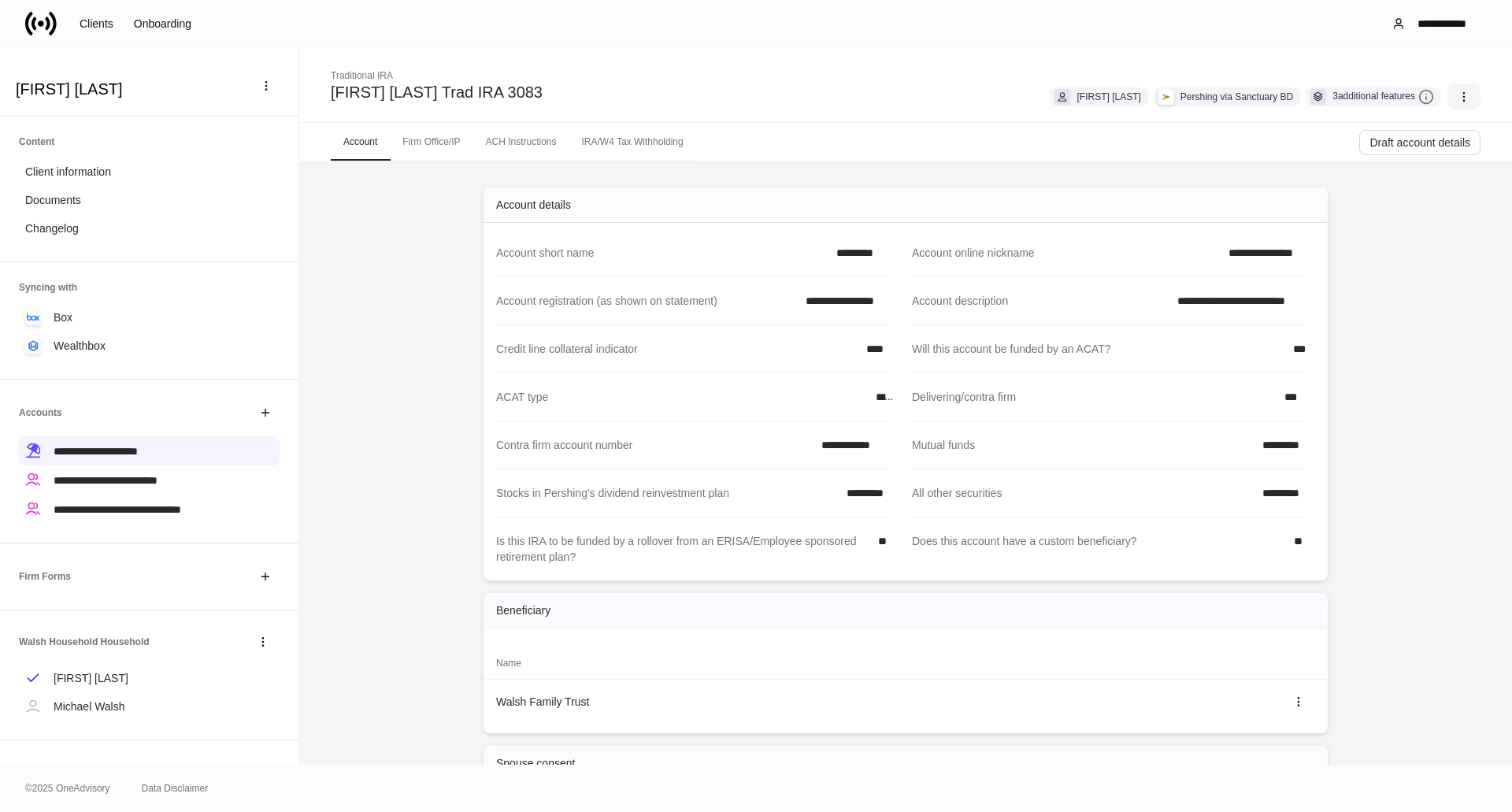 click 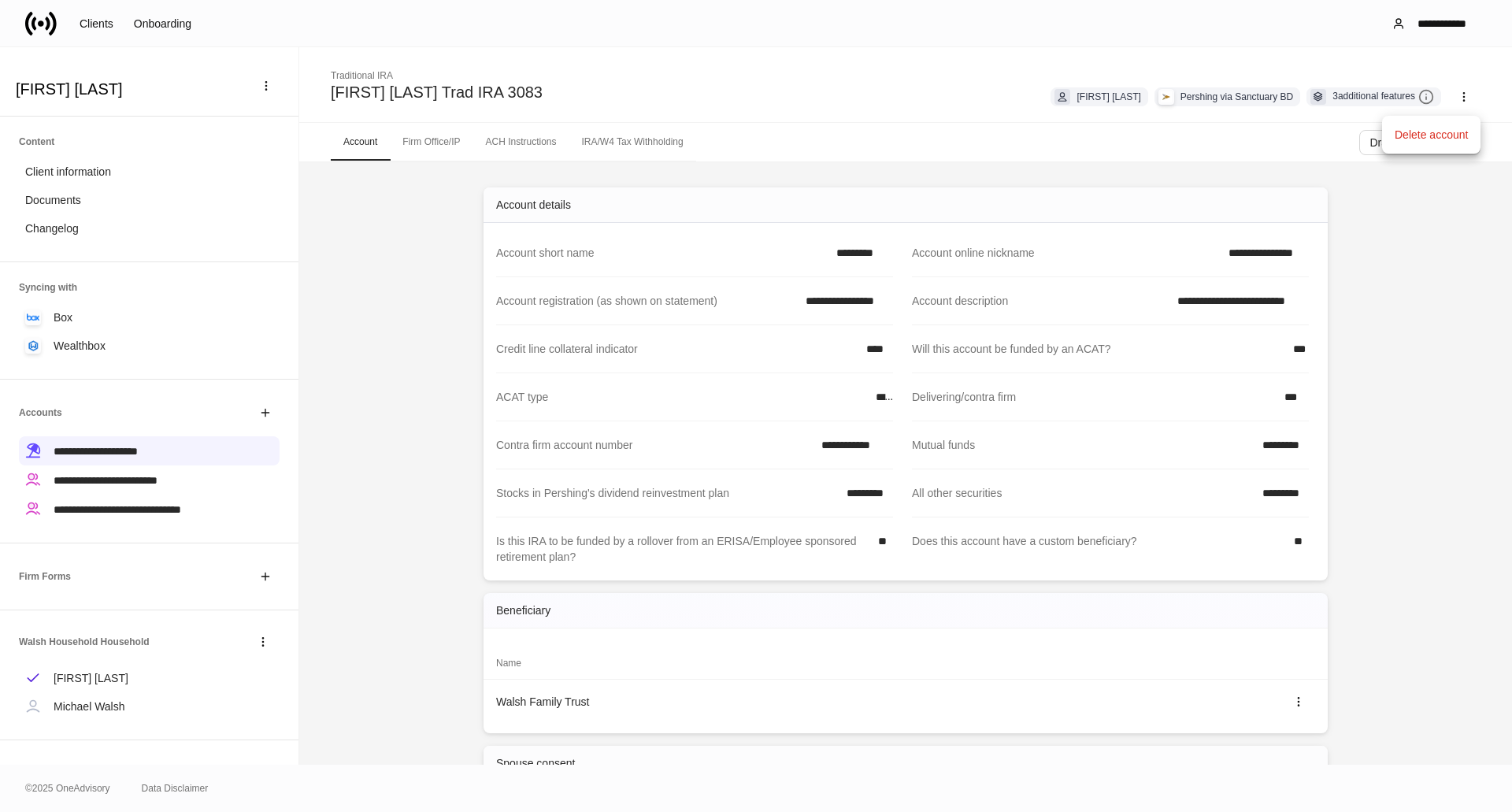click at bounding box center (756, 406) 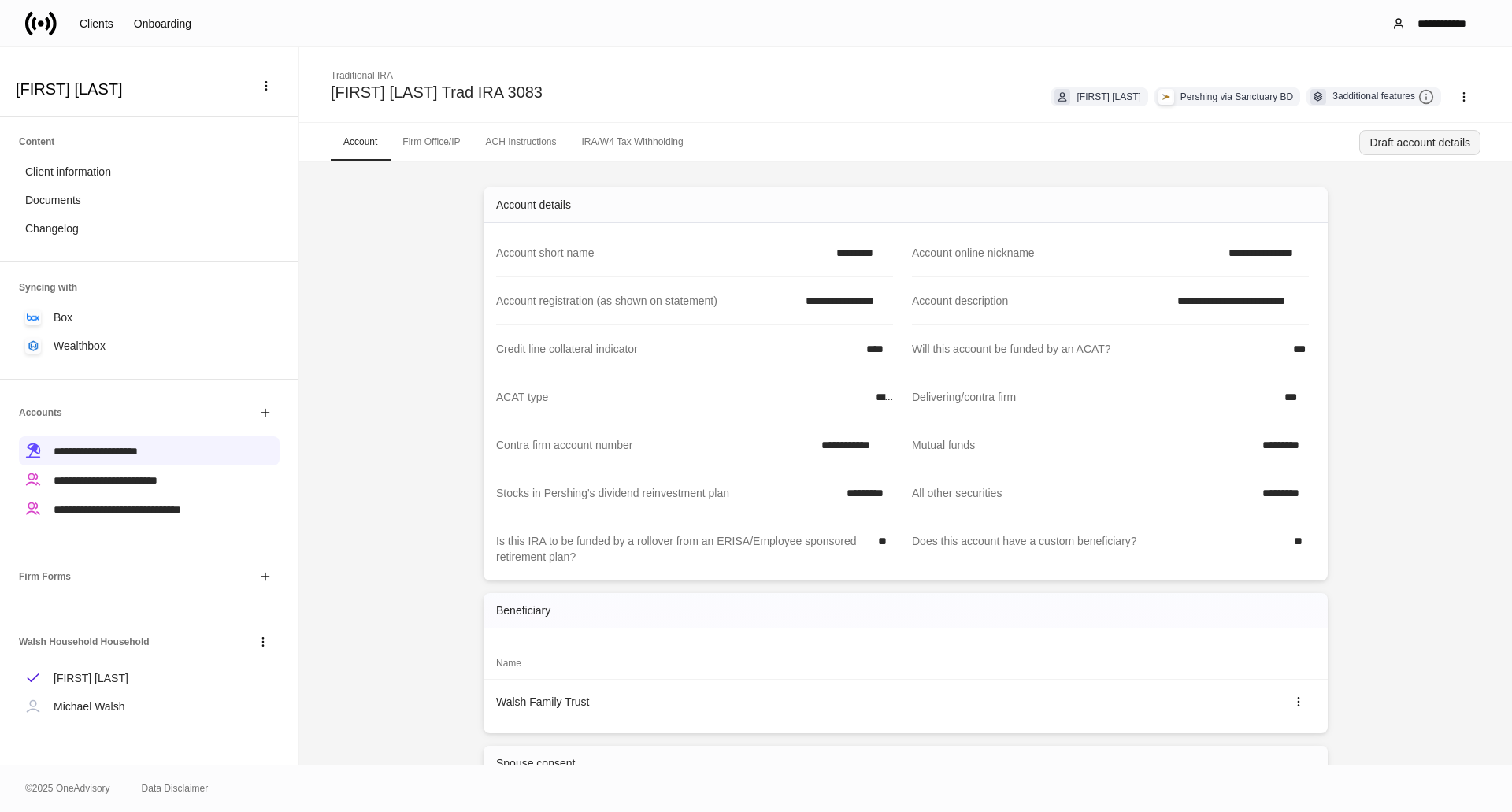 click on "Draft account details" at bounding box center [1420, 143] 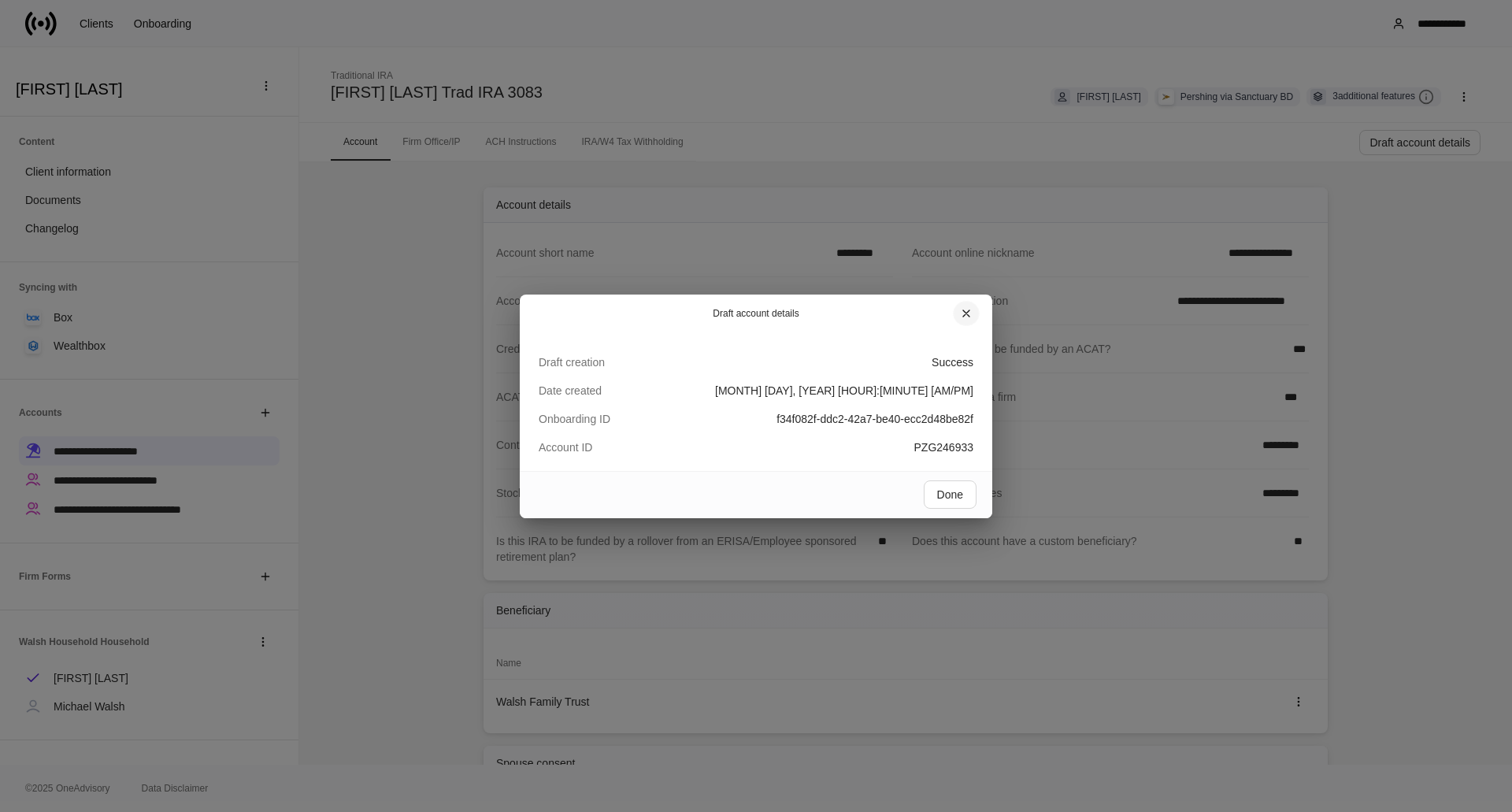 click 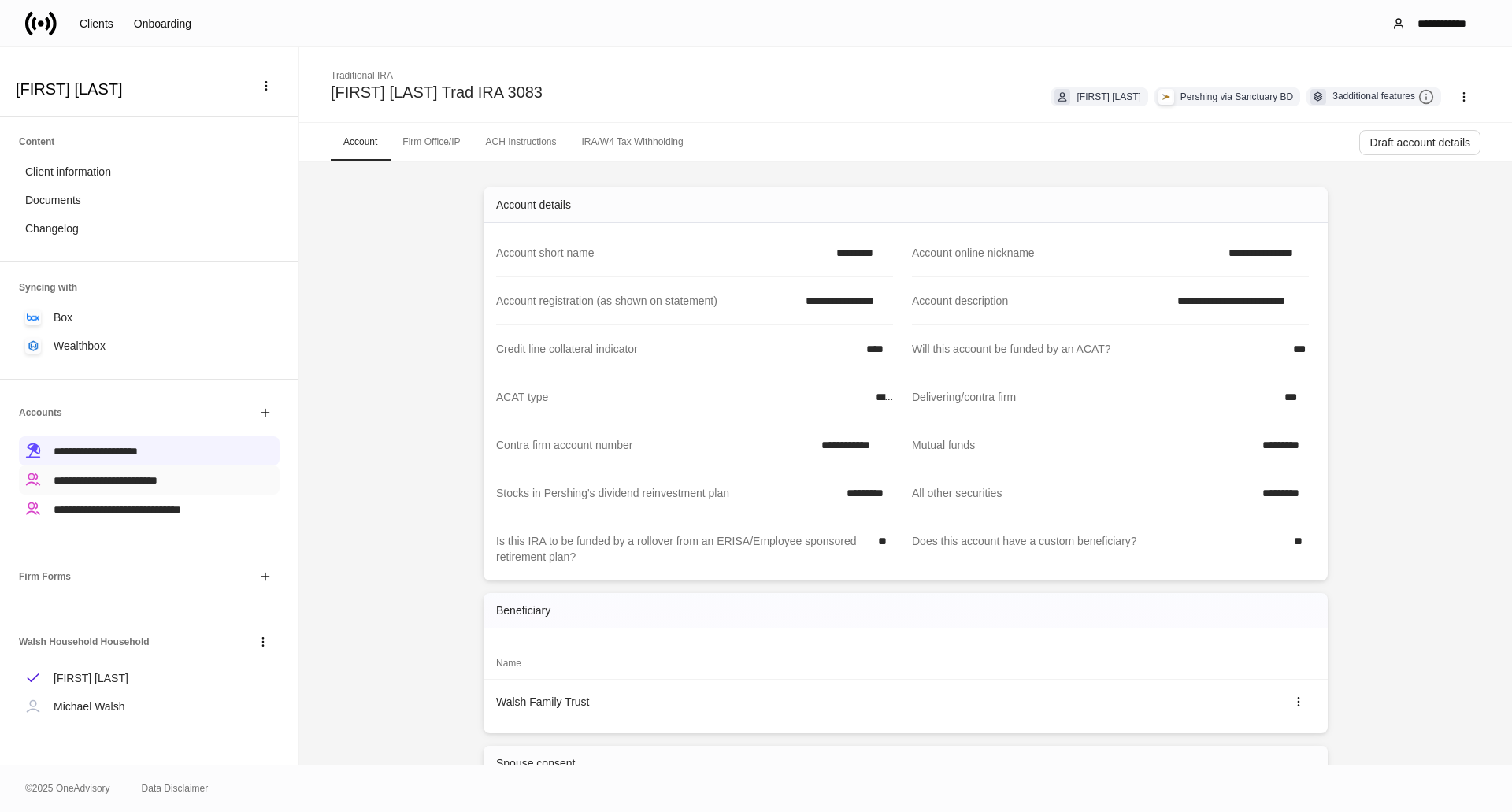 click on "**********" at bounding box center [106, 480] 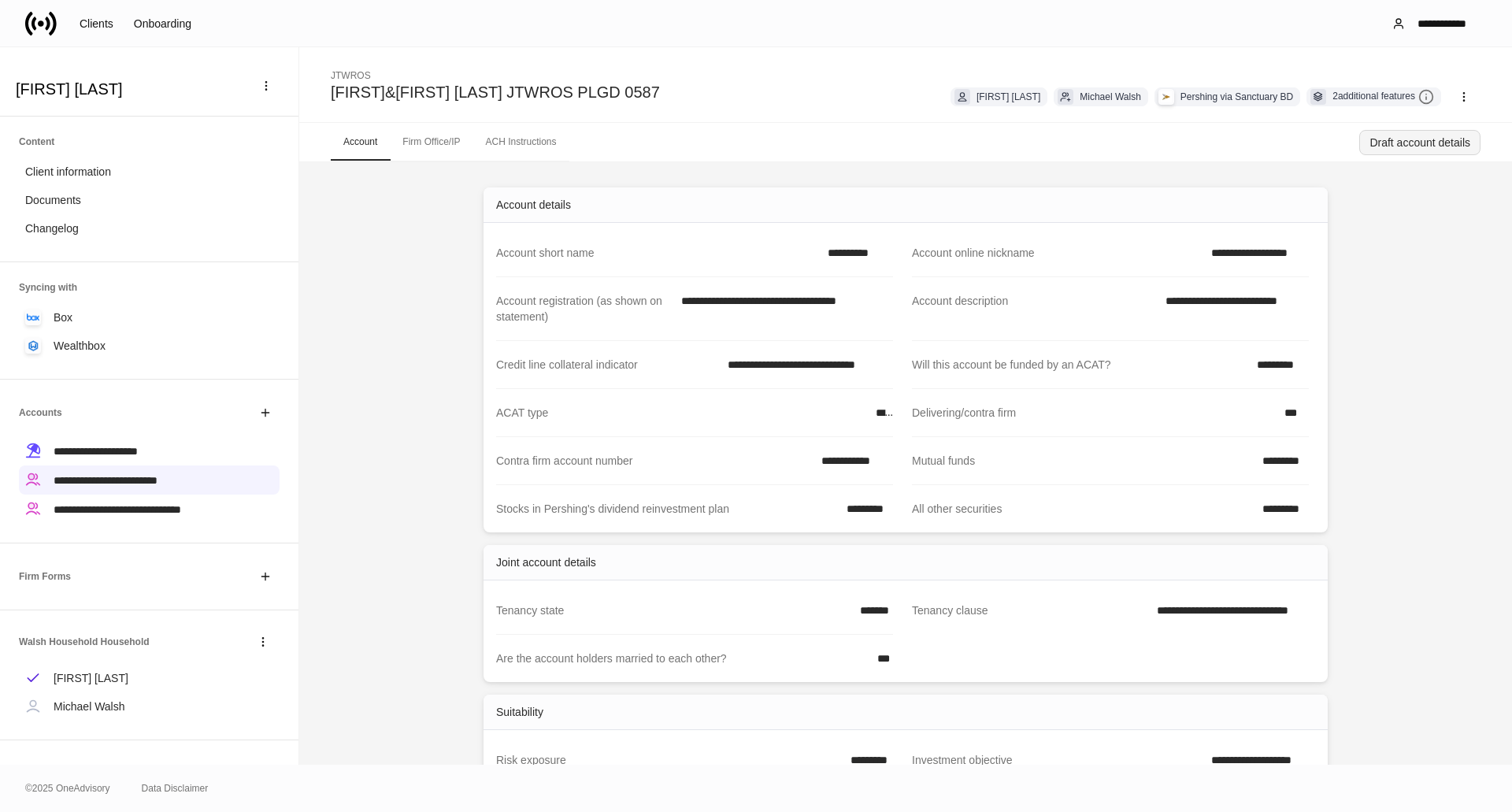 click on "Draft account details" at bounding box center [1420, 143] 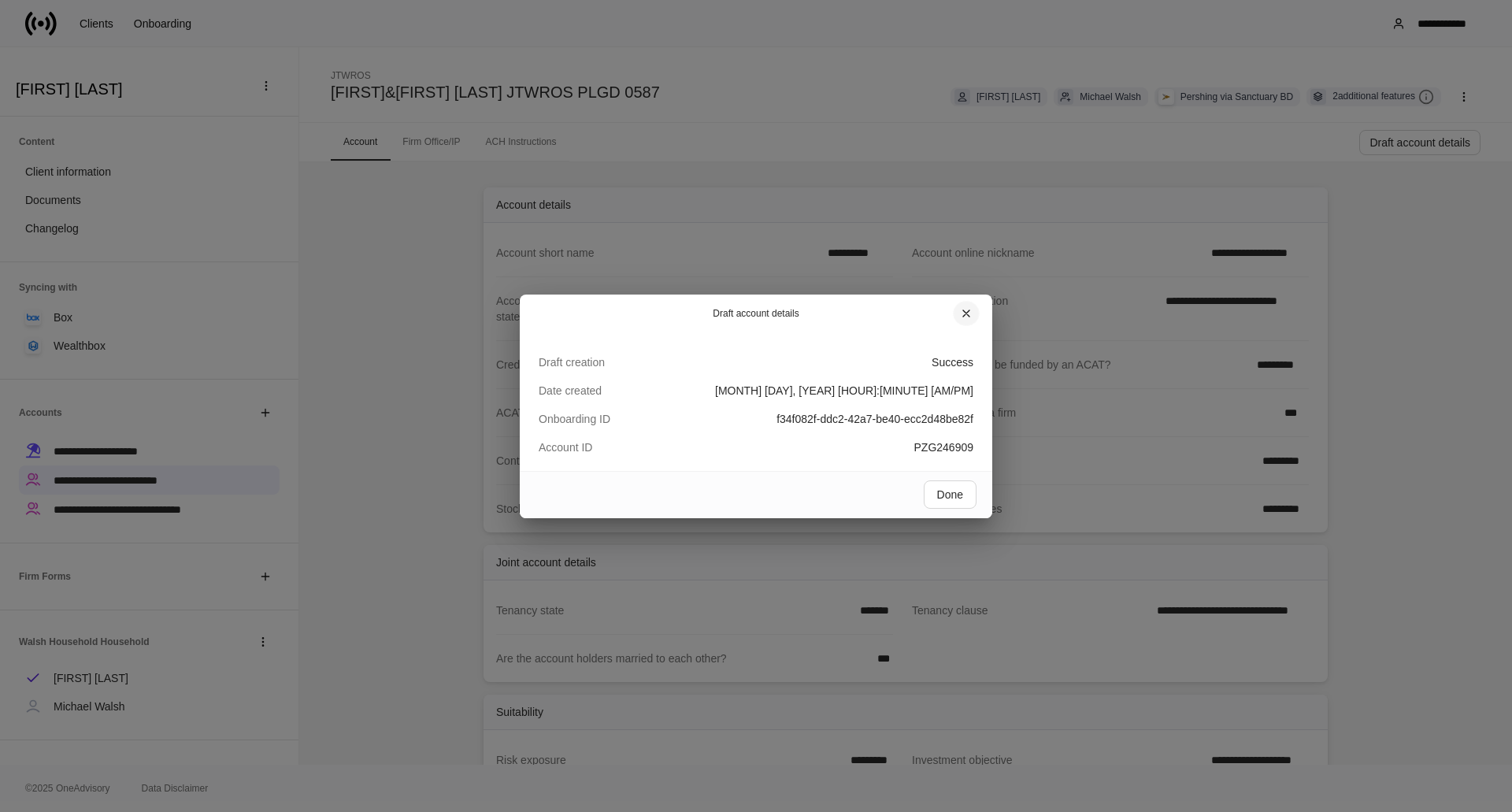 click 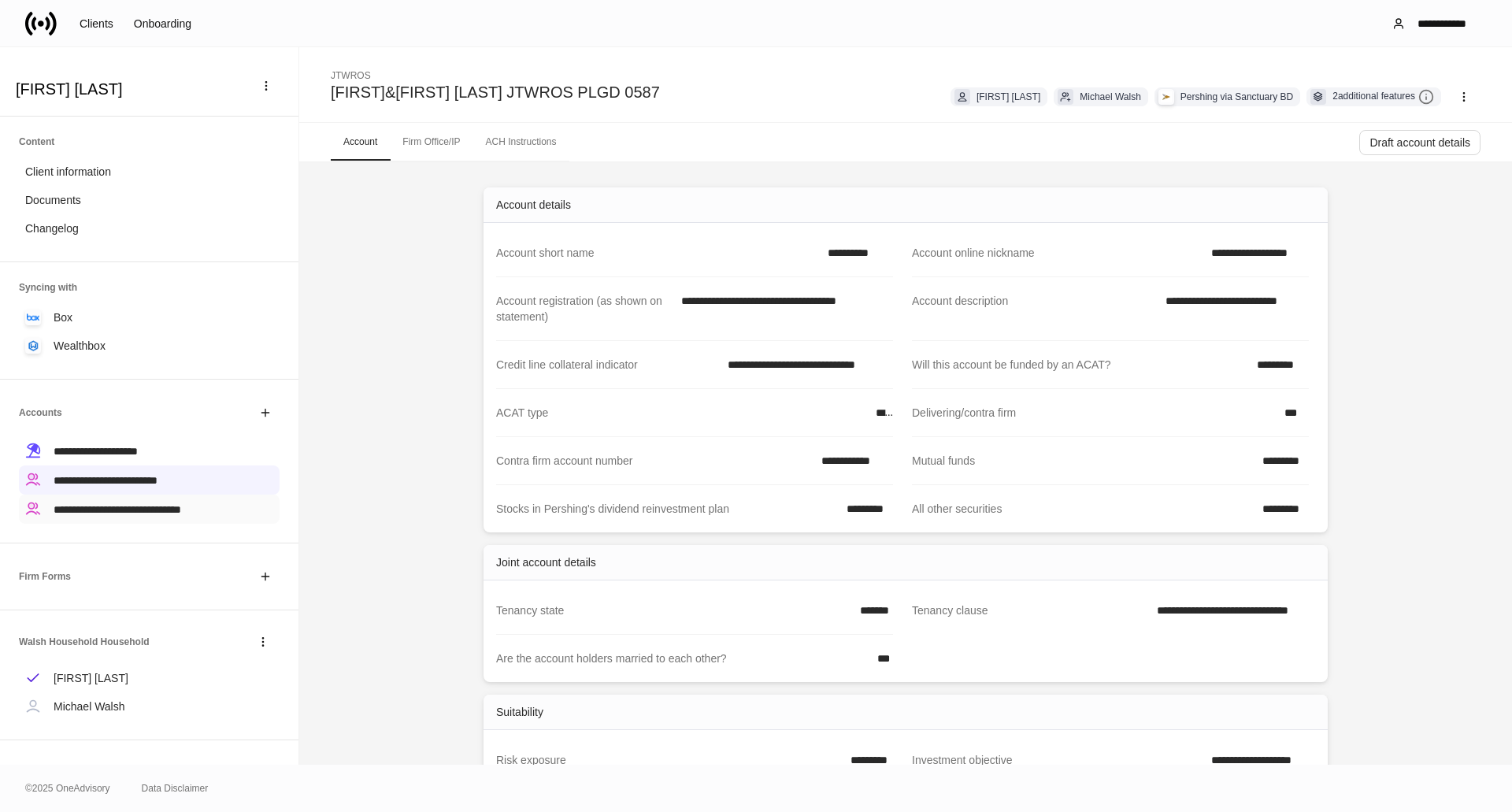 click on "**********" at bounding box center [117, 510] 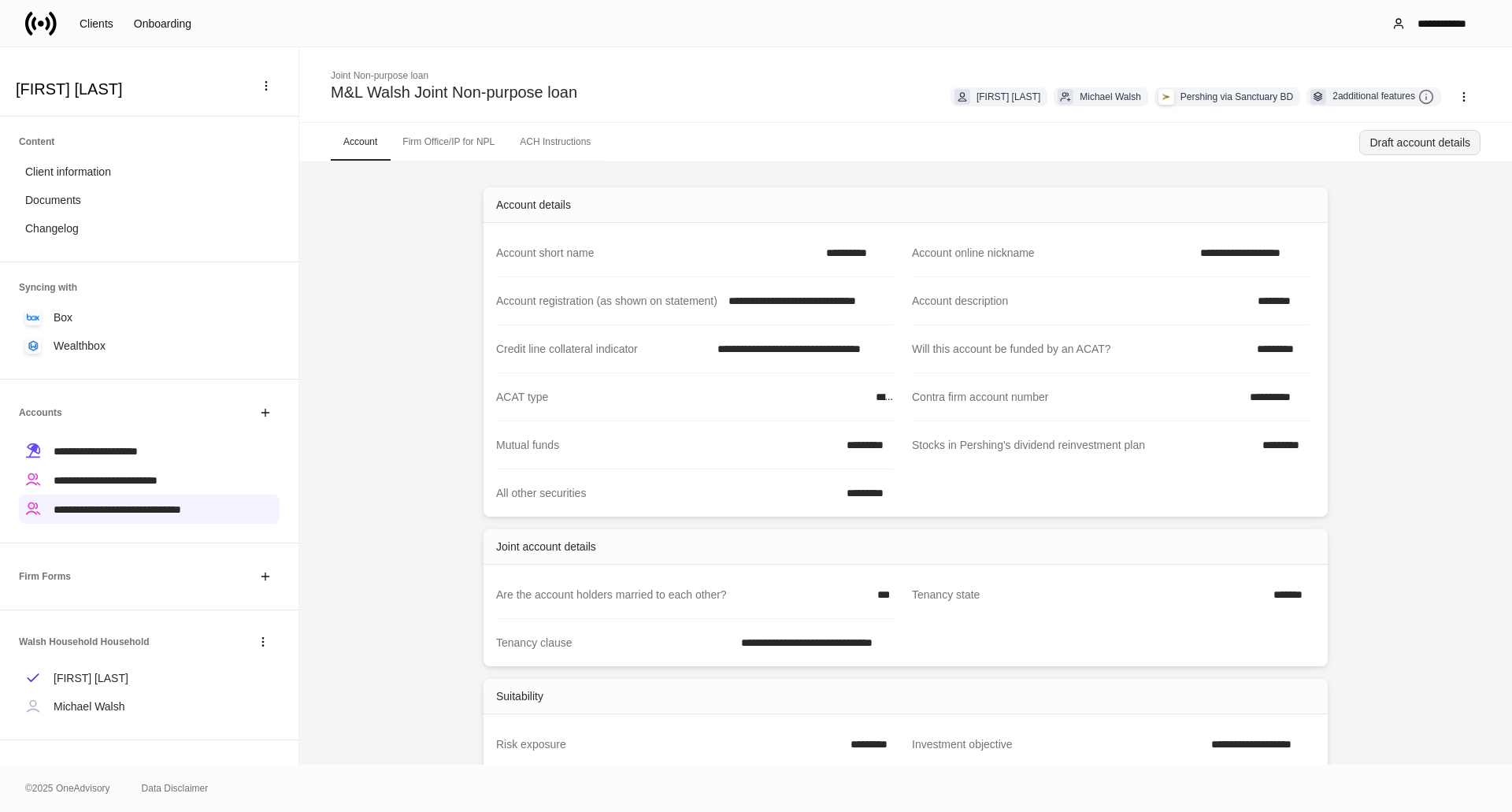 click on "Draft account details" at bounding box center (1420, 143) 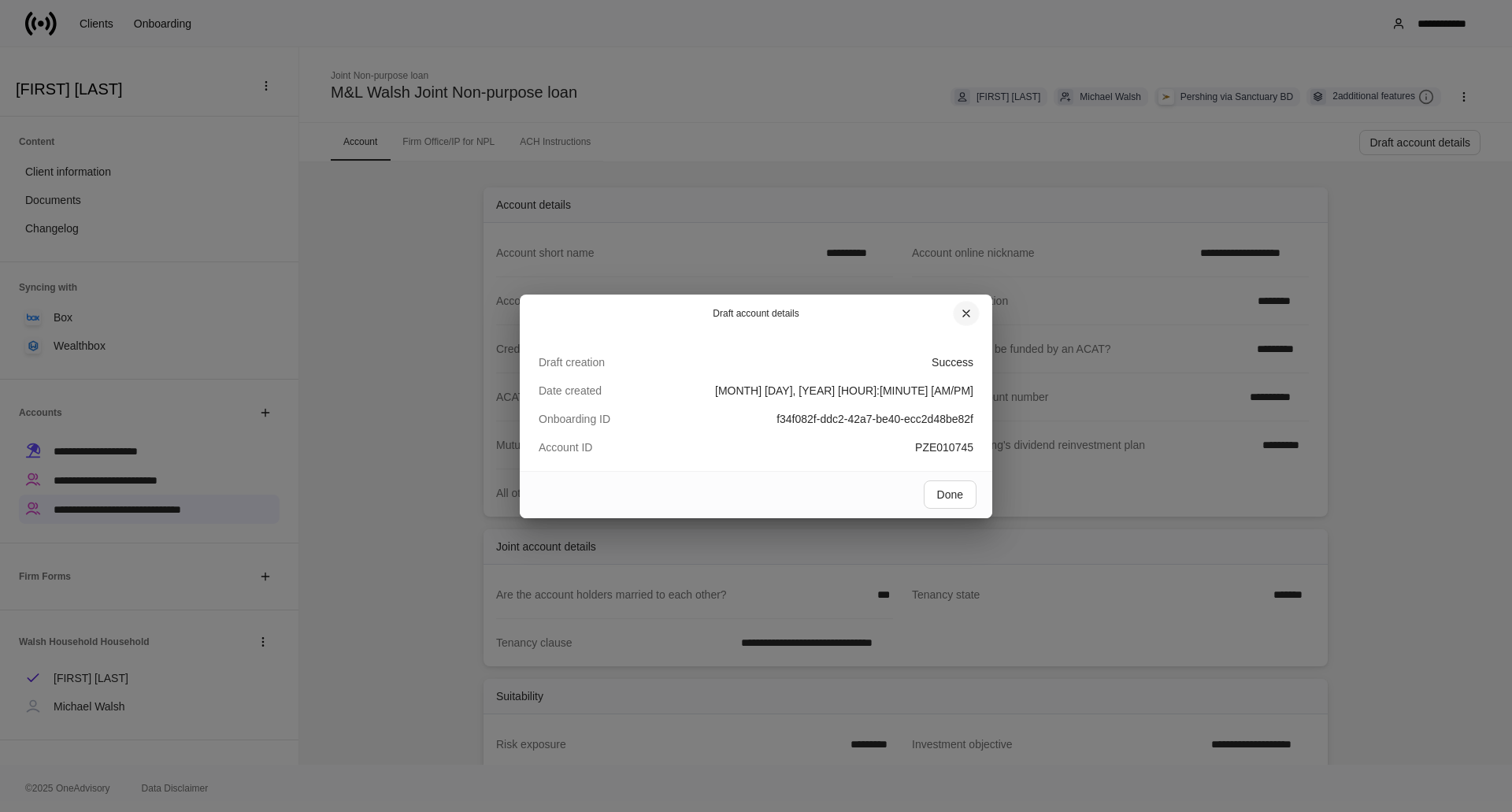 click 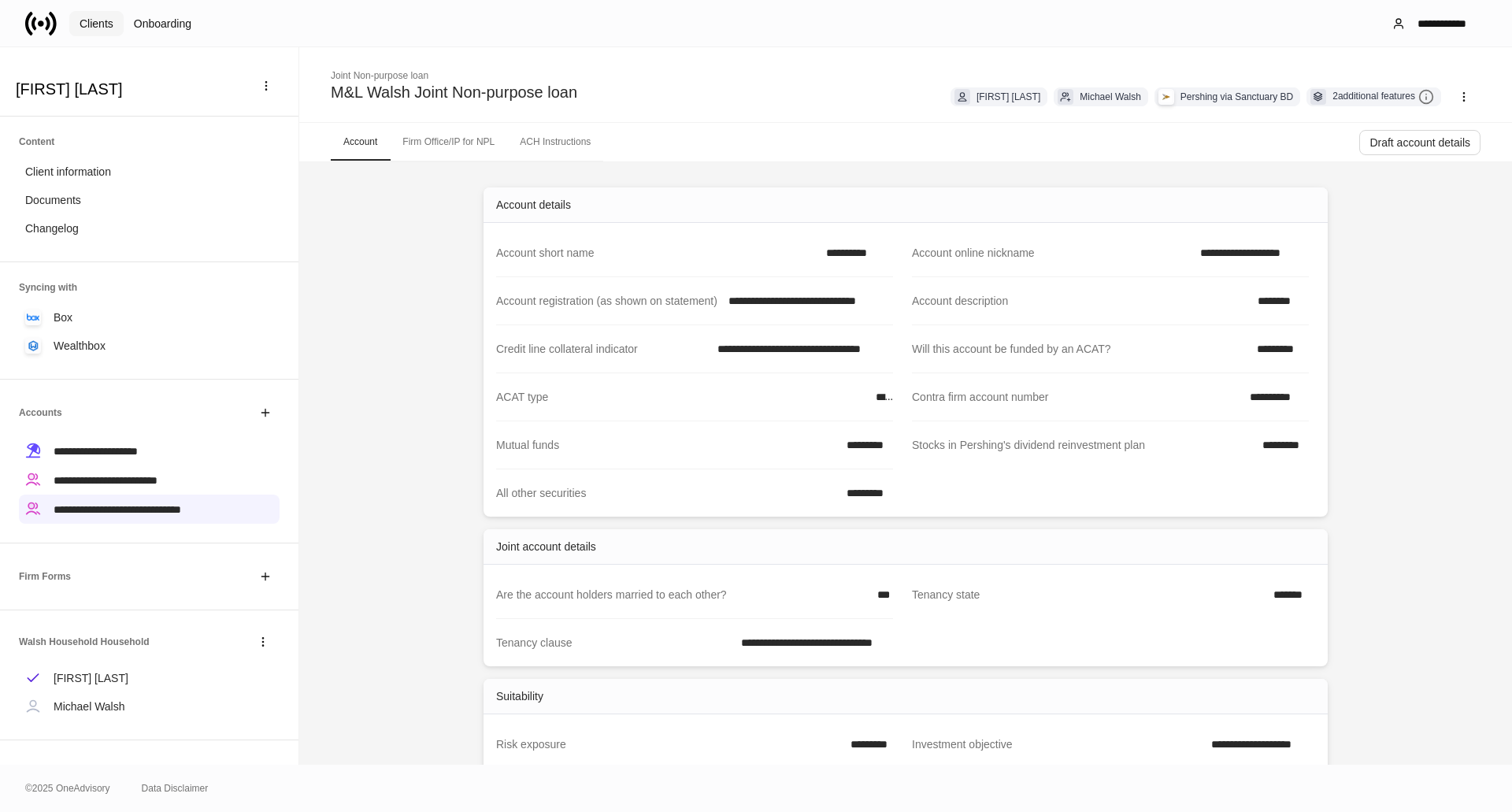 click on "Clients" at bounding box center (96, 24) 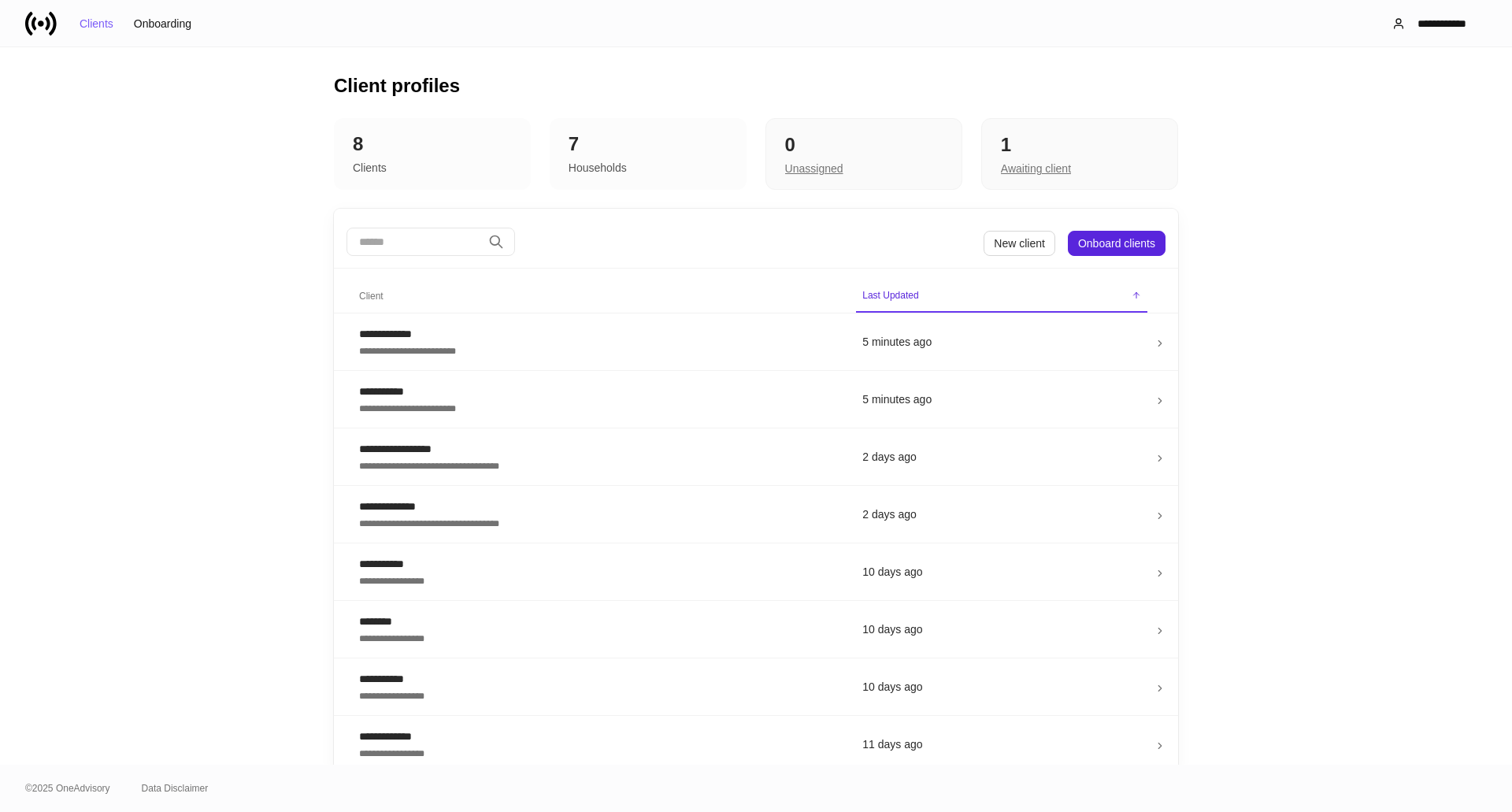 click on "**********" at bounding box center [756, 406] 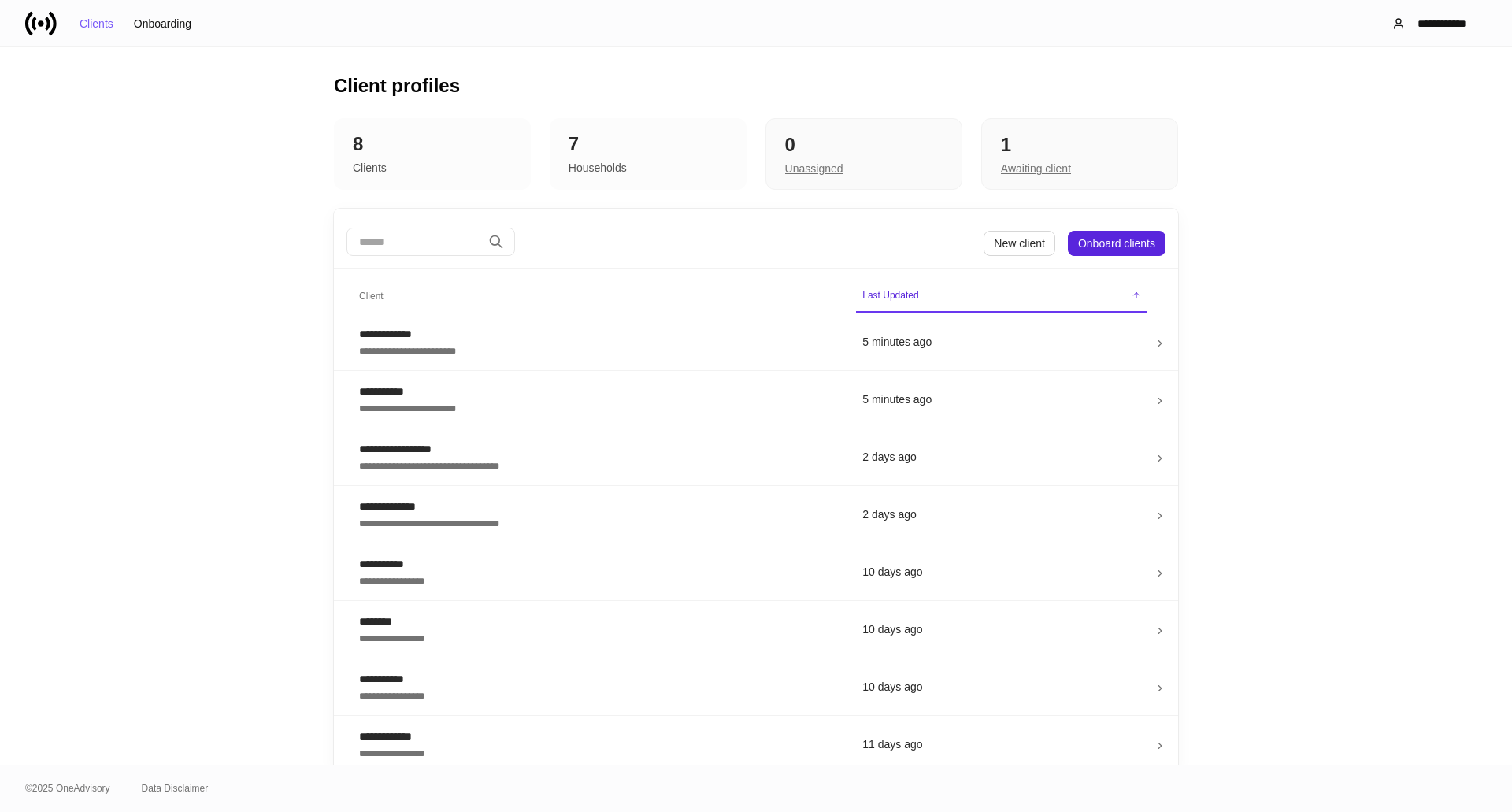 click on "**********" at bounding box center (756, 406) 